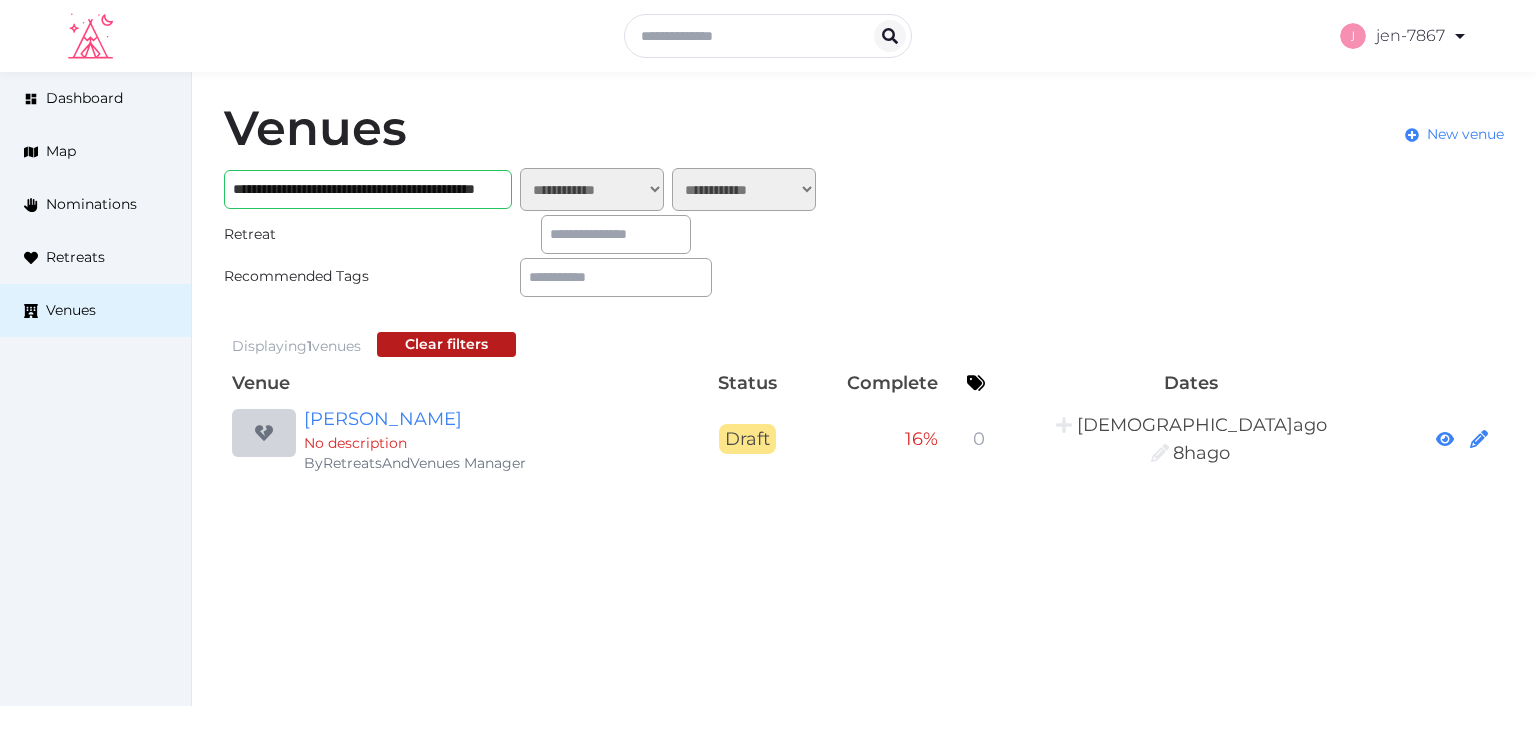 scroll, scrollTop: 0, scrollLeft: 0, axis: both 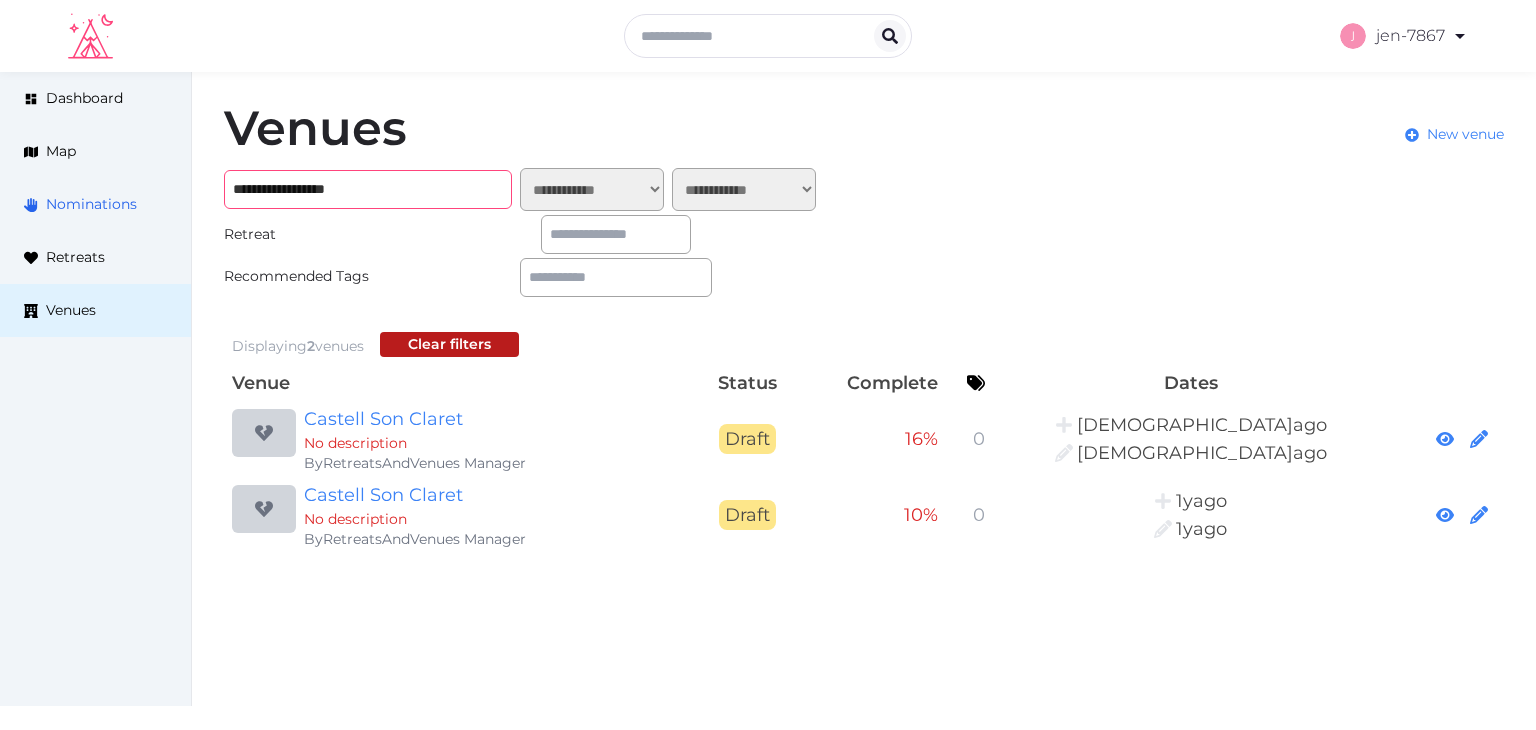 drag, startPoint x: 396, startPoint y: 191, endPoint x: 62, endPoint y: 208, distance: 334.43234 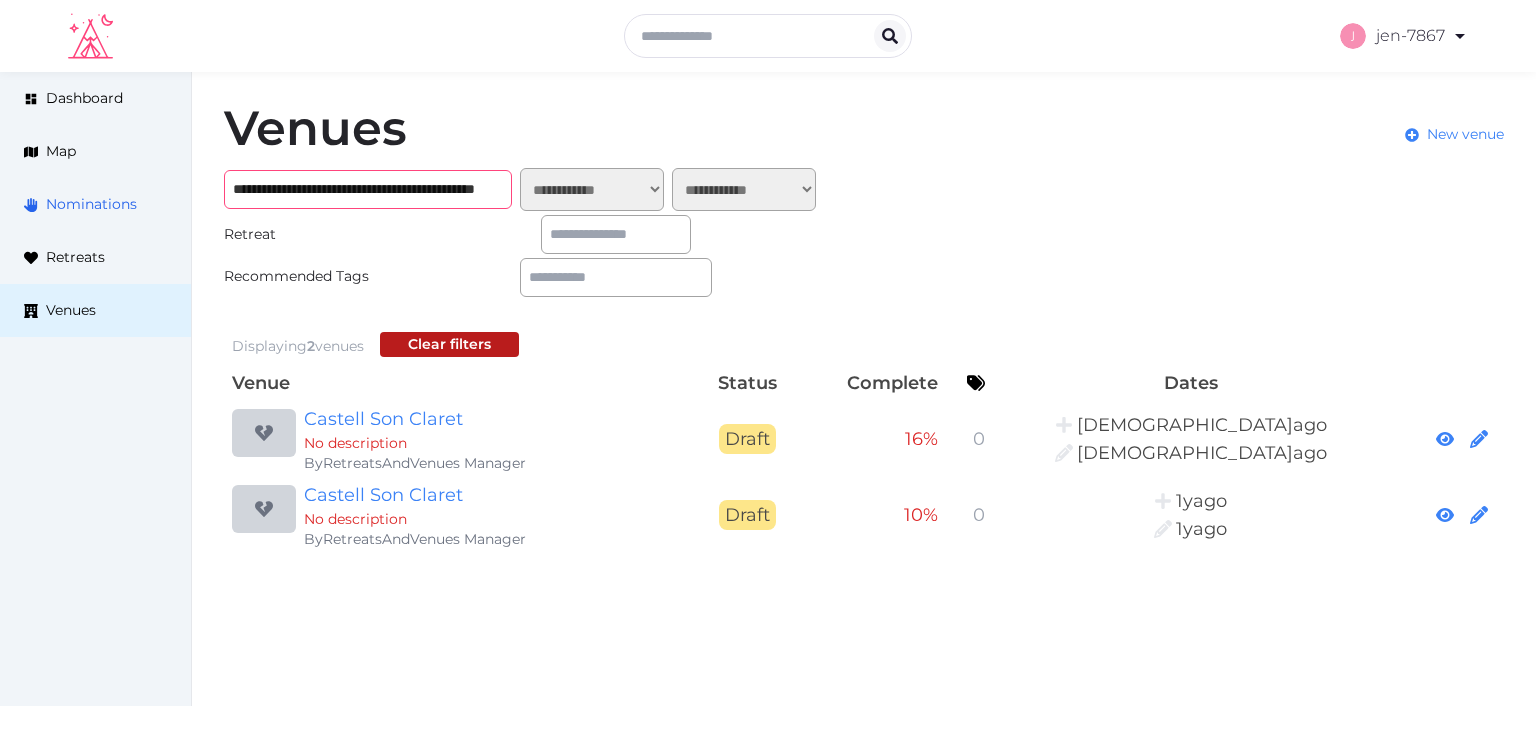 scroll, scrollTop: 0, scrollLeft: 129, axis: horizontal 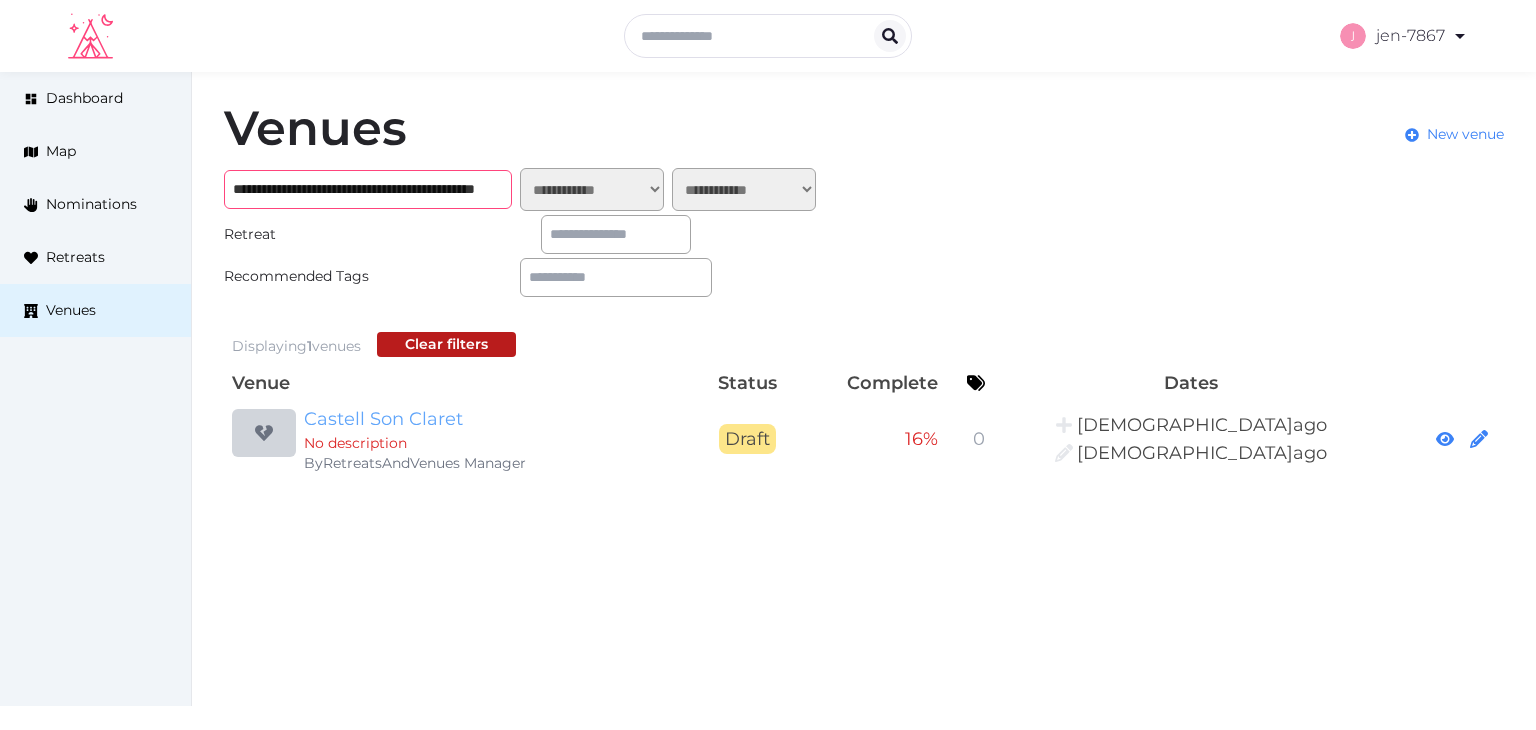 type on "**********" 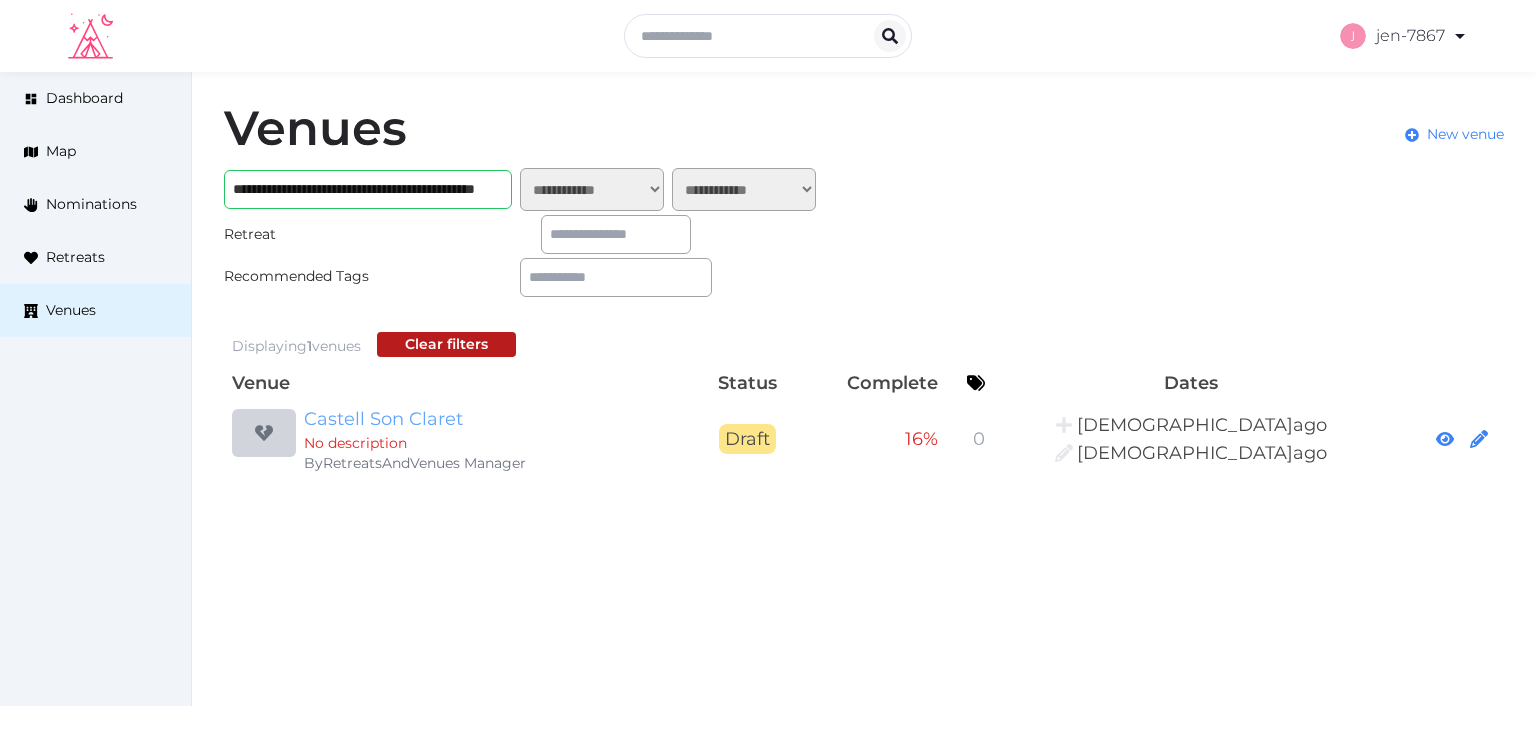 click on "Castell Son Claret" at bounding box center [496, 419] 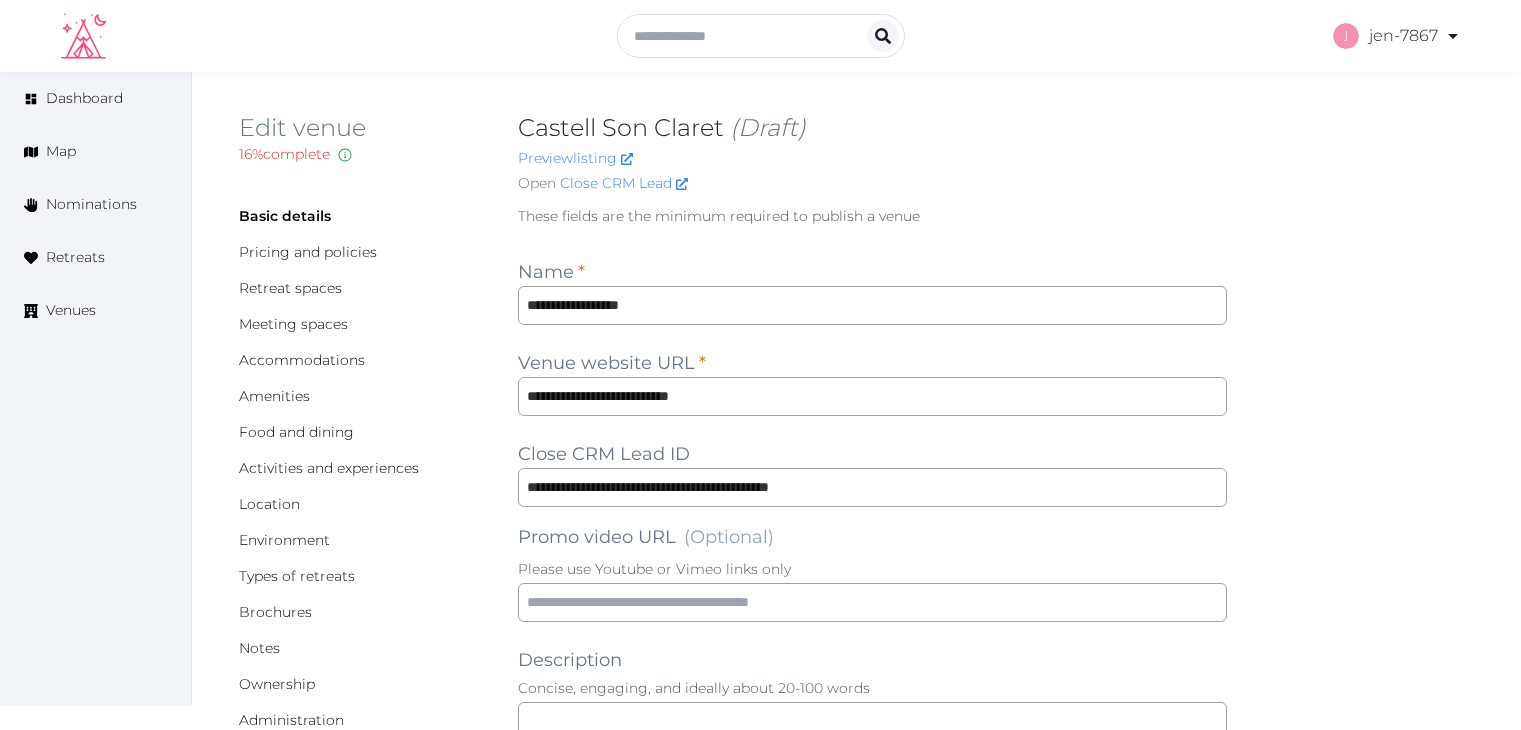 scroll, scrollTop: 0, scrollLeft: 0, axis: both 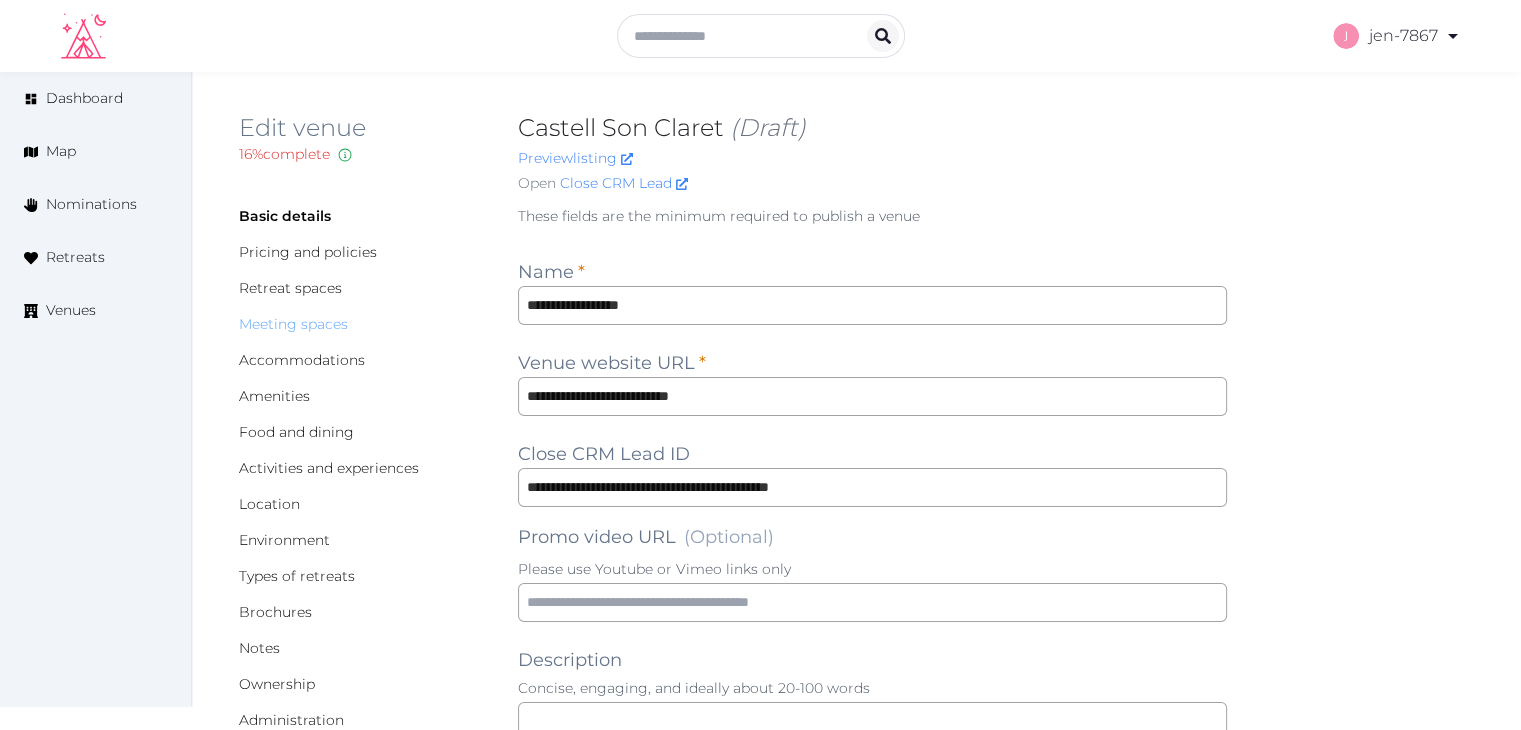 click on "Meeting spaces" at bounding box center (293, 324) 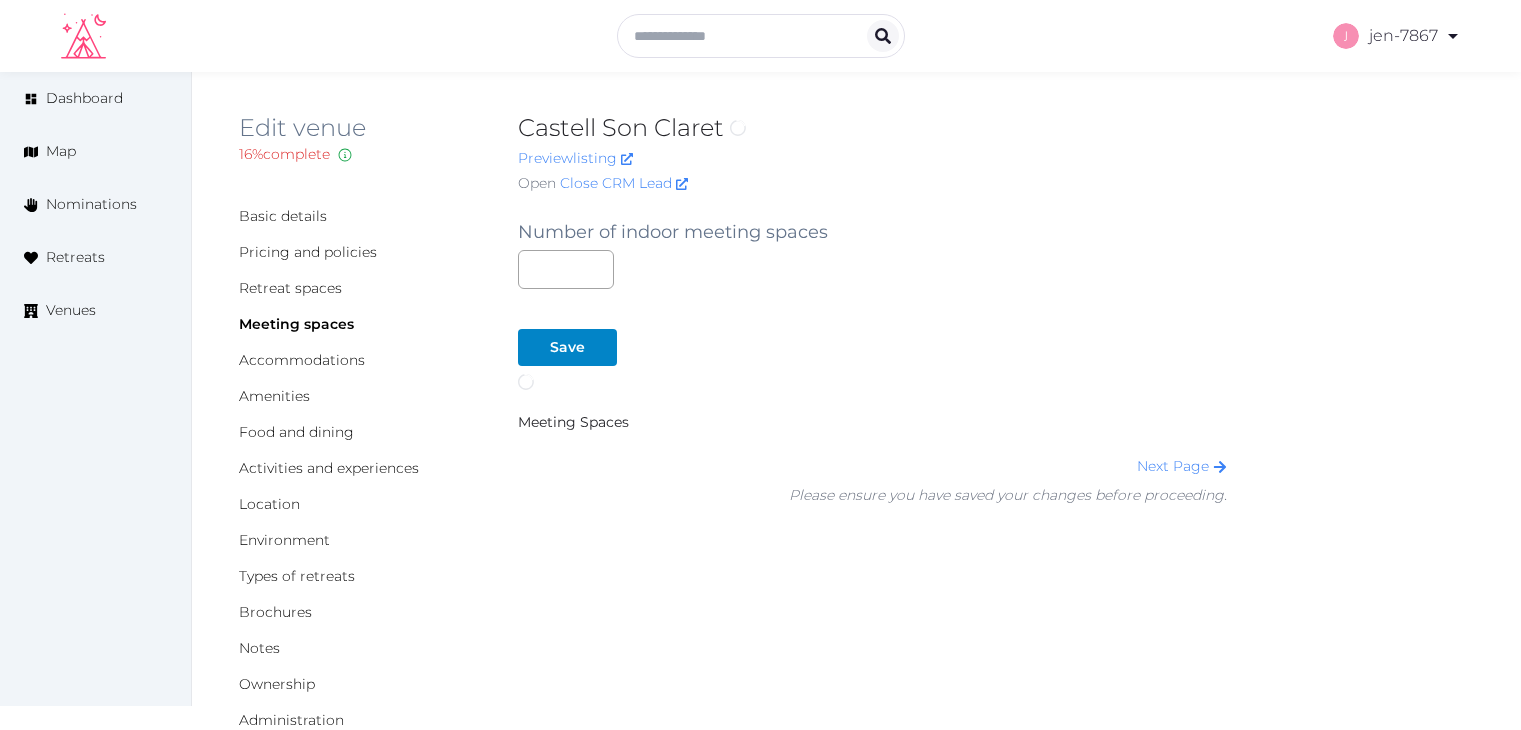 scroll, scrollTop: 0, scrollLeft: 0, axis: both 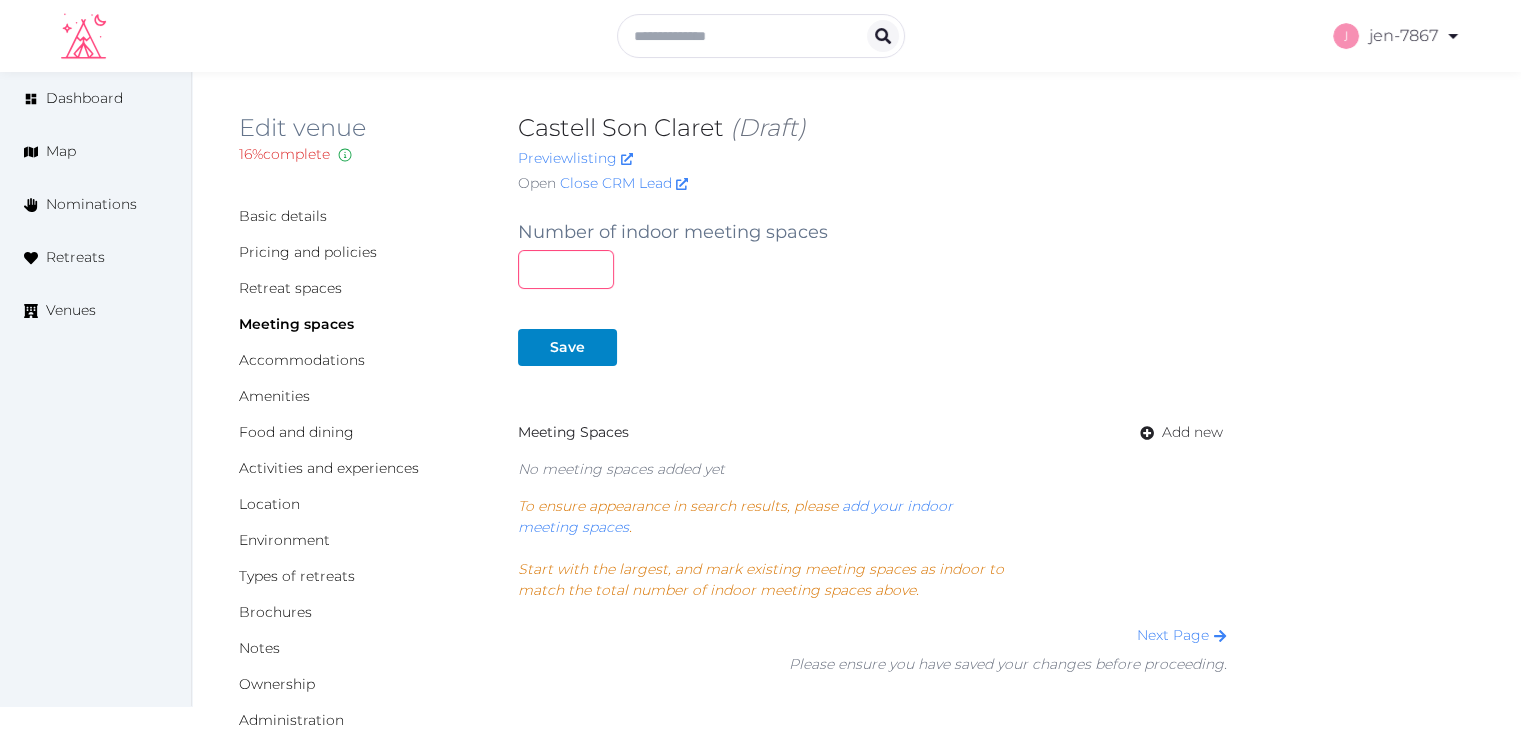 drag, startPoint x: 553, startPoint y: 261, endPoint x: 495, endPoint y: 261, distance: 58 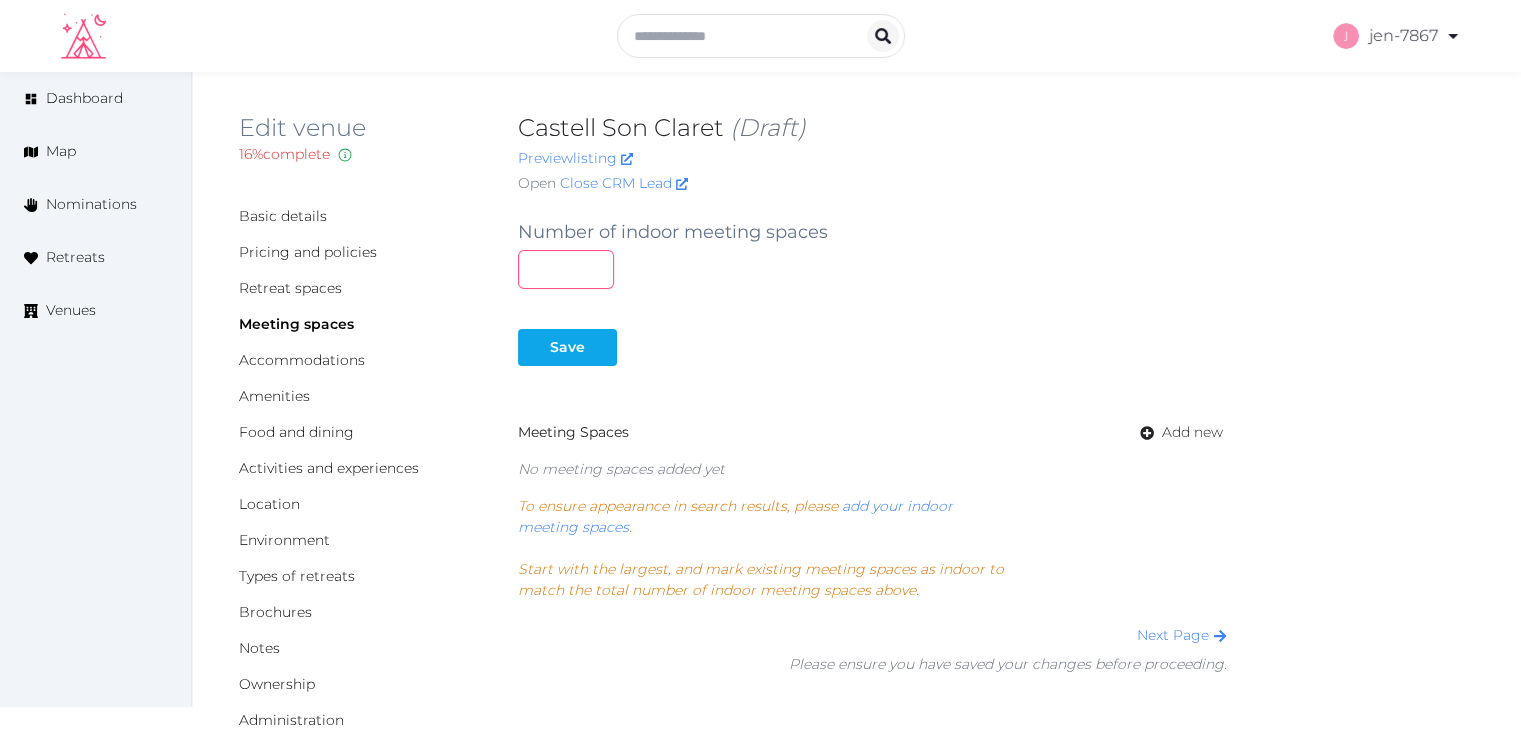type on "*" 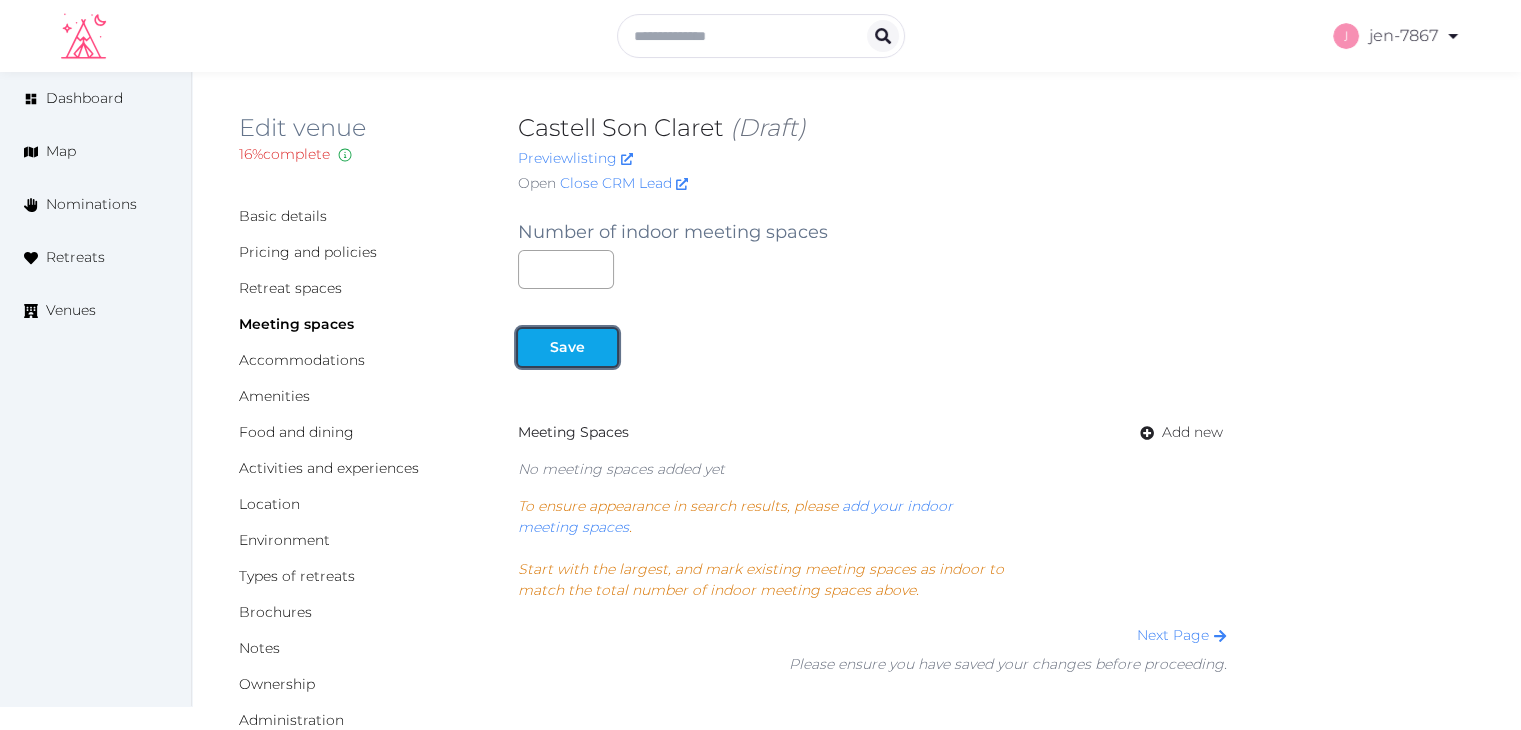 click on "Save" at bounding box center [567, 347] 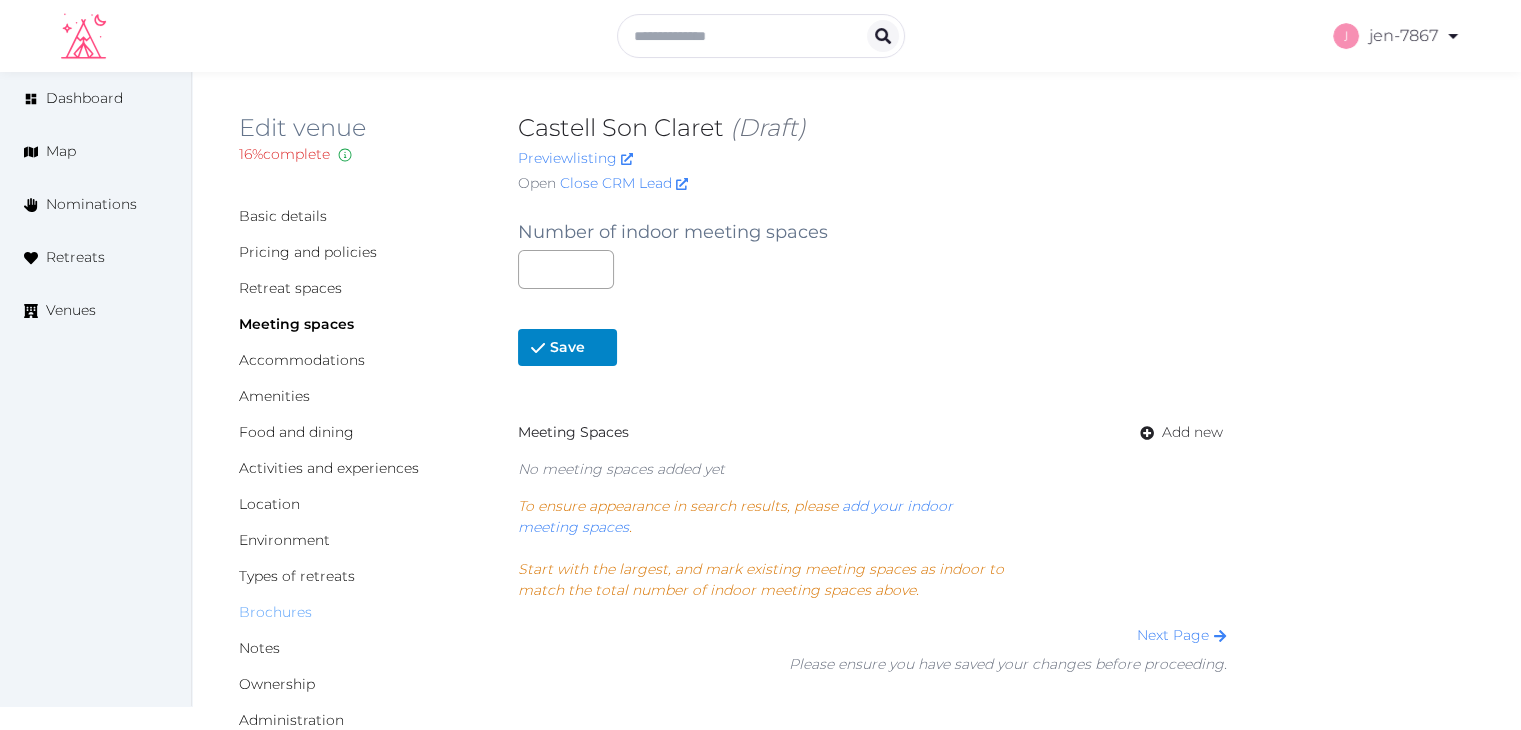 click on "Brochures" at bounding box center (275, 612) 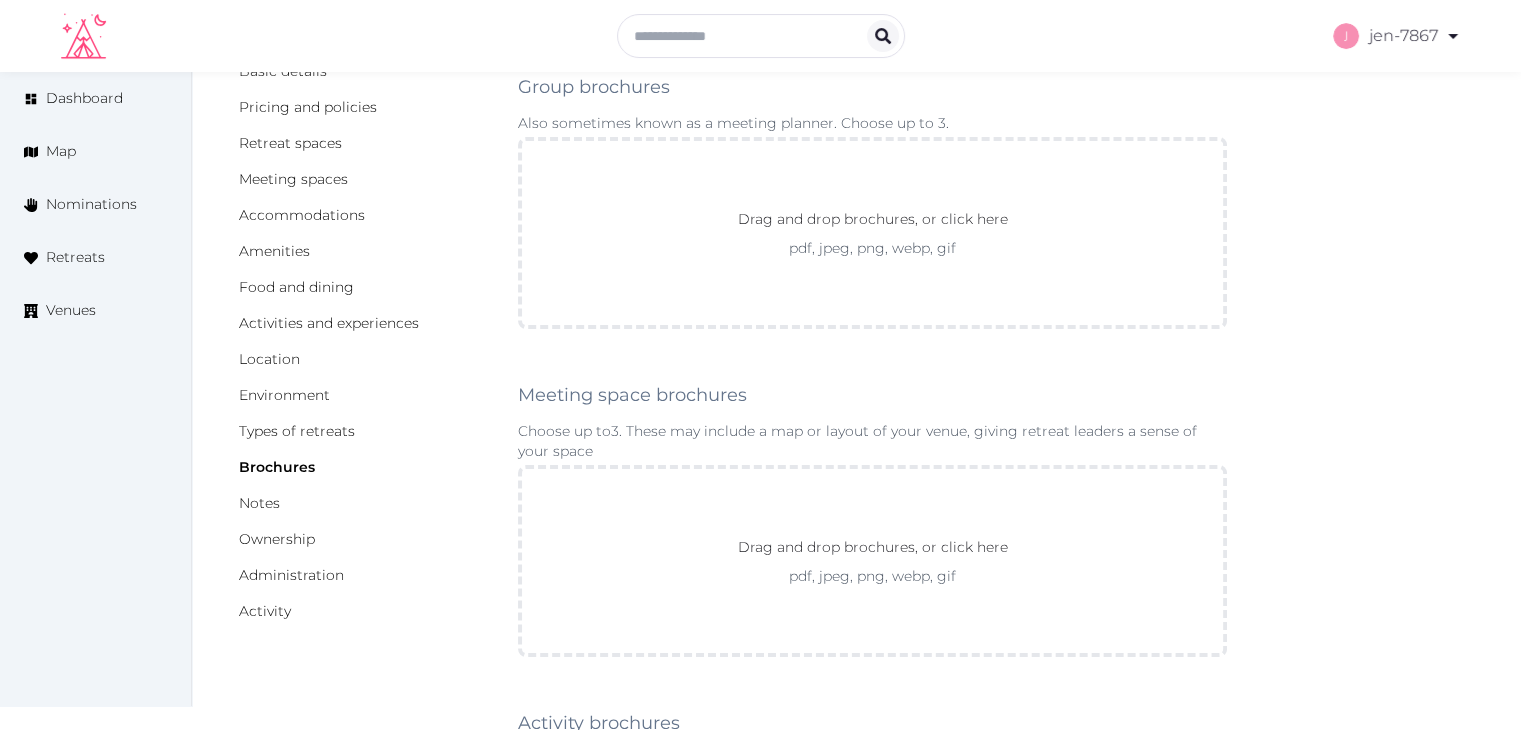 scroll, scrollTop: 400, scrollLeft: 0, axis: vertical 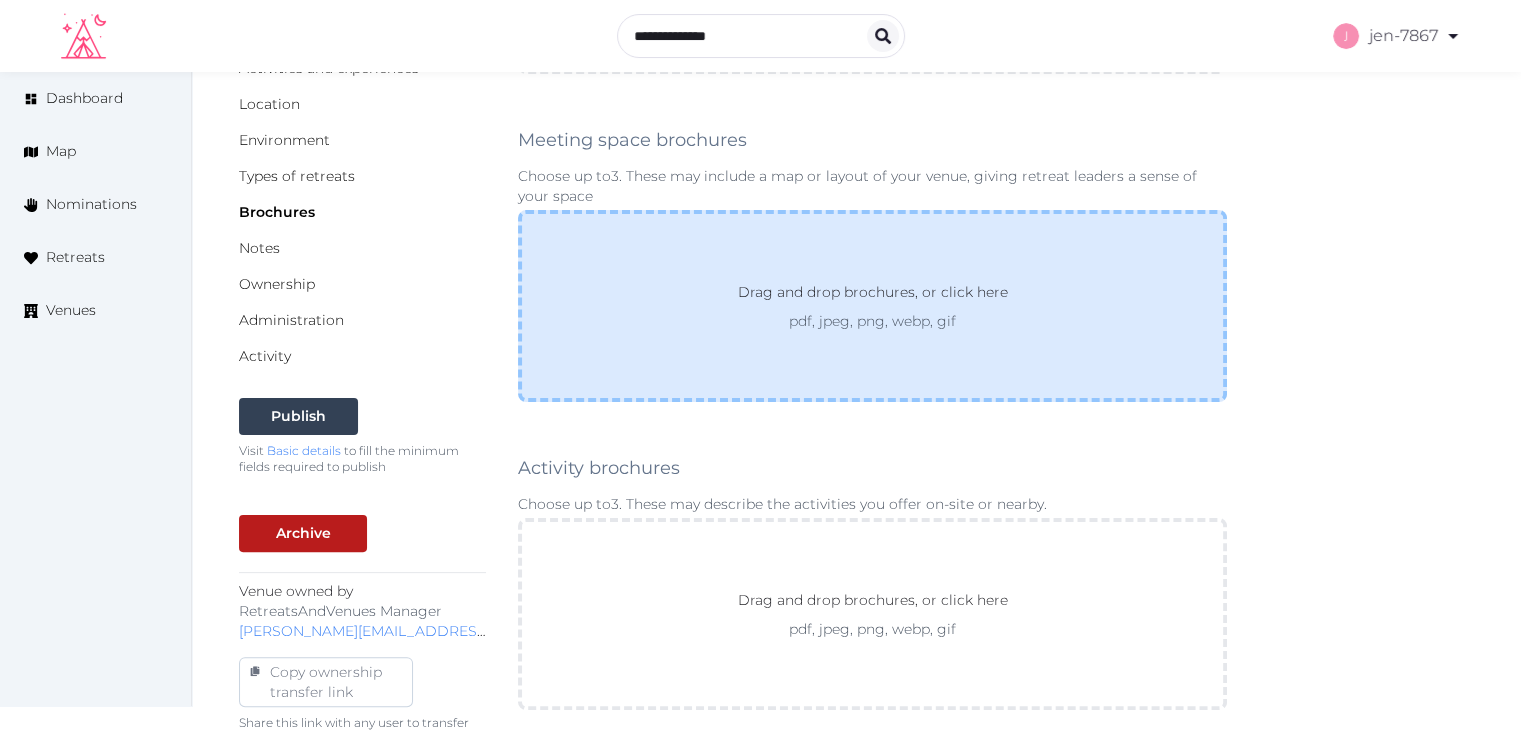 click on "Drag and drop brochures, or click here pdf, jpeg, png, webp, gif" at bounding box center [872, 306] 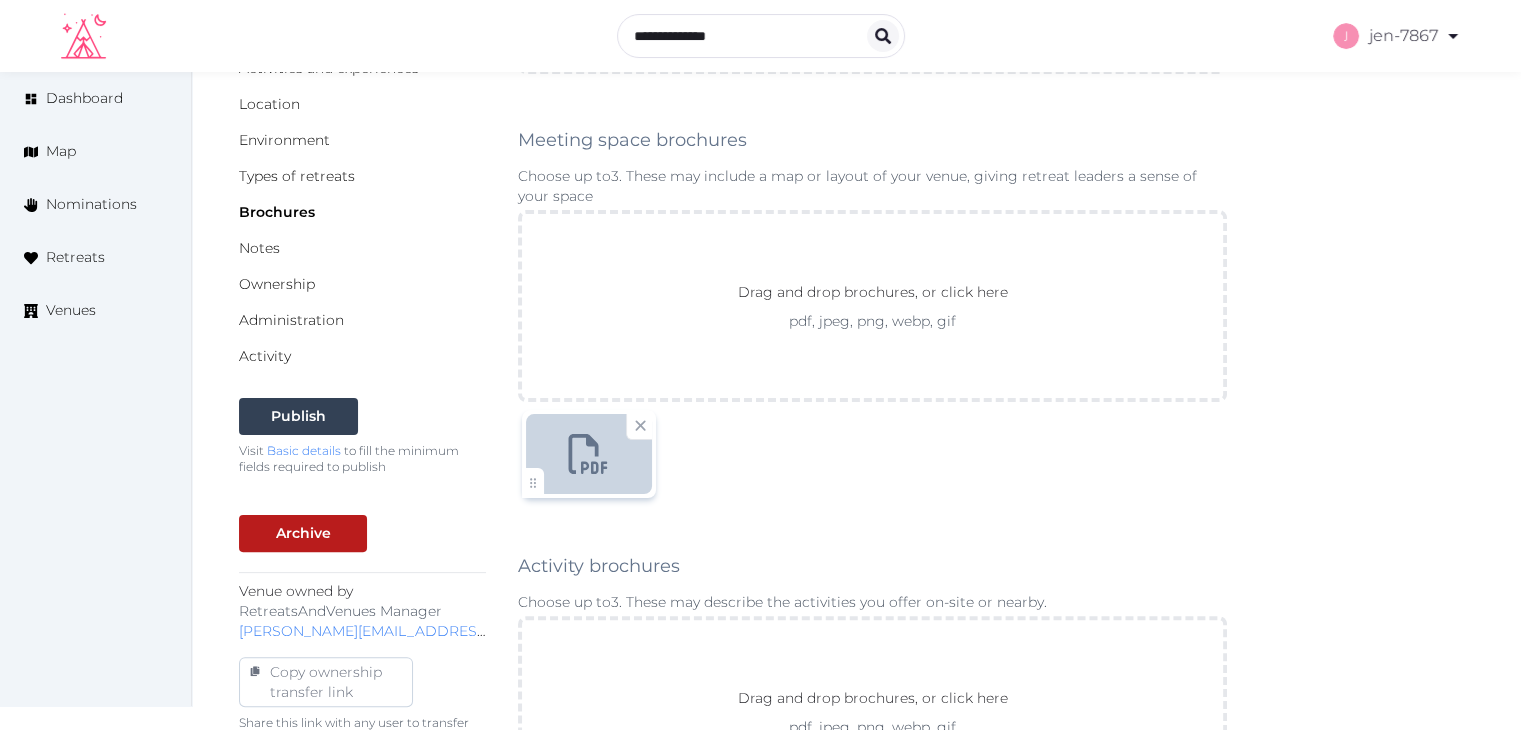 scroll, scrollTop: 1000, scrollLeft: 0, axis: vertical 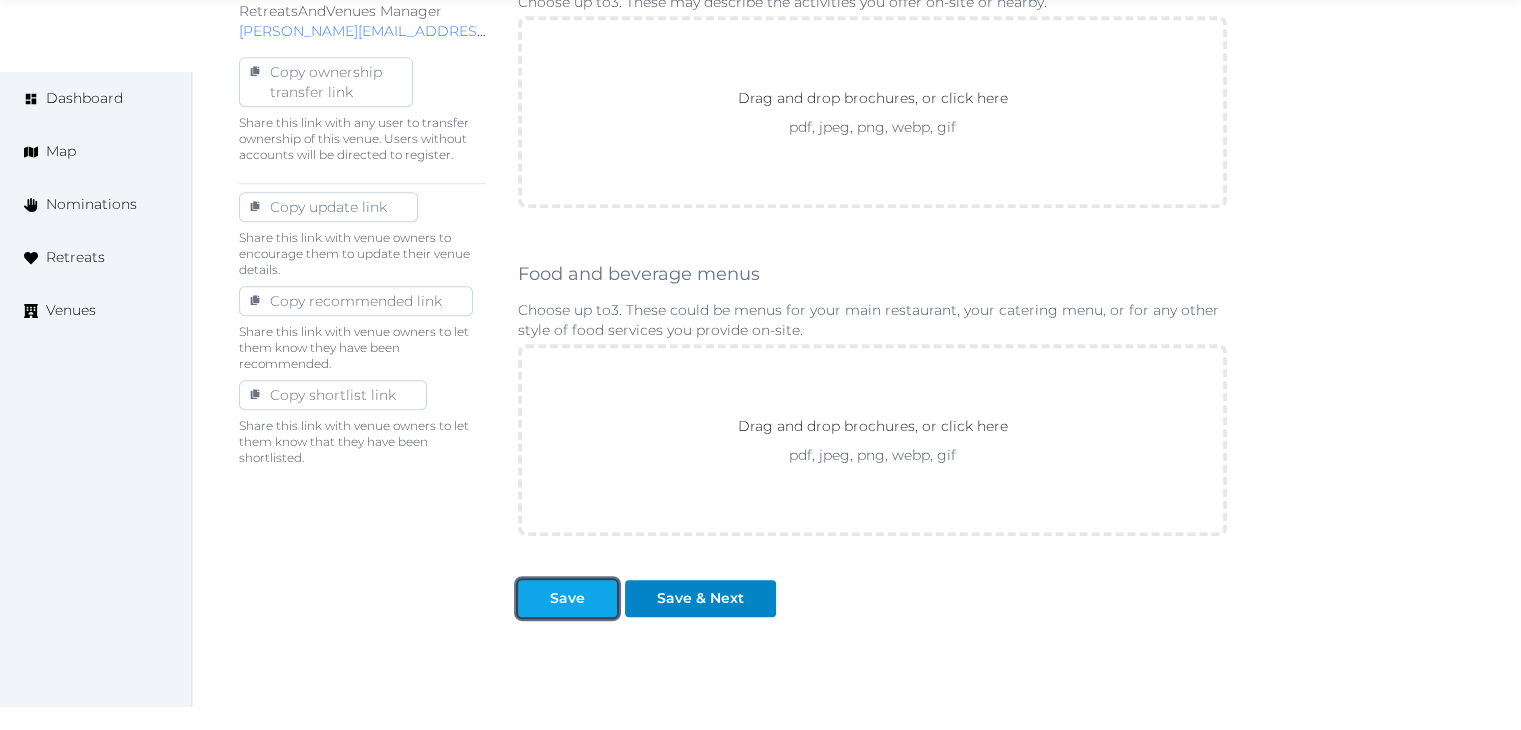 click on "Save" at bounding box center (567, 598) 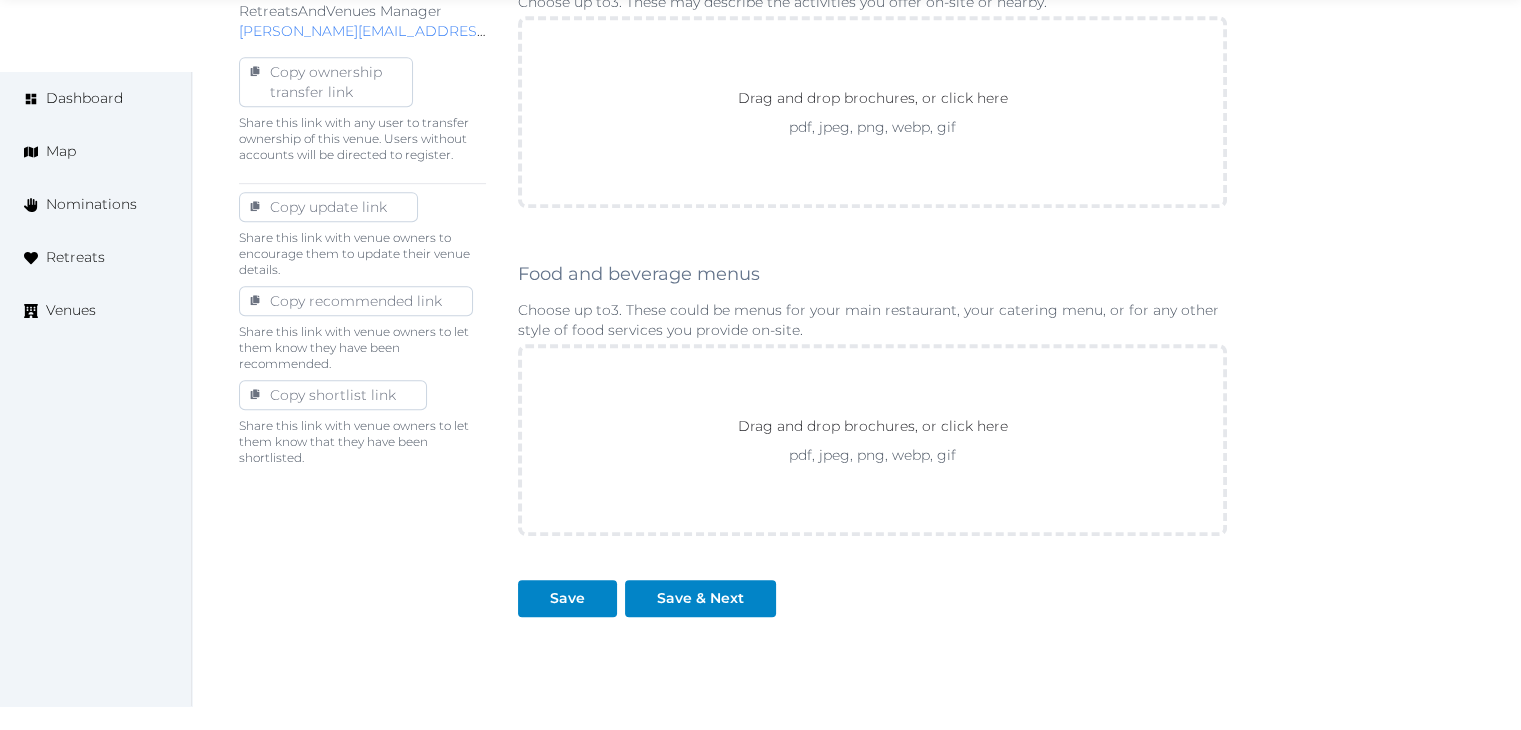 click on "Group brochures Also sometimes known as a meeting planner. Choose up to   3 . Drag and drop brochures, or click here pdf, jpeg, png, webp, gif
To pick up a draggable item, press the space bar.
While dragging, use the arrow keys to move the item.
Press space again to drop the item in its new position, or press escape to cancel.
Meeting space brochures Choose up to  3 . These may include a map or layout of your venue, giving retreat leaders a sense of your space Drag and drop brochures, or click here pdf, jpeg, png, webp, gif 17321809866158_Castell-Son-Claret-MICE-Presentation-2024.pdf
To pick up a draggable item, press the space bar.
While dragging, use the arrow keys to move the item.
Press space again to drop the item in its new position, or press escape to cancel.
Activity brochures Choose up to  3 . These may describe the activities you offer on-site or nearby. Drag and drop brochures, or click here pdf, jpeg, png, webp, gif Food and beverage menus Choose up to  3 Save" at bounding box center [872, 5] 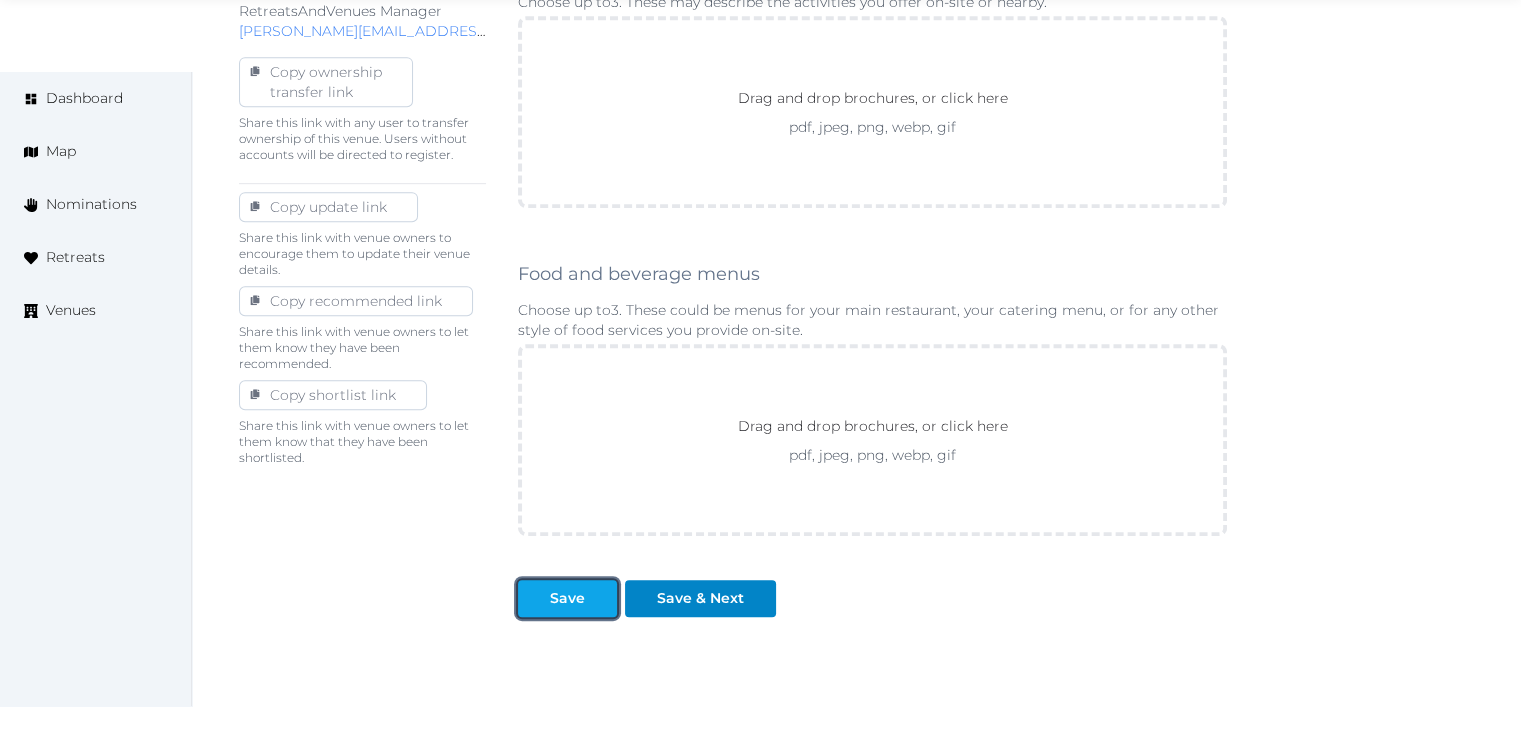 click on "Save" at bounding box center (567, 598) 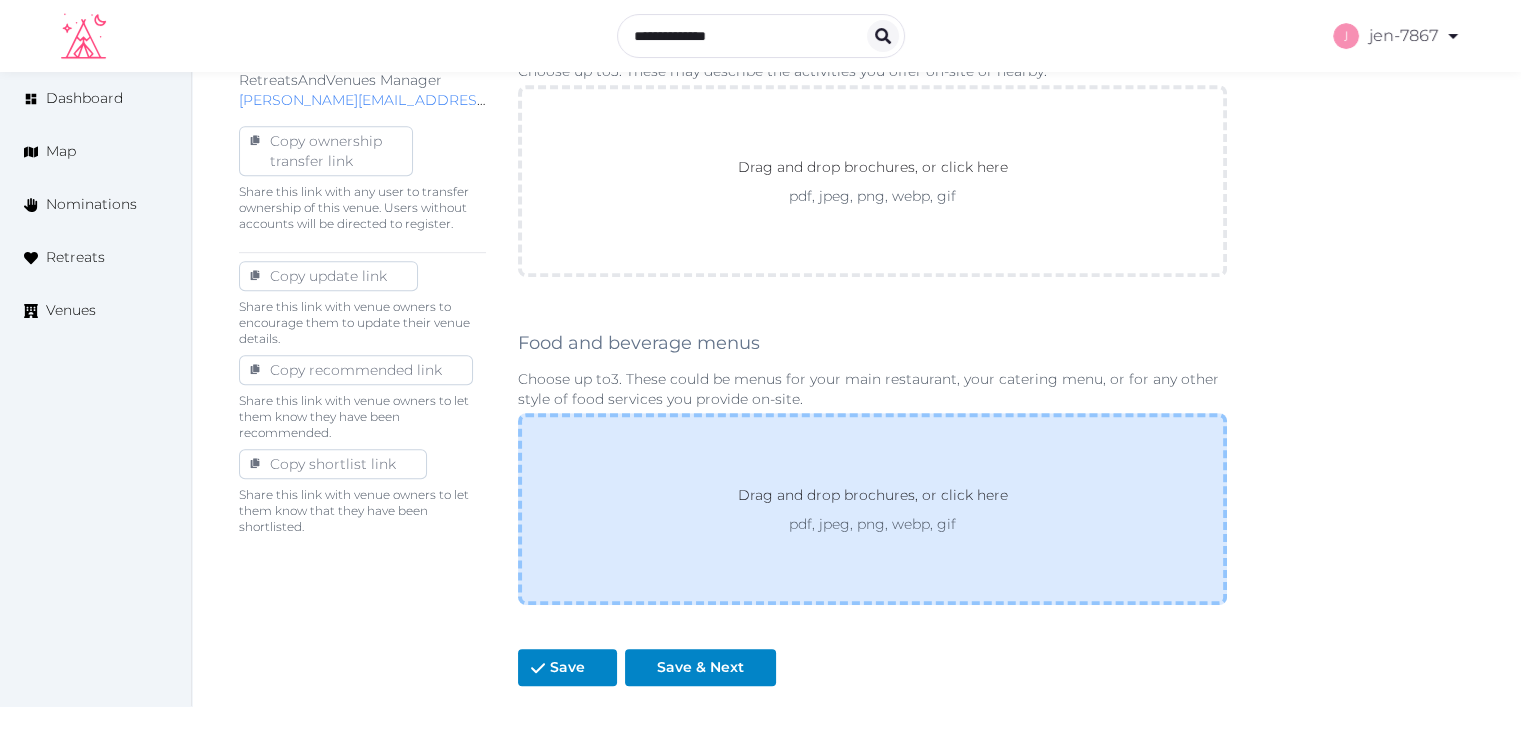 scroll, scrollTop: 1111, scrollLeft: 0, axis: vertical 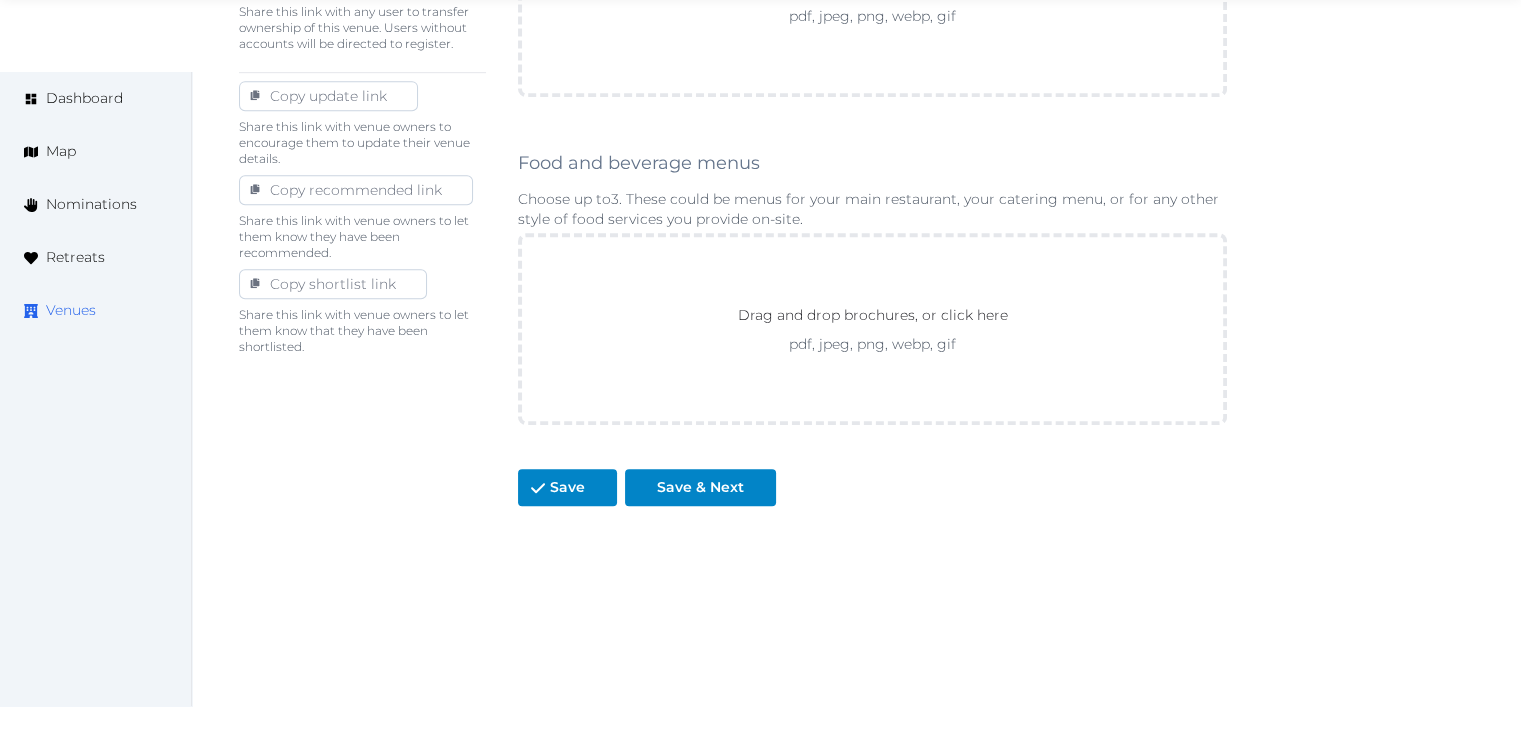 click on "Venues" at bounding box center (71, 310) 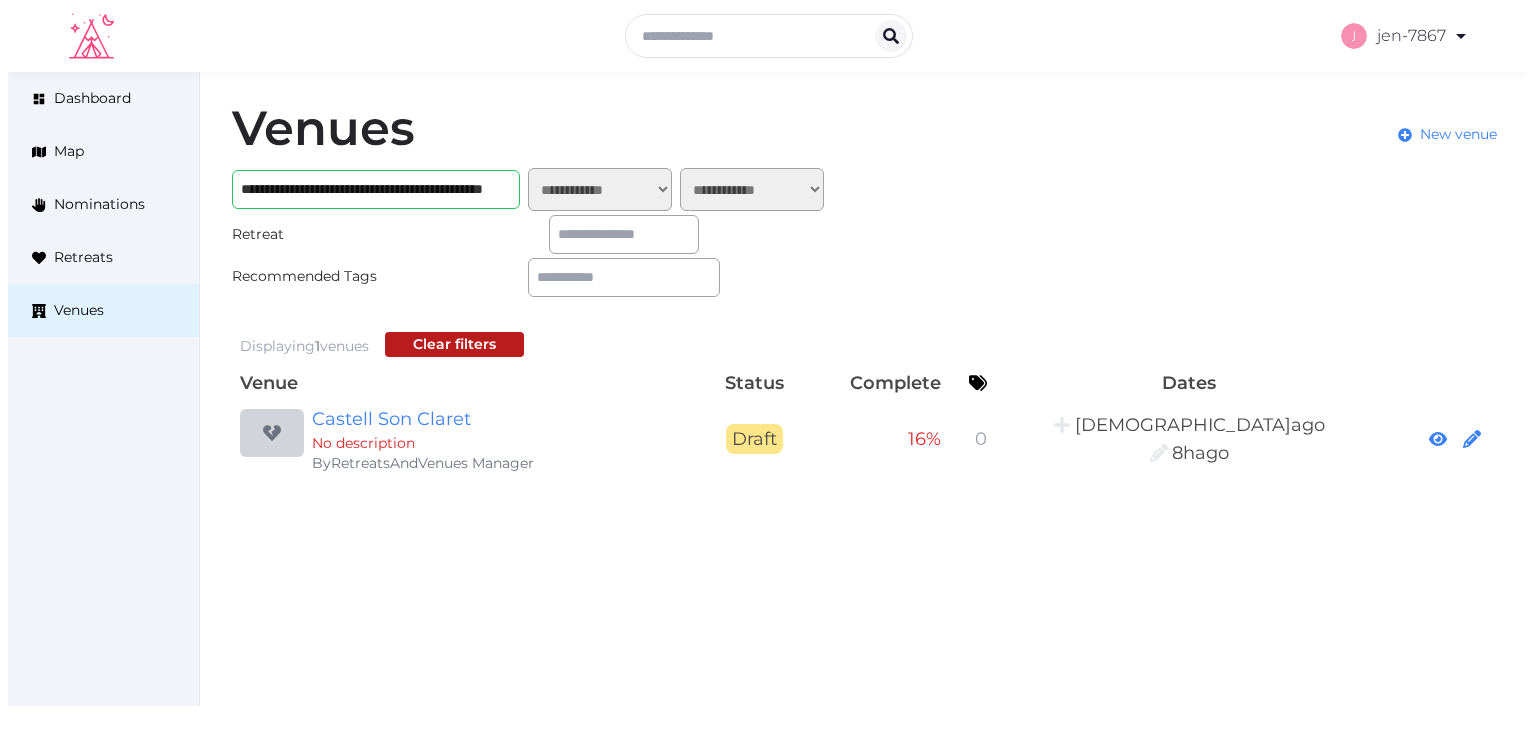 scroll, scrollTop: 0, scrollLeft: 0, axis: both 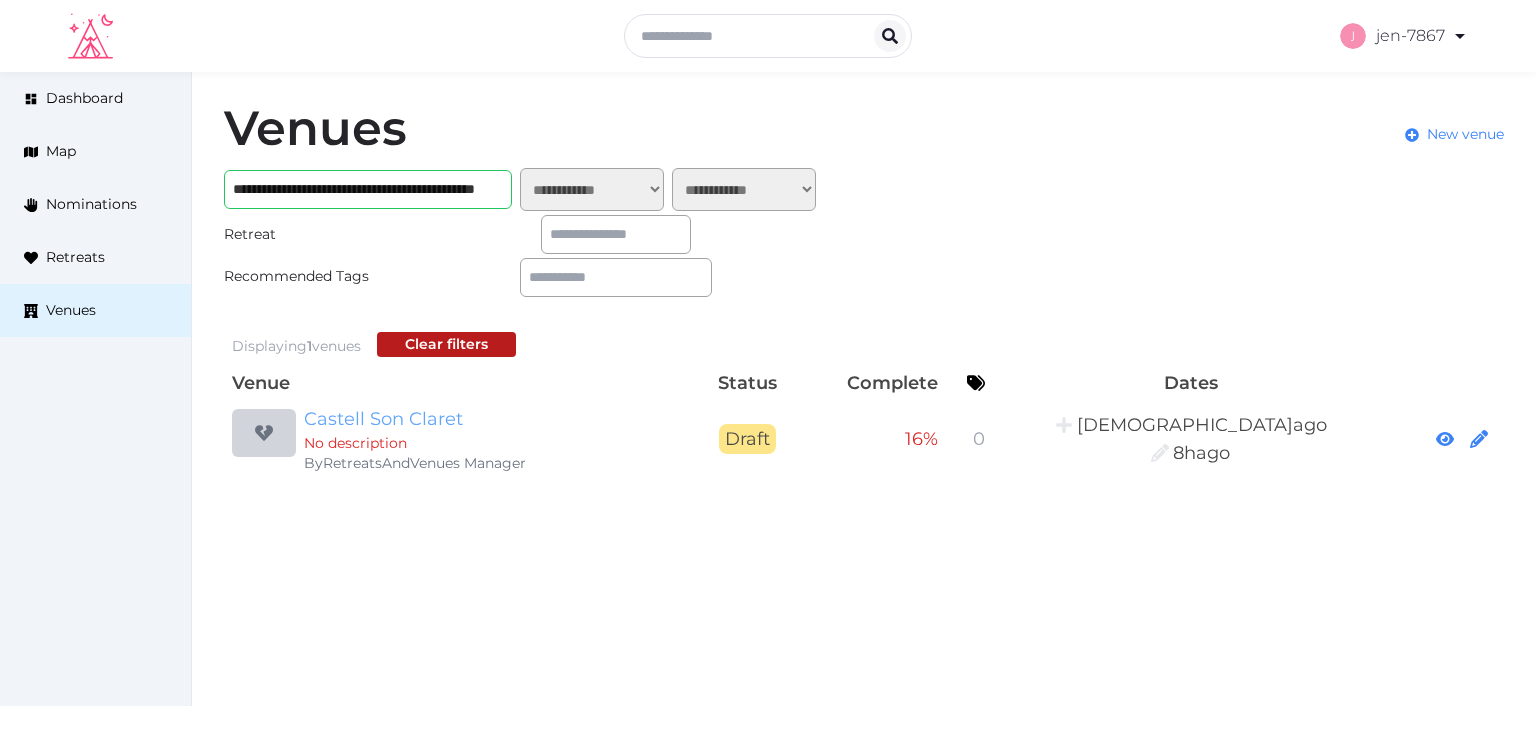 click on "Castell Son Claret" at bounding box center (496, 419) 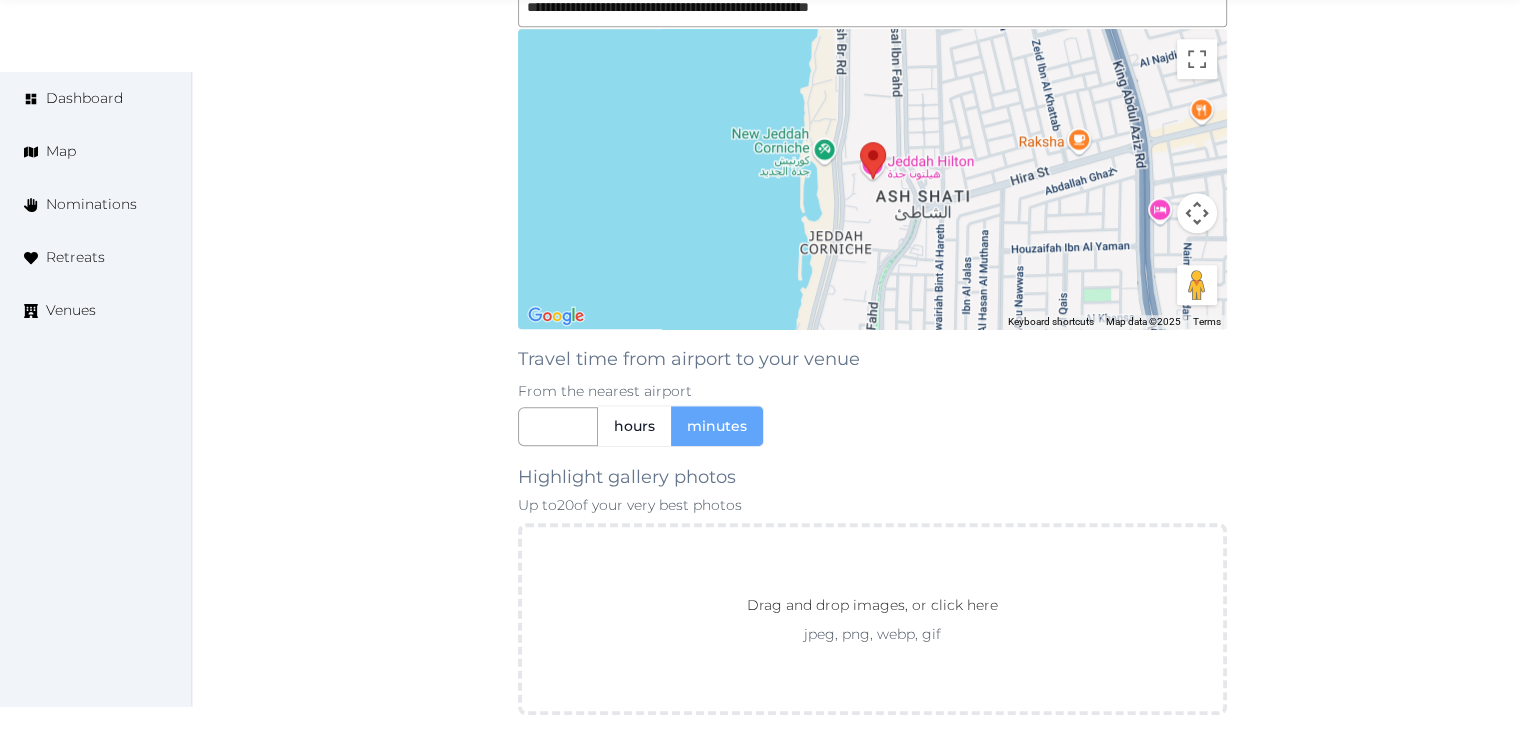 scroll, scrollTop: 1874, scrollLeft: 0, axis: vertical 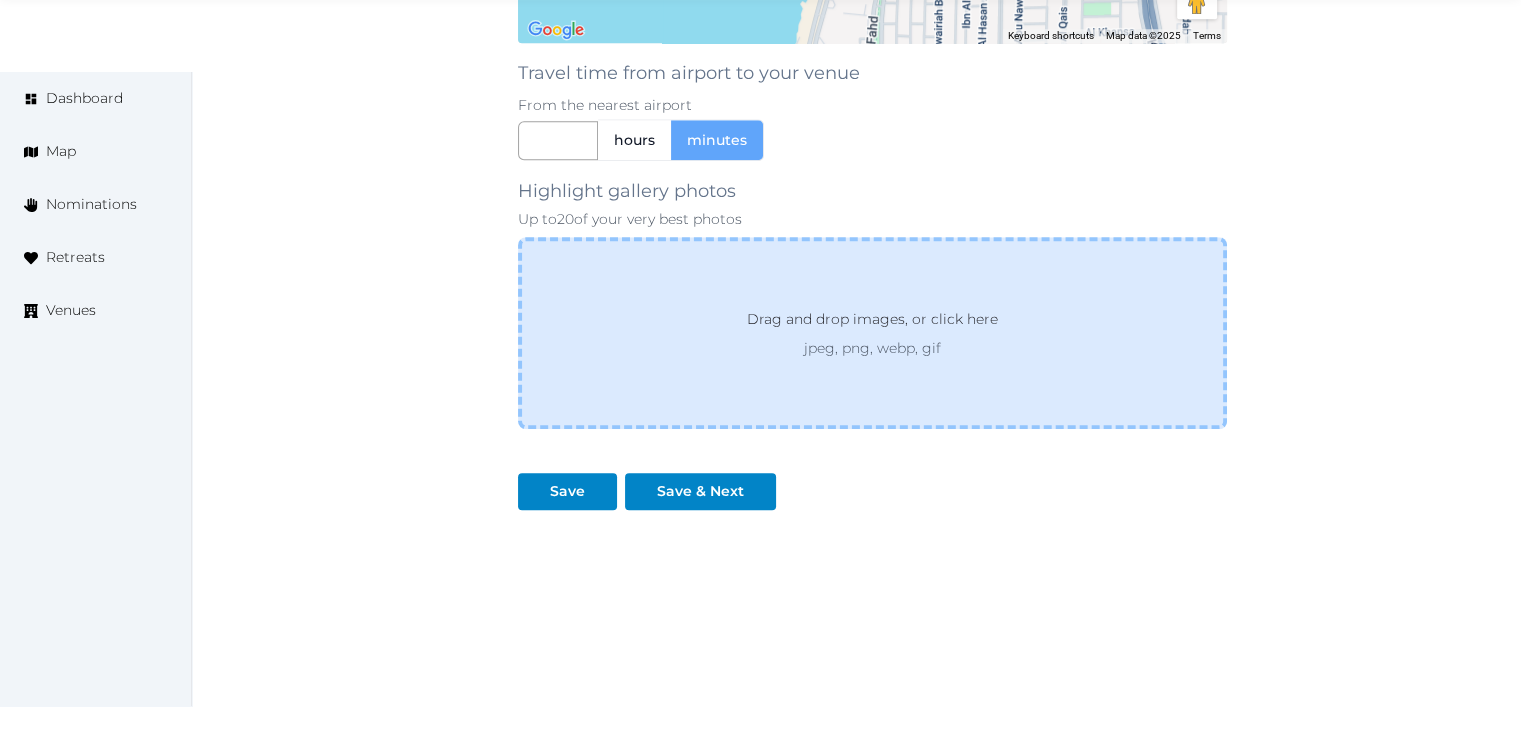 click on "Drag and drop images, or click here" at bounding box center (872, 323) 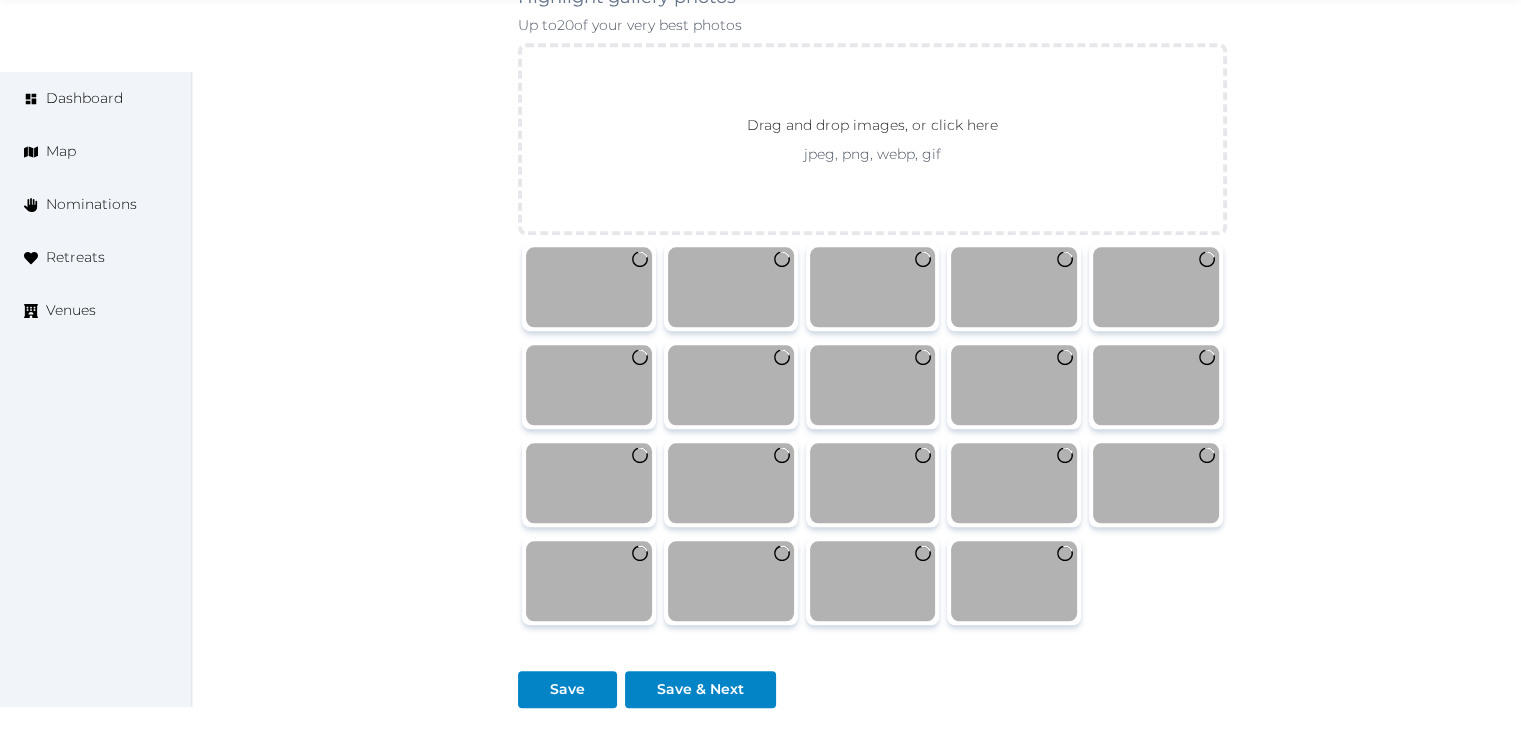 scroll, scrollTop: 2074, scrollLeft: 0, axis: vertical 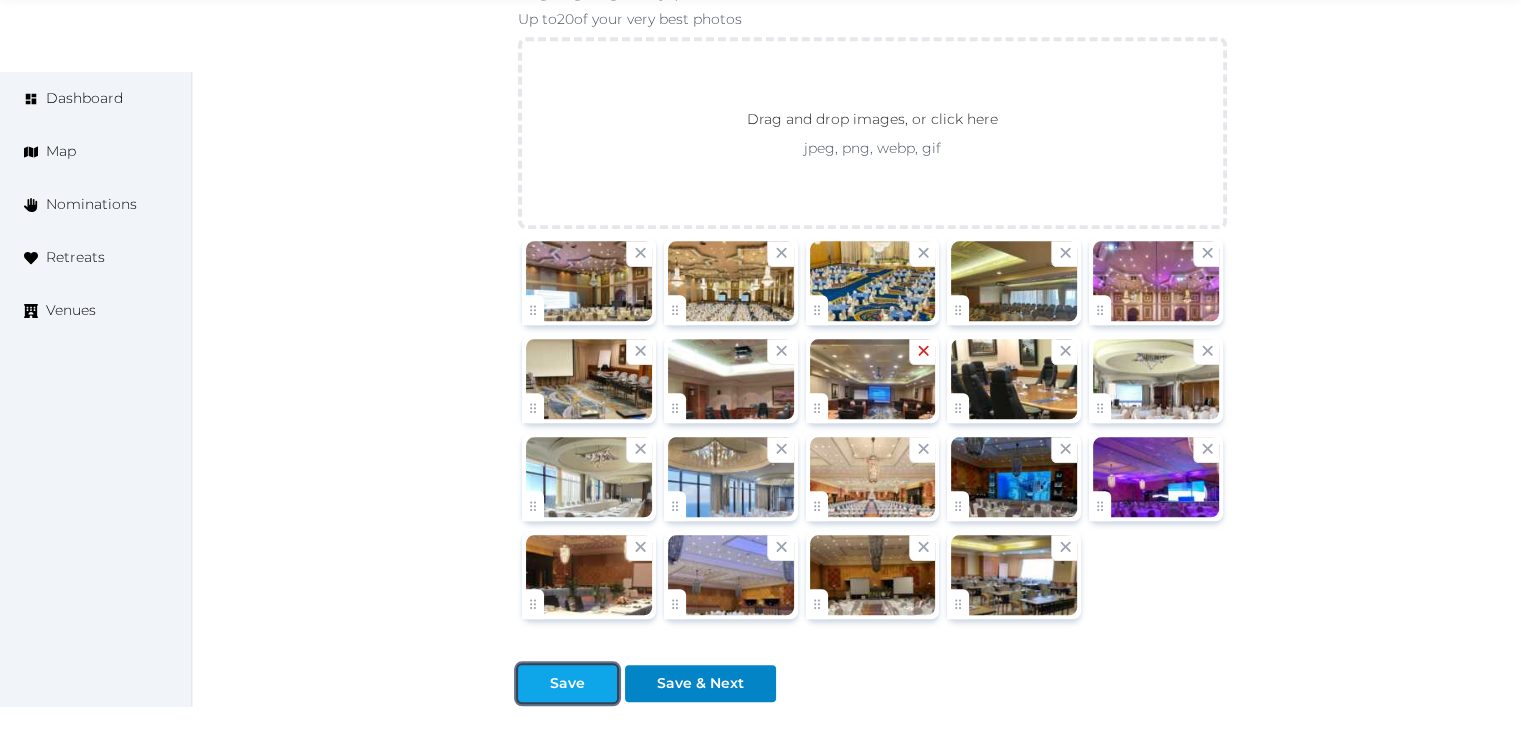 click on "Save" at bounding box center [567, 683] 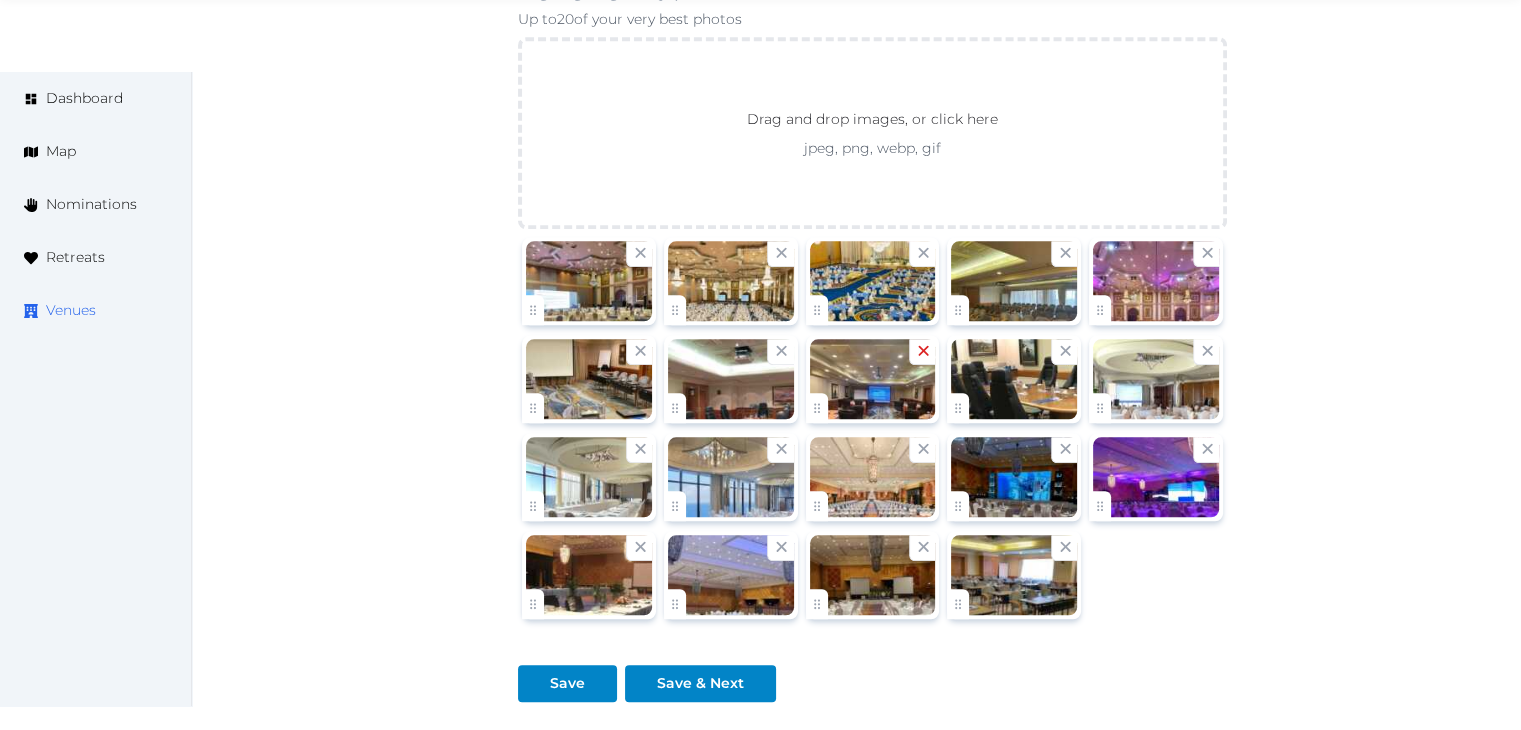 click on "Venues" at bounding box center [71, 310] 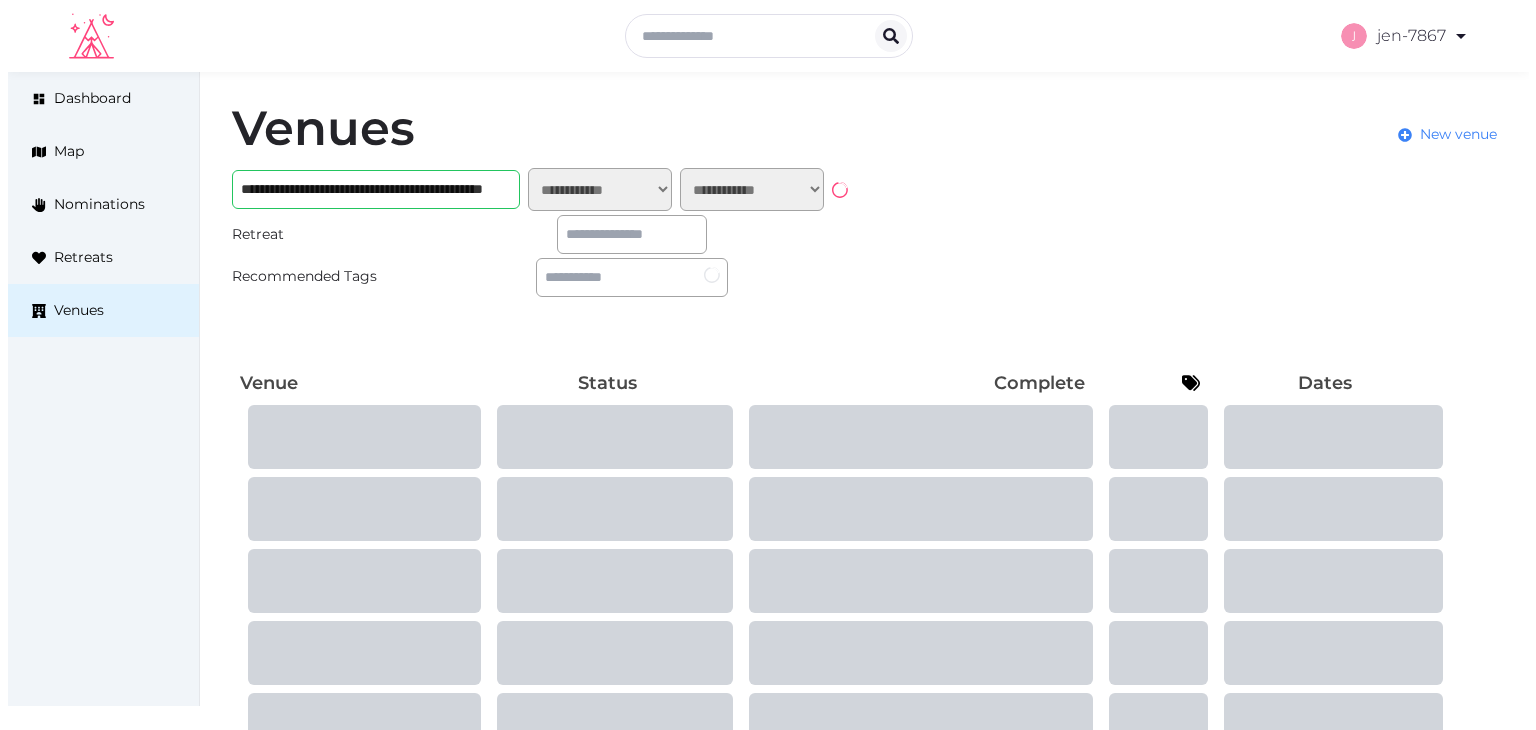 scroll, scrollTop: 0, scrollLeft: 0, axis: both 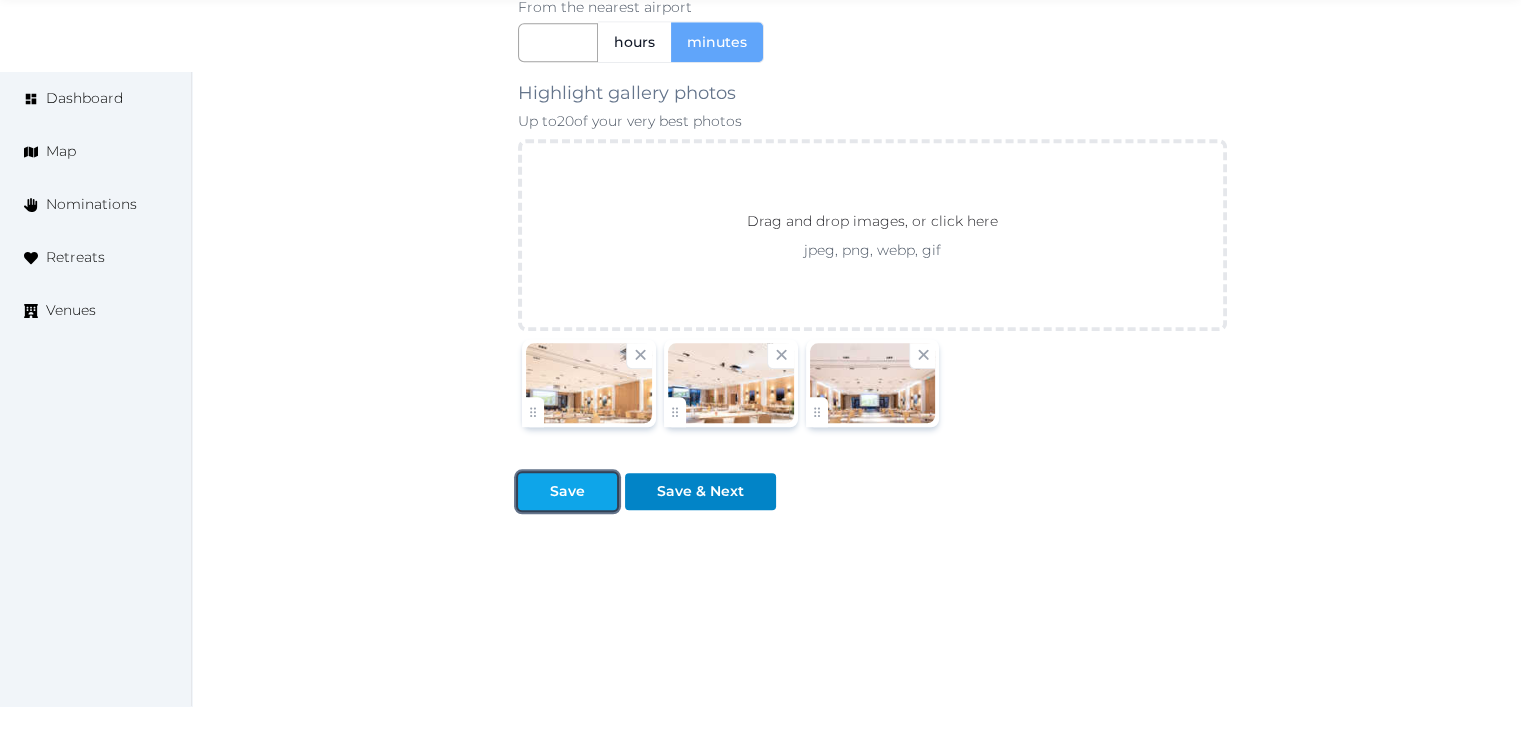 click on "Save" at bounding box center (567, 491) 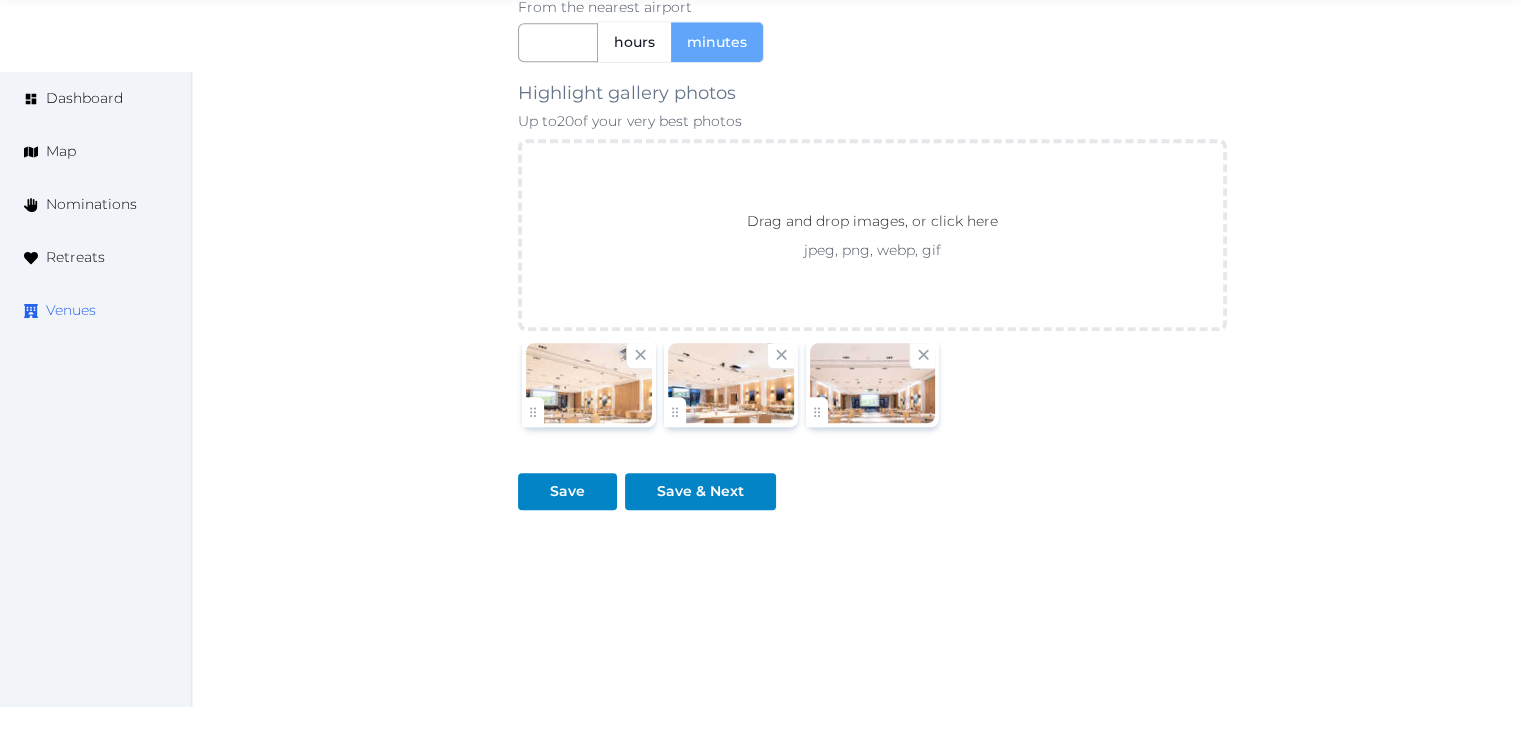 click on "Venues" at bounding box center [71, 310] 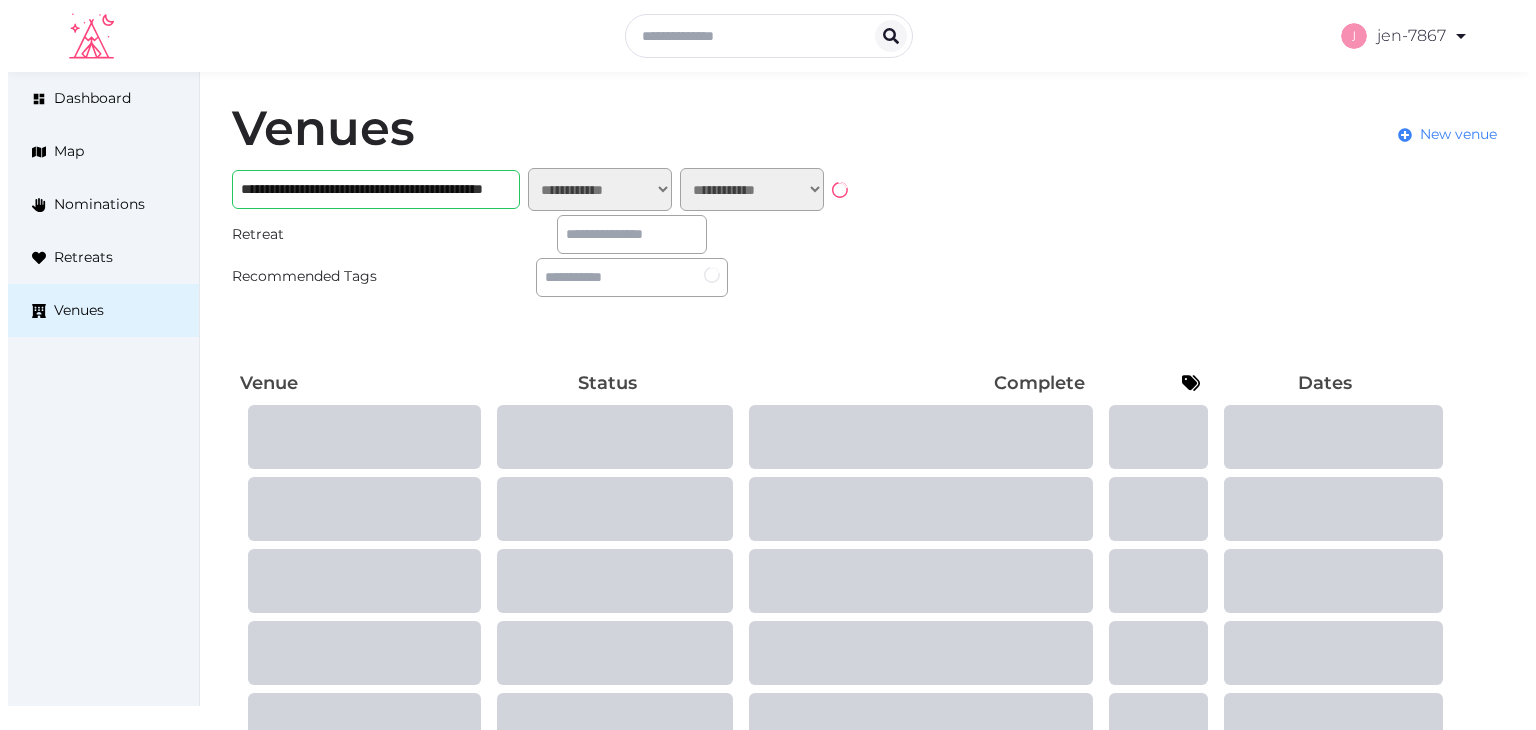 scroll, scrollTop: 0, scrollLeft: 0, axis: both 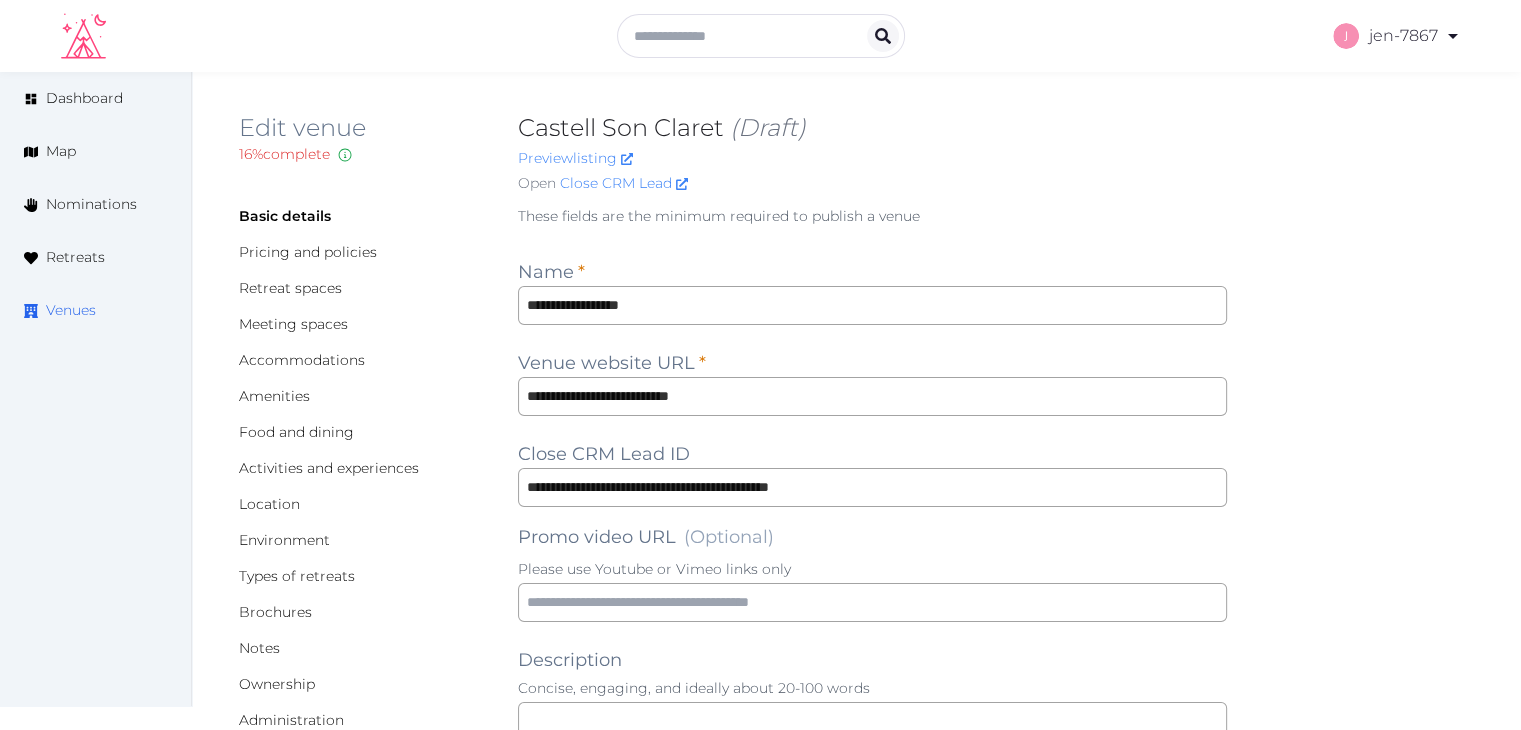 click on "Venues" at bounding box center (71, 310) 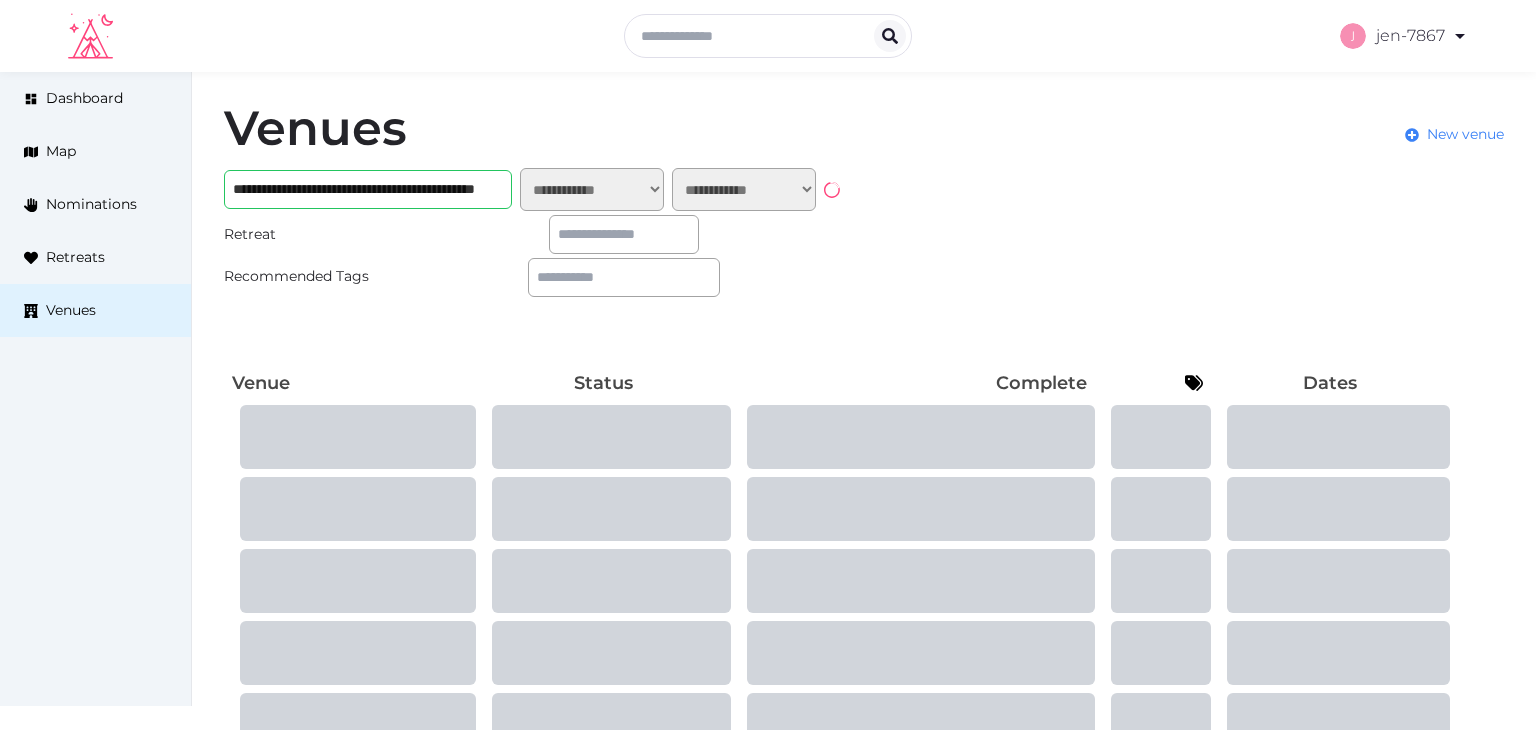 scroll, scrollTop: 0, scrollLeft: 0, axis: both 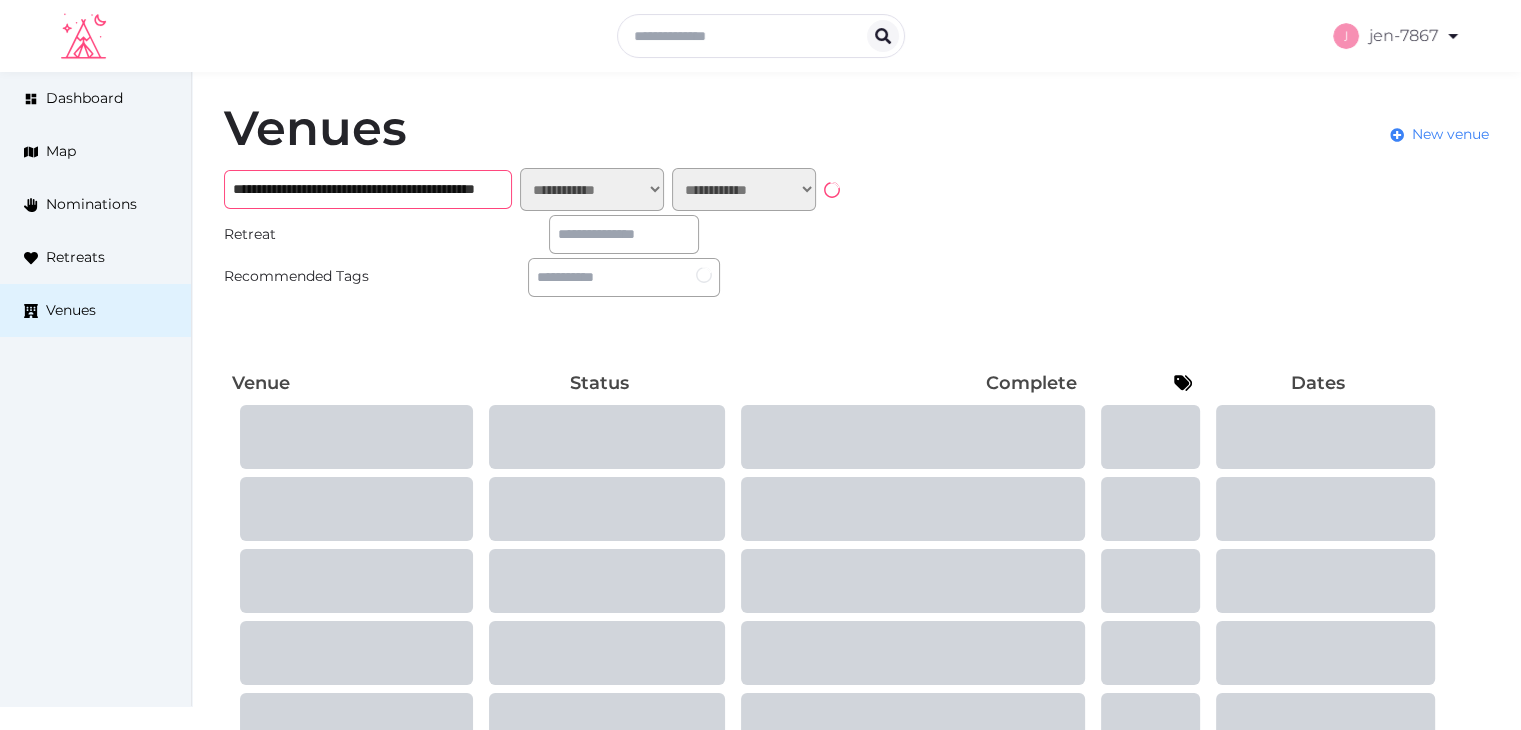 click on "**********" at bounding box center (368, 189) 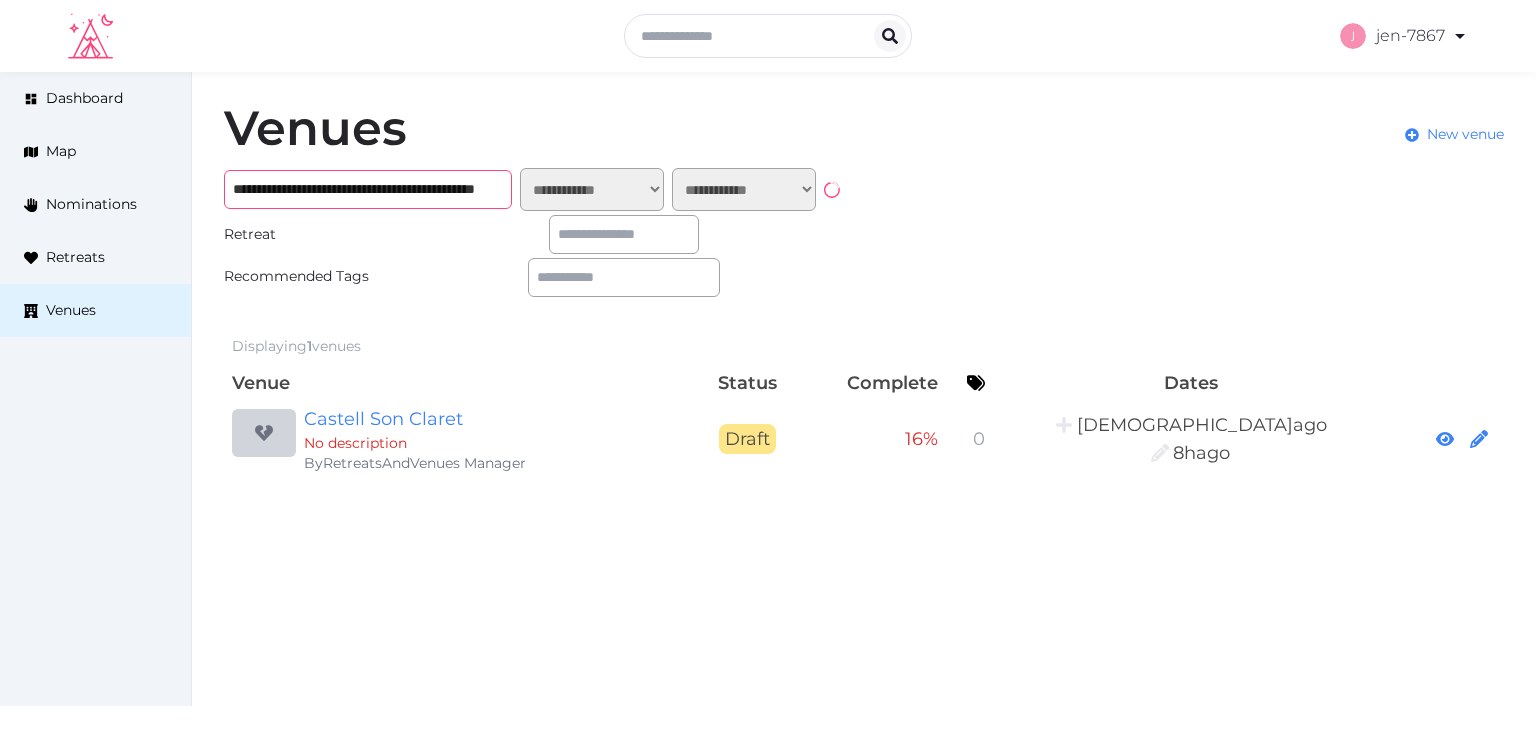 paste 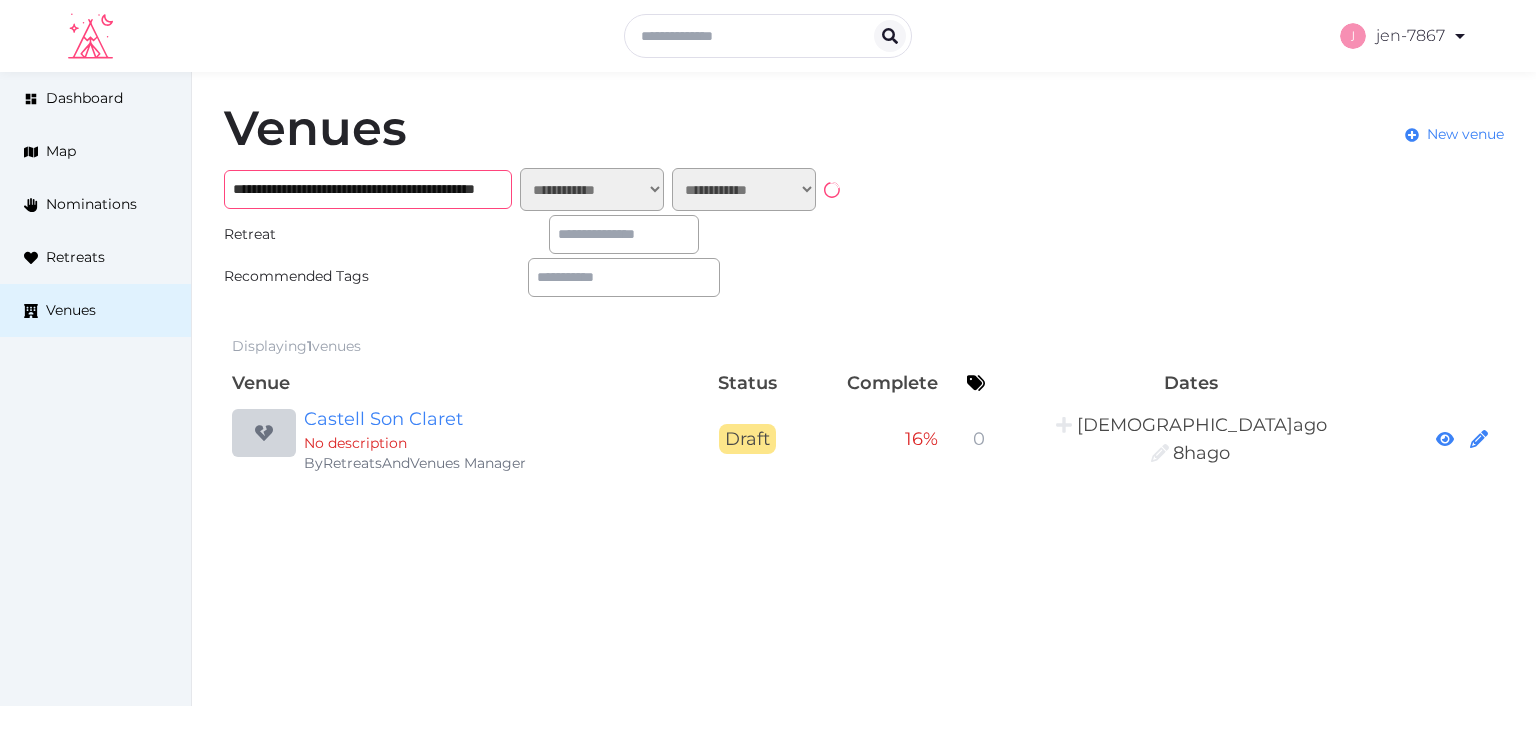 scroll, scrollTop: 0, scrollLeft: 161, axis: horizontal 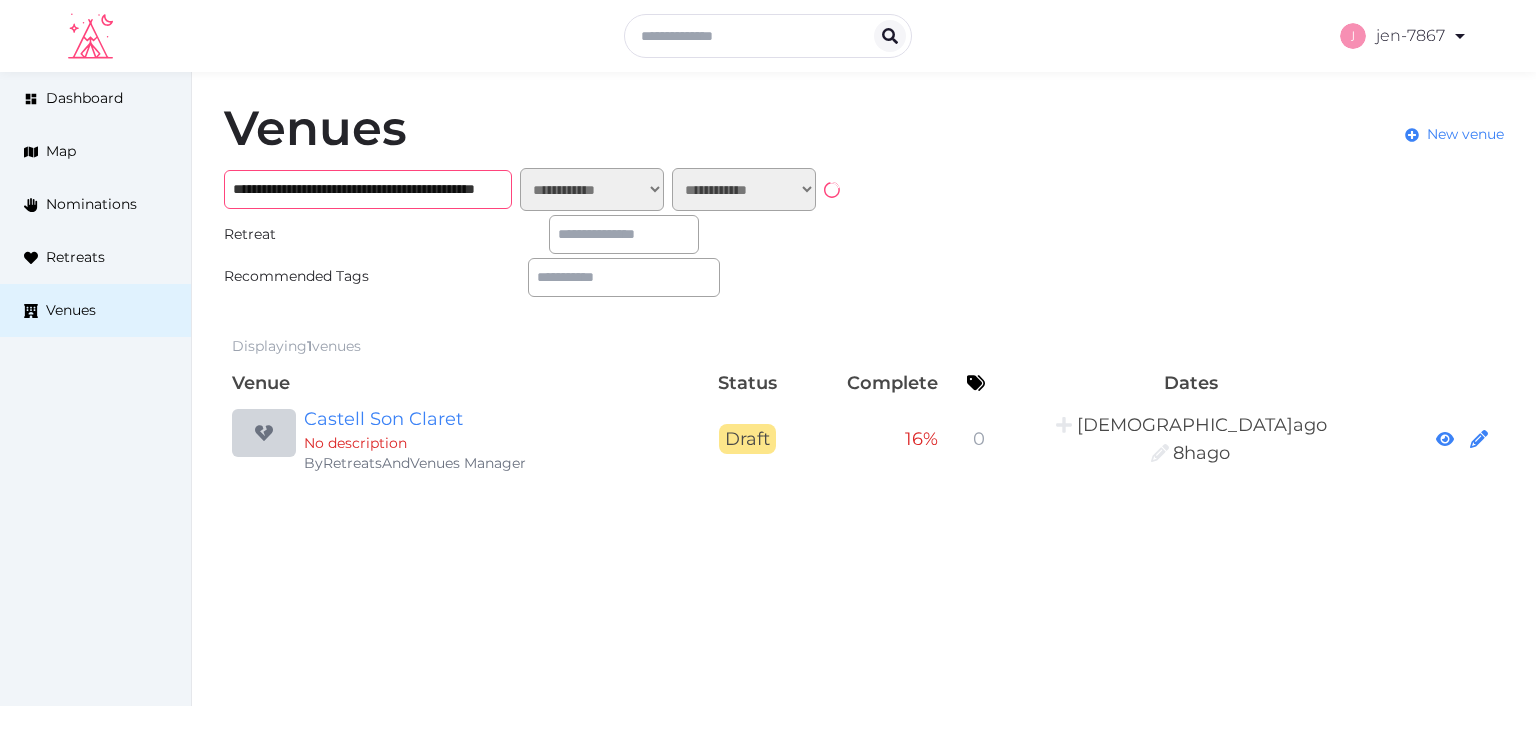 type on "**********" 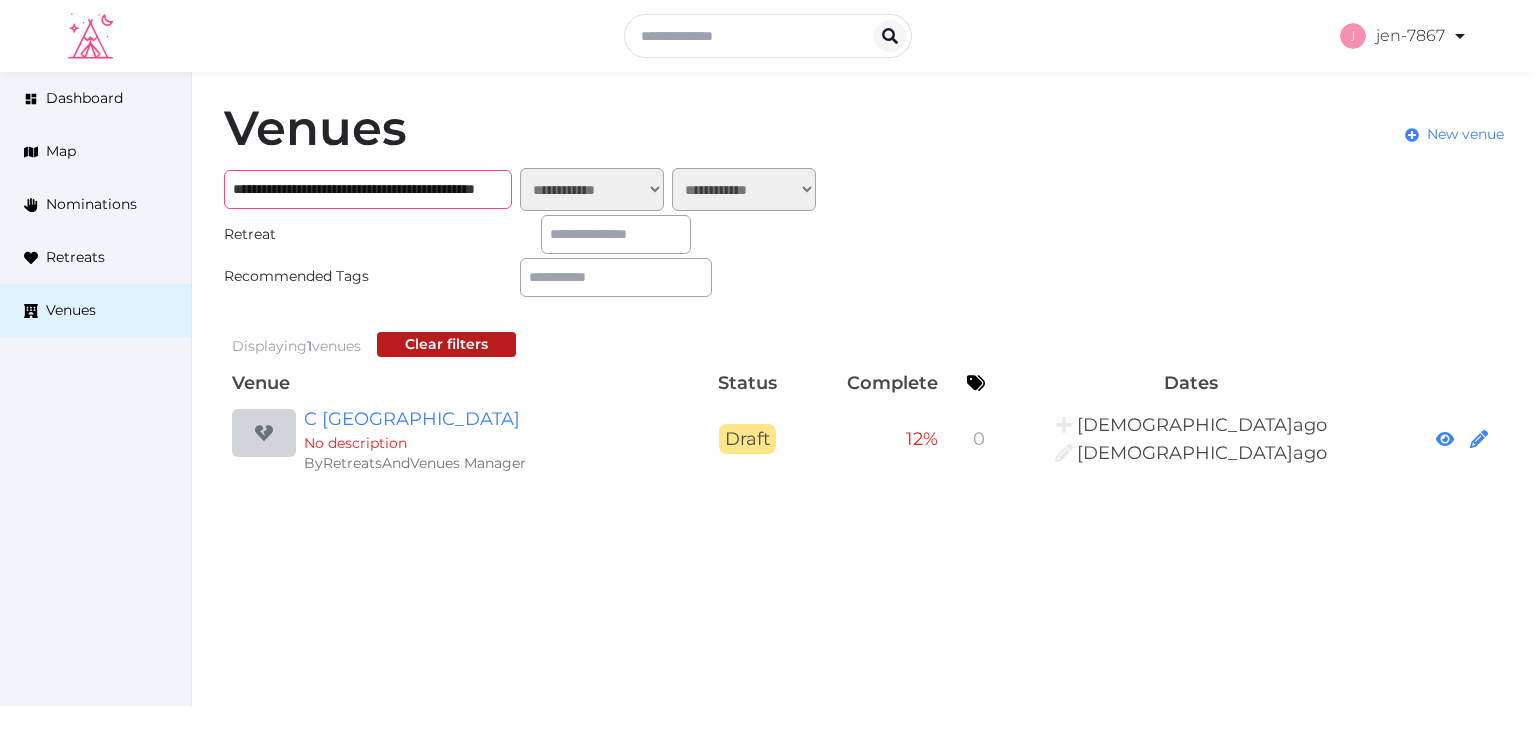 scroll, scrollTop: 0, scrollLeft: 0, axis: both 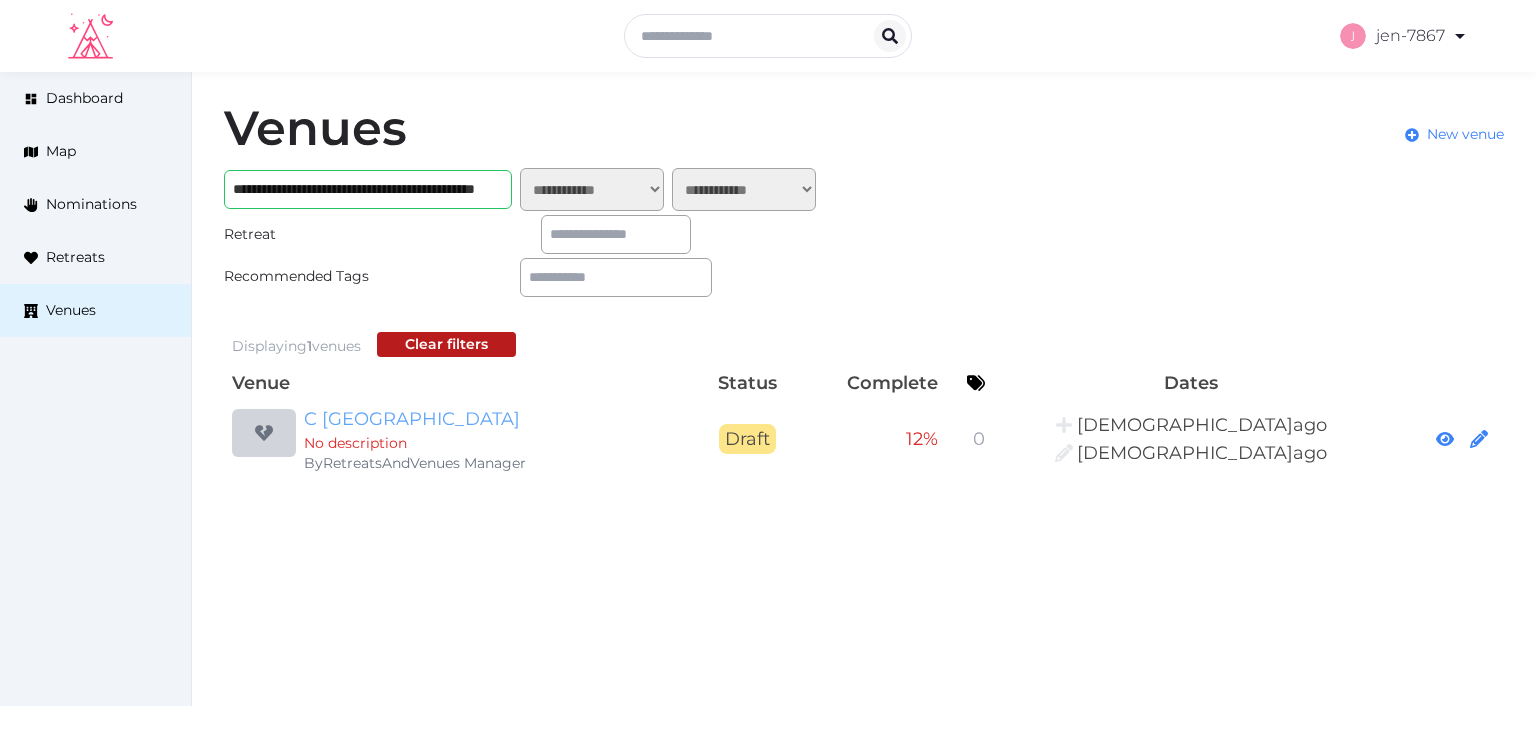 click on "C Mauritius" at bounding box center [496, 419] 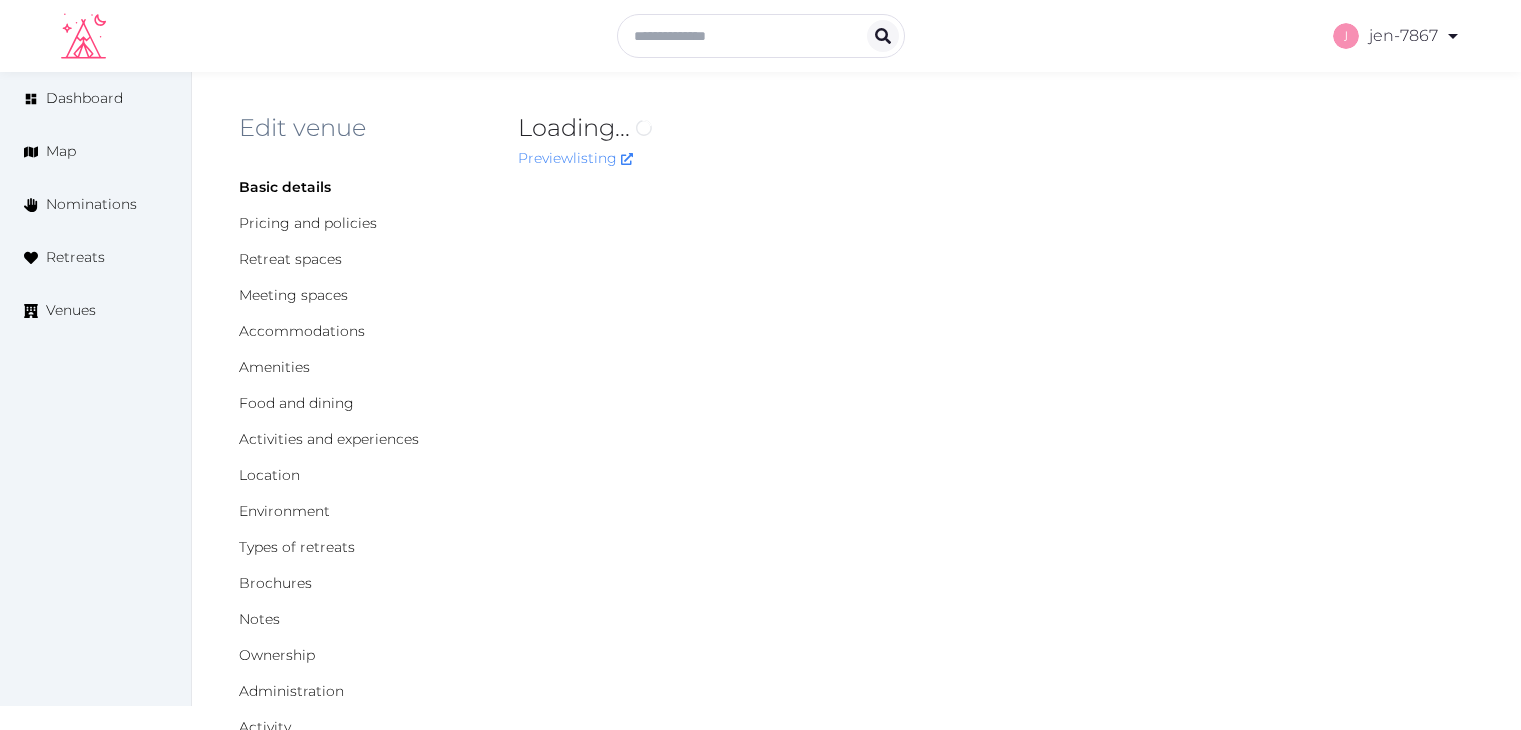 scroll, scrollTop: 0, scrollLeft: 0, axis: both 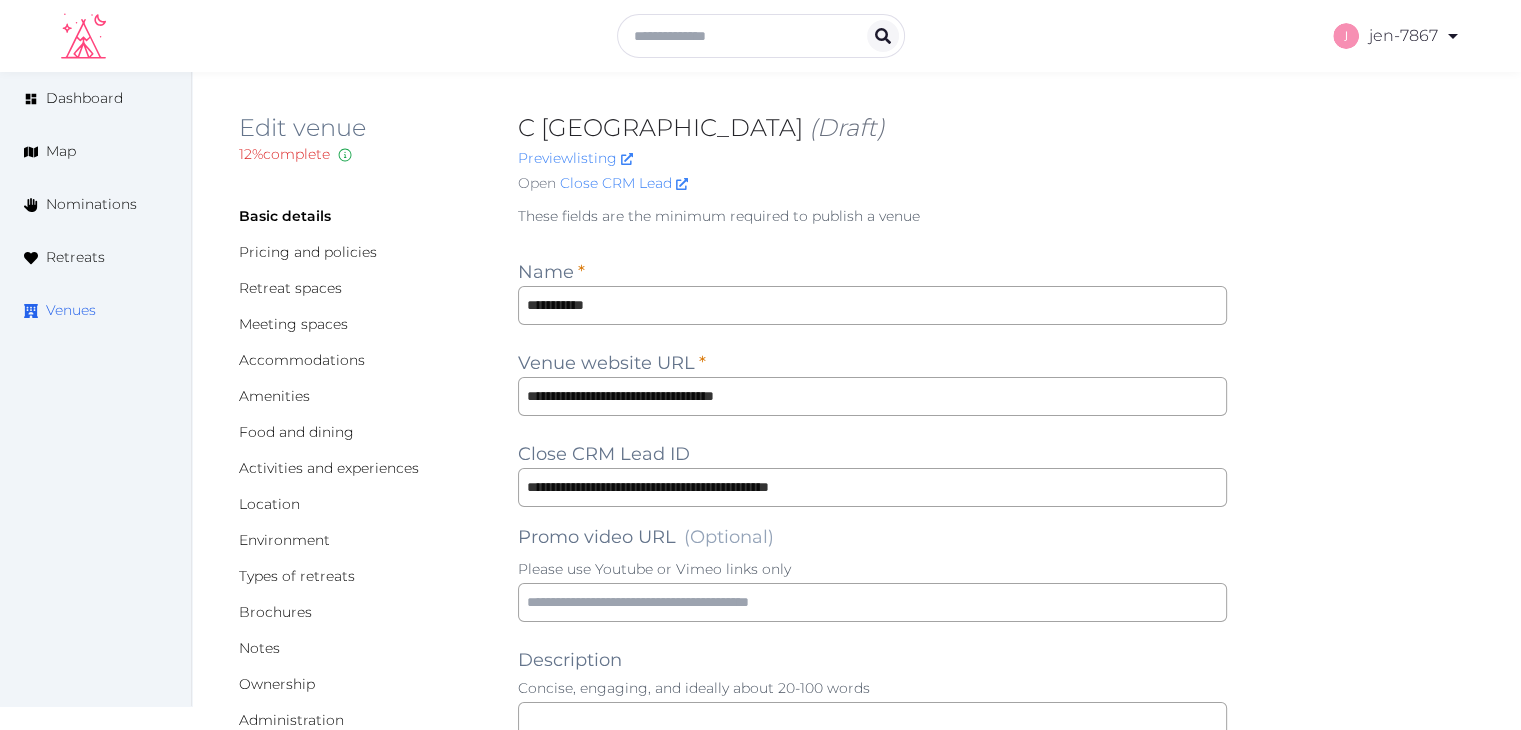 click on "Venues" at bounding box center (71, 310) 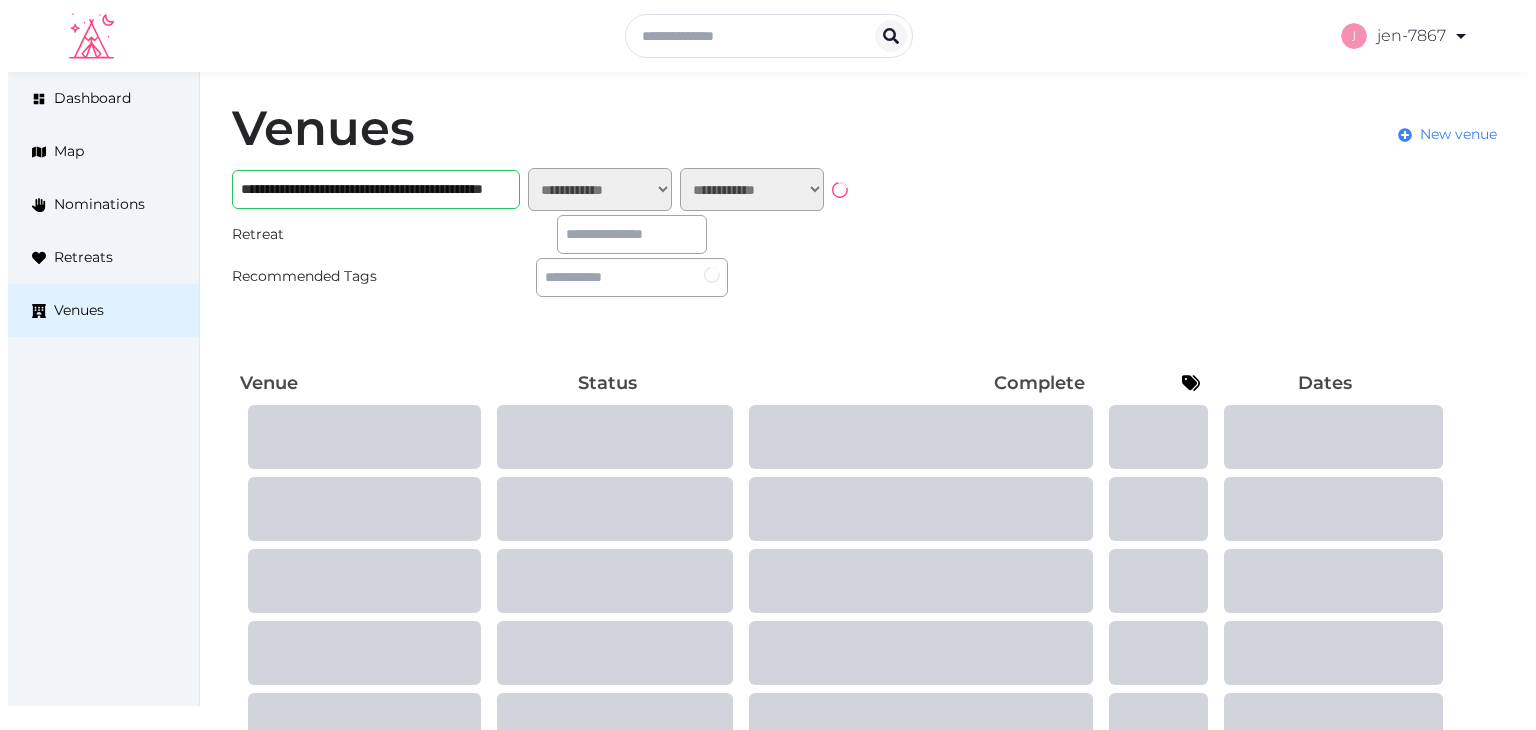 scroll, scrollTop: 0, scrollLeft: 0, axis: both 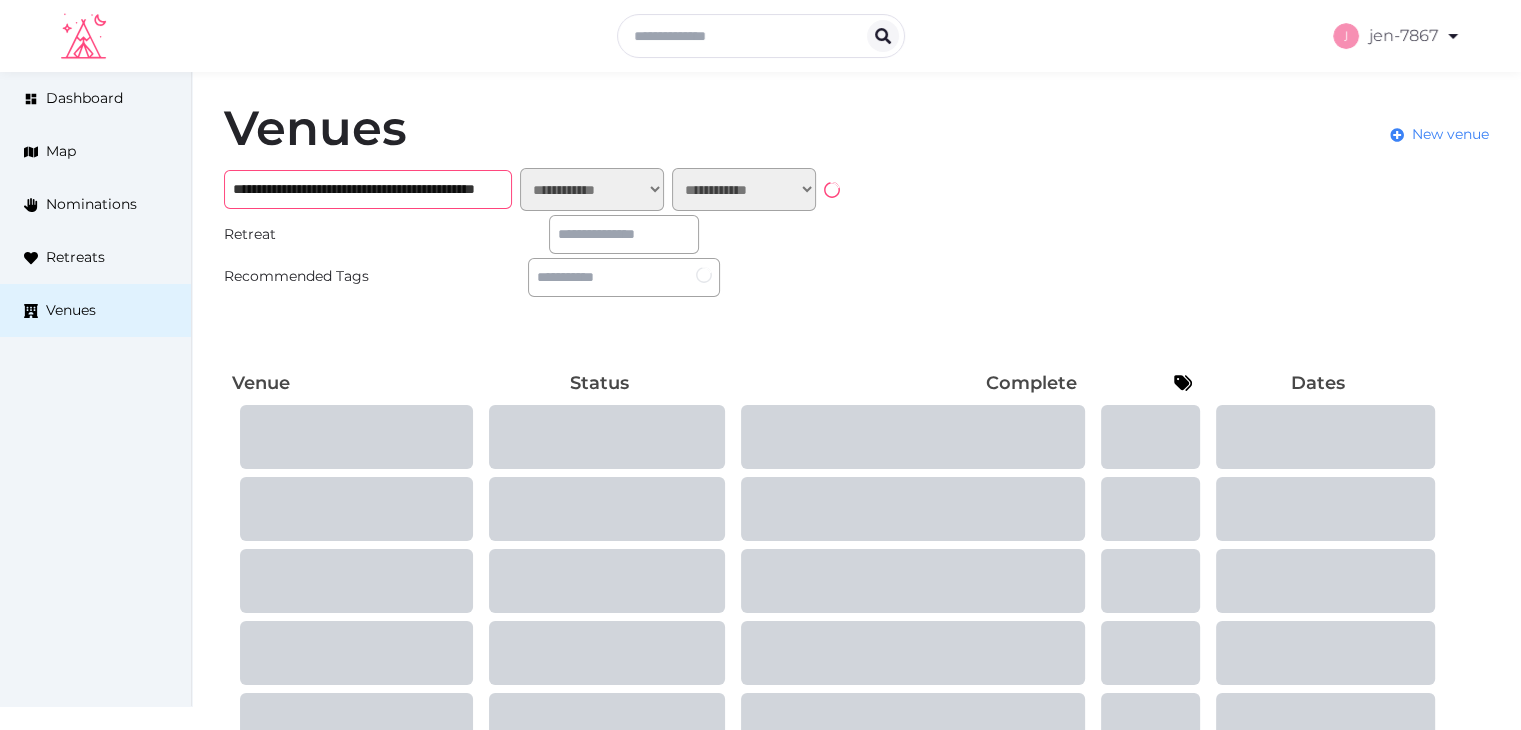 click on "**********" at bounding box center (368, 189) 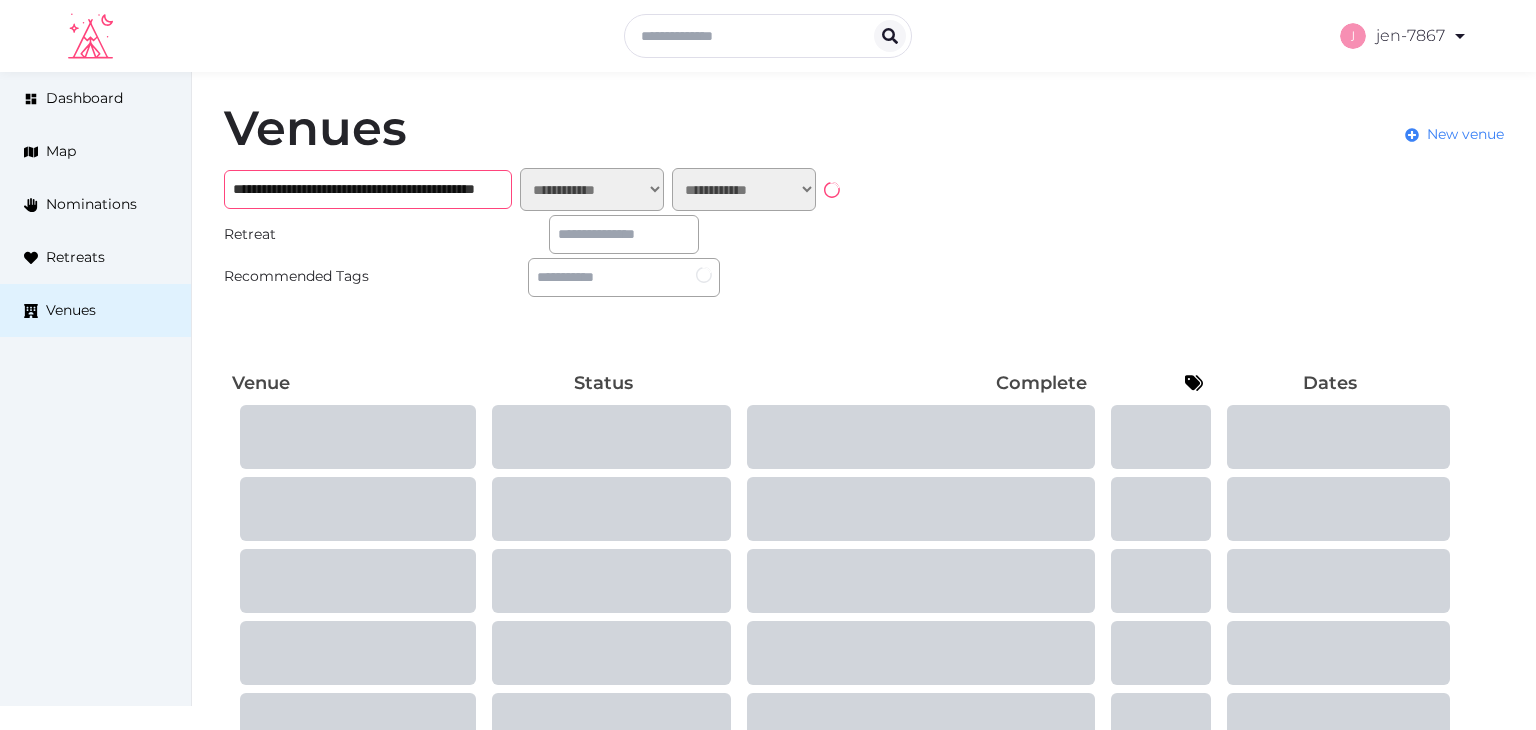click on "**********" at bounding box center [368, 189] 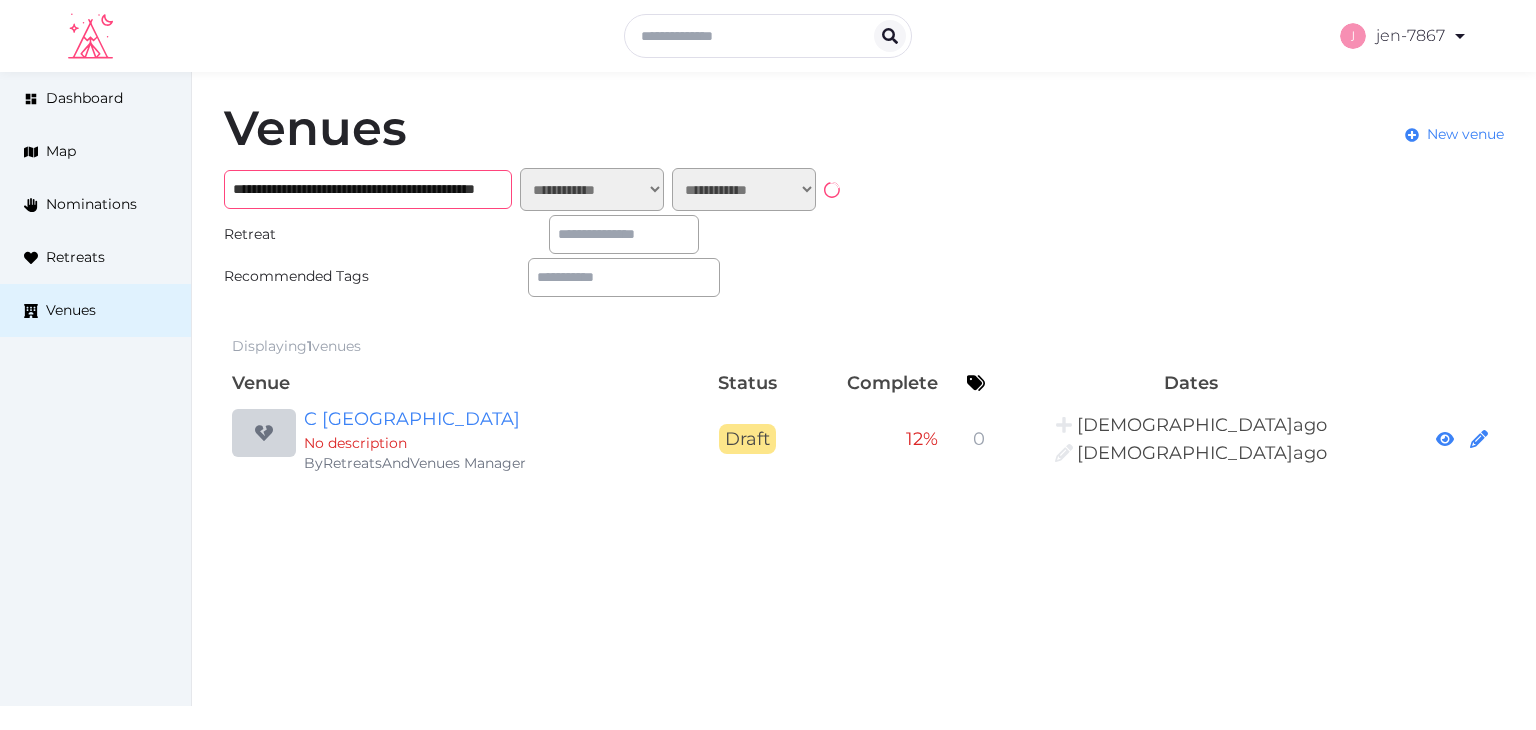 click on "**********" at bounding box center (368, 189) 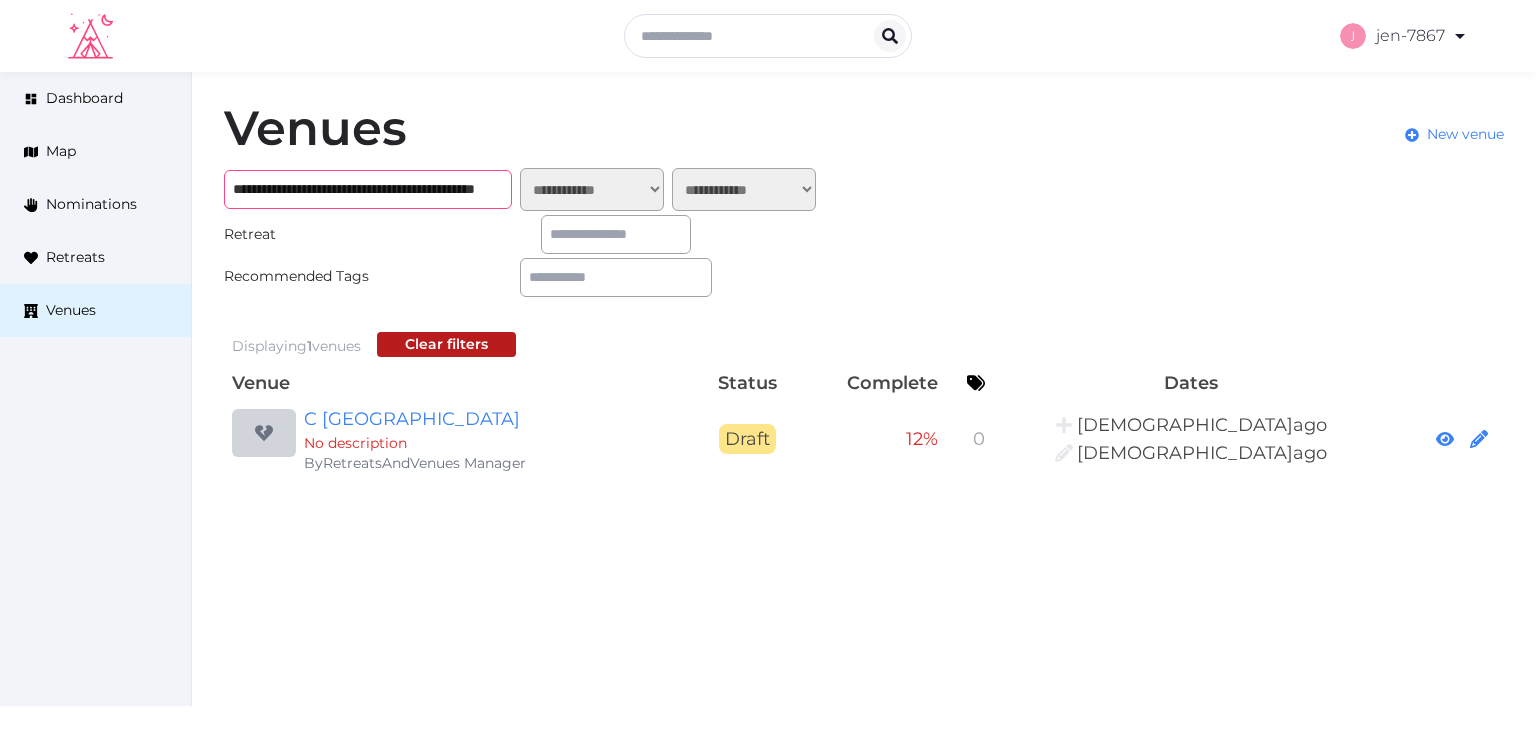 click on "**********" at bounding box center [368, 189] 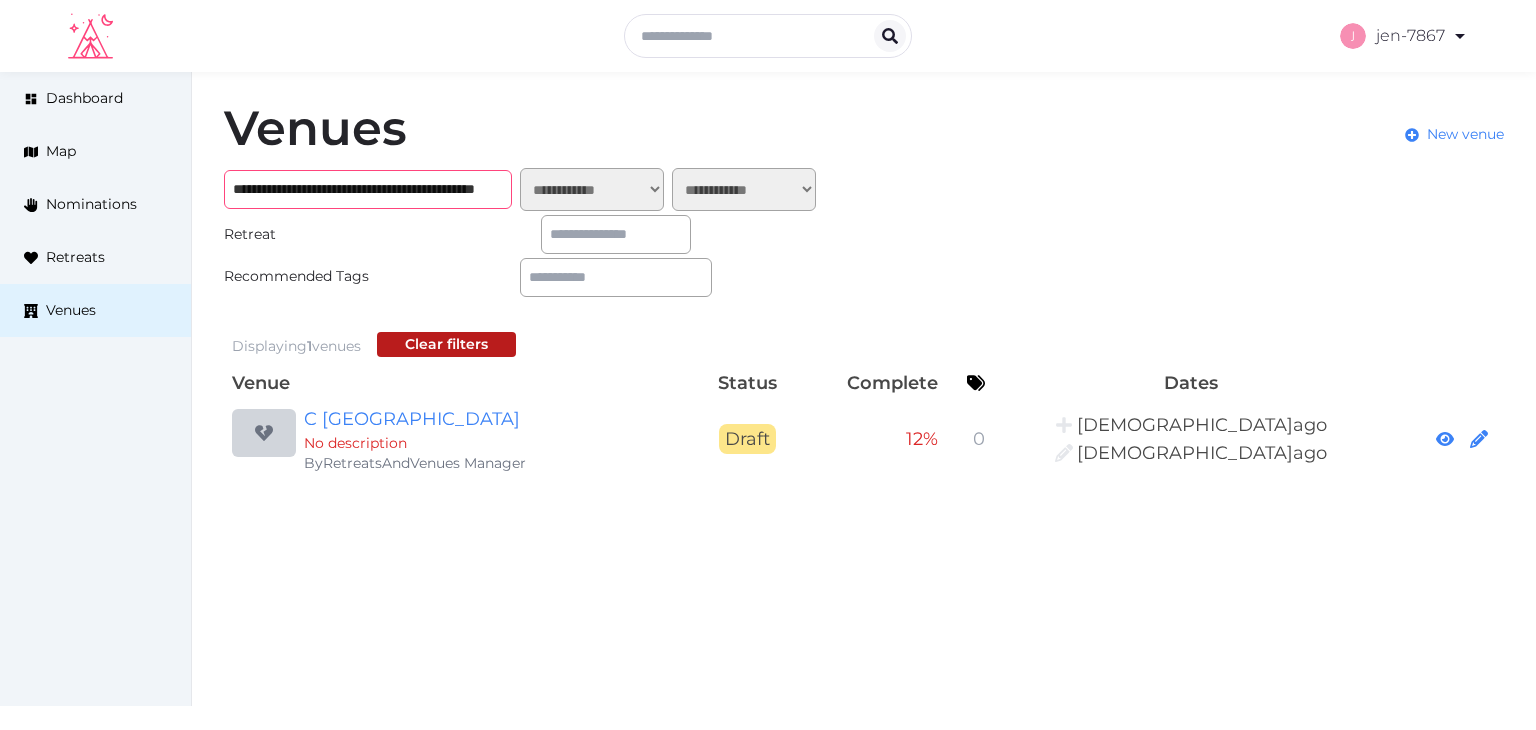 click on "**********" at bounding box center [368, 189] 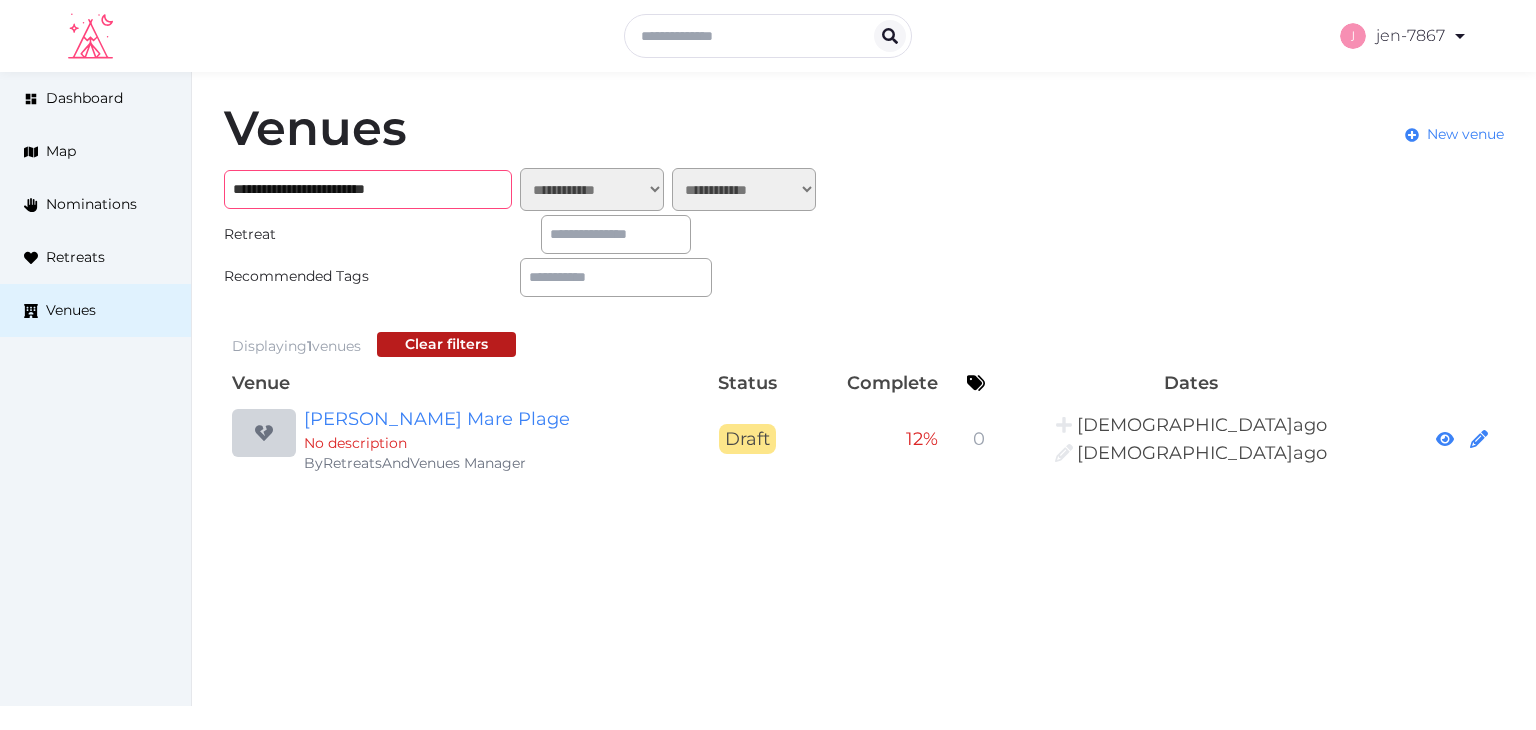 click on "**********" at bounding box center [368, 189] 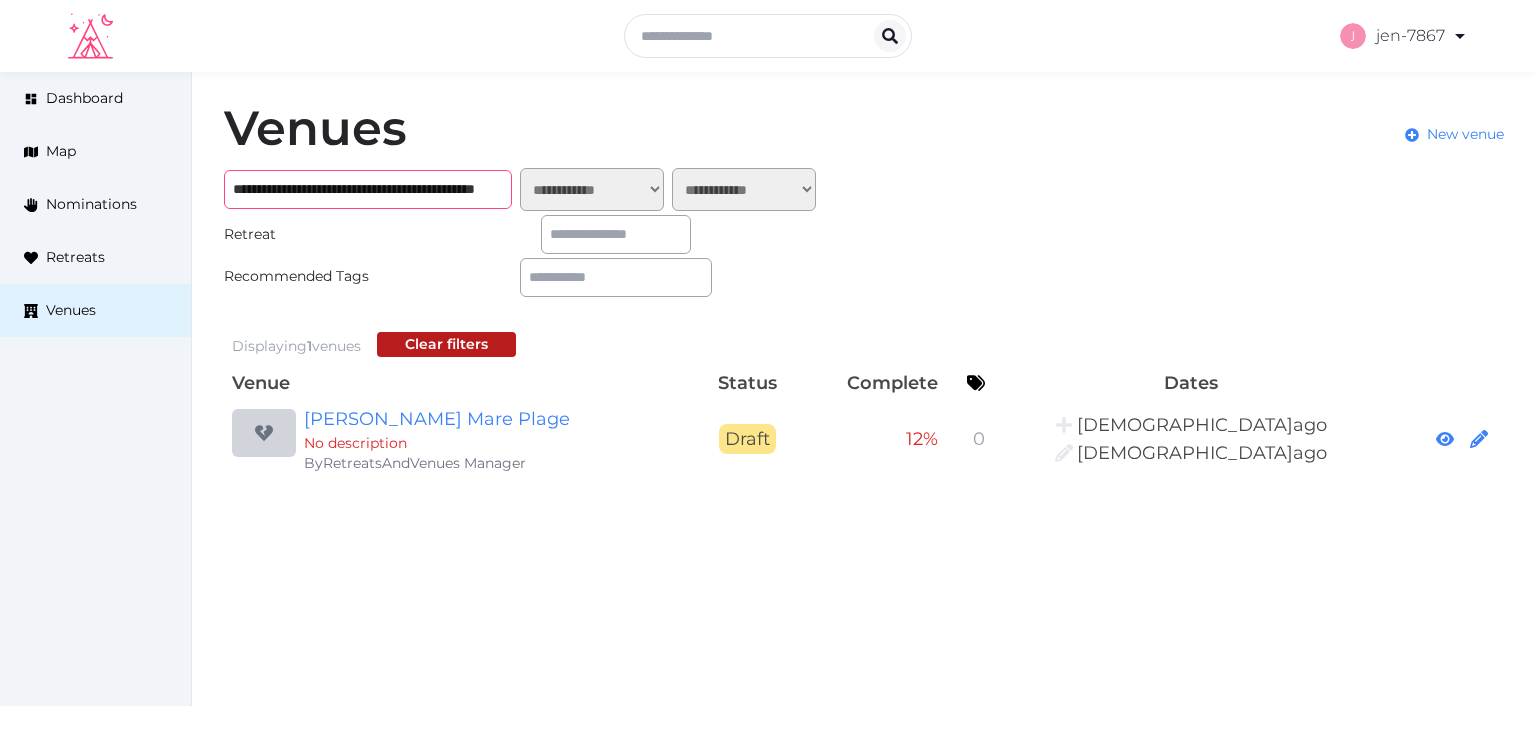 scroll, scrollTop: 0, scrollLeft: 144, axis: horizontal 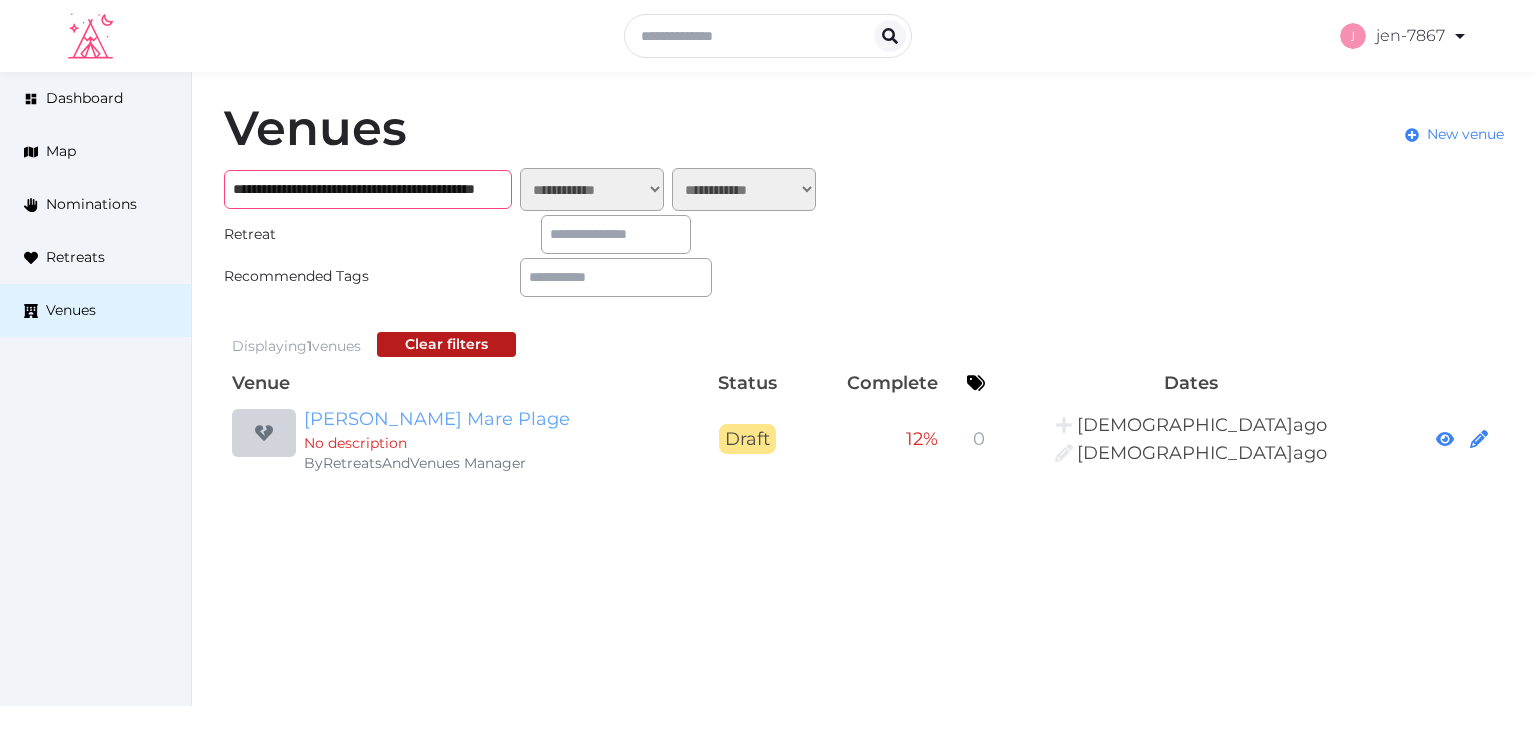 type on "**********" 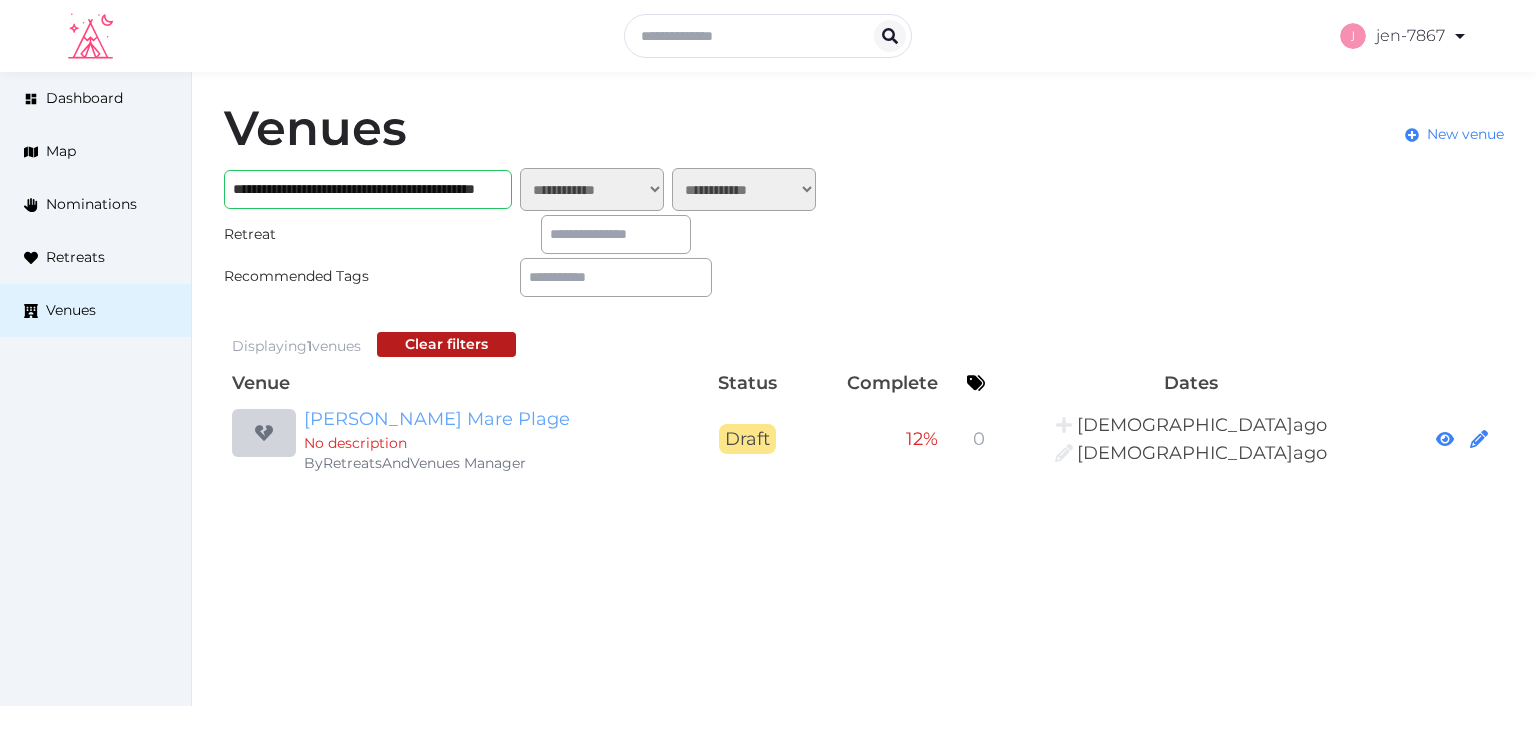 scroll, scrollTop: 0, scrollLeft: 0, axis: both 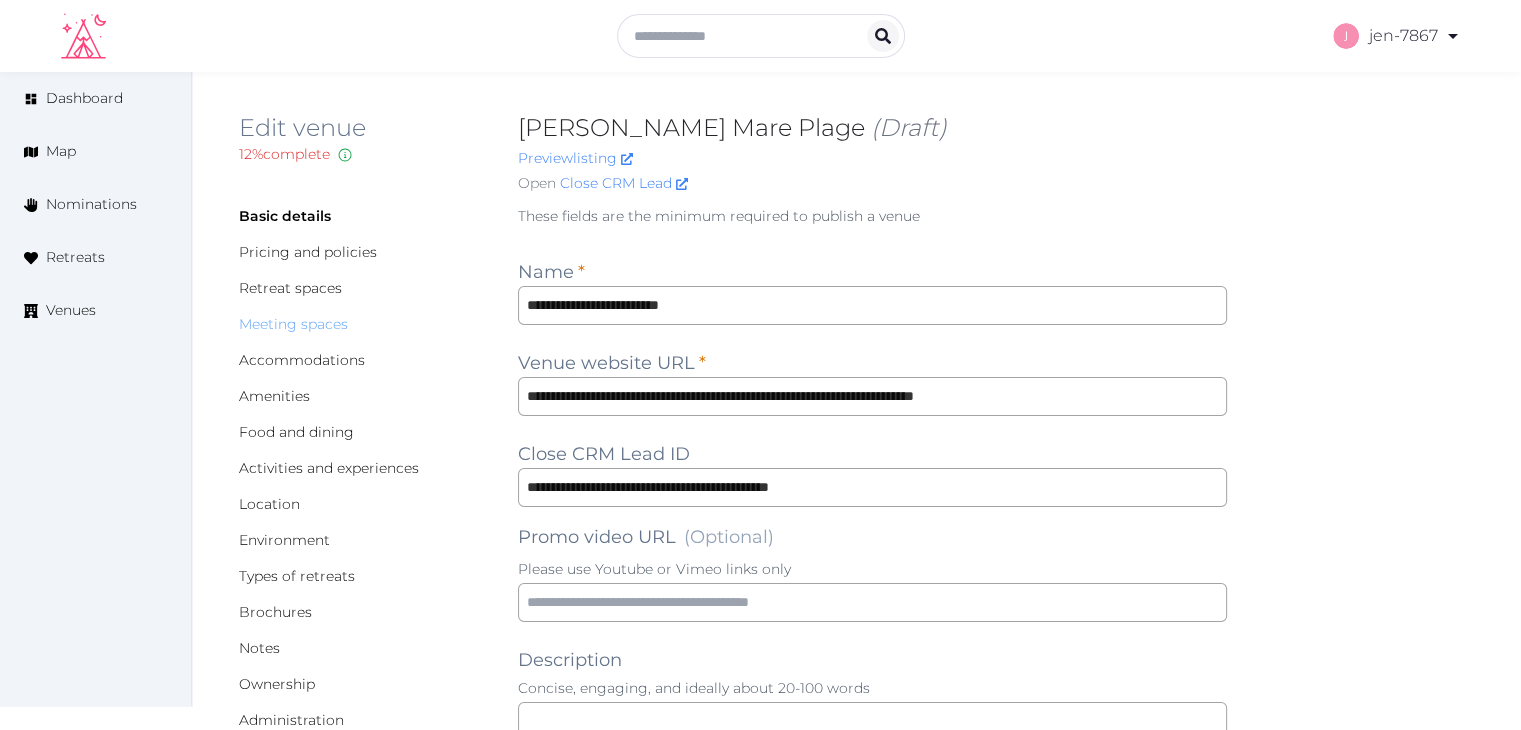 click on "Meeting spaces" at bounding box center (293, 324) 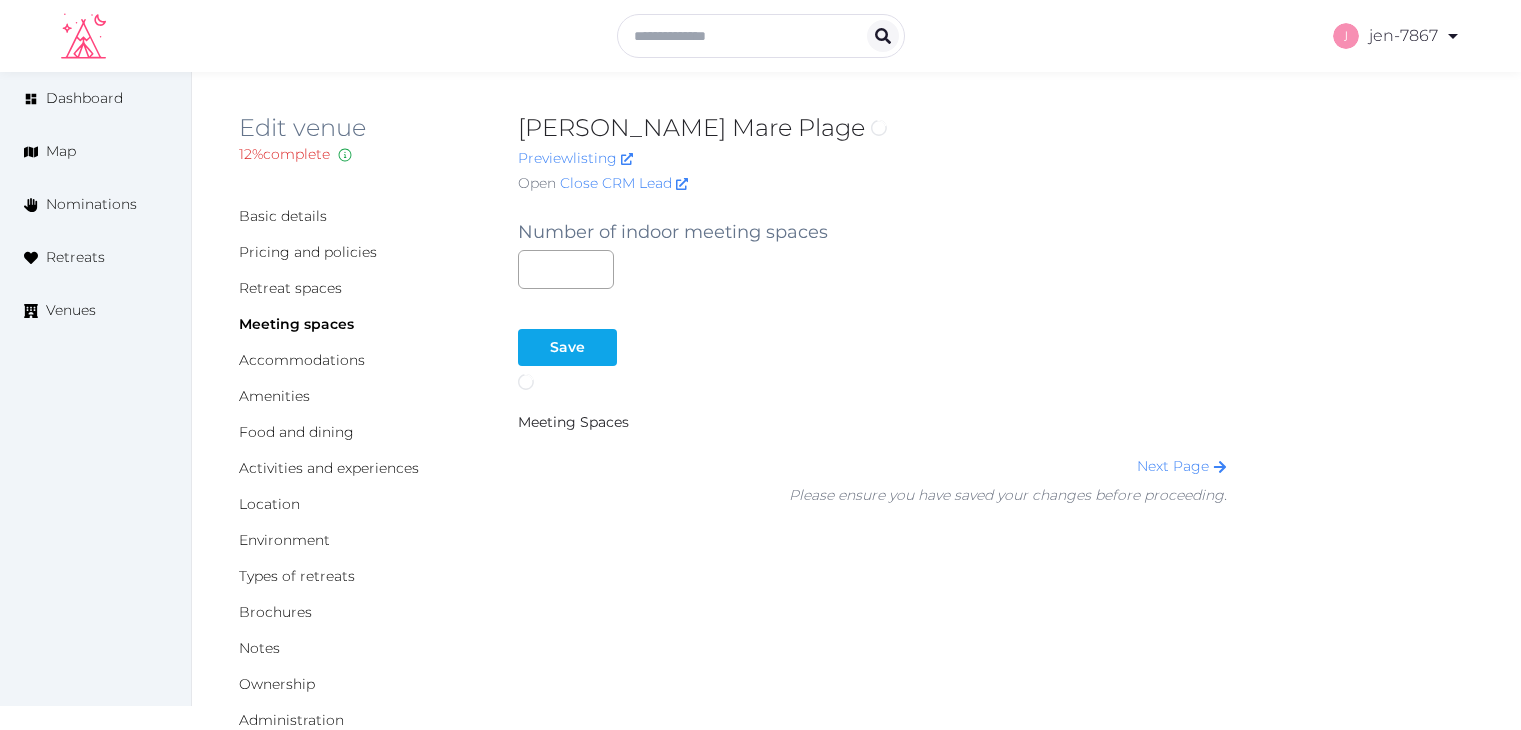 scroll, scrollTop: 0, scrollLeft: 0, axis: both 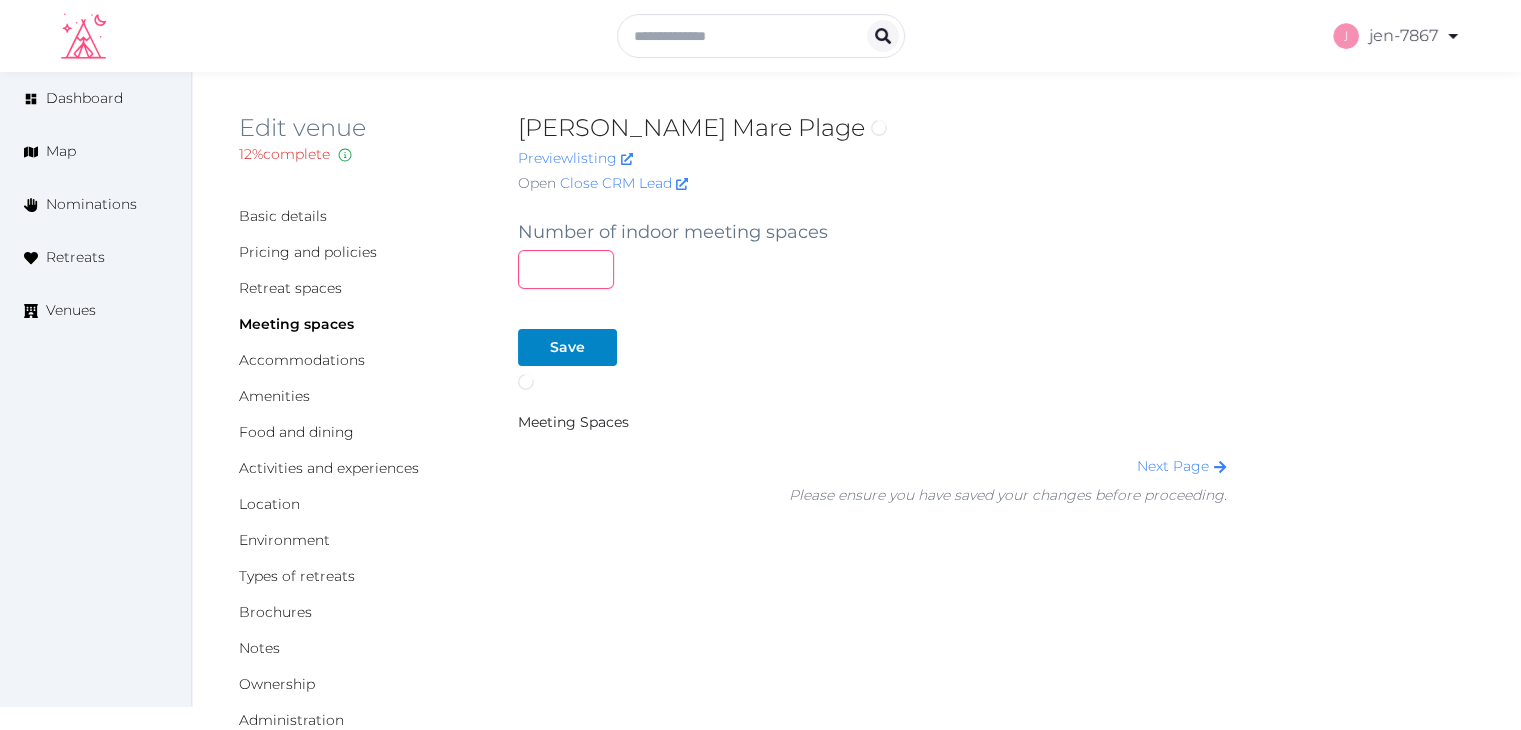 click at bounding box center (566, 269) 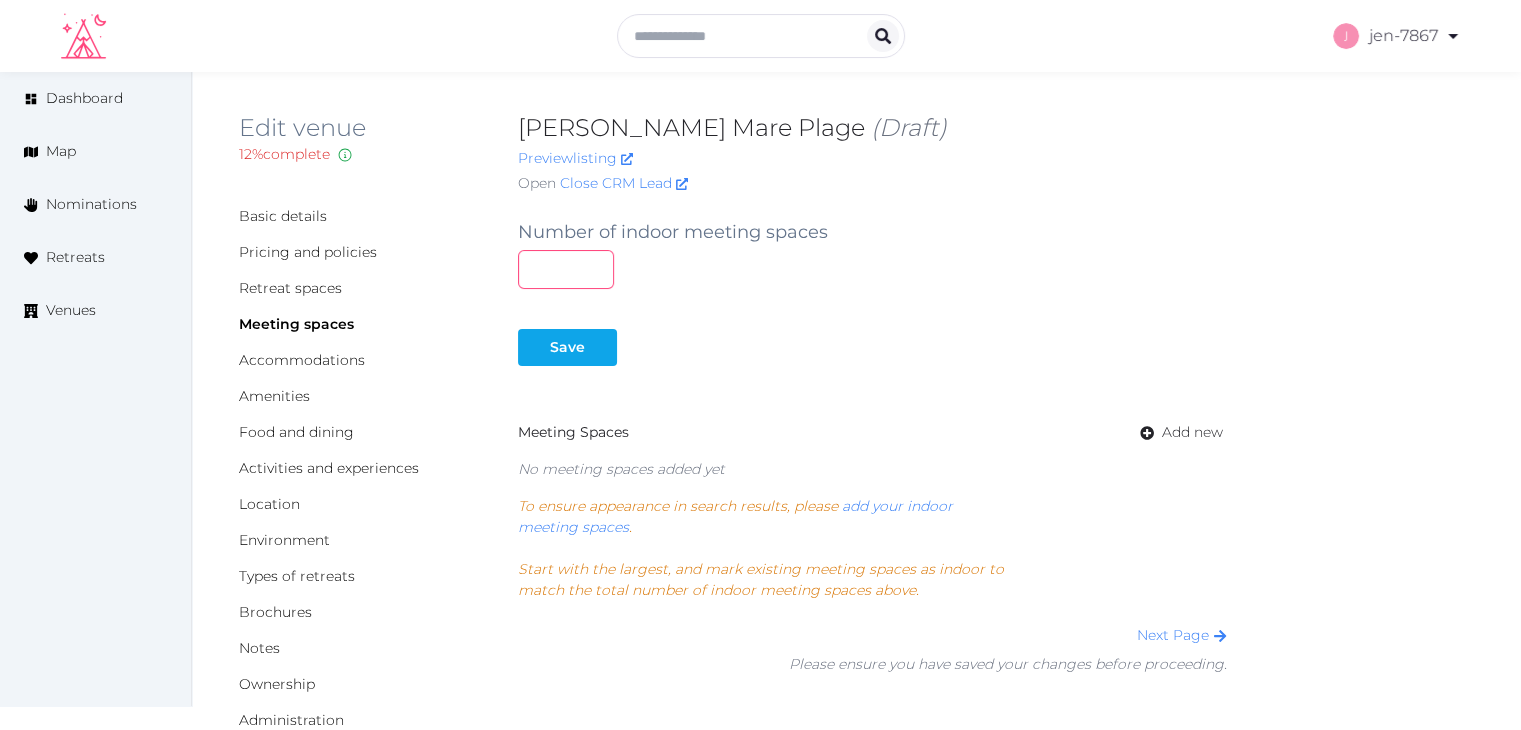 type on "*" 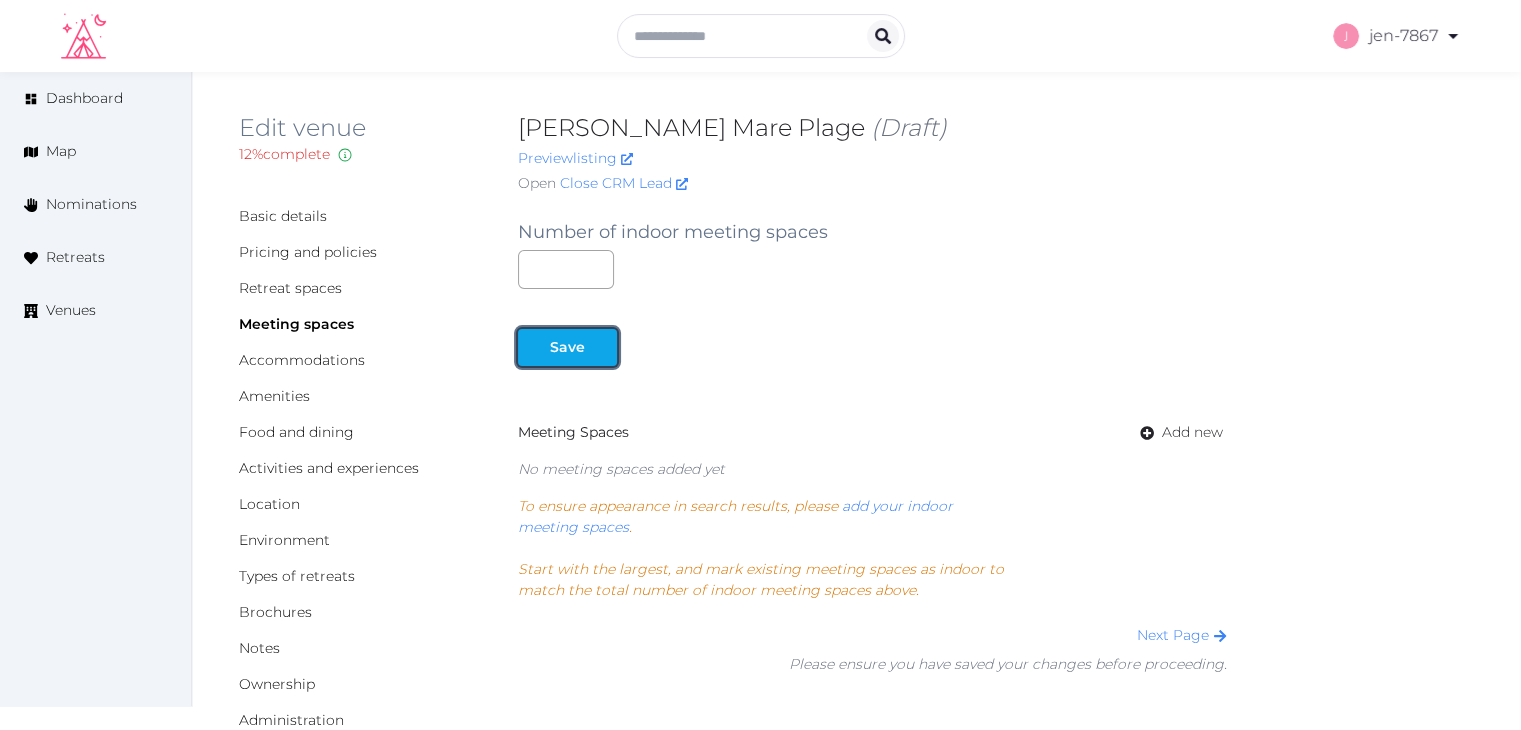 click on "Save" at bounding box center (567, 347) 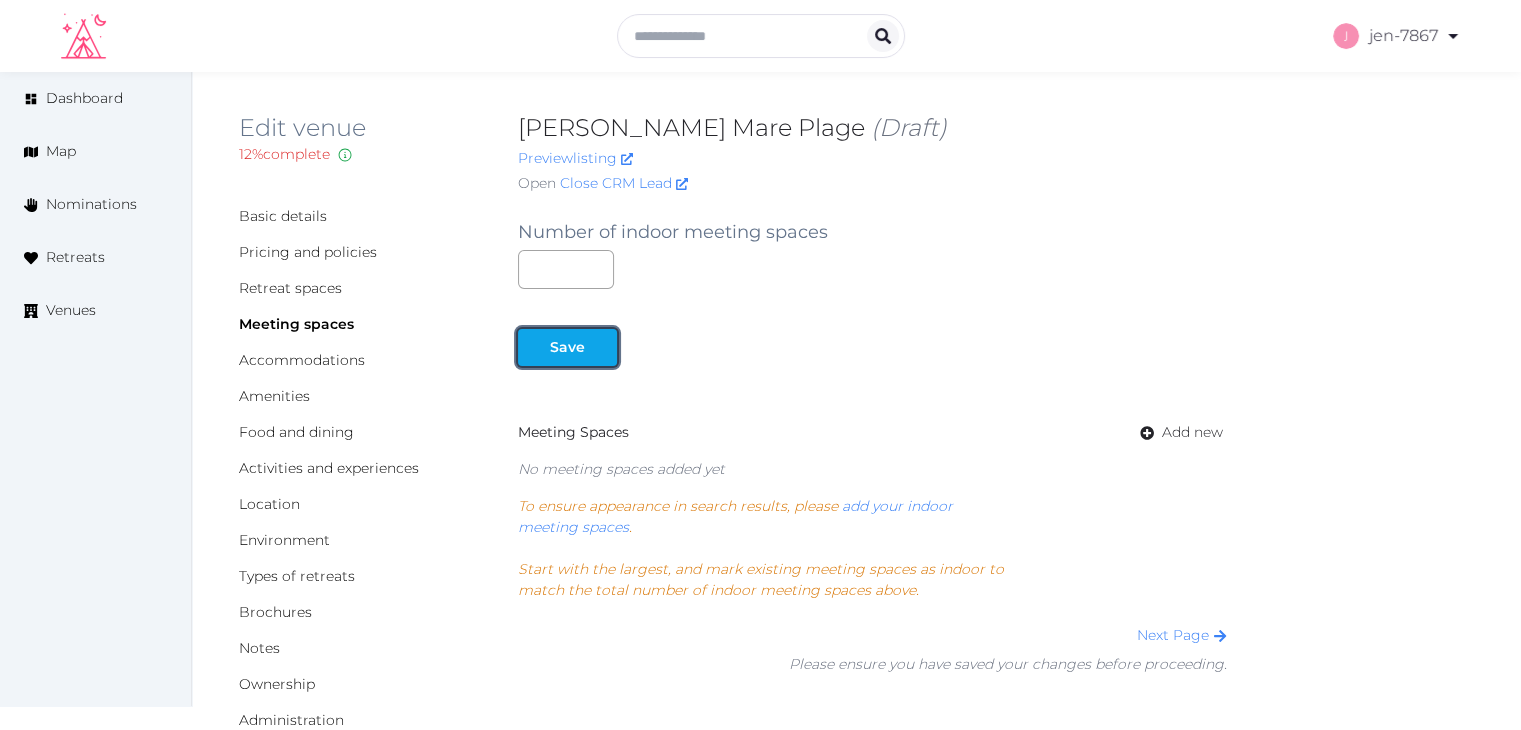 click on "Save" at bounding box center [567, 347] 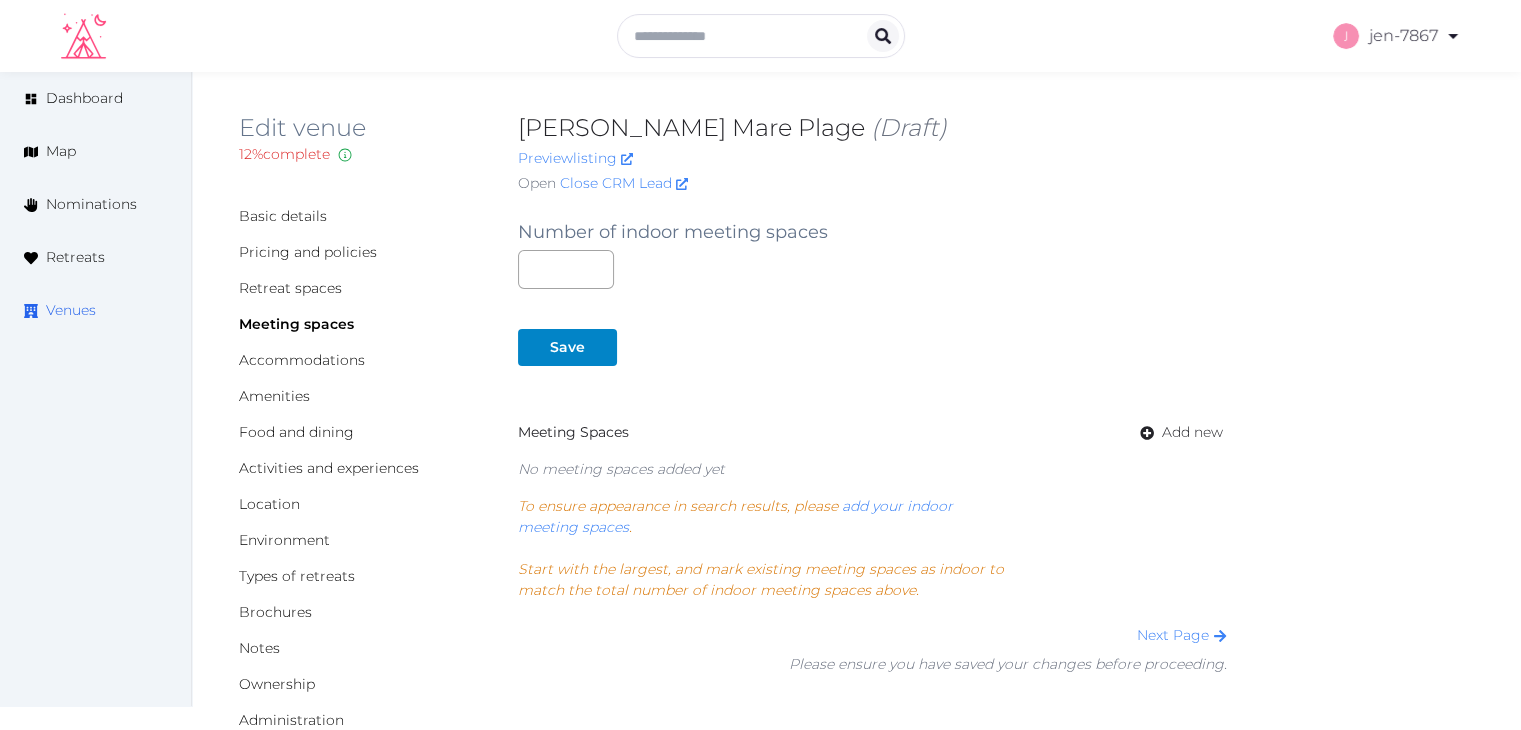 click on "Venues" at bounding box center (71, 310) 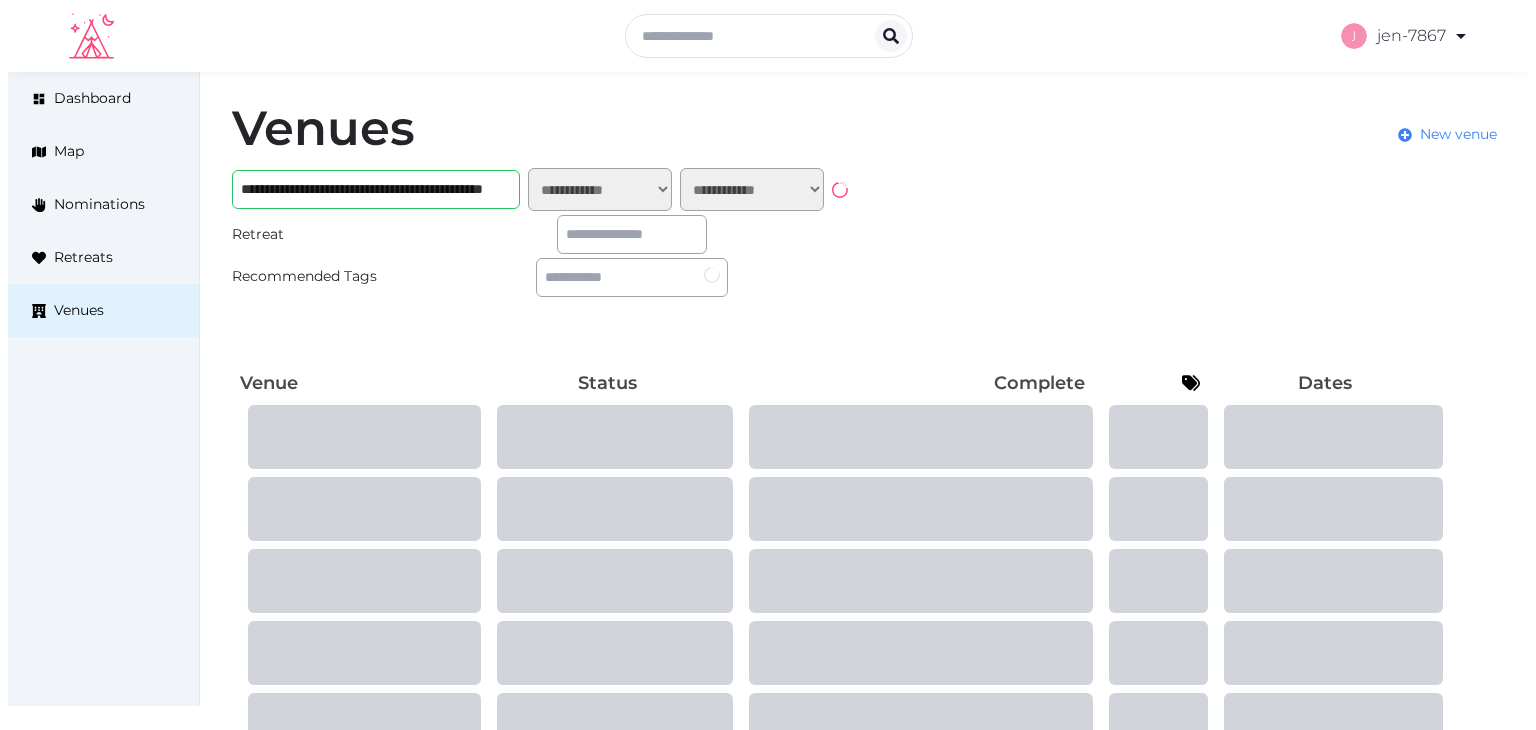 scroll, scrollTop: 0, scrollLeft: 0, axis: both 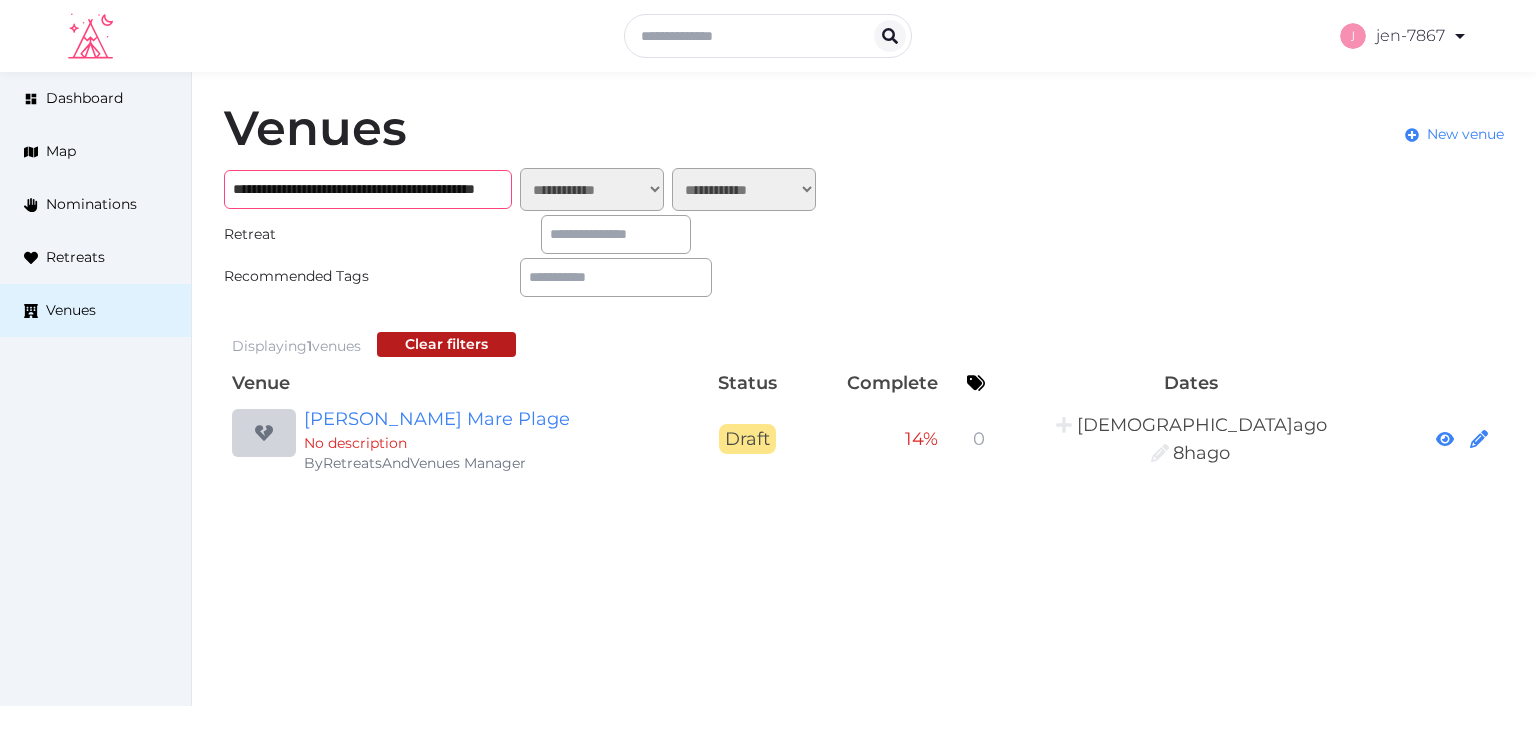 click on "**********" at bounding box center [368, 189] 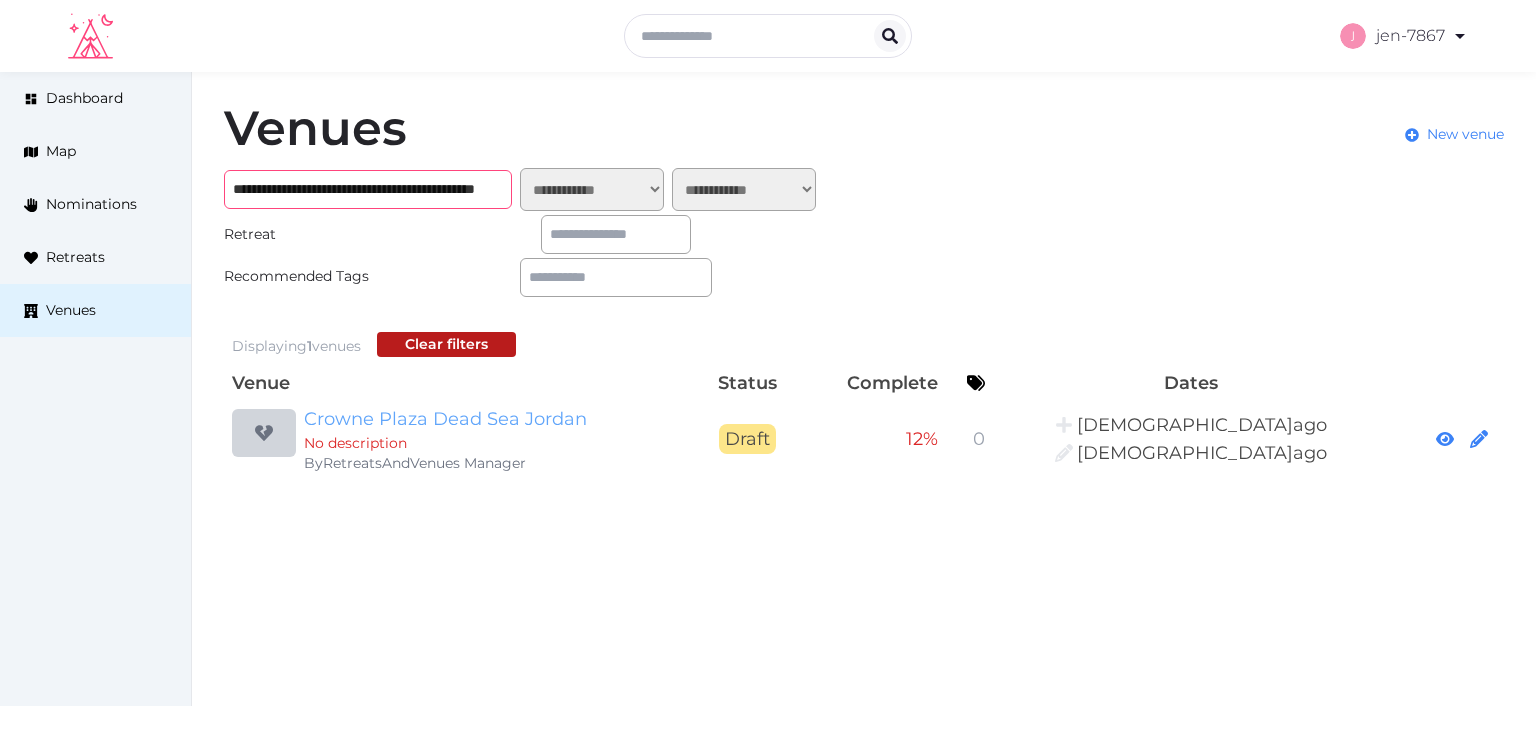 type on "**********" 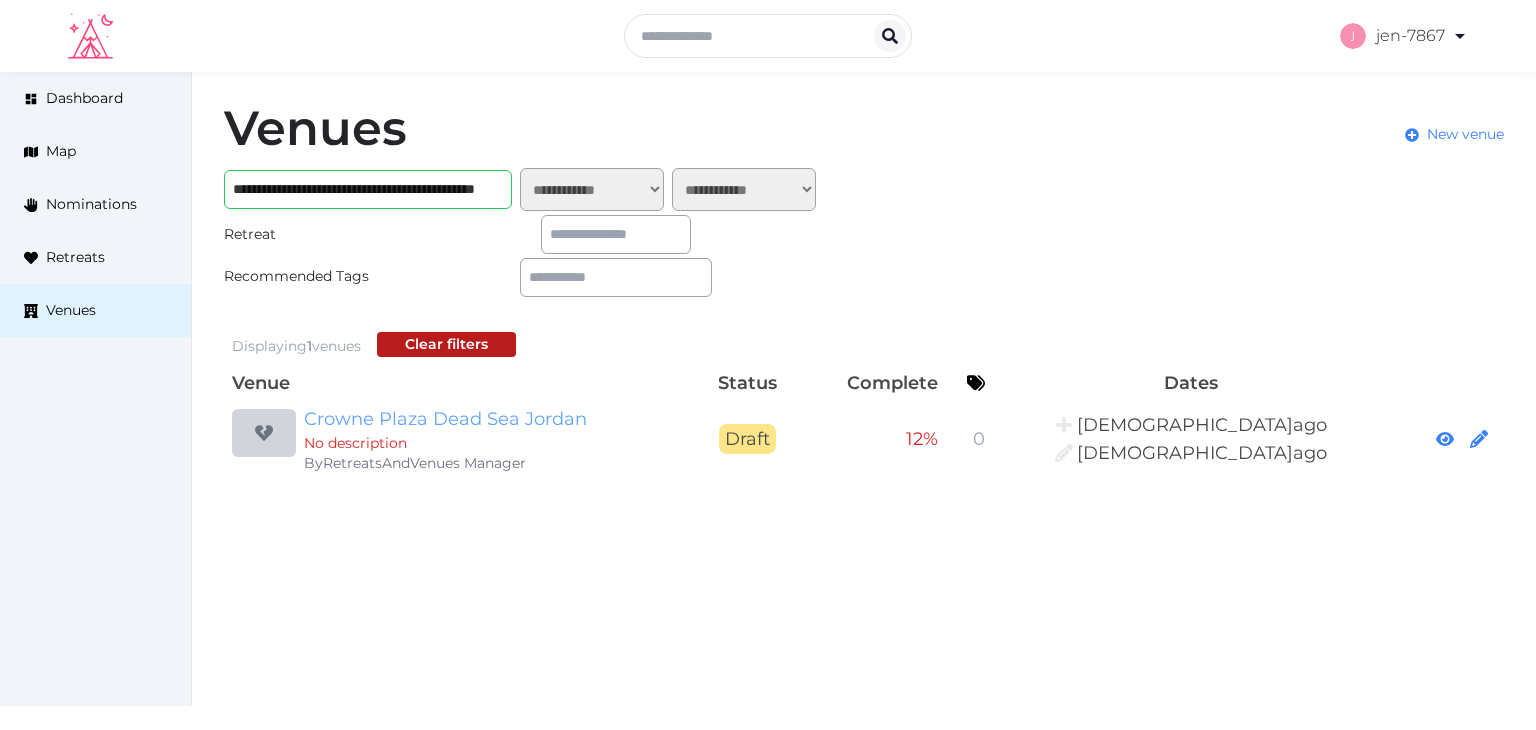 scroll, scrollTop: 0, scrollLeft: 0, axis: both 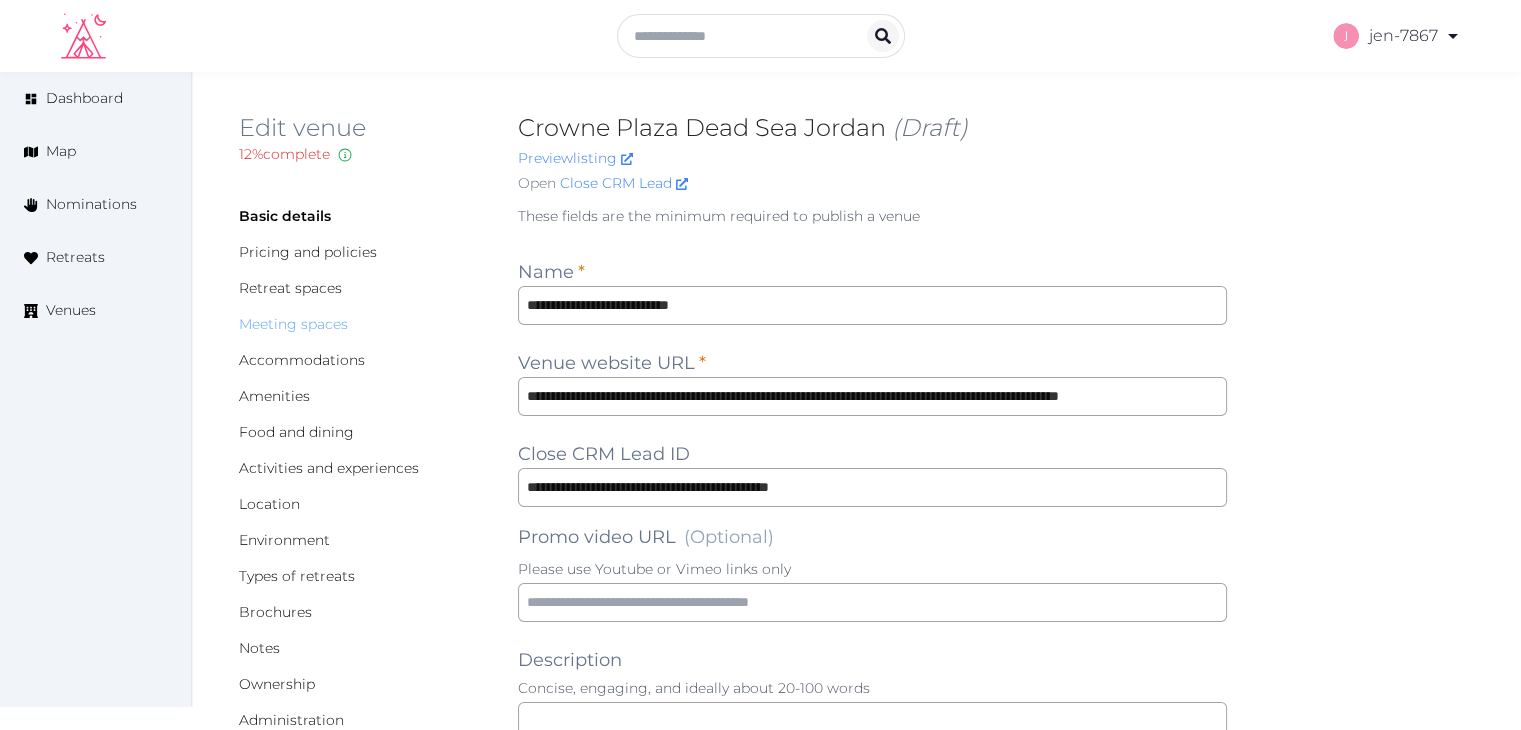 click on "Meeting spaces" at bounding box center (293, 324) 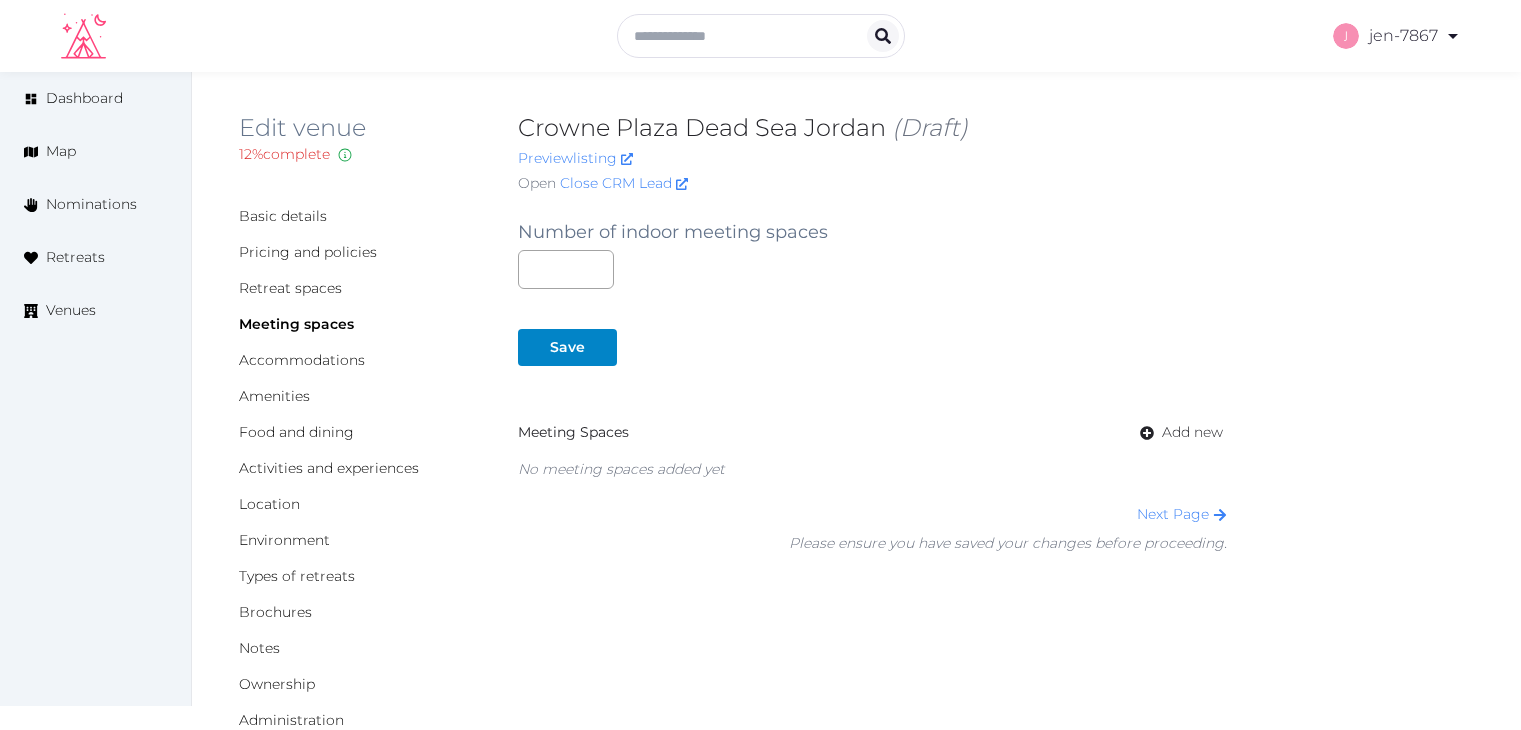 scroll, scrollTop: 0, scrollLeft: 0, axis: both 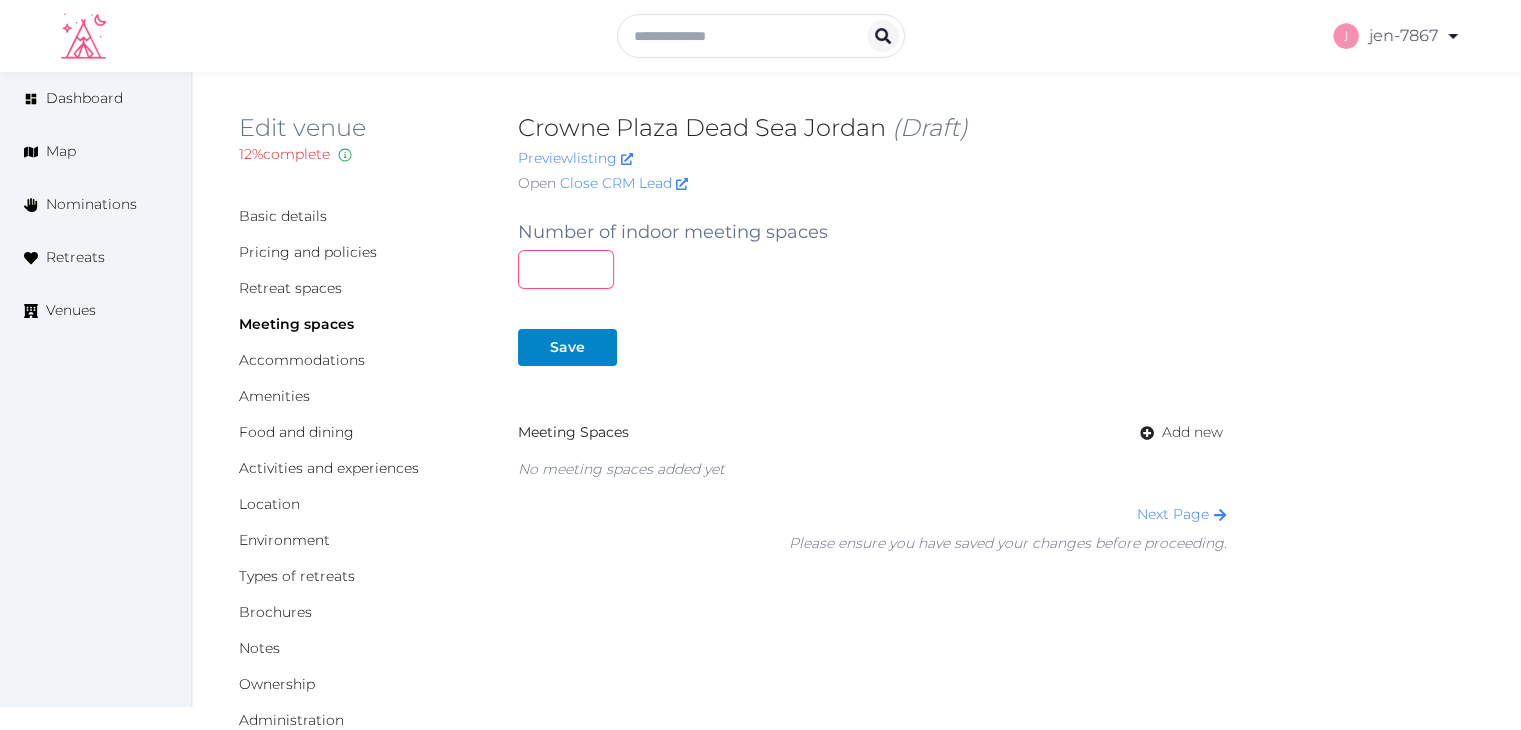 click at bounding box center (566, 269) 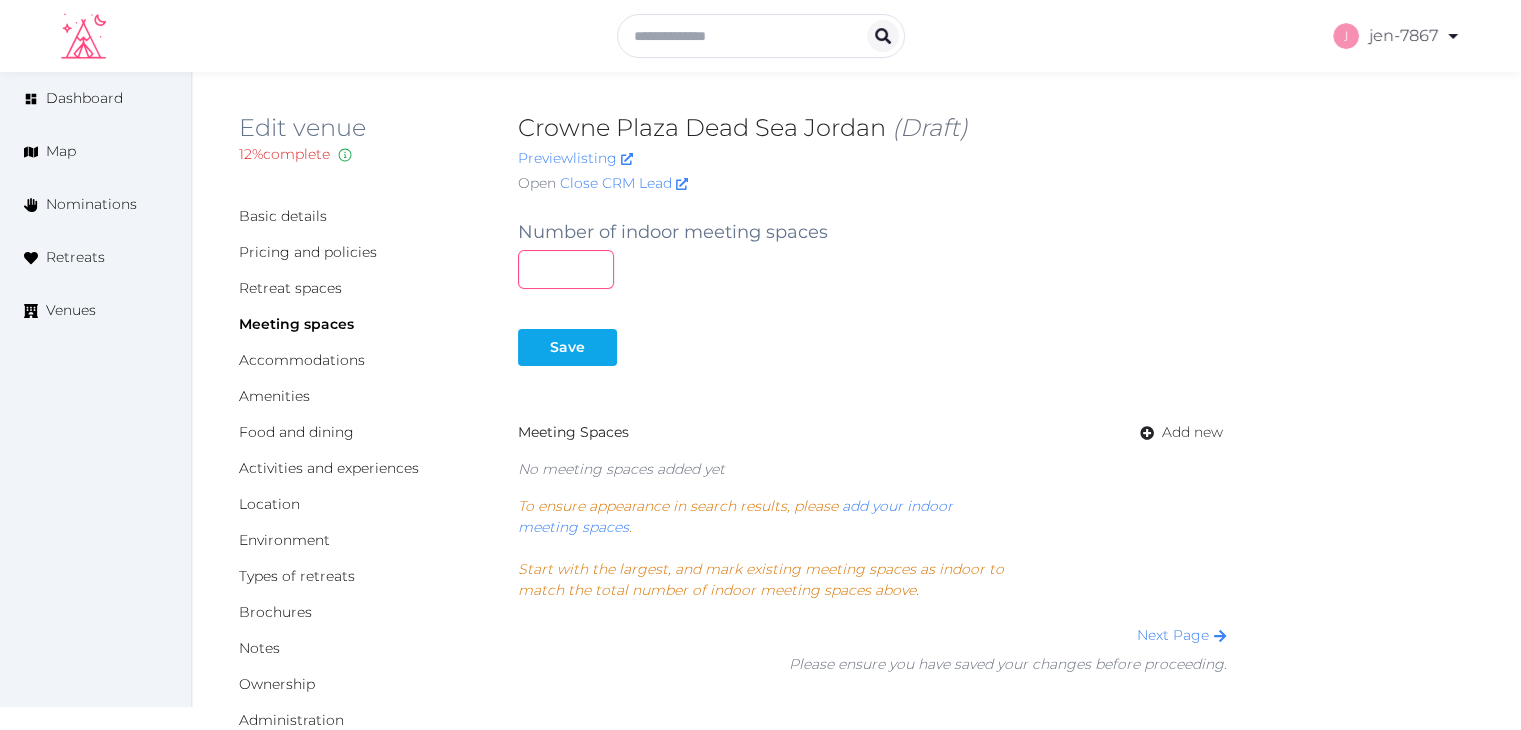 type on "*" 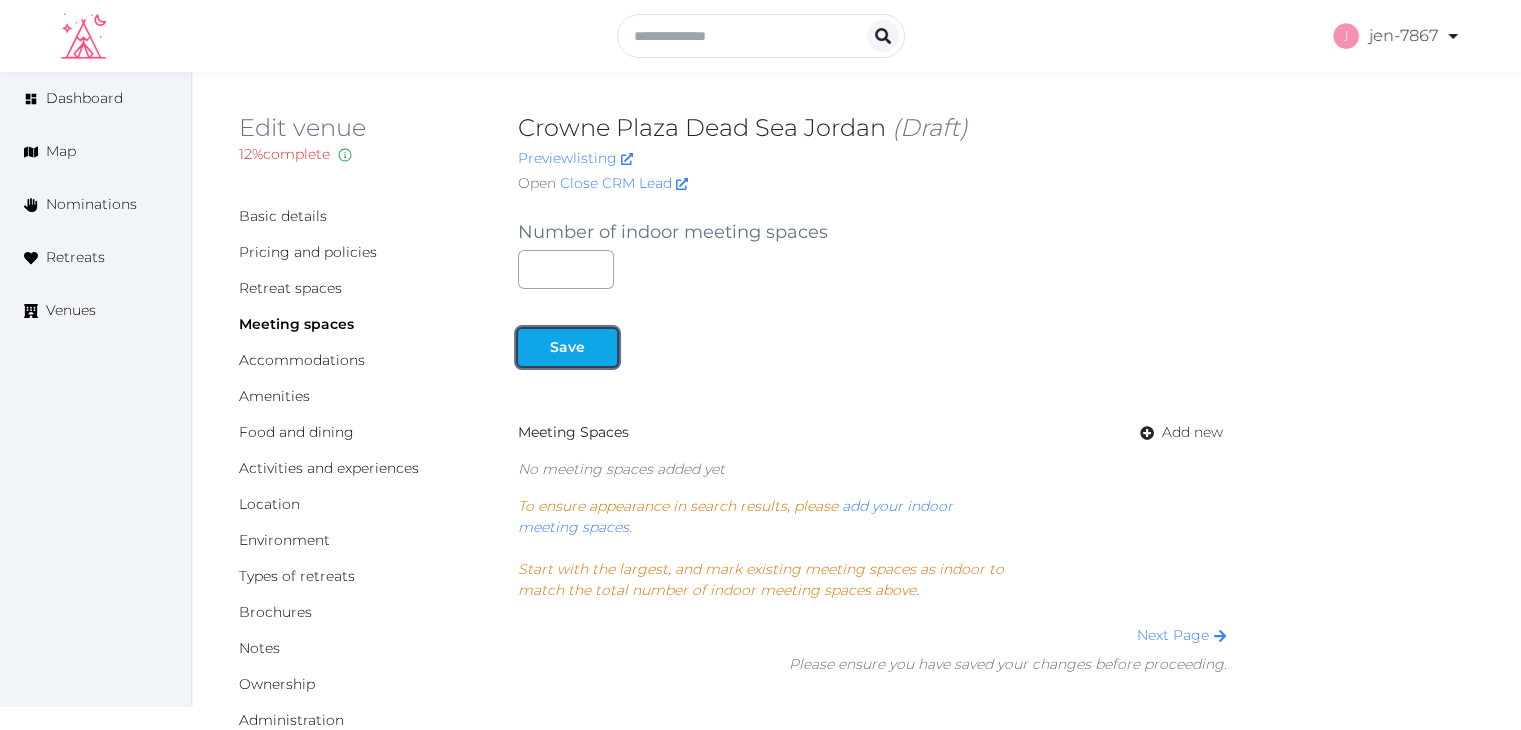 click on "Save" at bounding box center (567, 347) 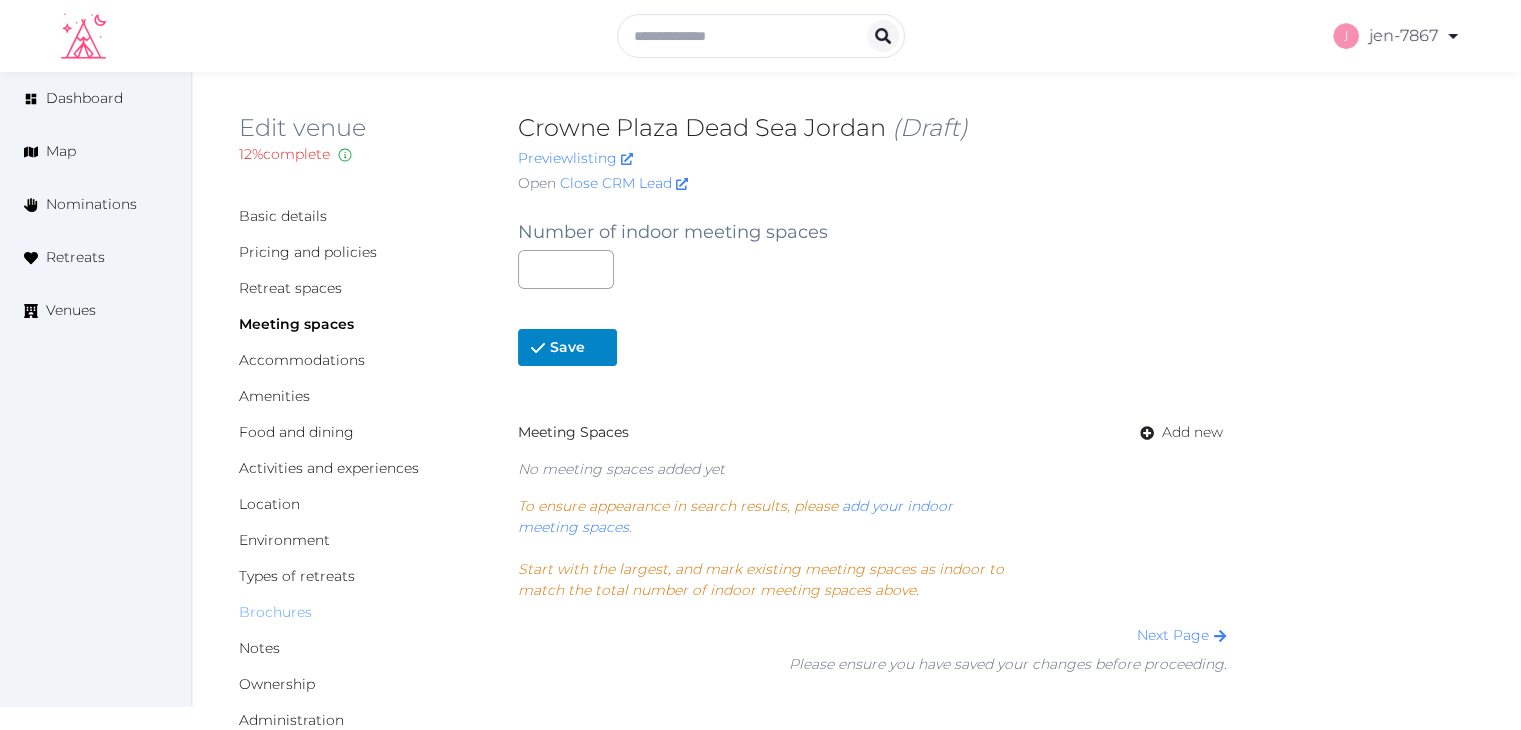 click on "Brochures" at bounding box center [275, 612] 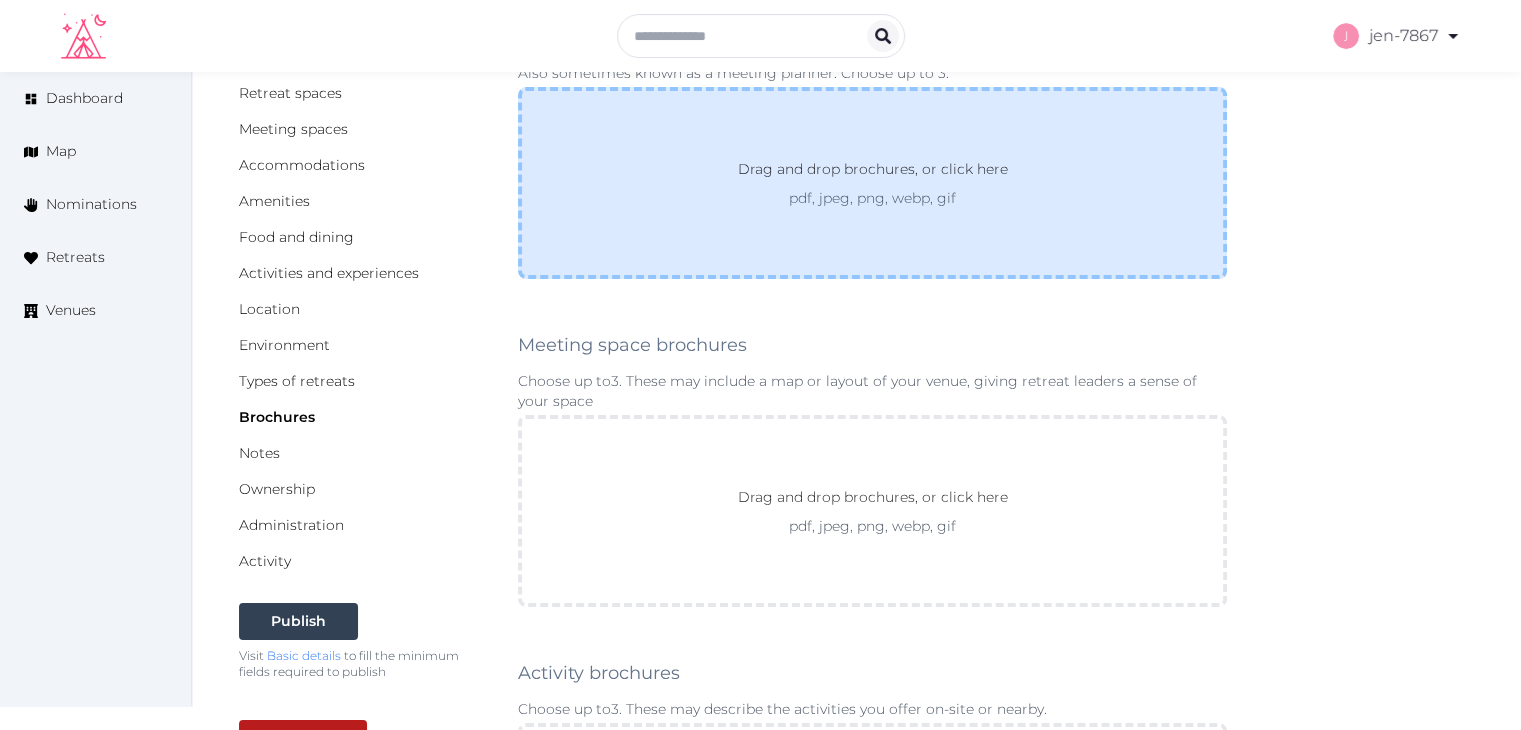 scroll, scrollTop: 200, scrollLeft: 0, axis: vertical 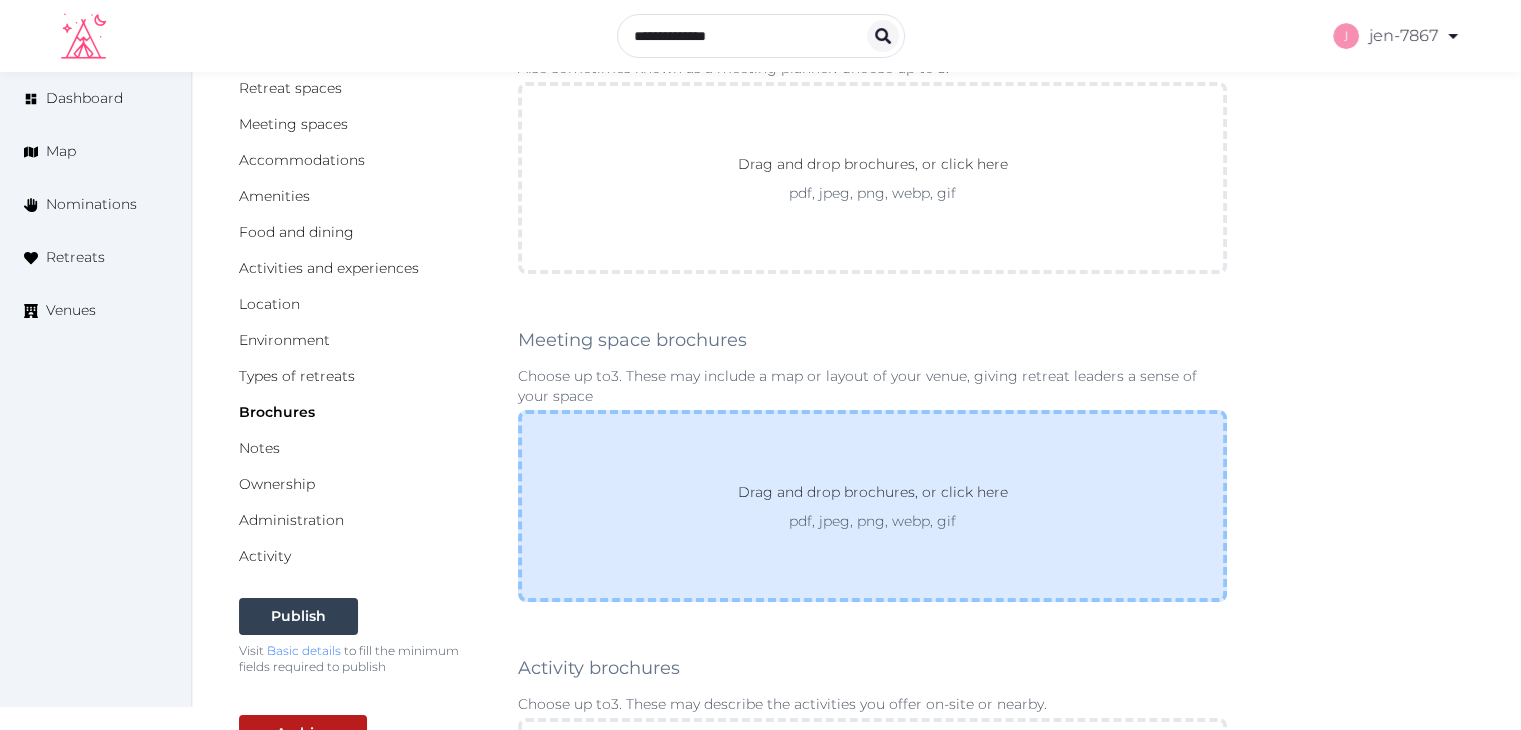 click on "Drag and drop brochures, or click here pdf, jpeg, png, webp, gif" at bounding box center [872, 506] 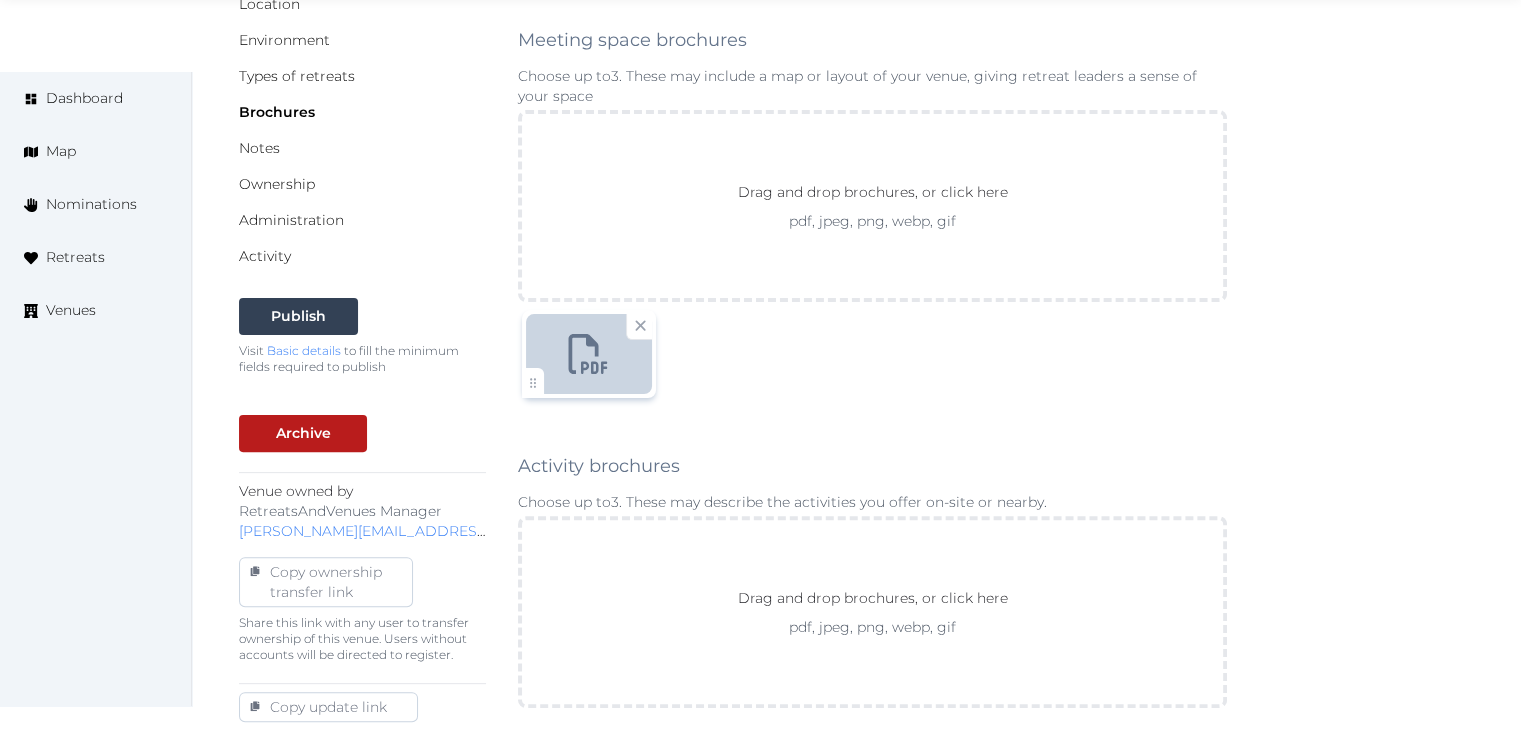 scroll, scrollTop: 1100, scrollLeft: 0, axis: vertical 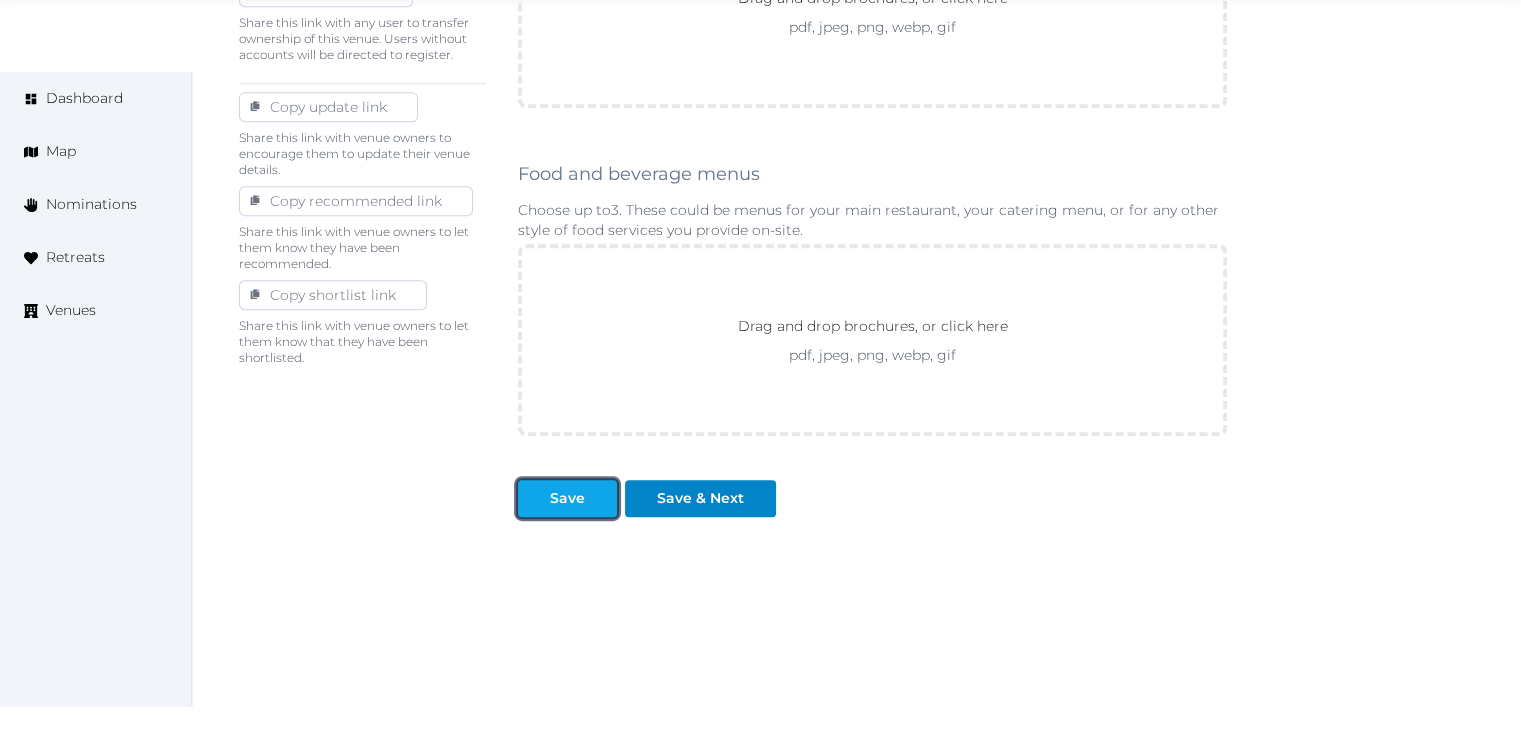 click on "Save" at bounding box center [567, 498] 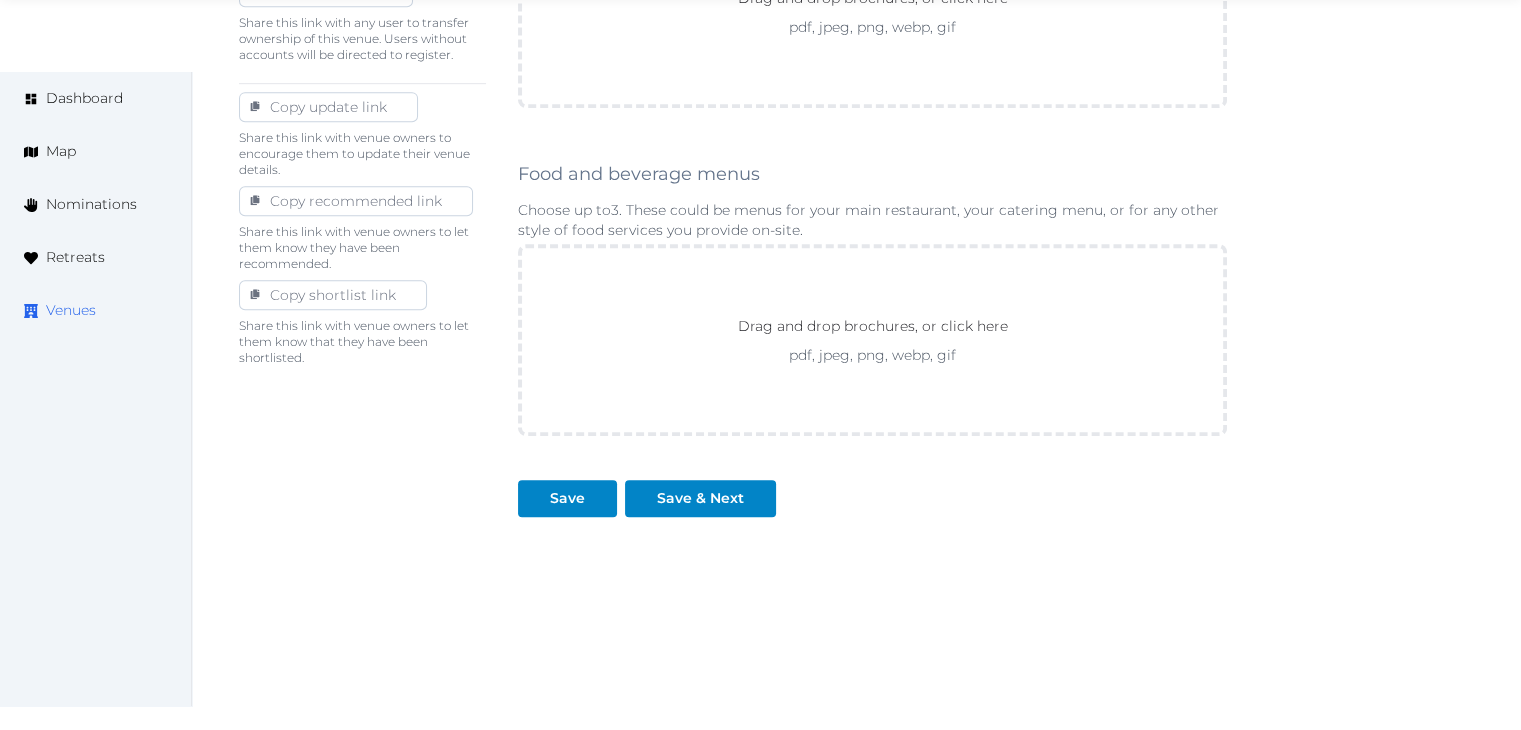 click on "Venues" at bounding box center [71, 310] 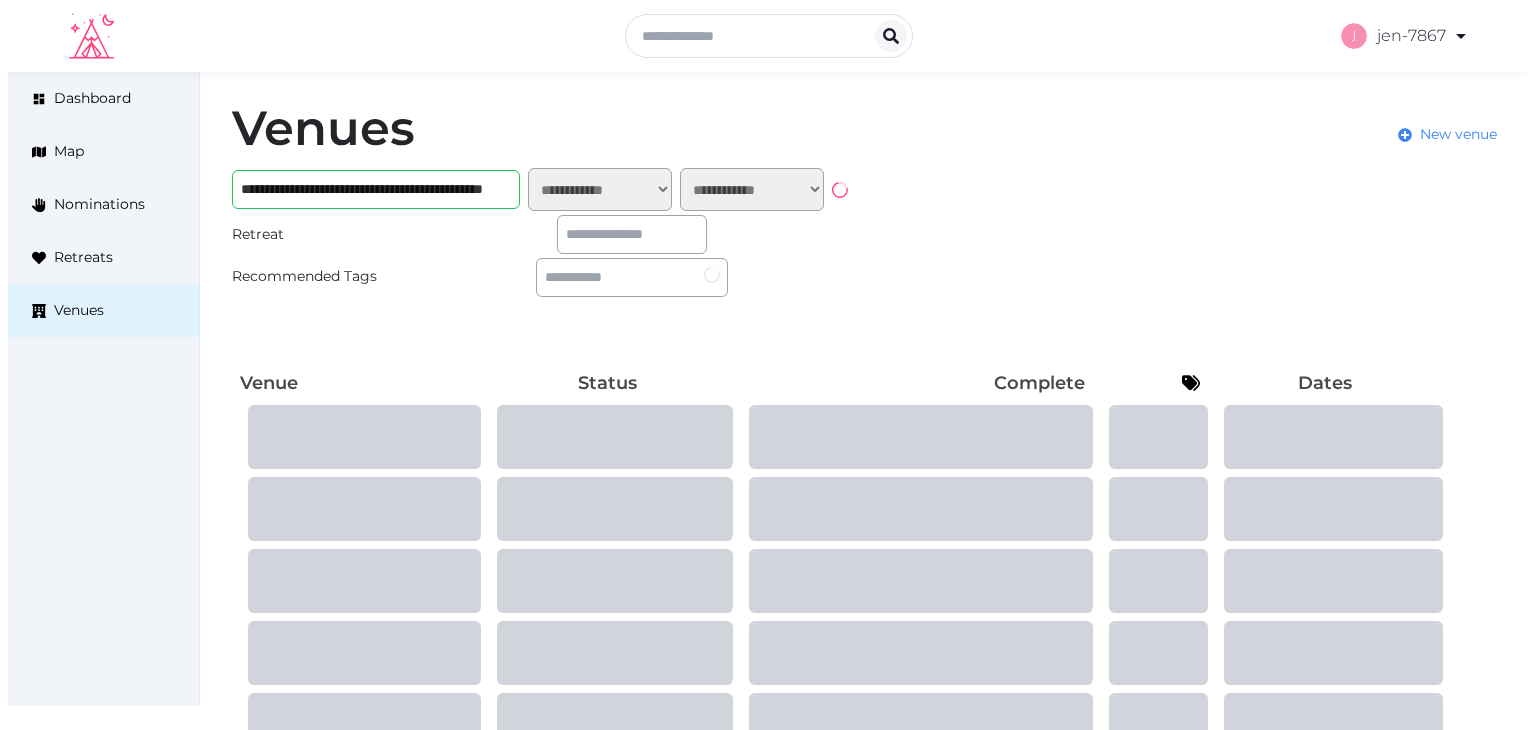 scroll, scrollTop: 0, scrollLeft: 0, axis: both 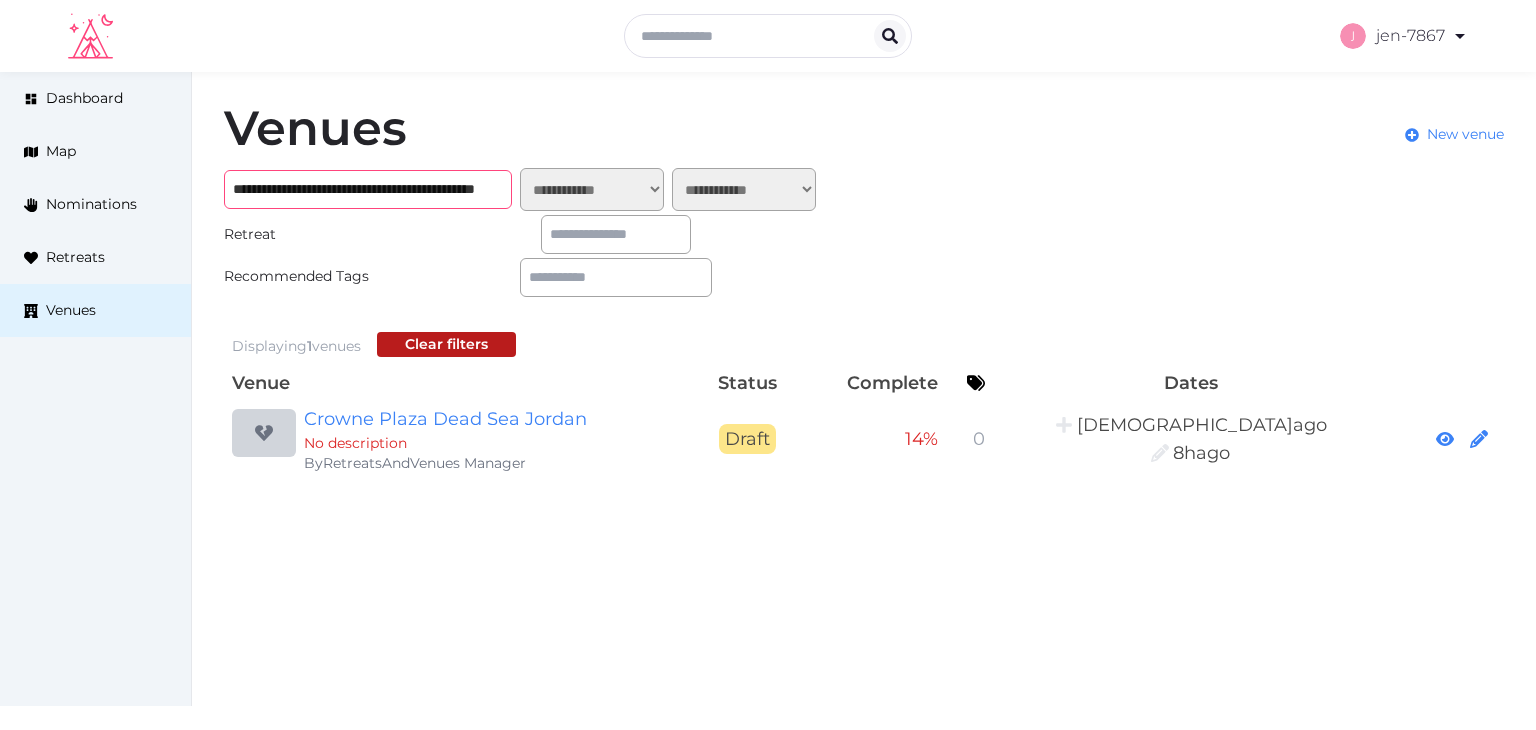 click on "**********" at bounding box center [368, 189] 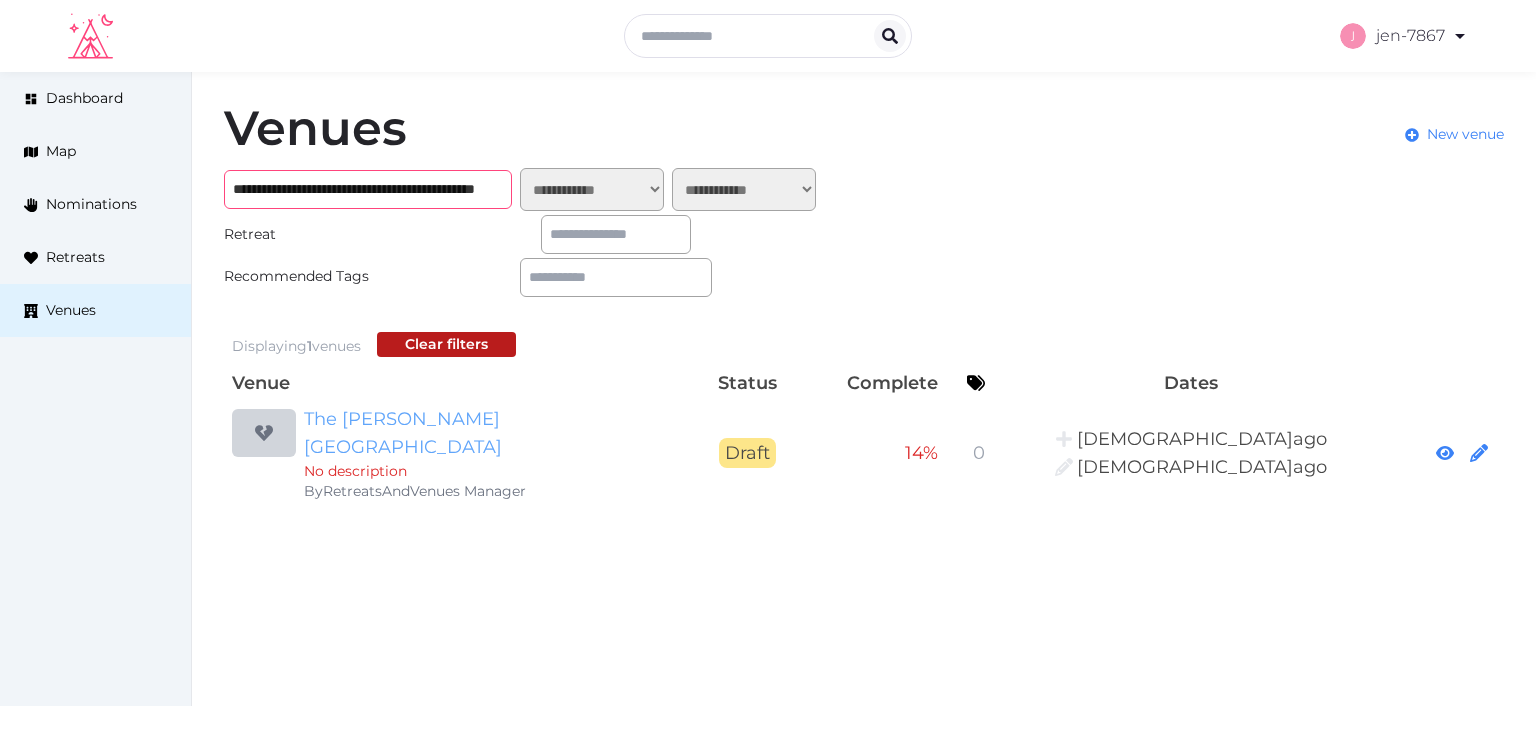 type on "**********" 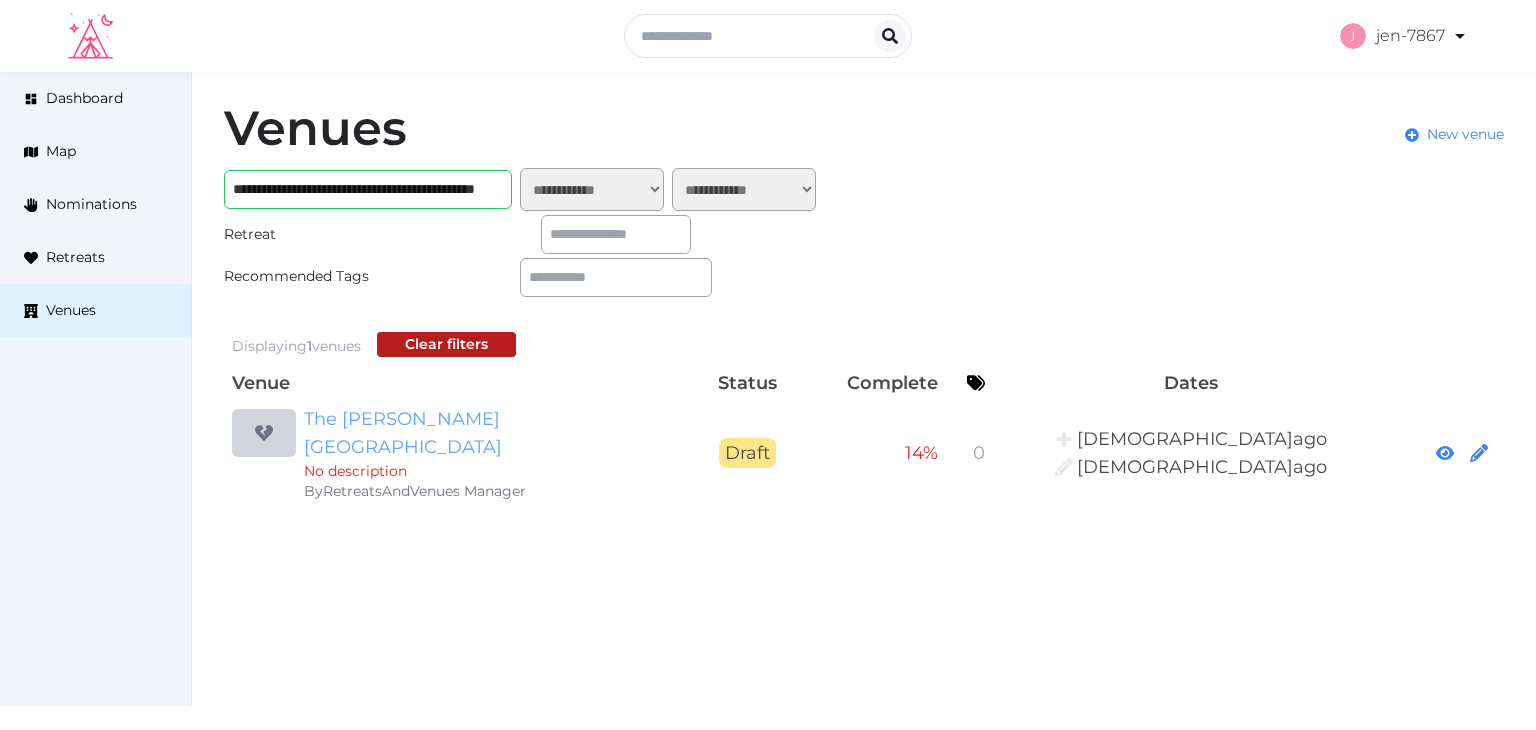 scroll, scrollTop: 0, scrollLeft: 0, axis: both 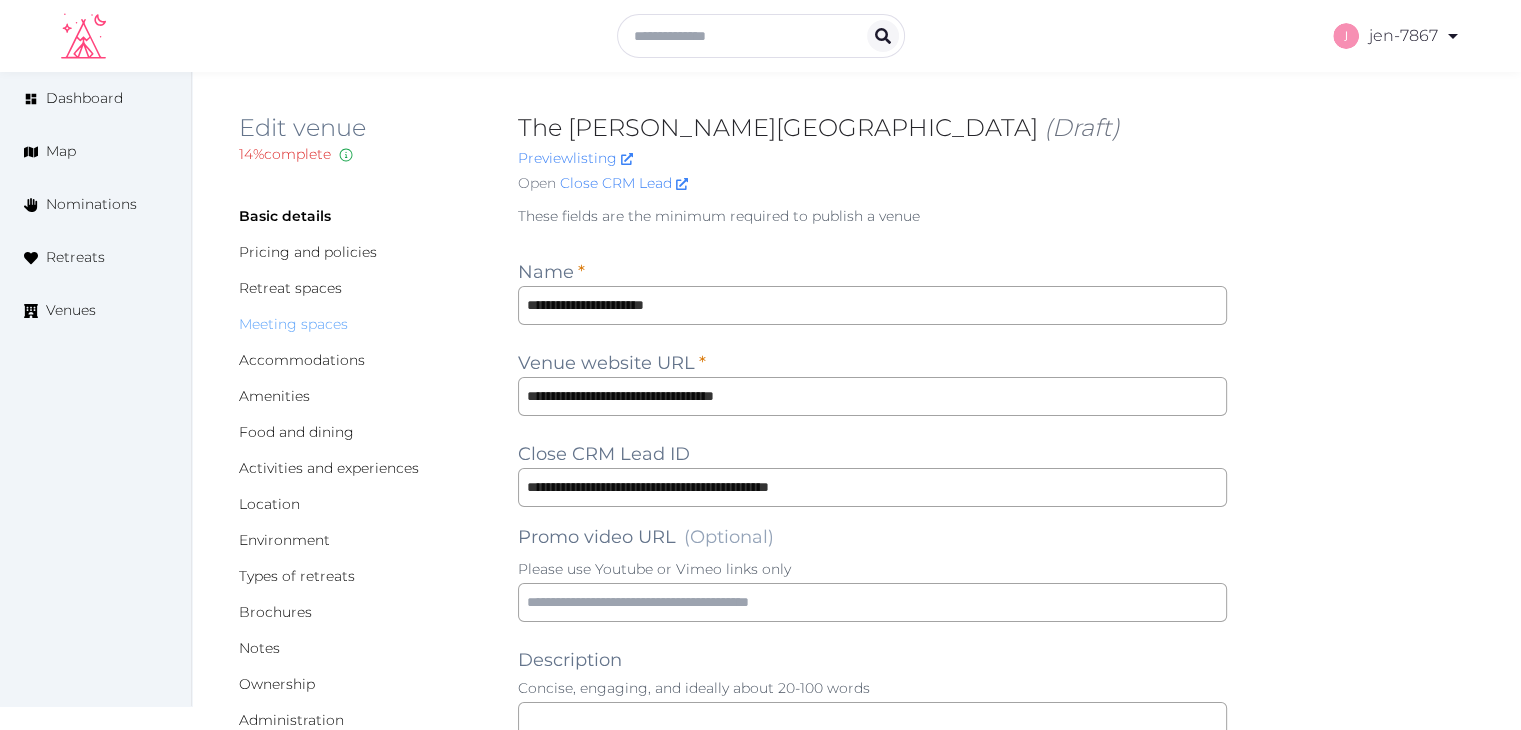 click on "Meeting spaces" at bounding box center [293, 324] 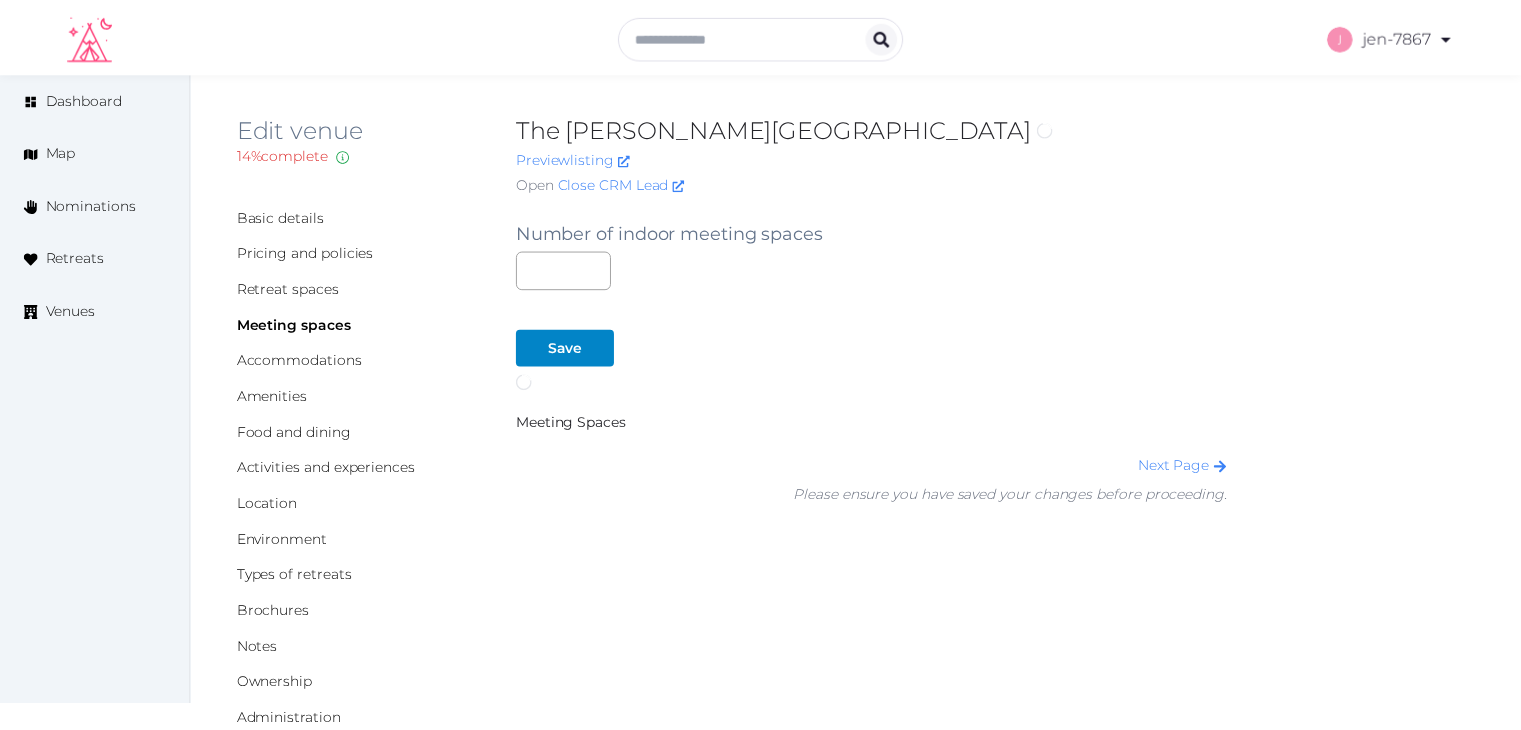 scroll, scrollTop: 0, scrollLeft: 0, axis: both 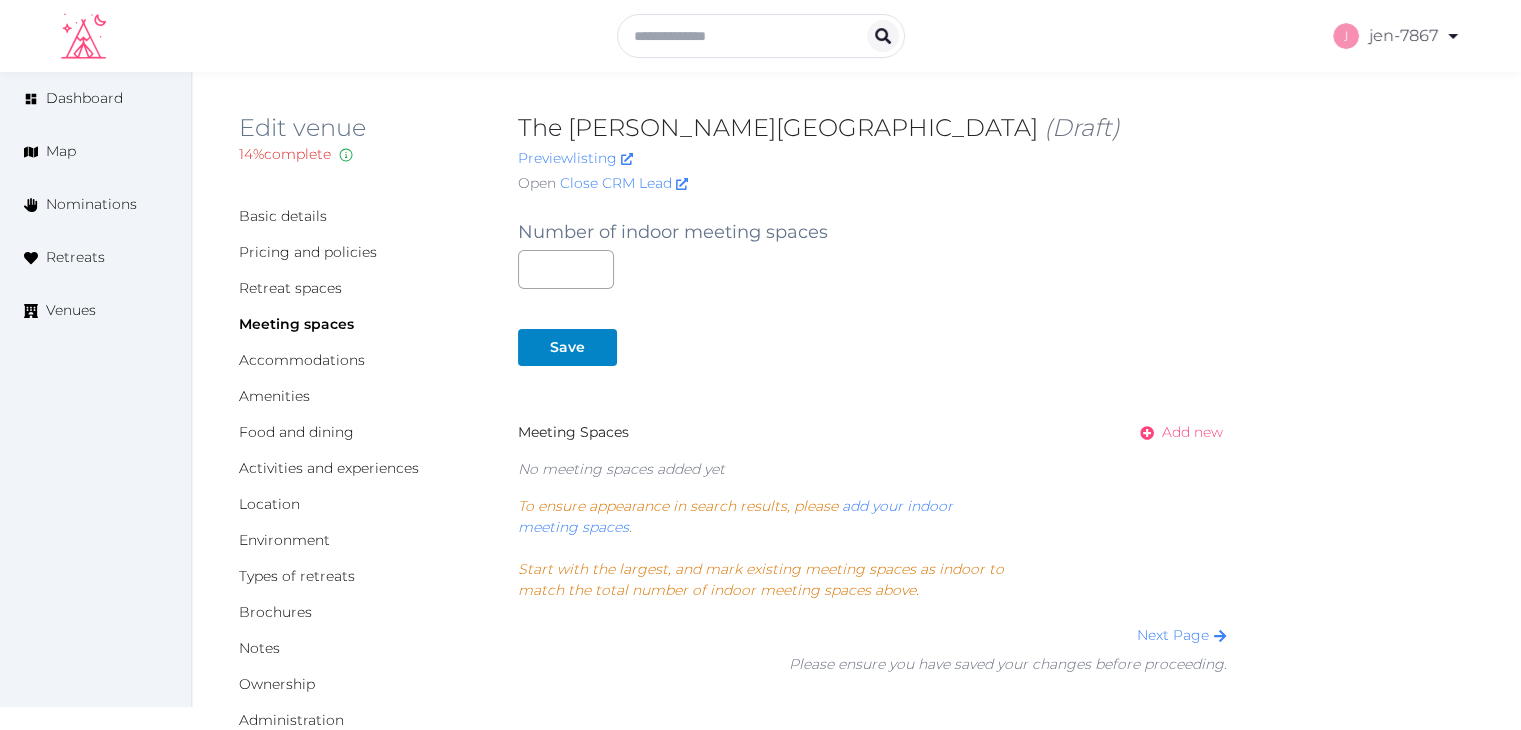 click on "Add new" at bounding box center [1192, 432] 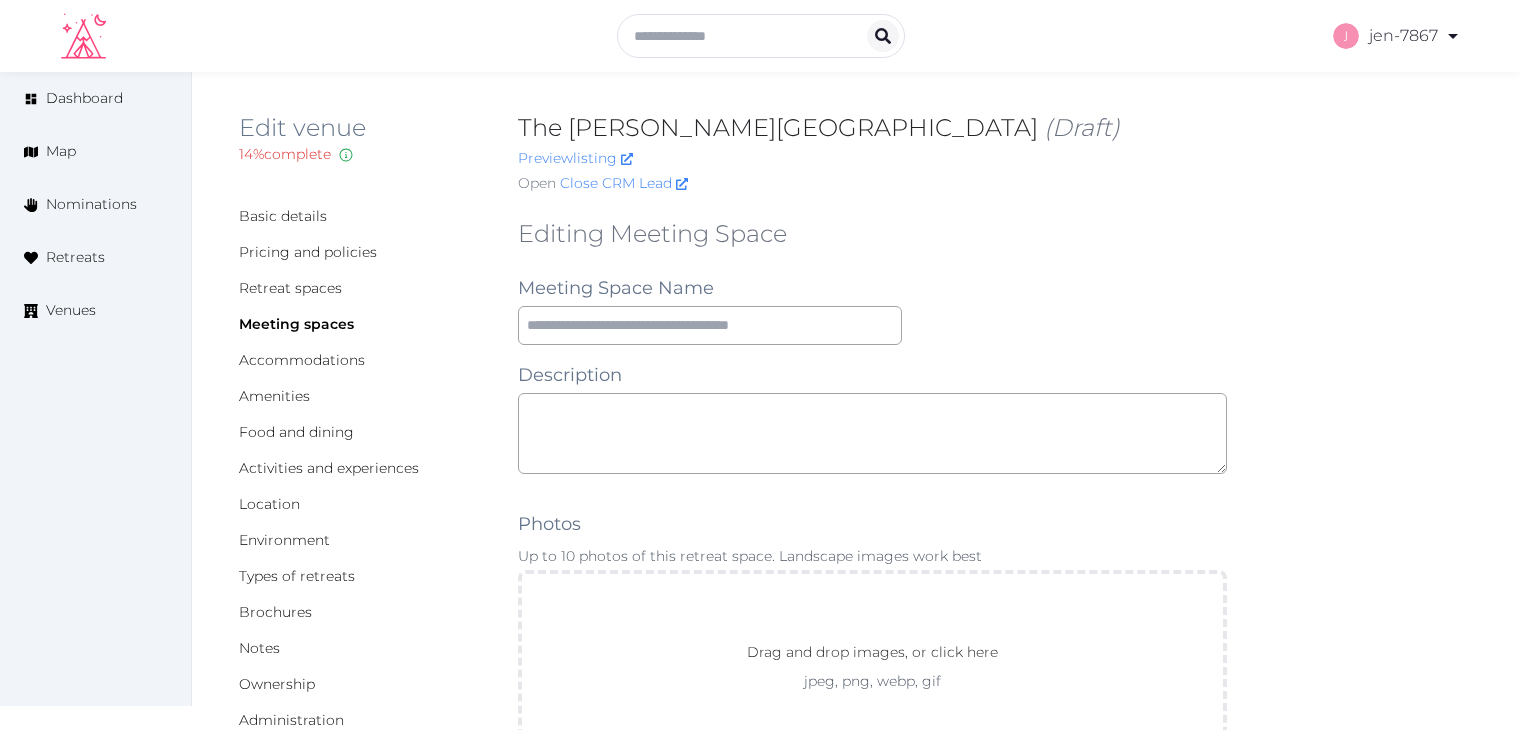 scroll, scrollTop: 0, scrollLeft: 0, axis: both 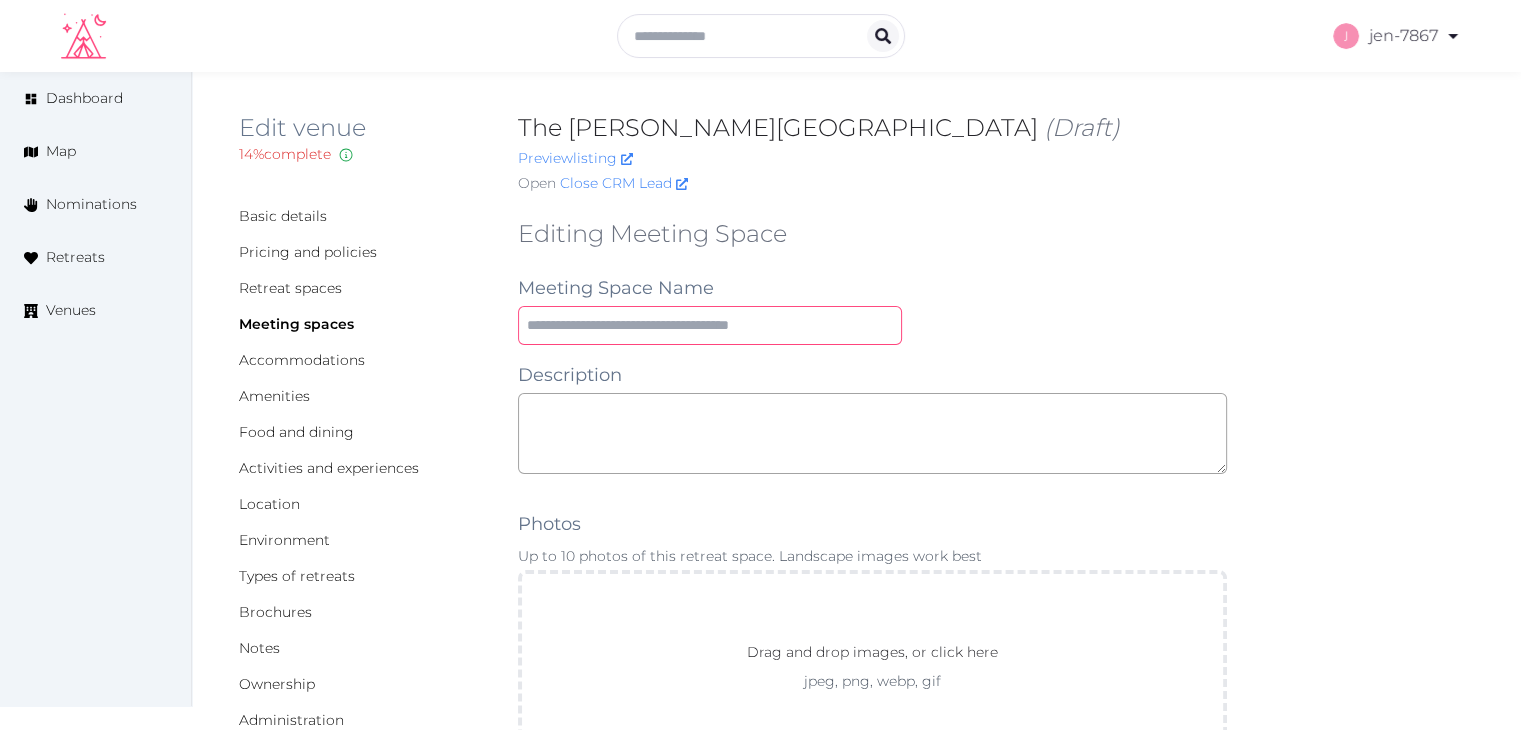 click at bounding box center (710, 325) 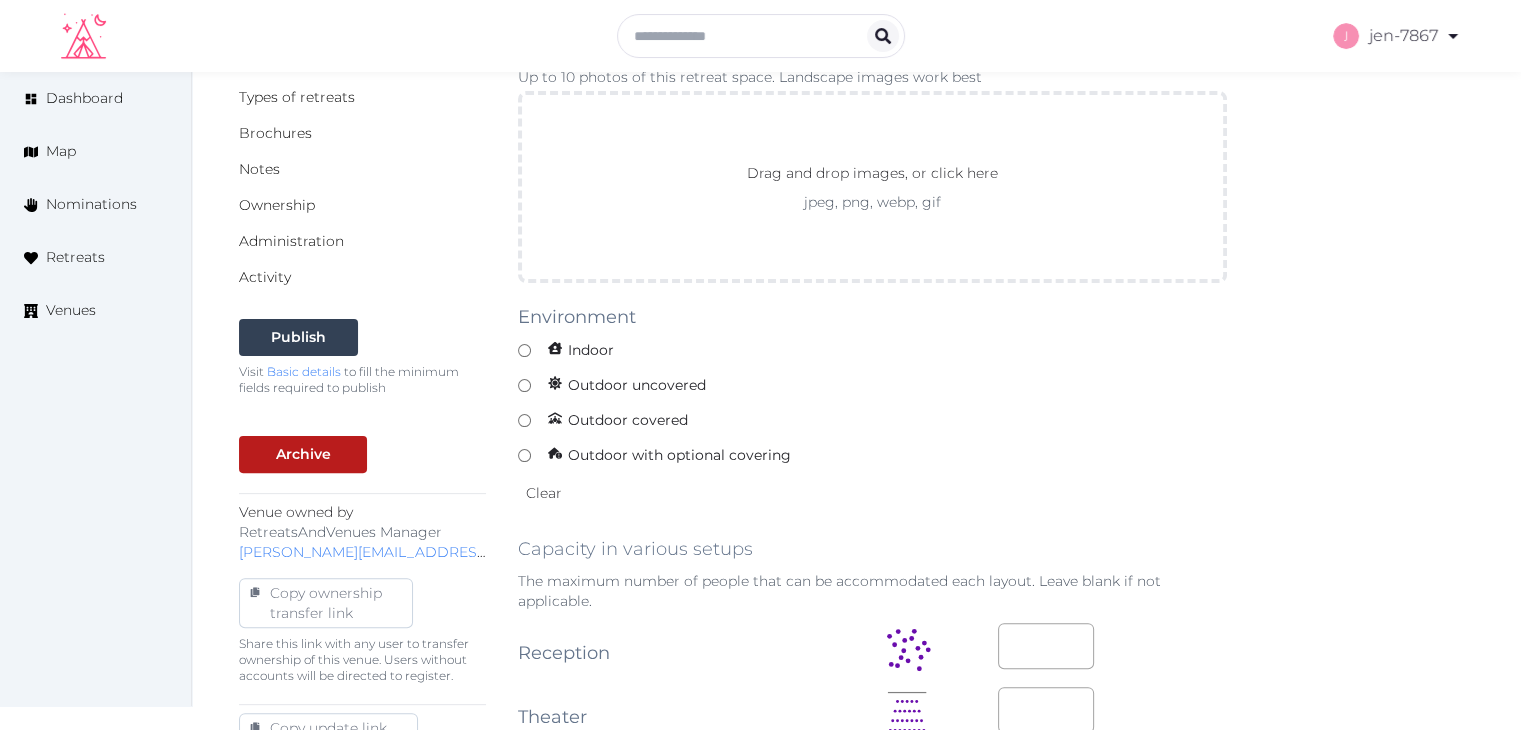 scroll, scrollTop: 500, scrollLeft: 0, axis: vertical 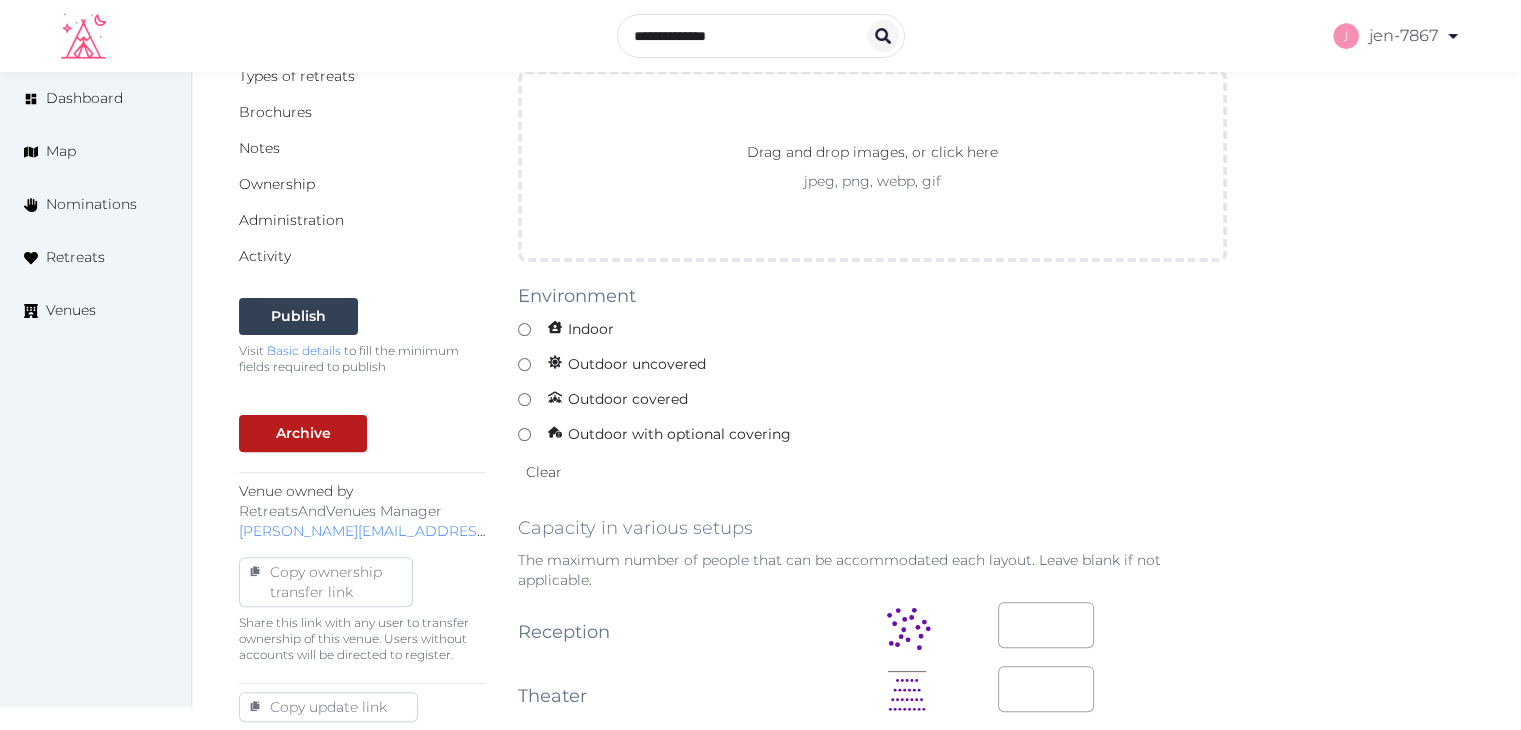 type on "**********" 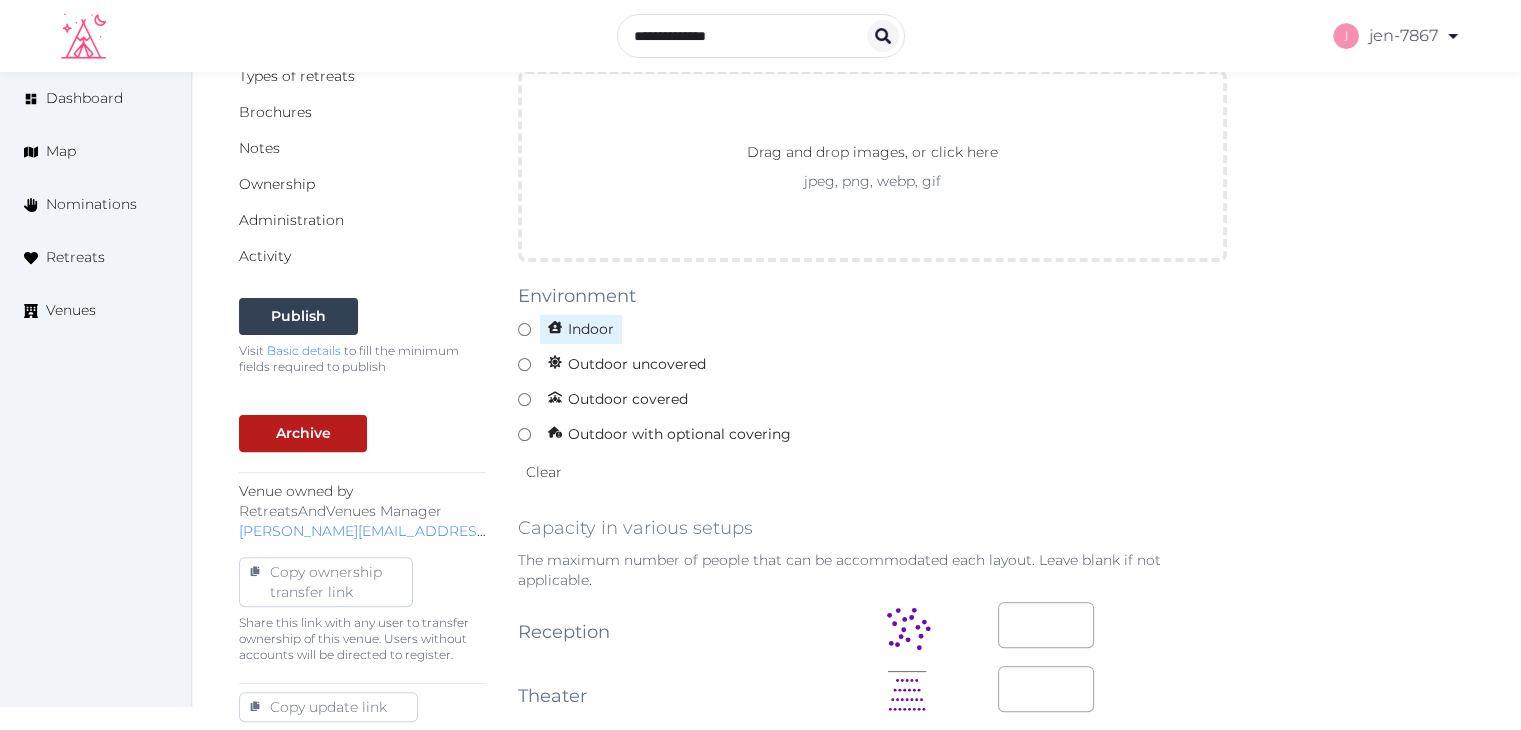 click on "Indoor" at bounding box center [581, 329] 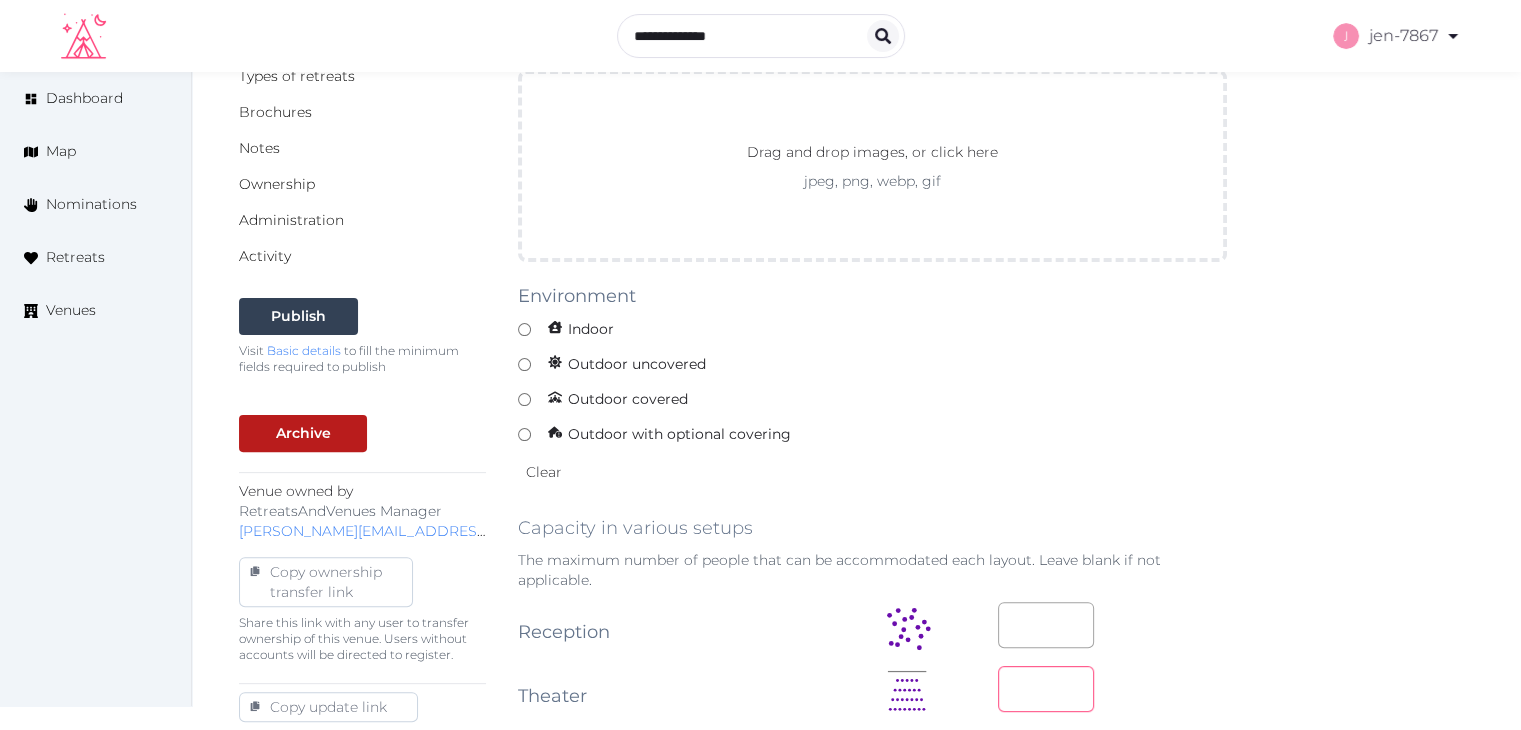 click at bounding box center (1046, 689) 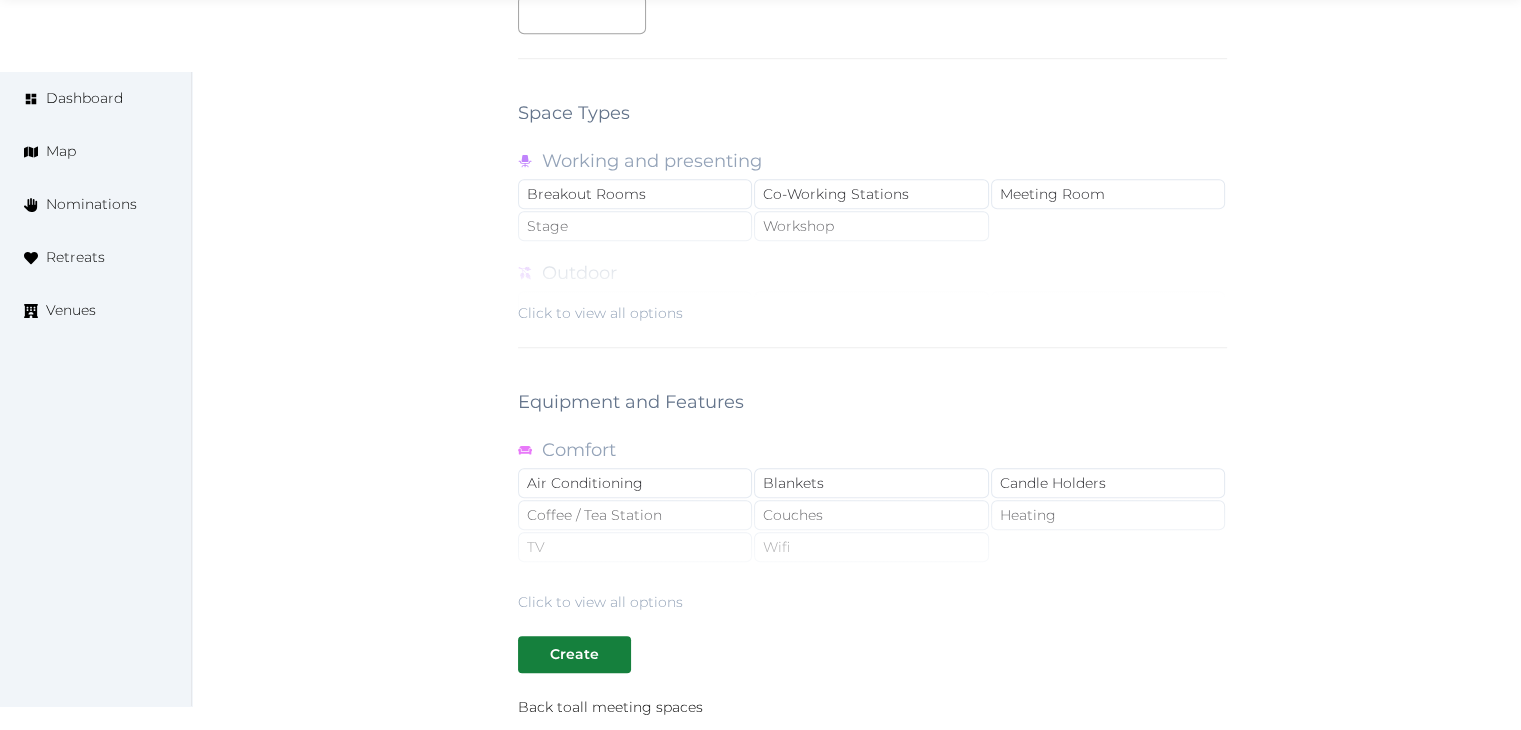 scroll, scrollTop: 1788, scrollLeft: 0, axis: vertical 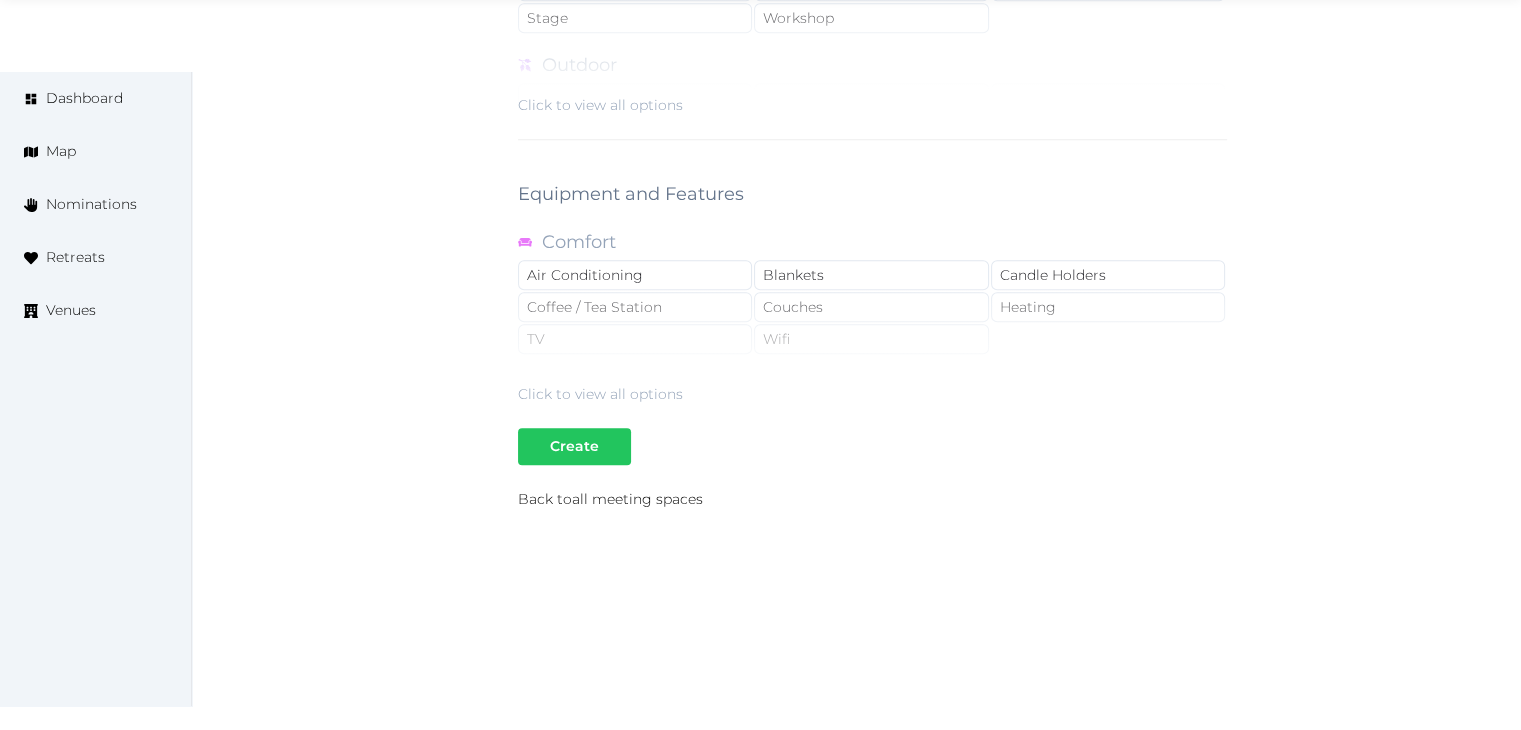 type on "***" 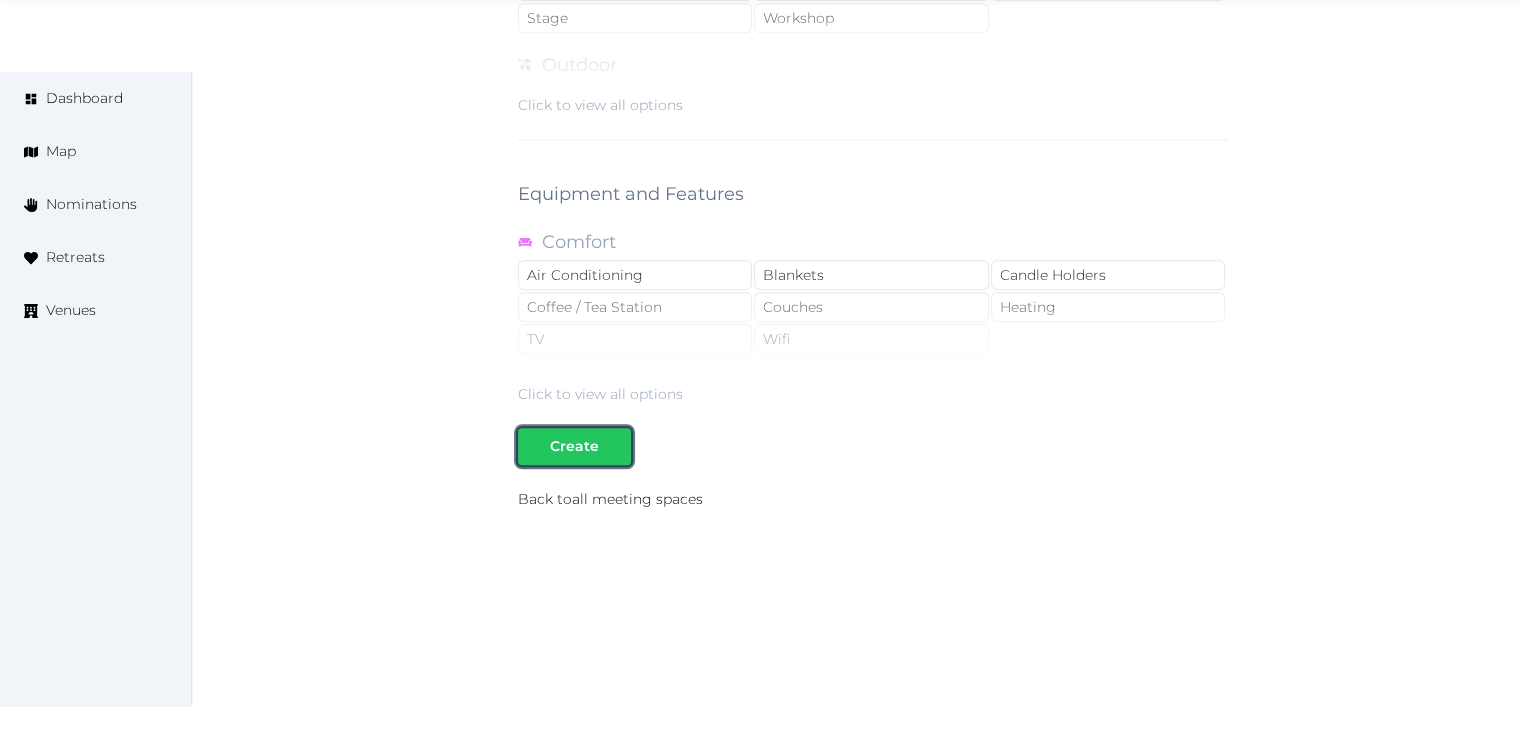 click on "Create" at bounding box center [574, 446] 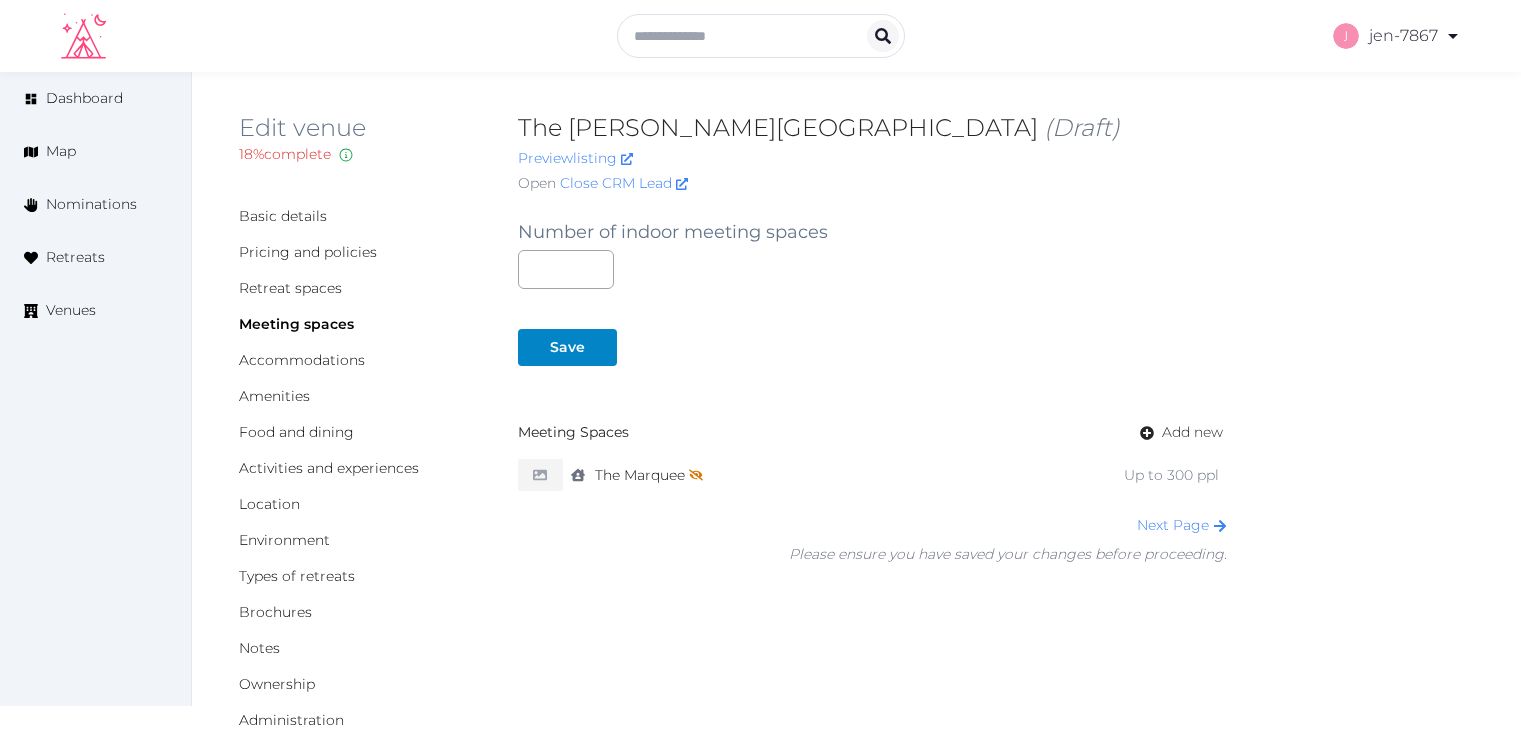 scroll, scrollTop: 0, scrollLeft: 0, axis: both 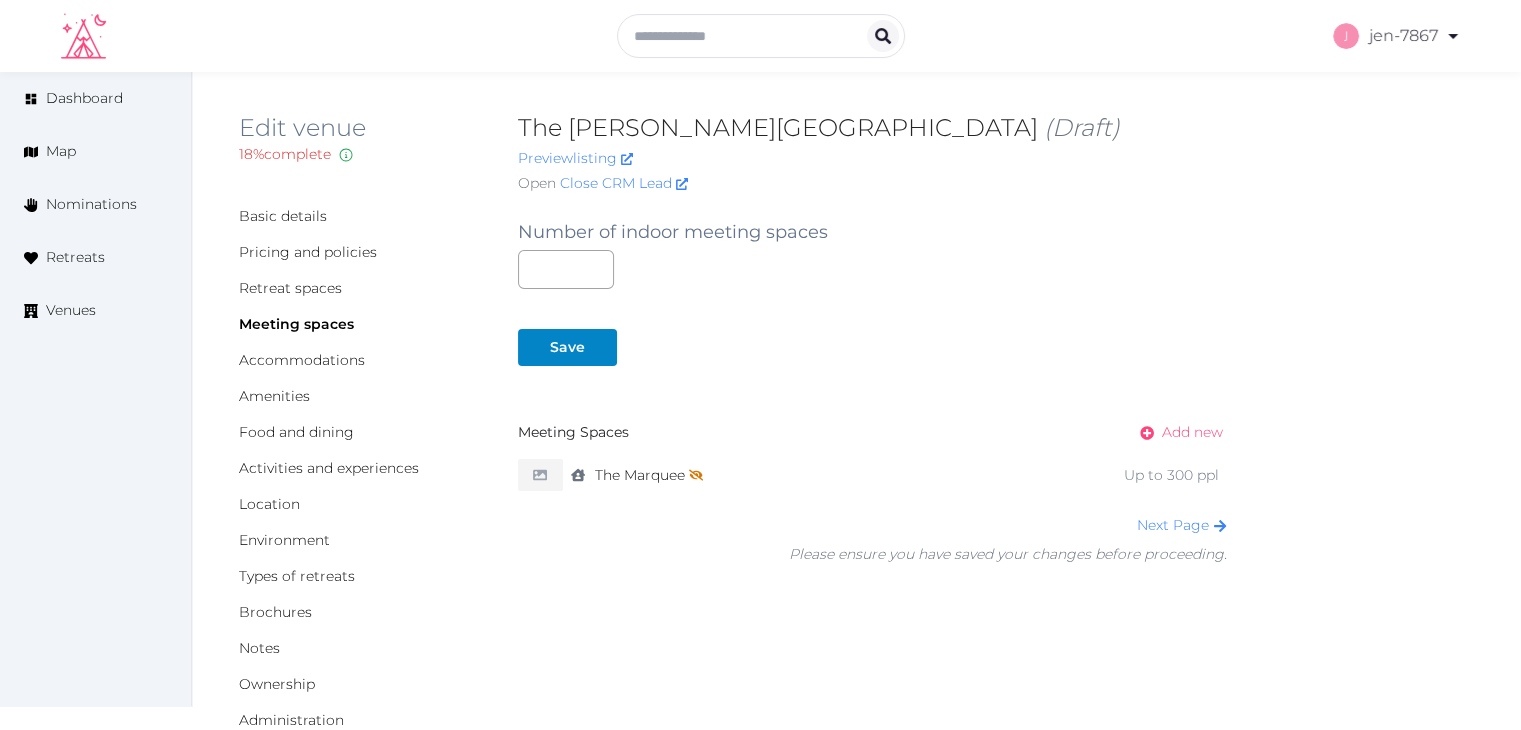 click on "Add new" at bounding box center [1192, 432] 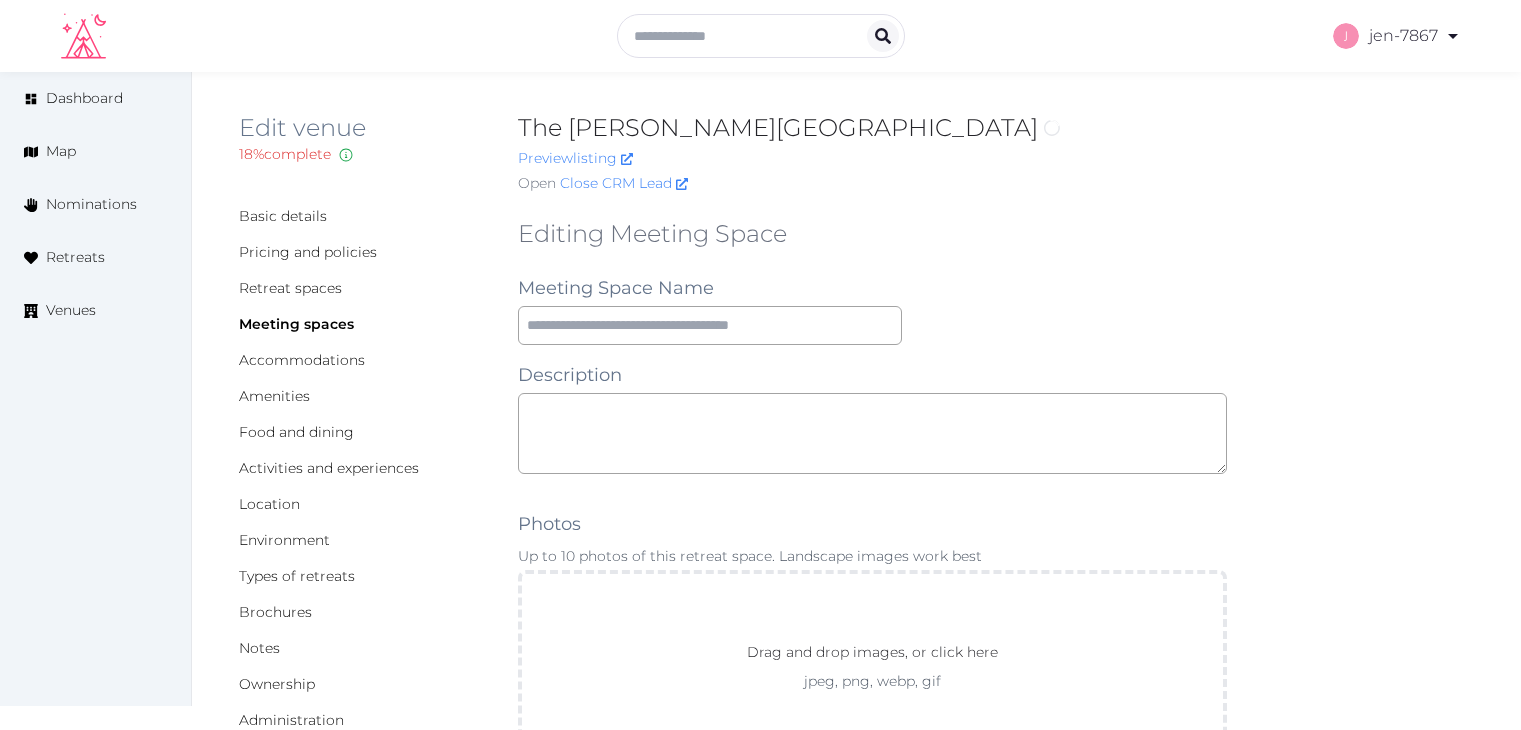 scroll, scrollTop: 0, scrollLeft: 0, axis: both 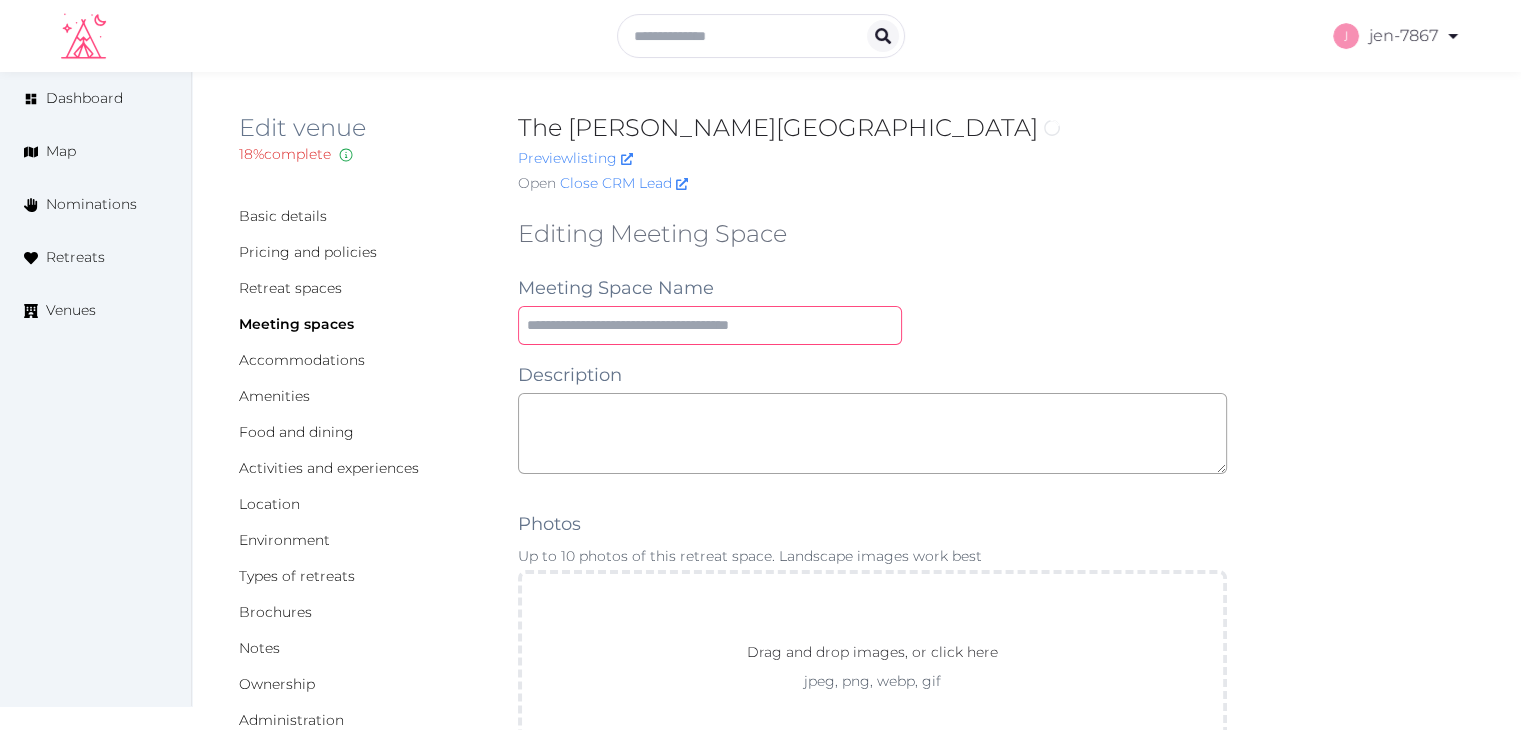 click at bounding box center (710, 325) 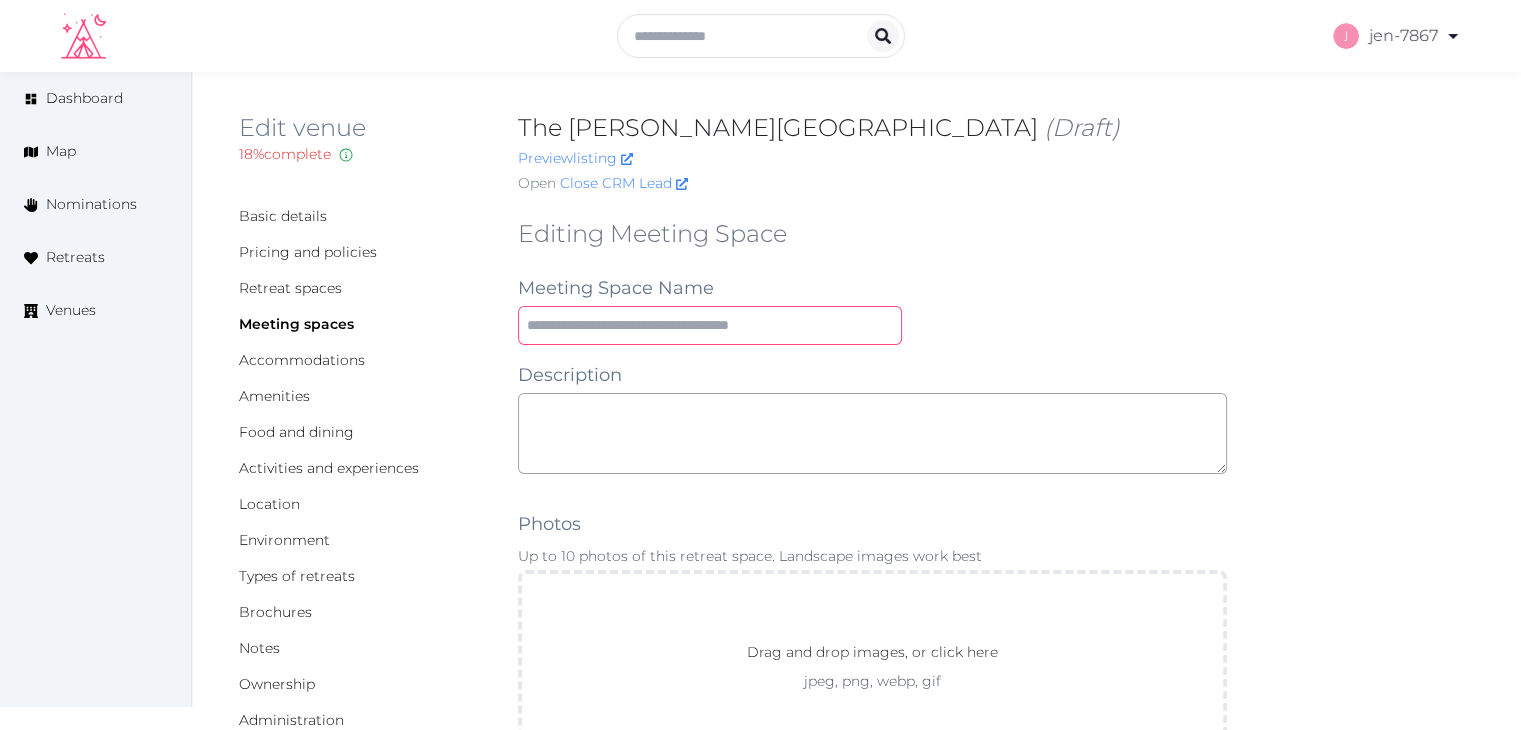 paste on "**********" 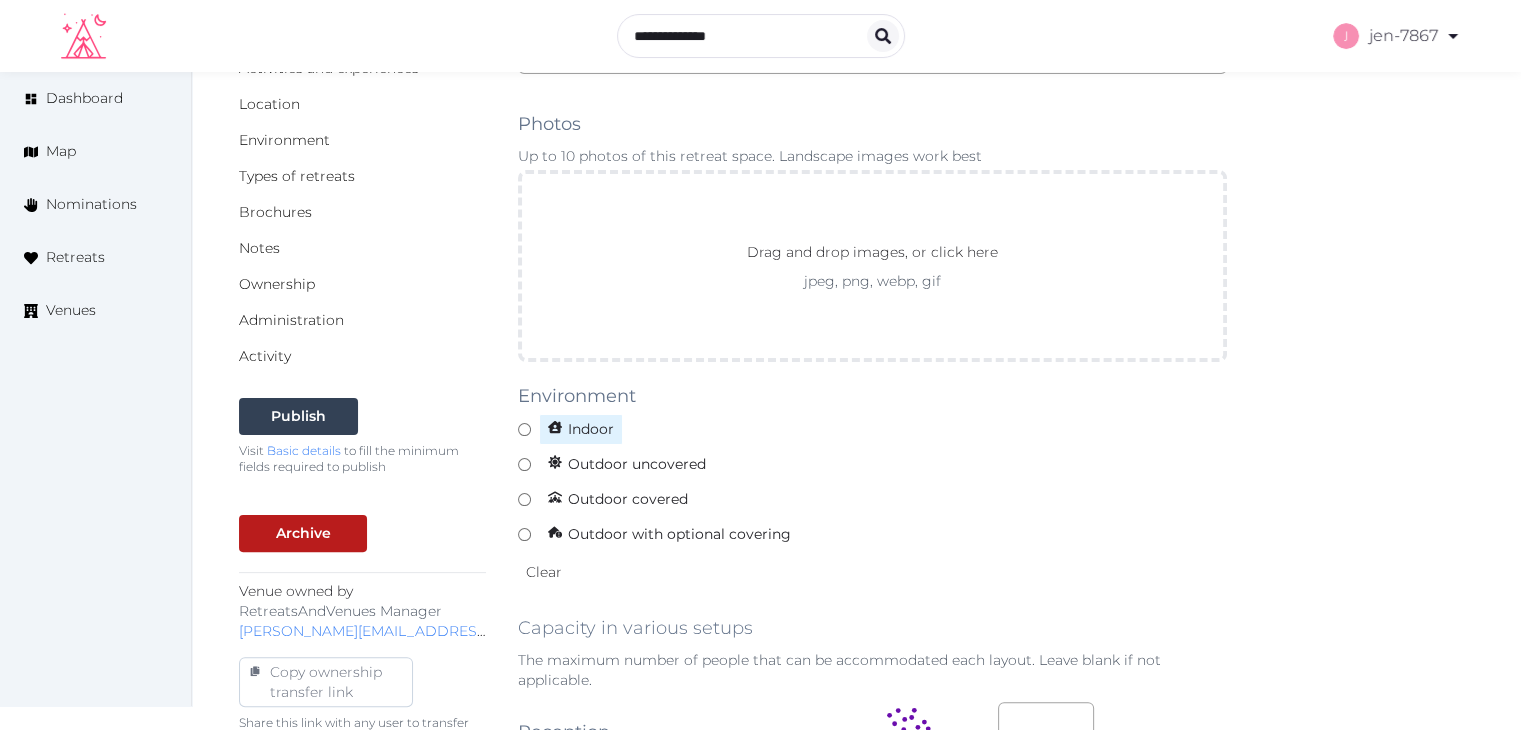 type on "**********" 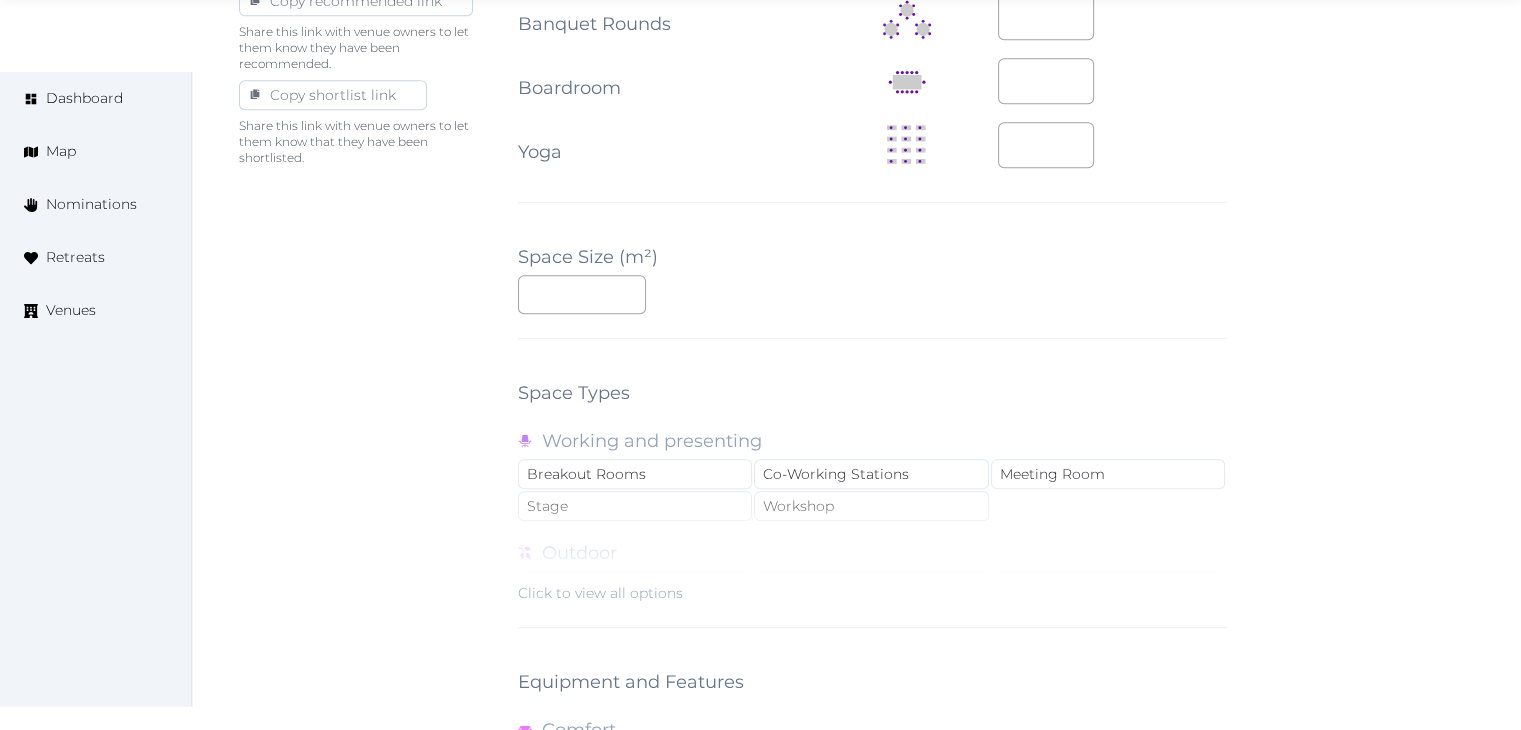 scroll, scrollTop: 1788, scrollLeft: 0, axis: vertical 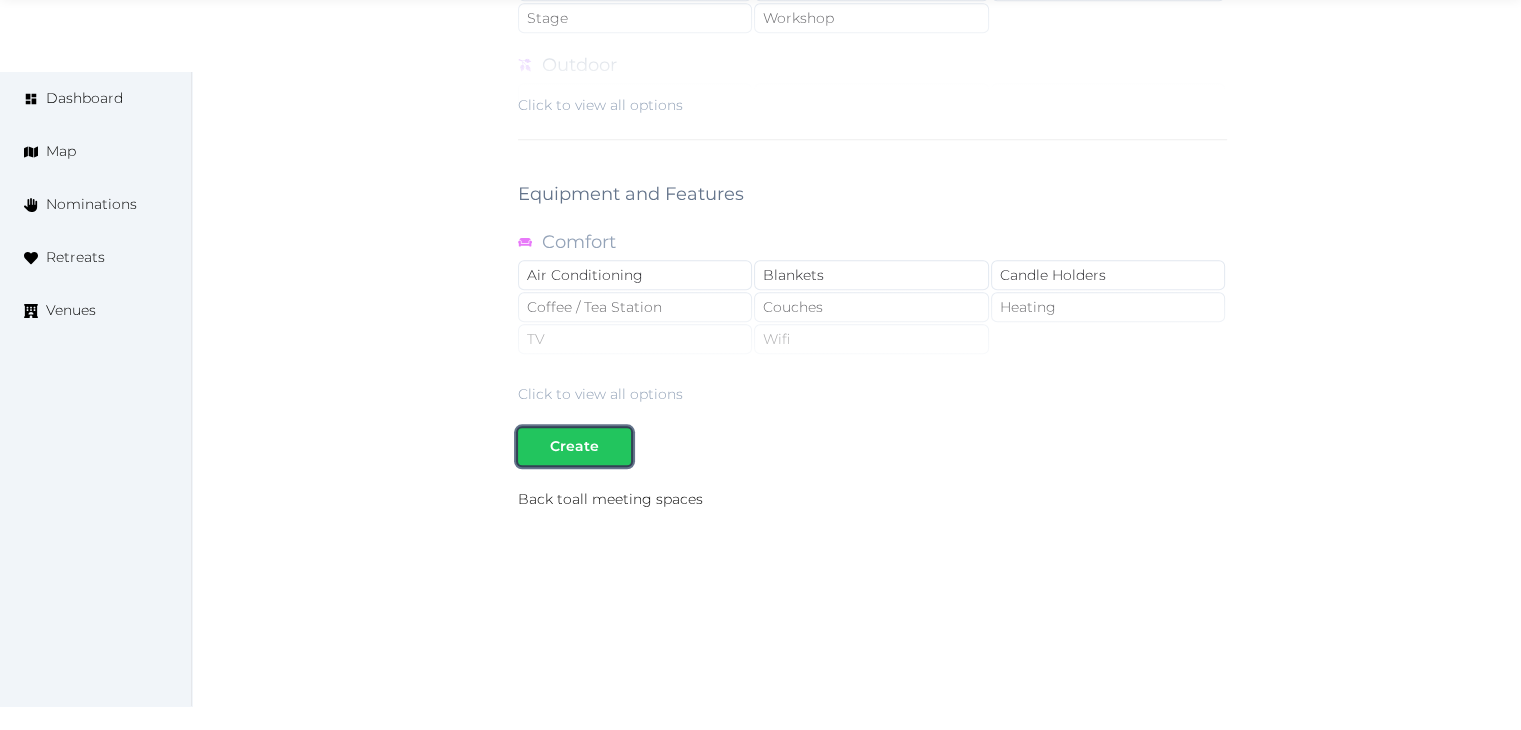 click on "Create" at bounding box center (574, 446) 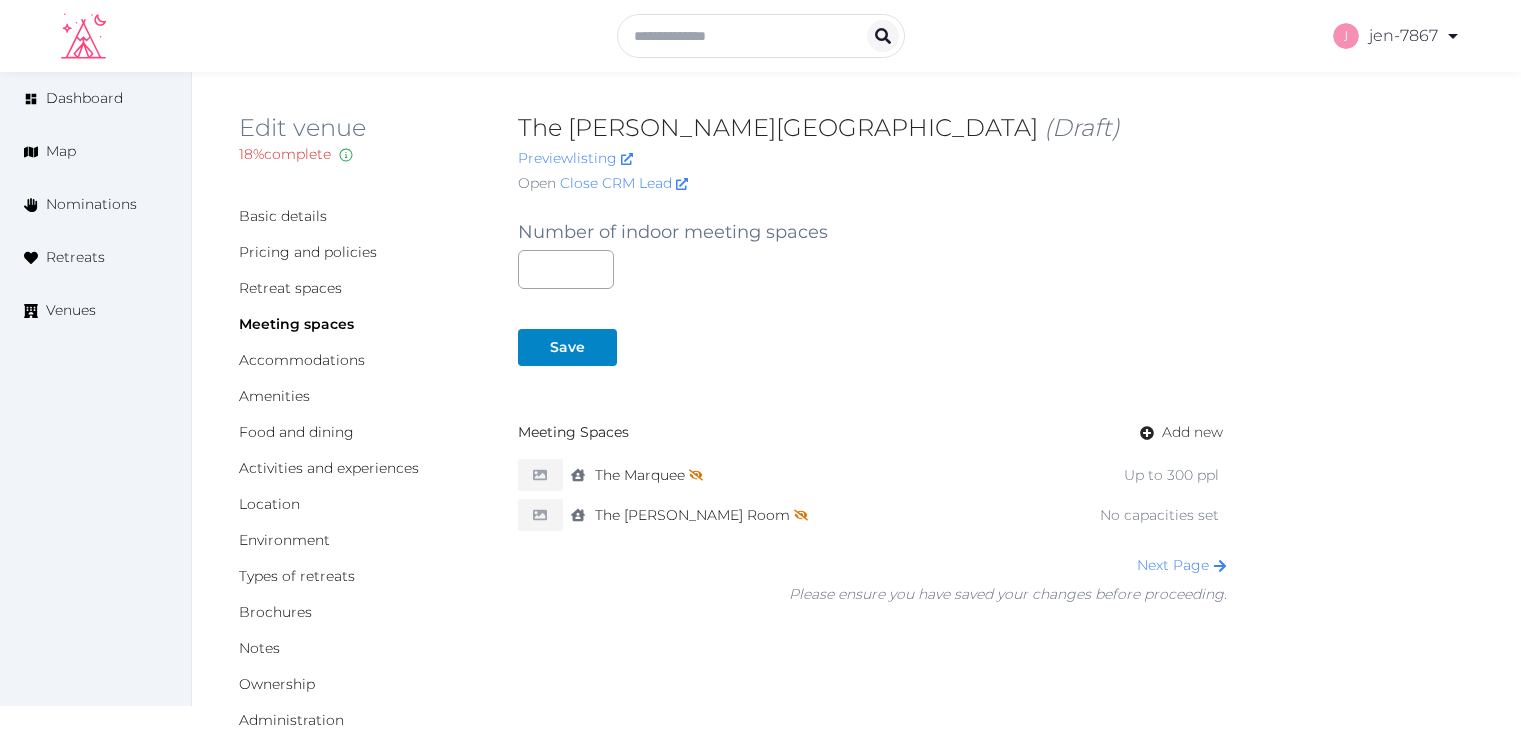 scroll, scrollTop: 0, scrollLeft: 0, axis: both 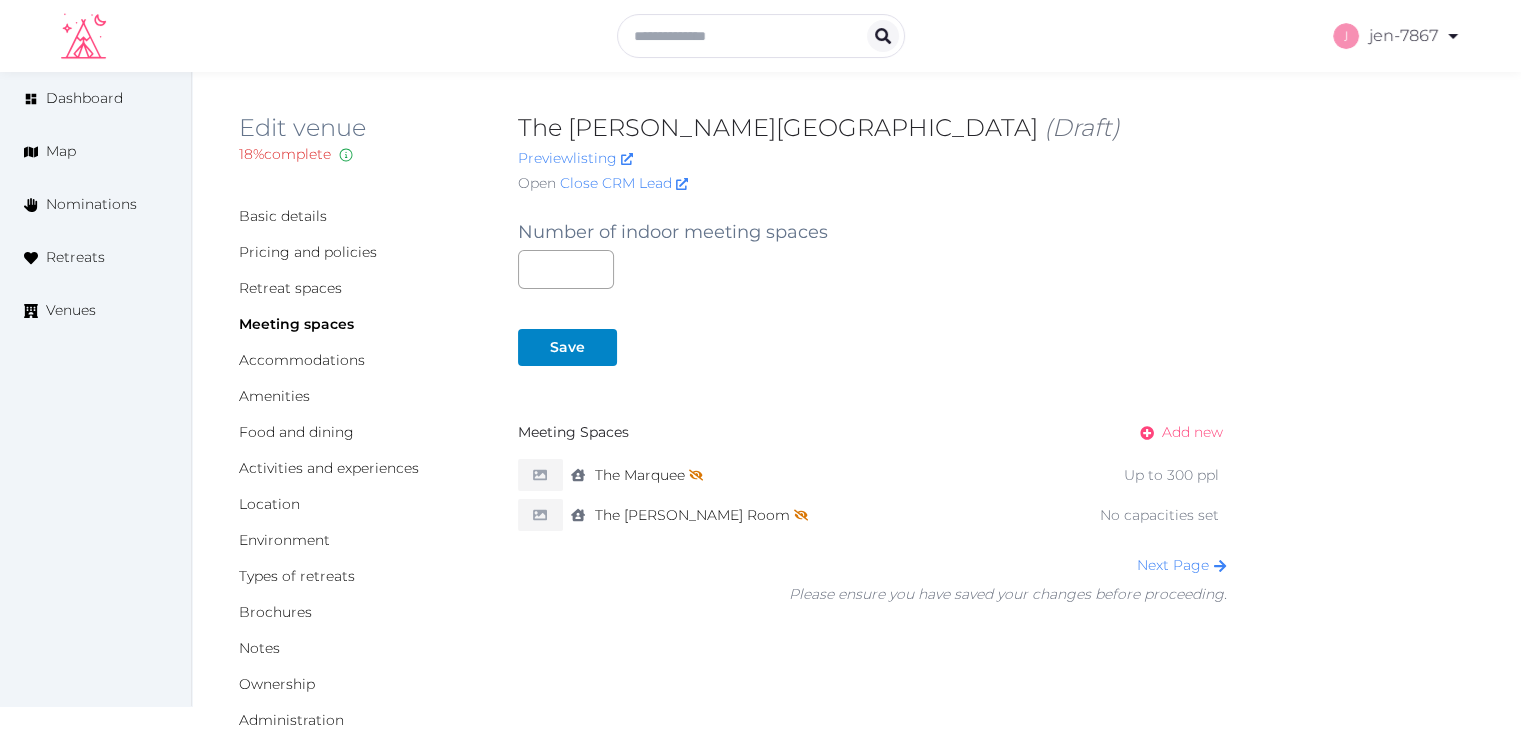 click on "Add new" at bounding box center [1192, 432] 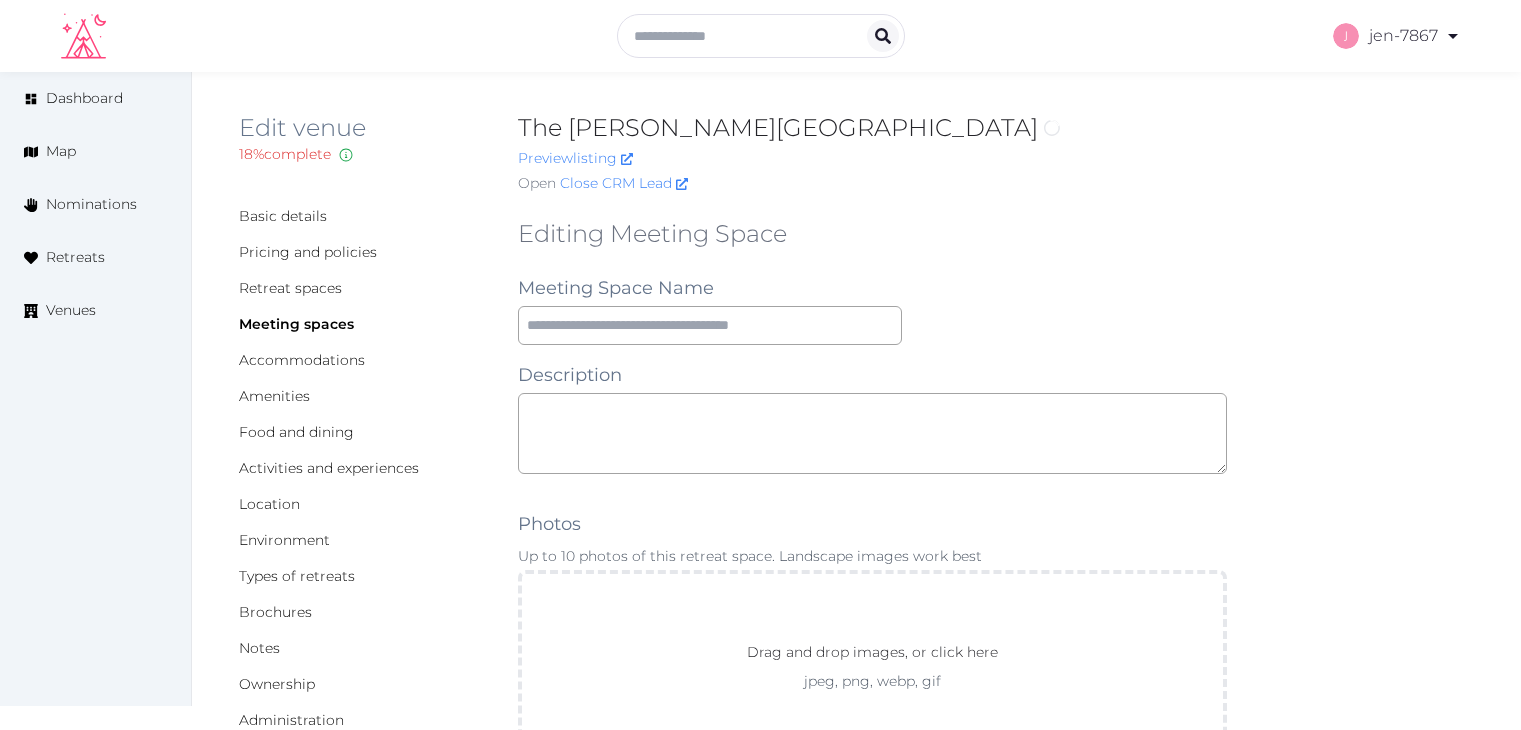 scroll, scrollTop: 0, scrollLeft: 0, axis: both 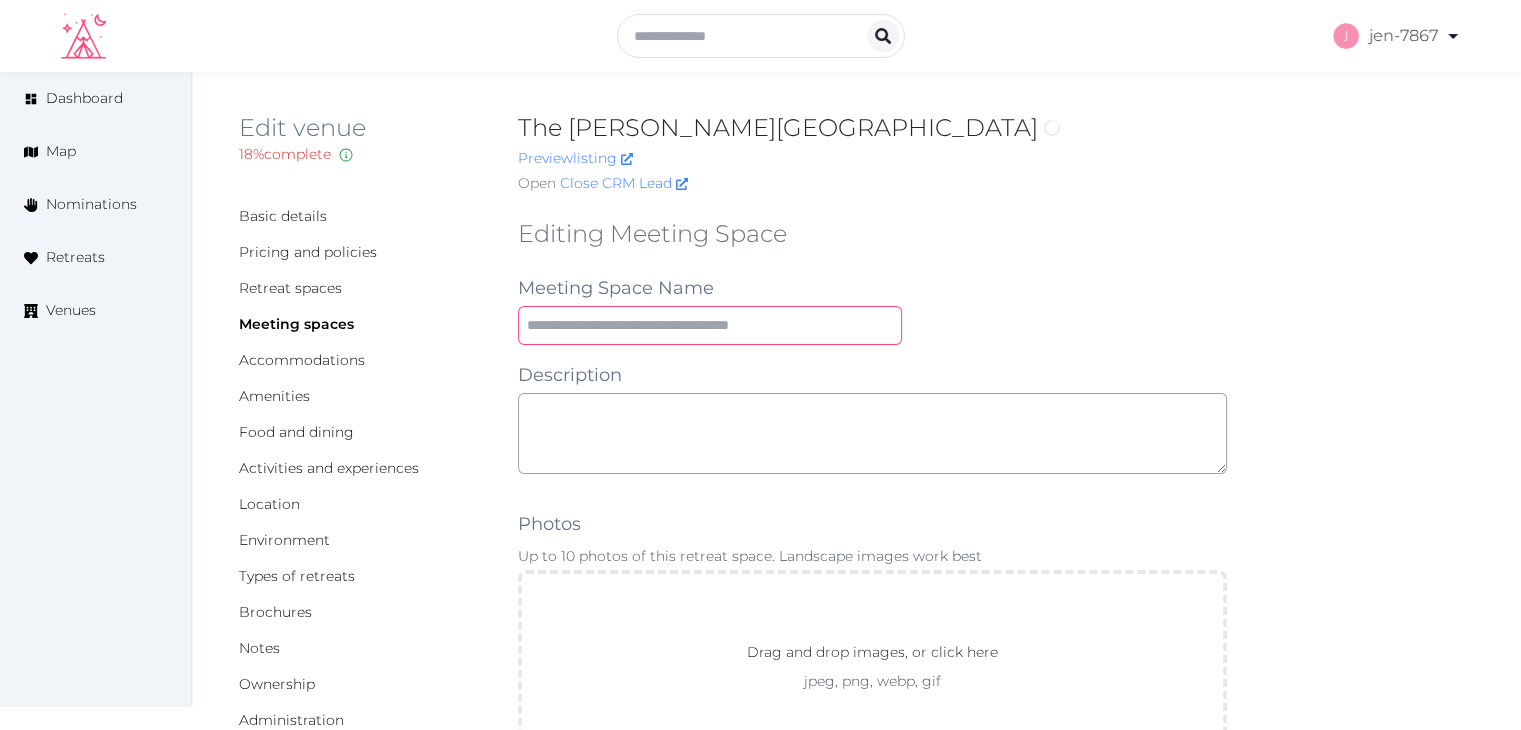 click at bounding box center (710, 325) 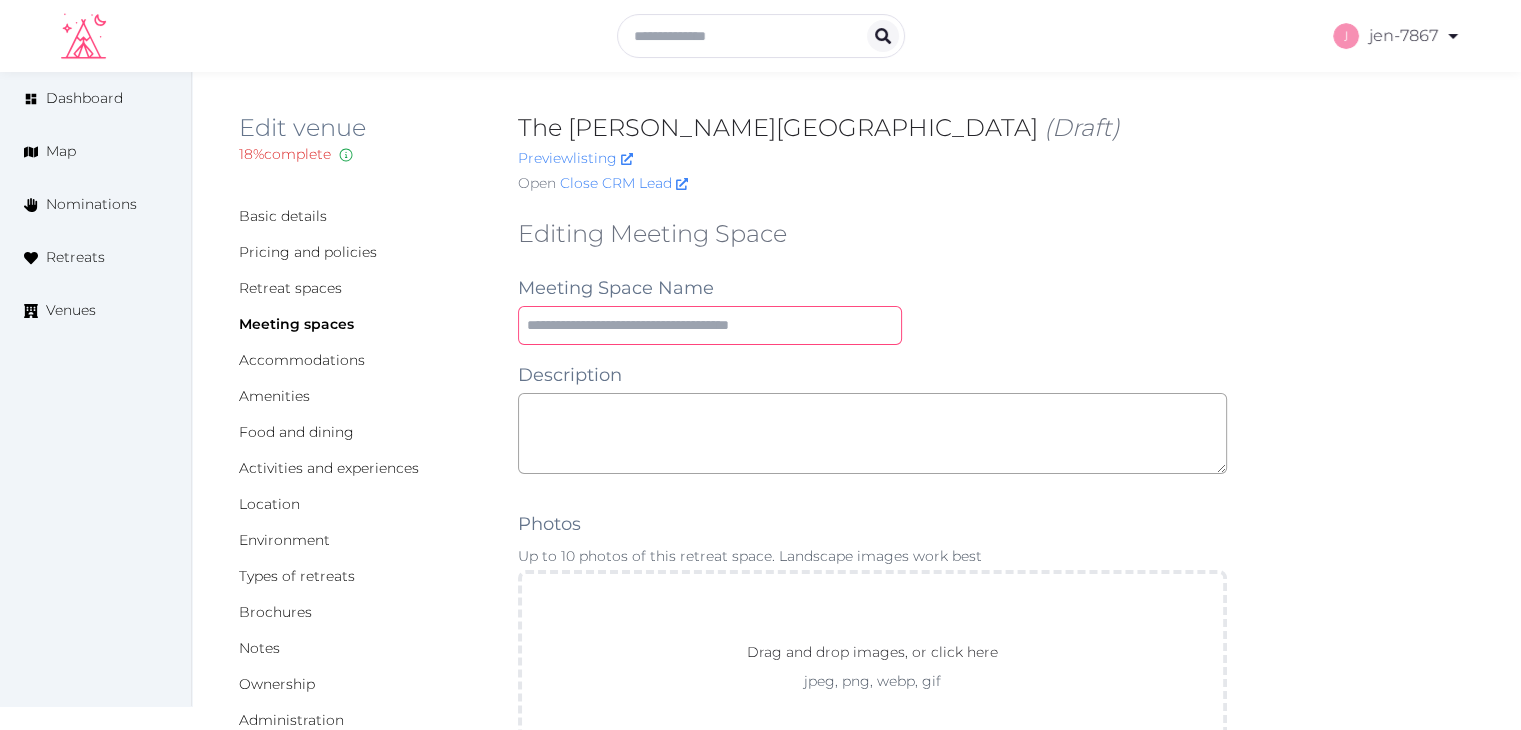 paste on "**********" 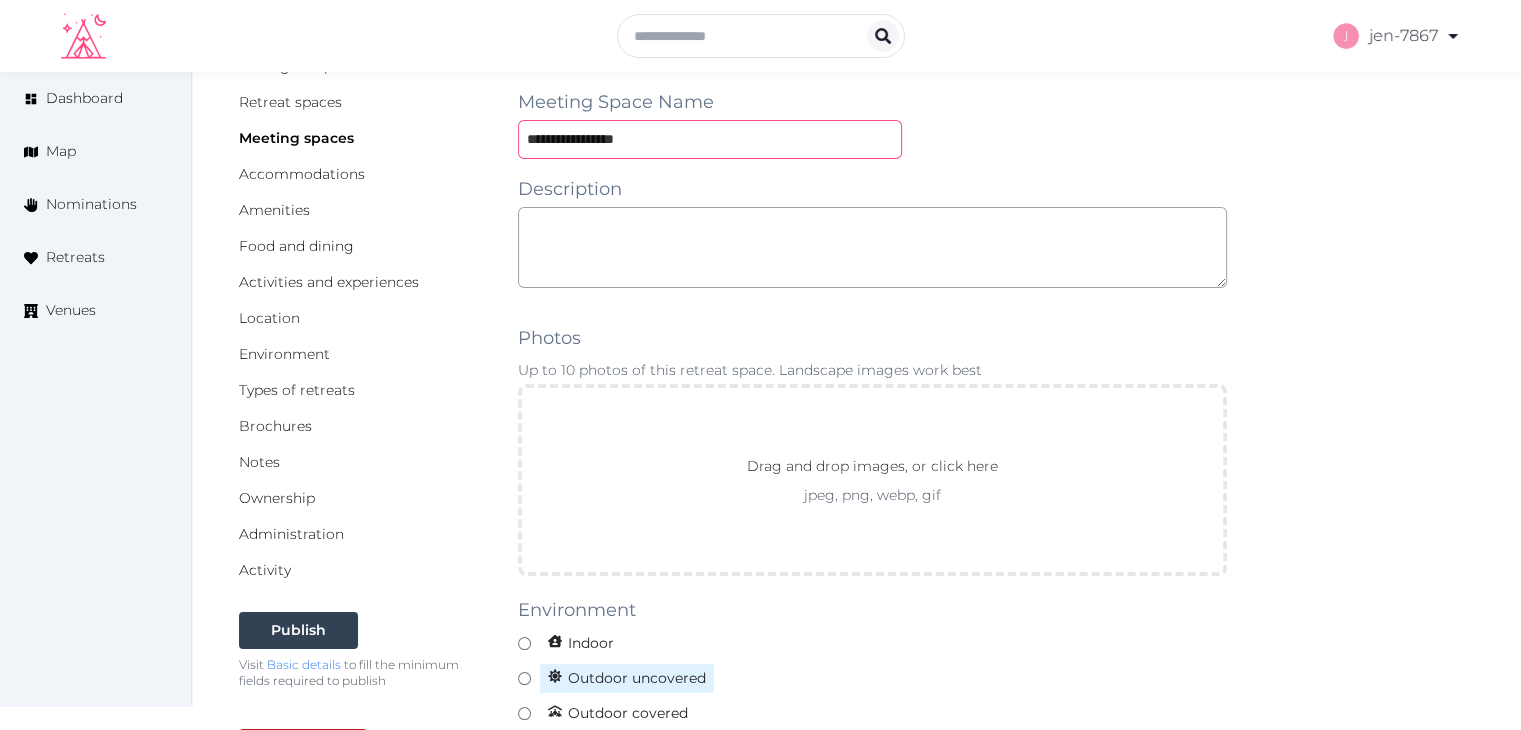 scroll, scrollTop: 500, scrollLeft: 0, axis: vertical 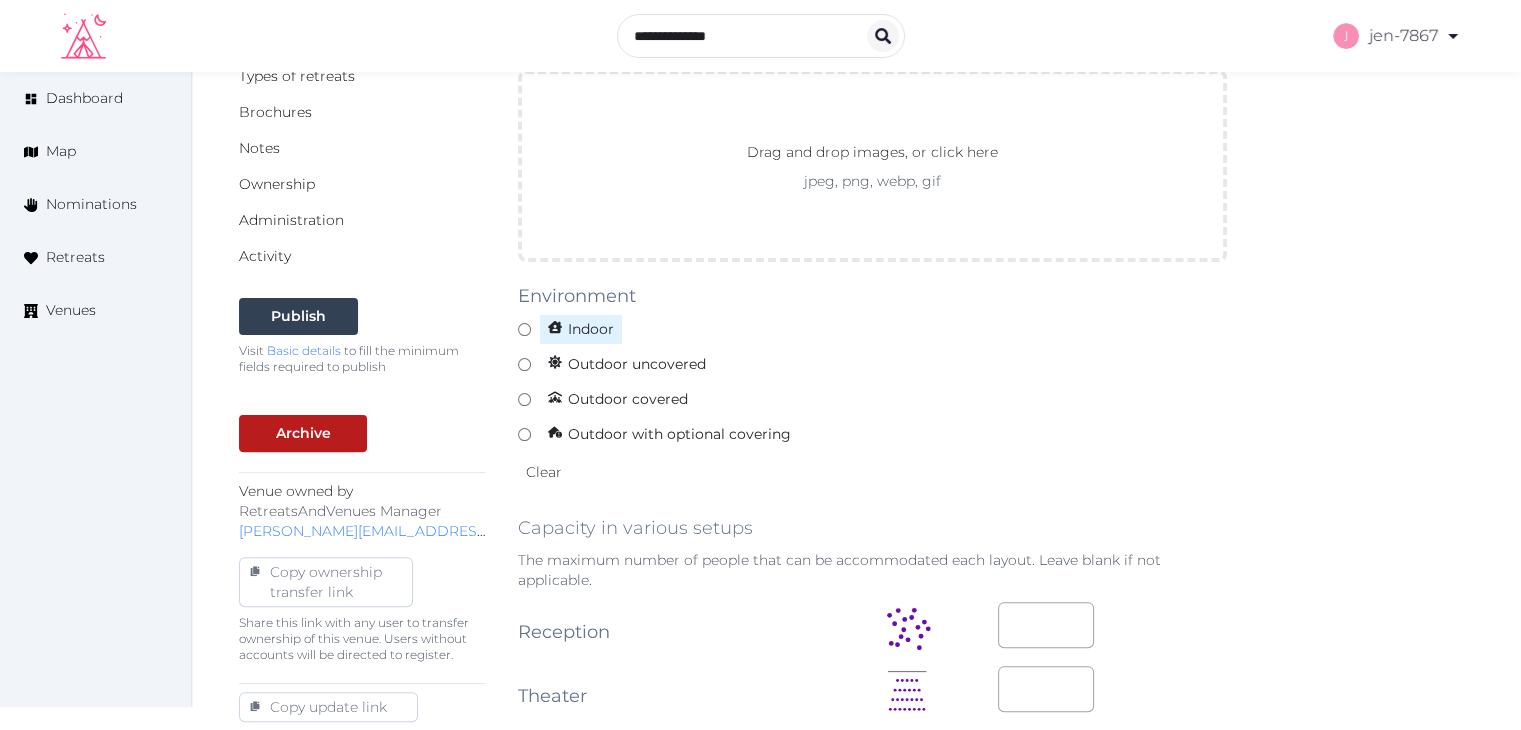 type on "**********" 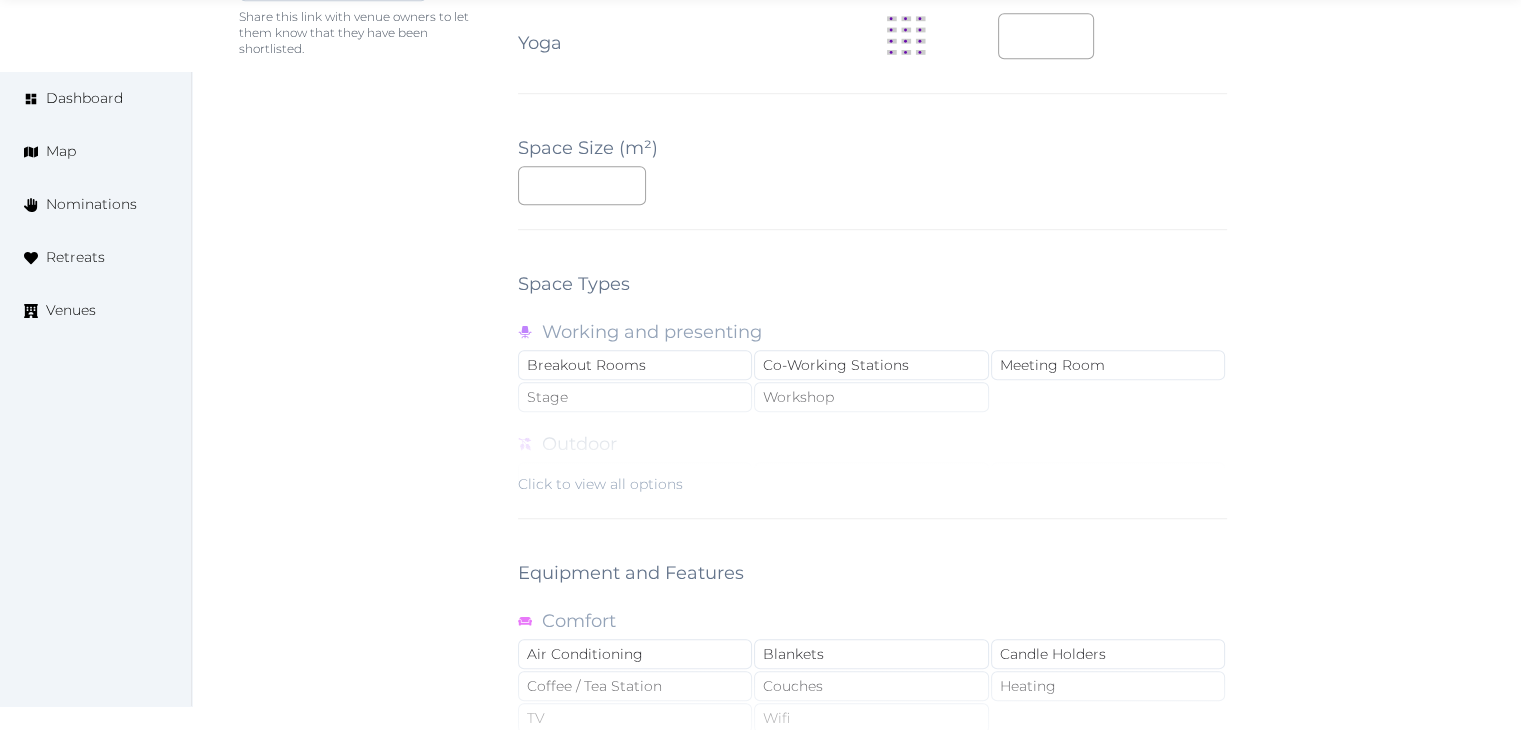 scroll, scrollTop: 1700, scrollLeft: 0, axis: vertical 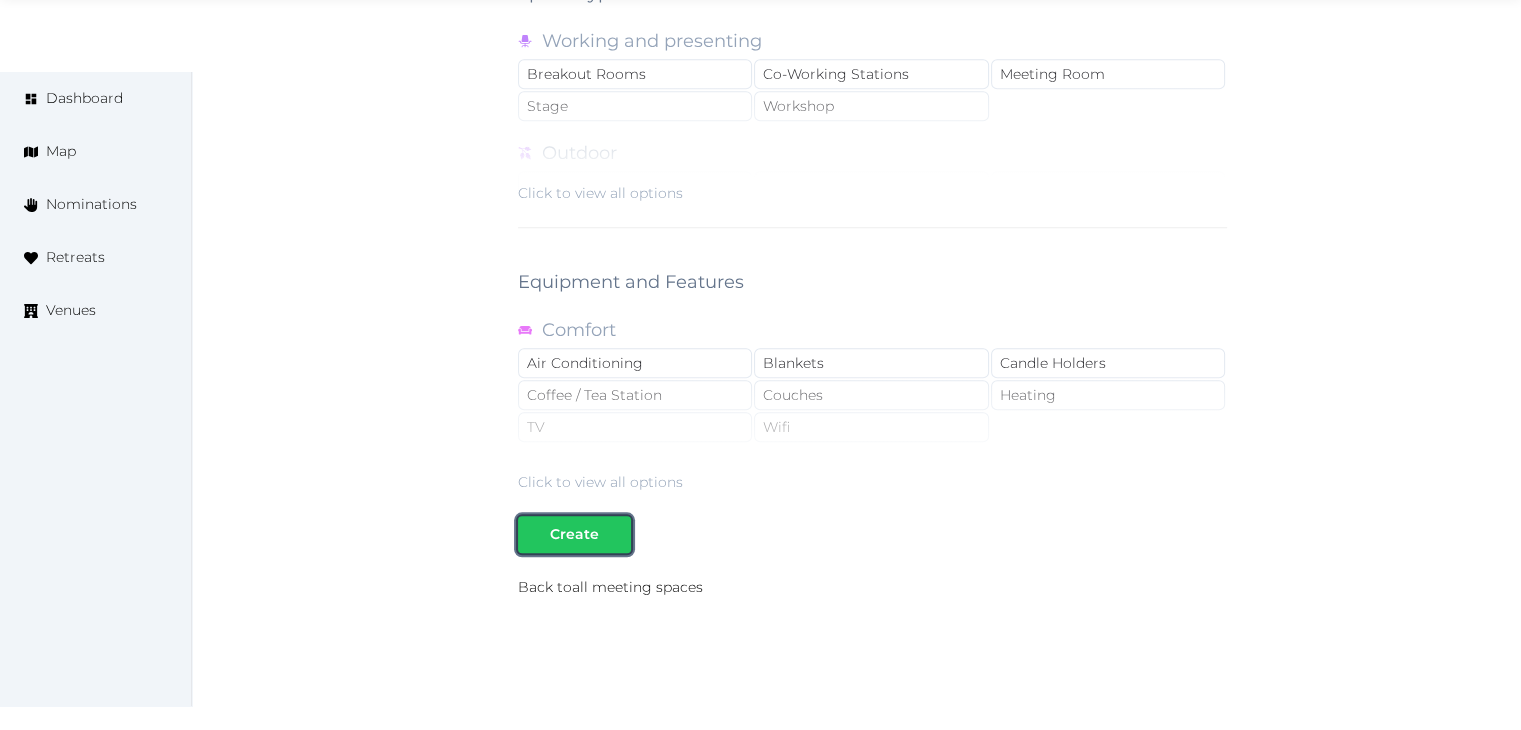 click on "Create" at bounding box center [574, 534] 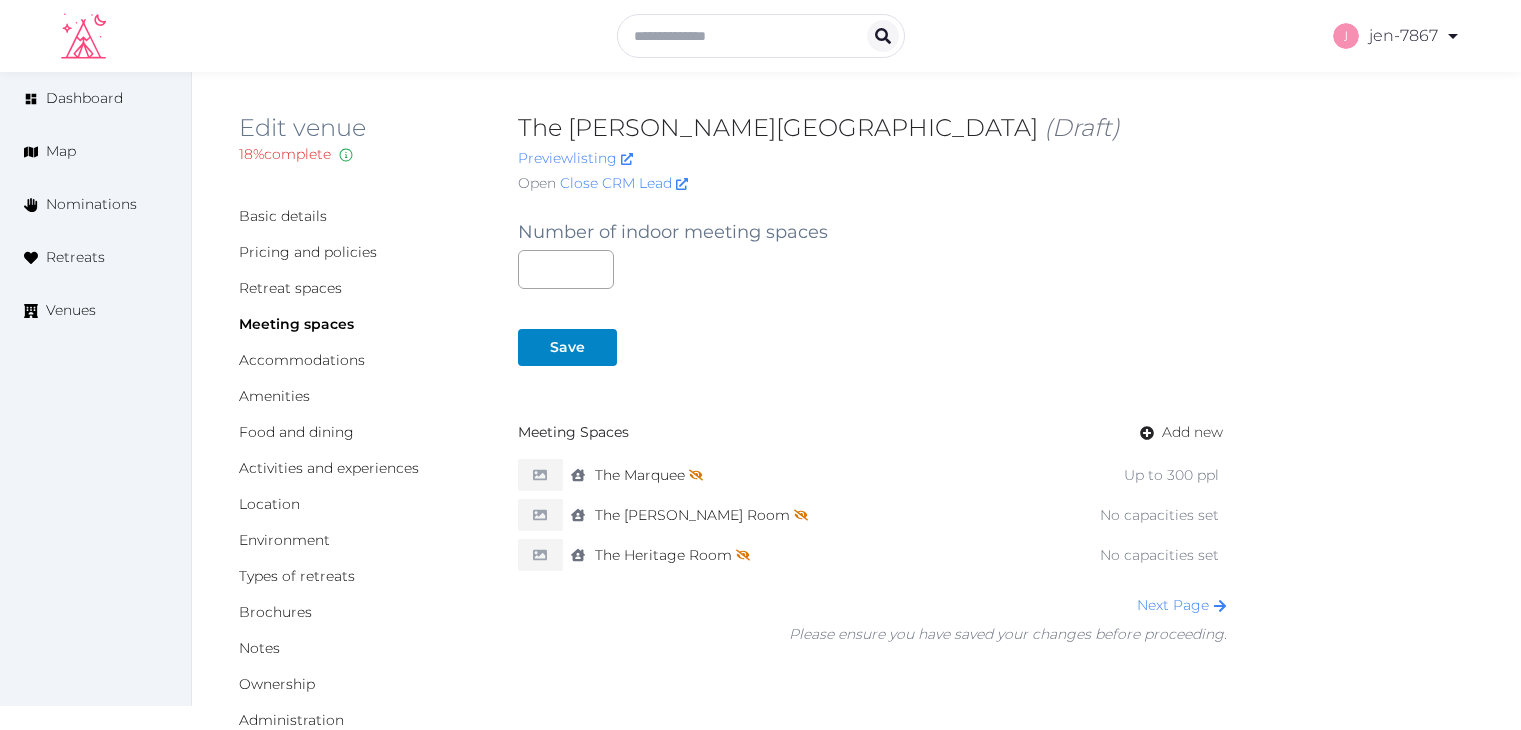 scroll, scrollTop: 0, scrollLeft: 0, axis: both 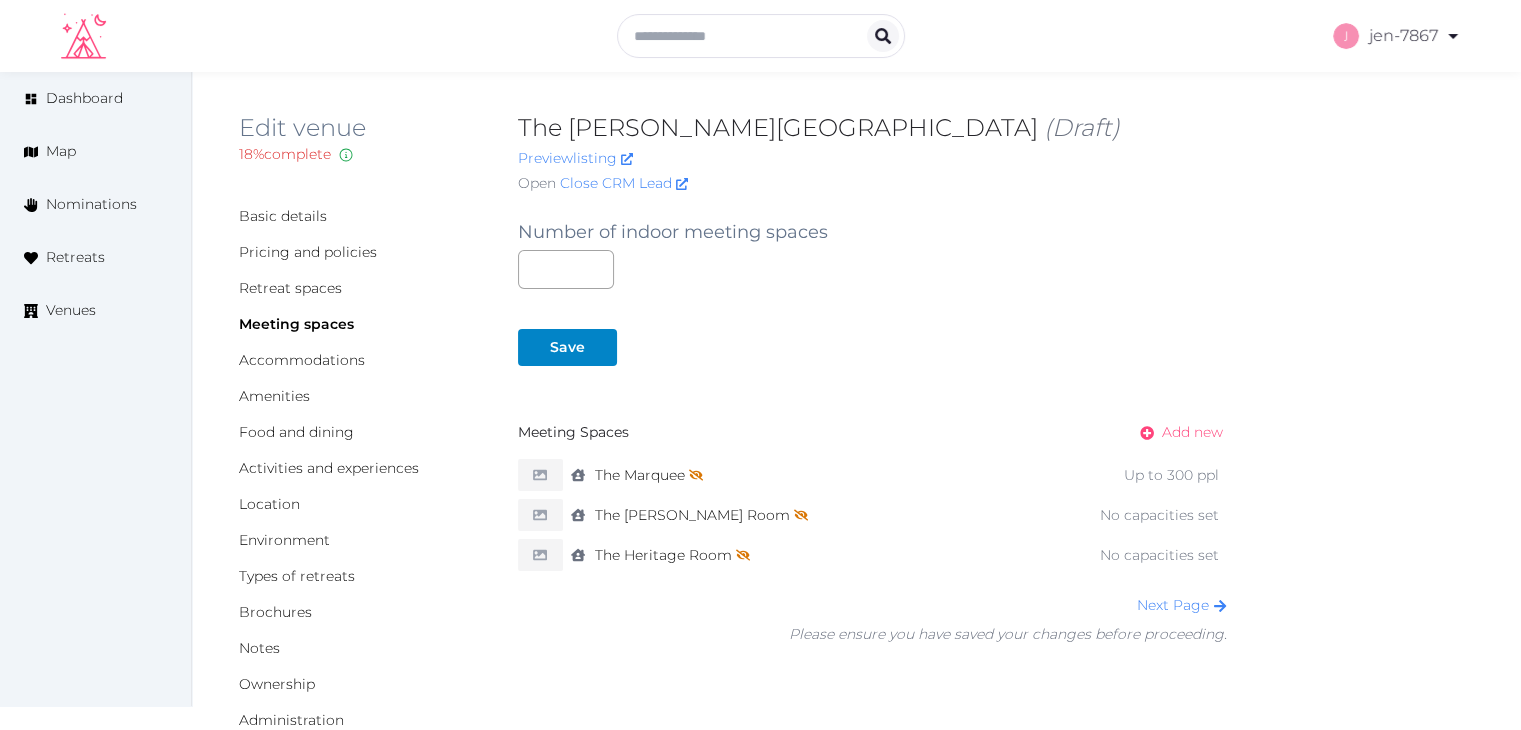 click on "Add new" at bounding box center (1192, 432) 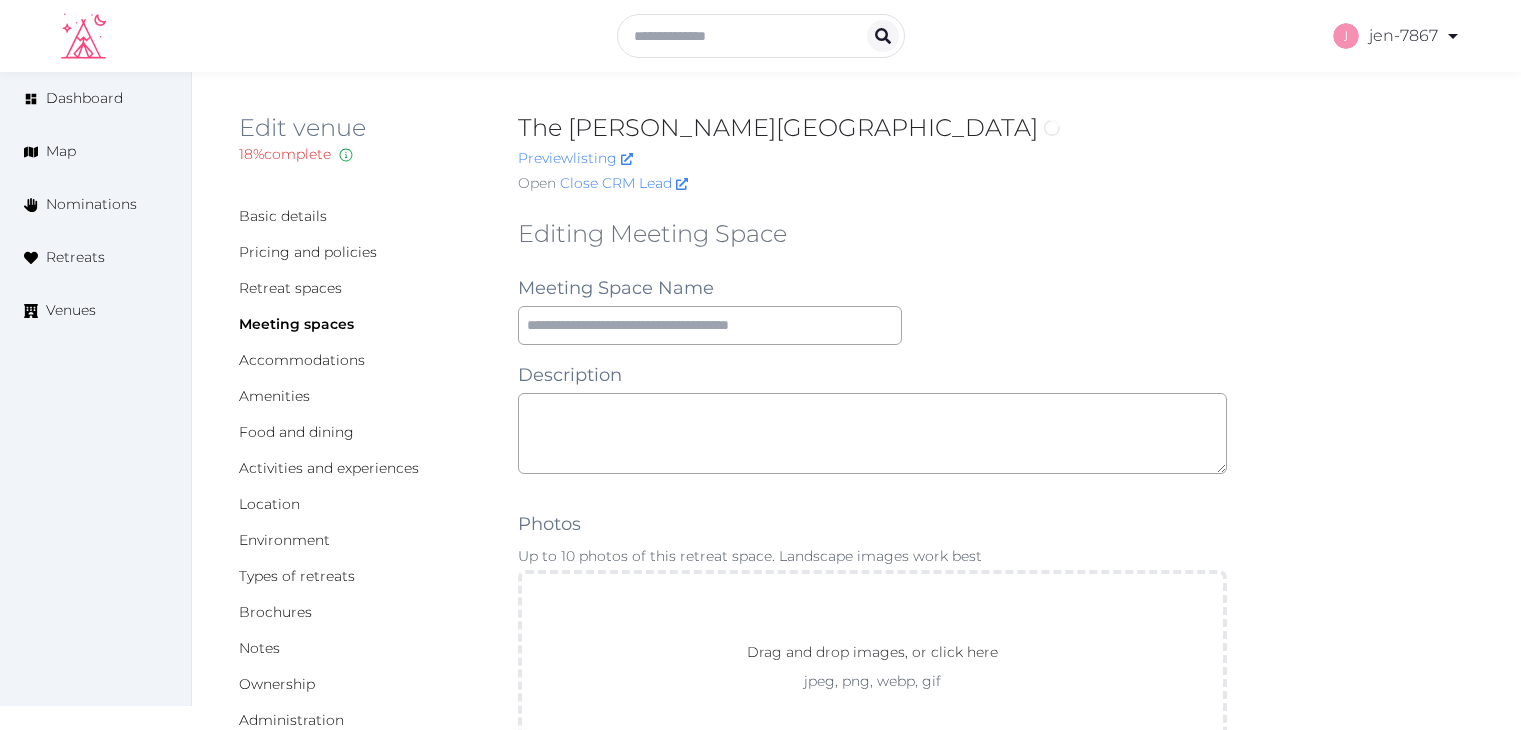 scroll, scrollTop: 0, scrollLeft: 0, axis: both 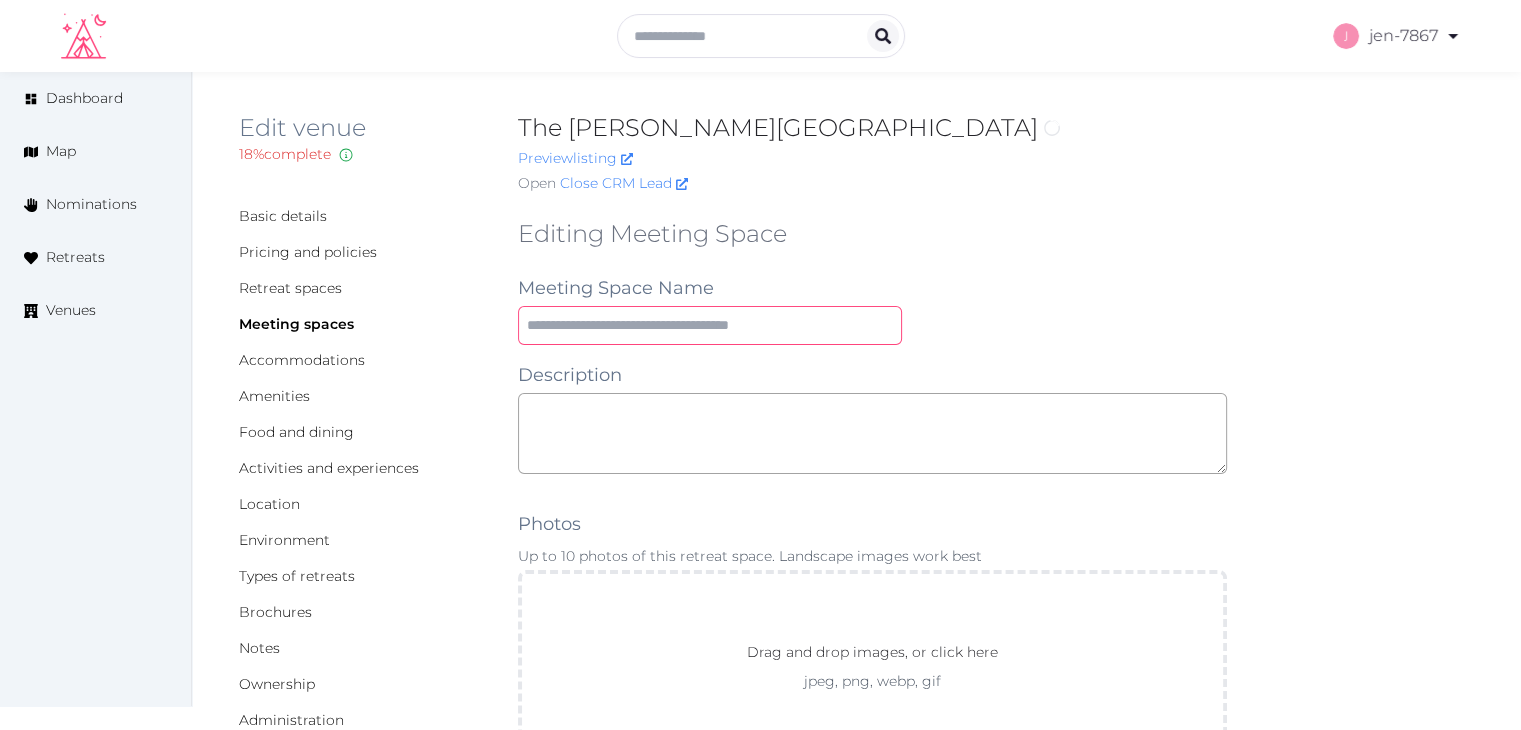 click at bounding box center [710, 325] 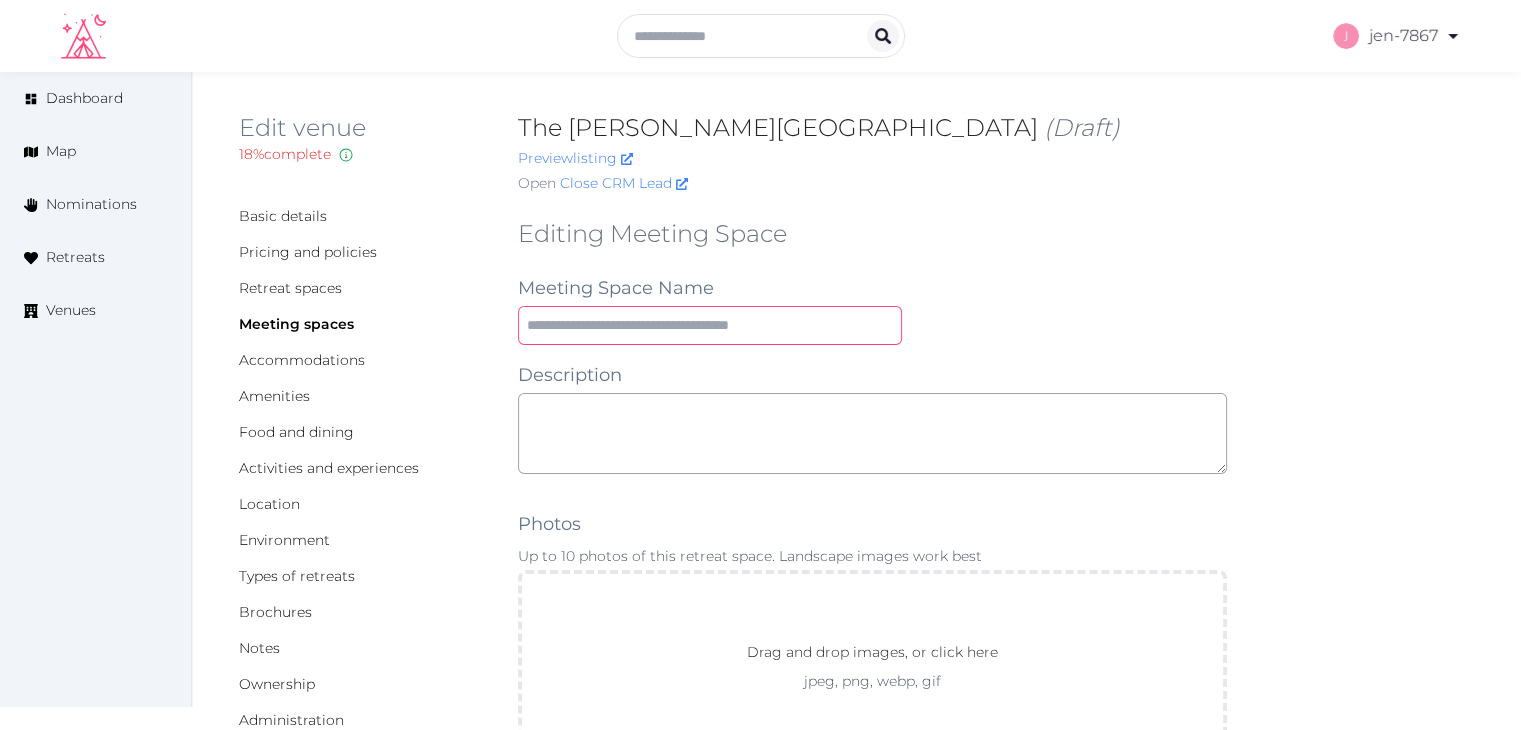 paste on "**********" 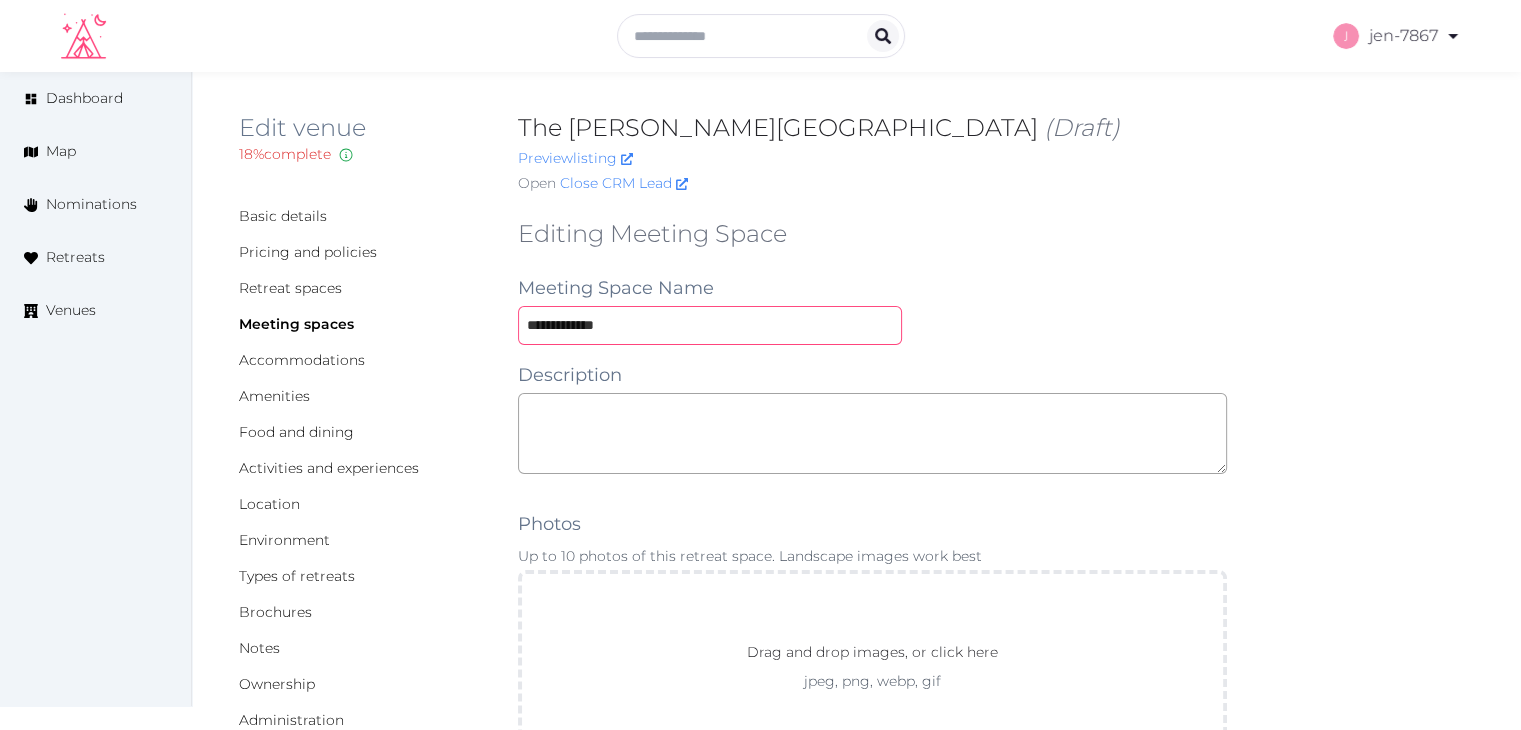 type on "**********" 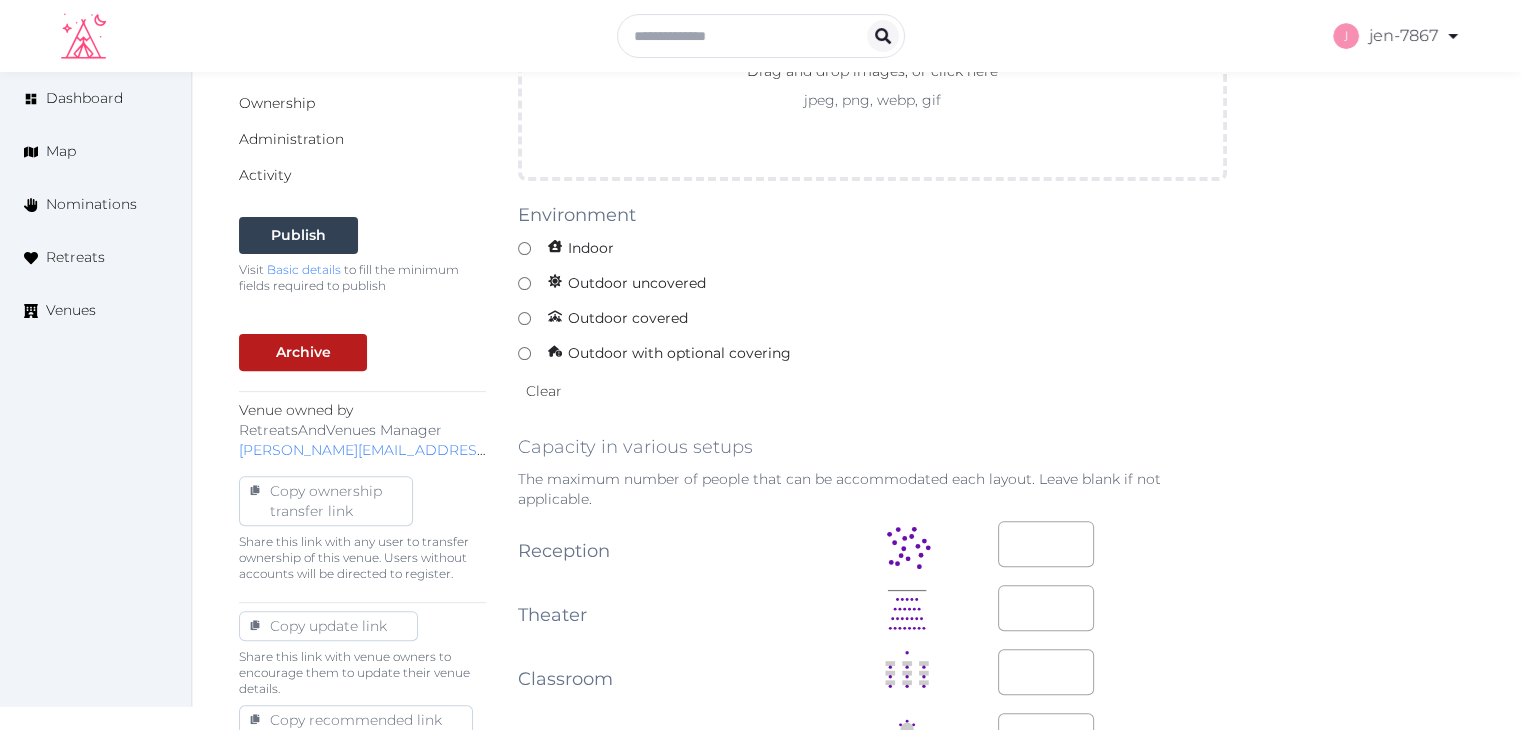 scroll, scrollTop: 600, scrollLeft: 0, axis: vertical 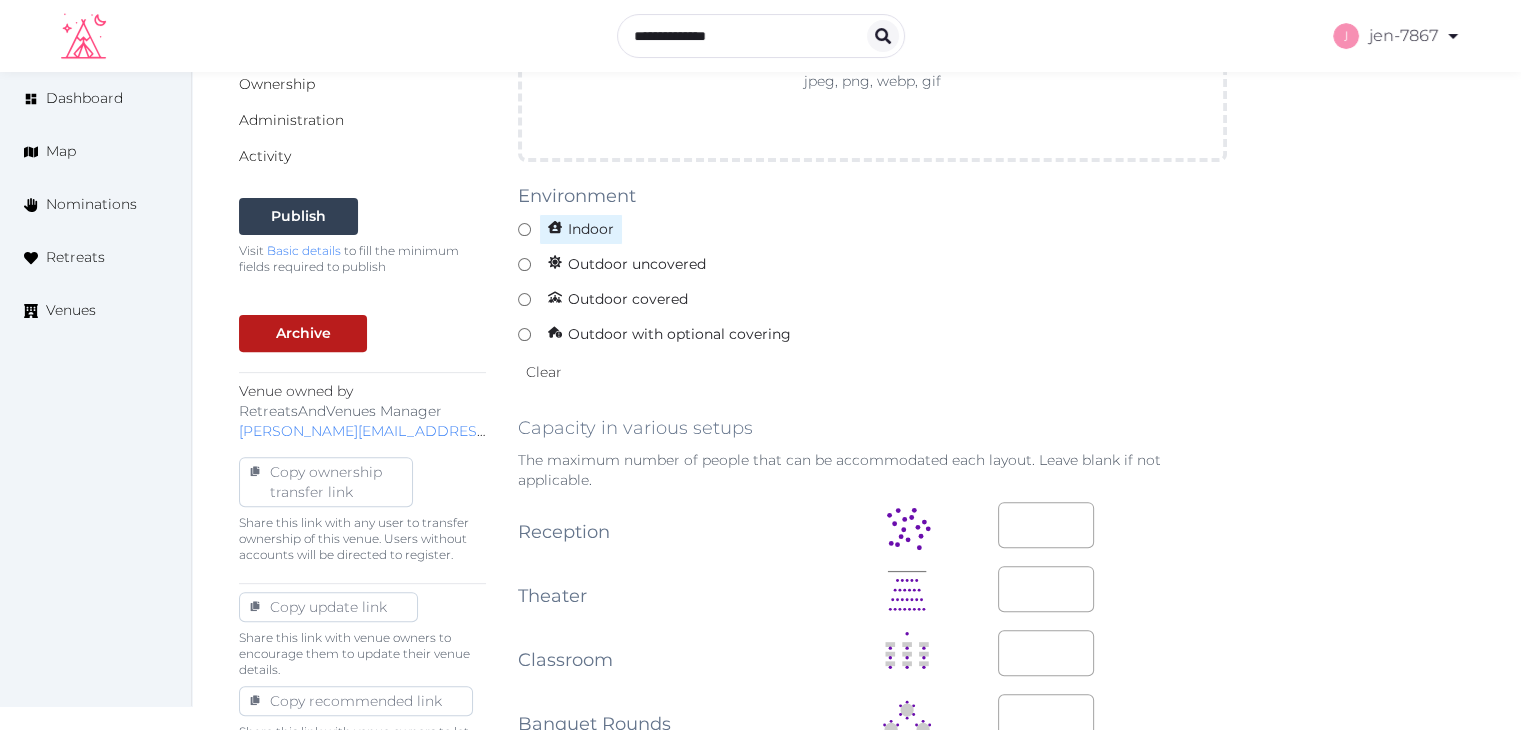 click on "Indoor" at bounding box center (581, 229) 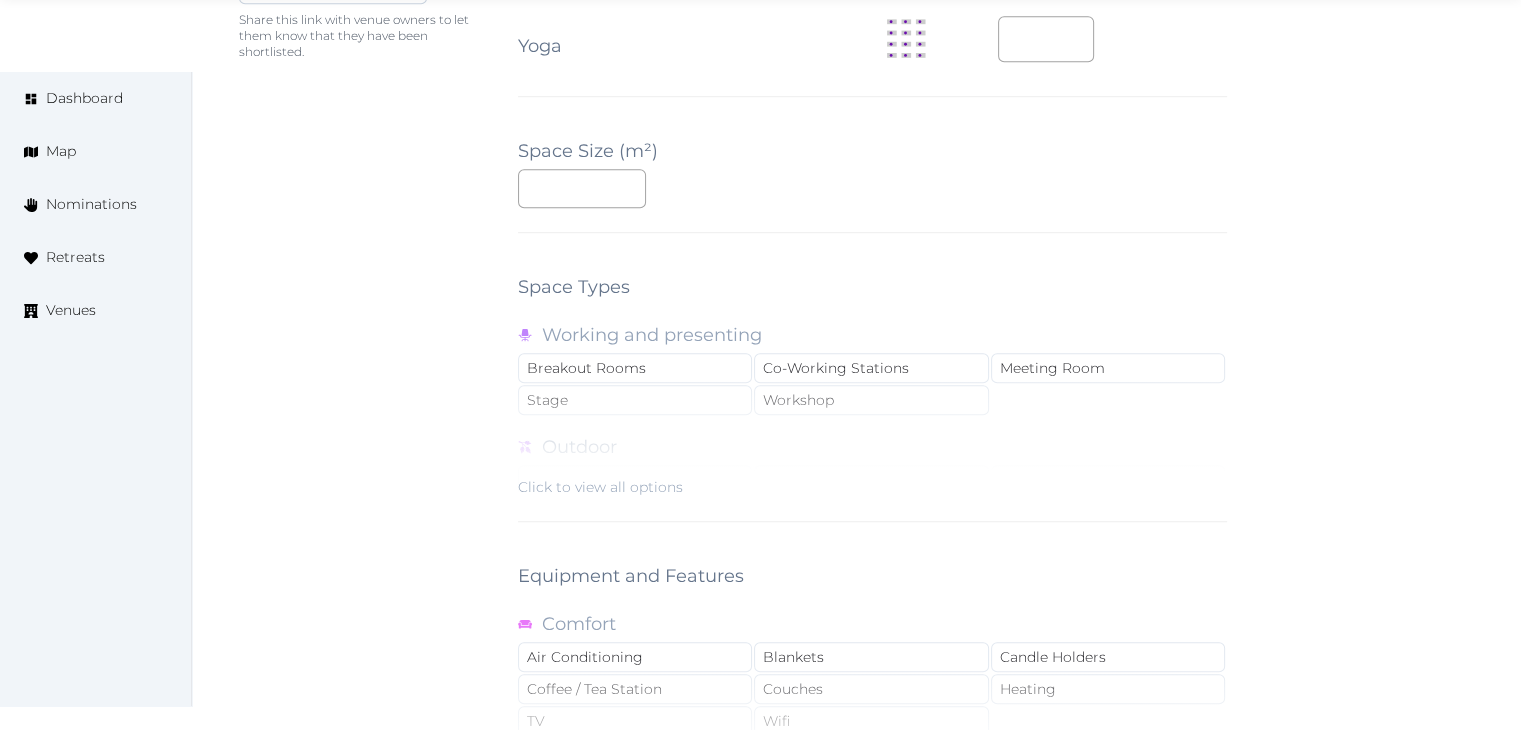 scroll, scrollTop: 1600, scrollLeft: 0, axis: vertical 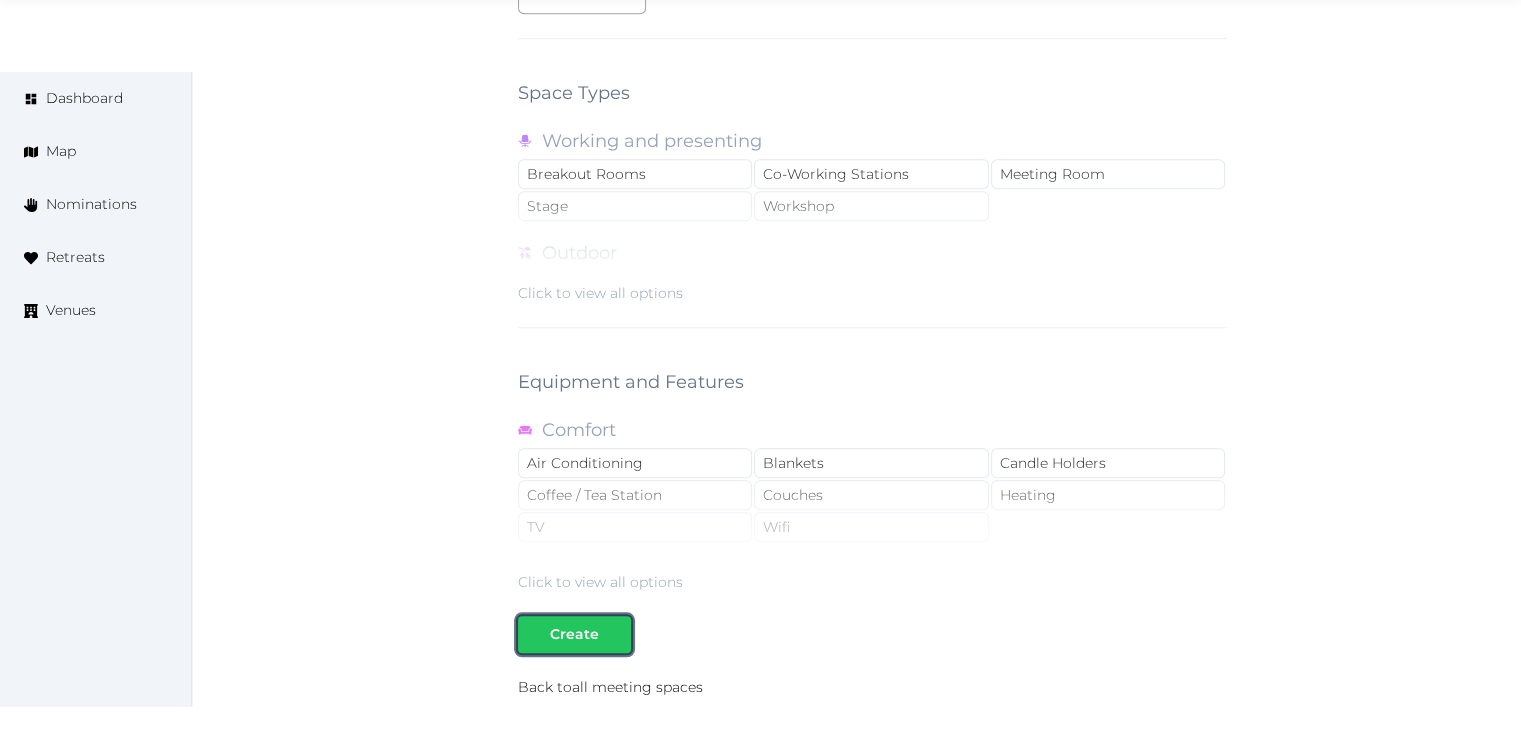 click on "Create" at bounding box center (574, 634) 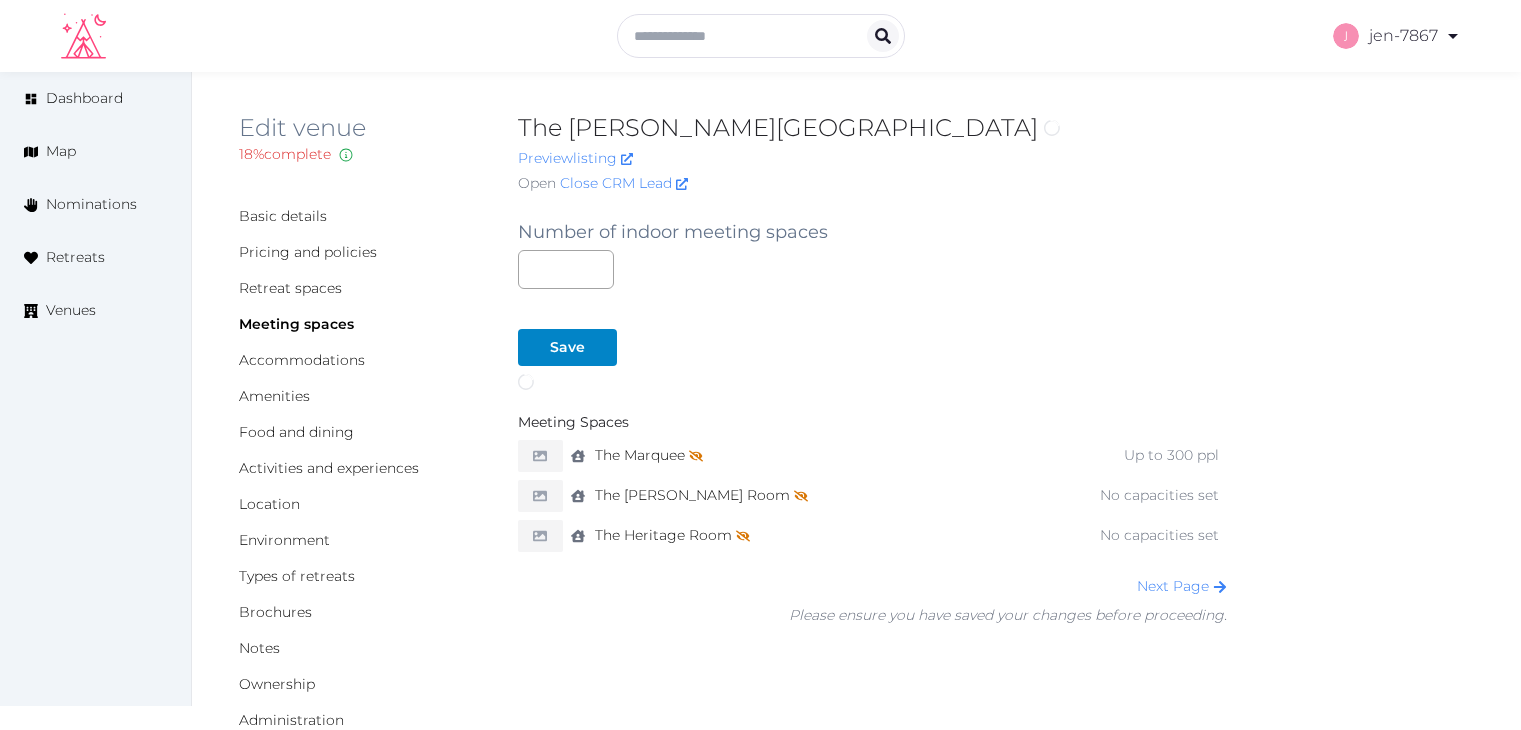 scroll, scrollTop: 0, scrollLeft: 0, axis: both 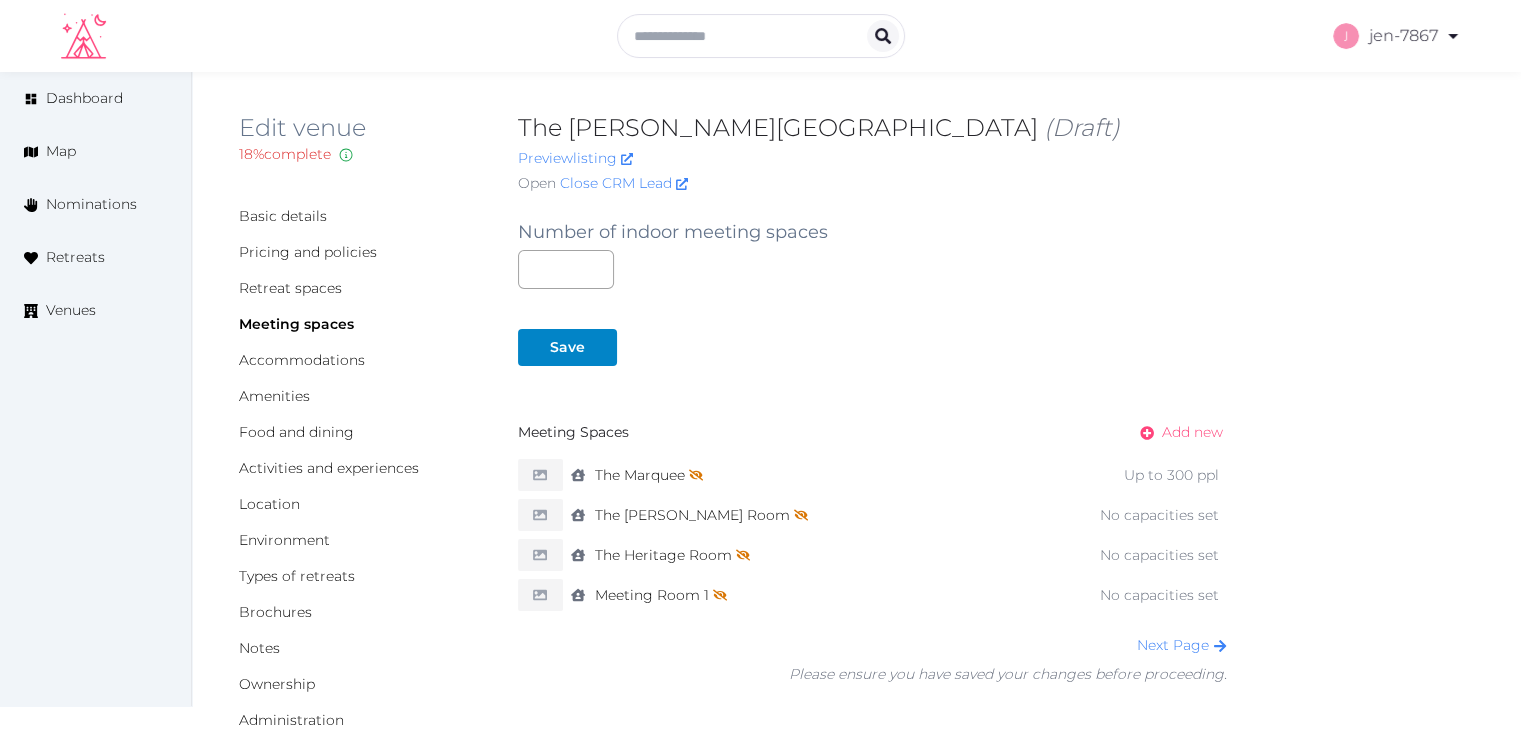 click on "Add new" at bounding box center (1192, 432) 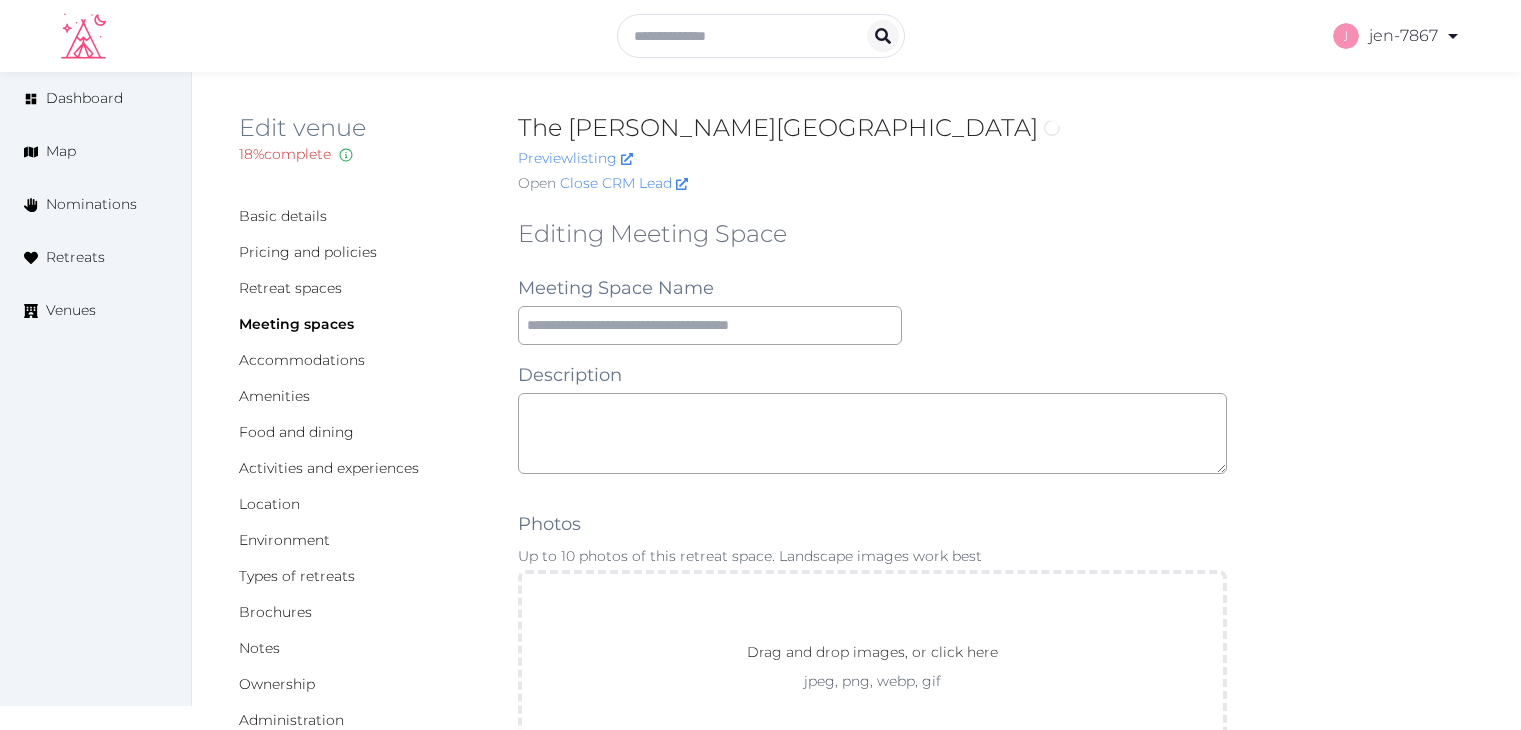 scroll, scrollTop: 0, scrollLeft: 0, axis: both 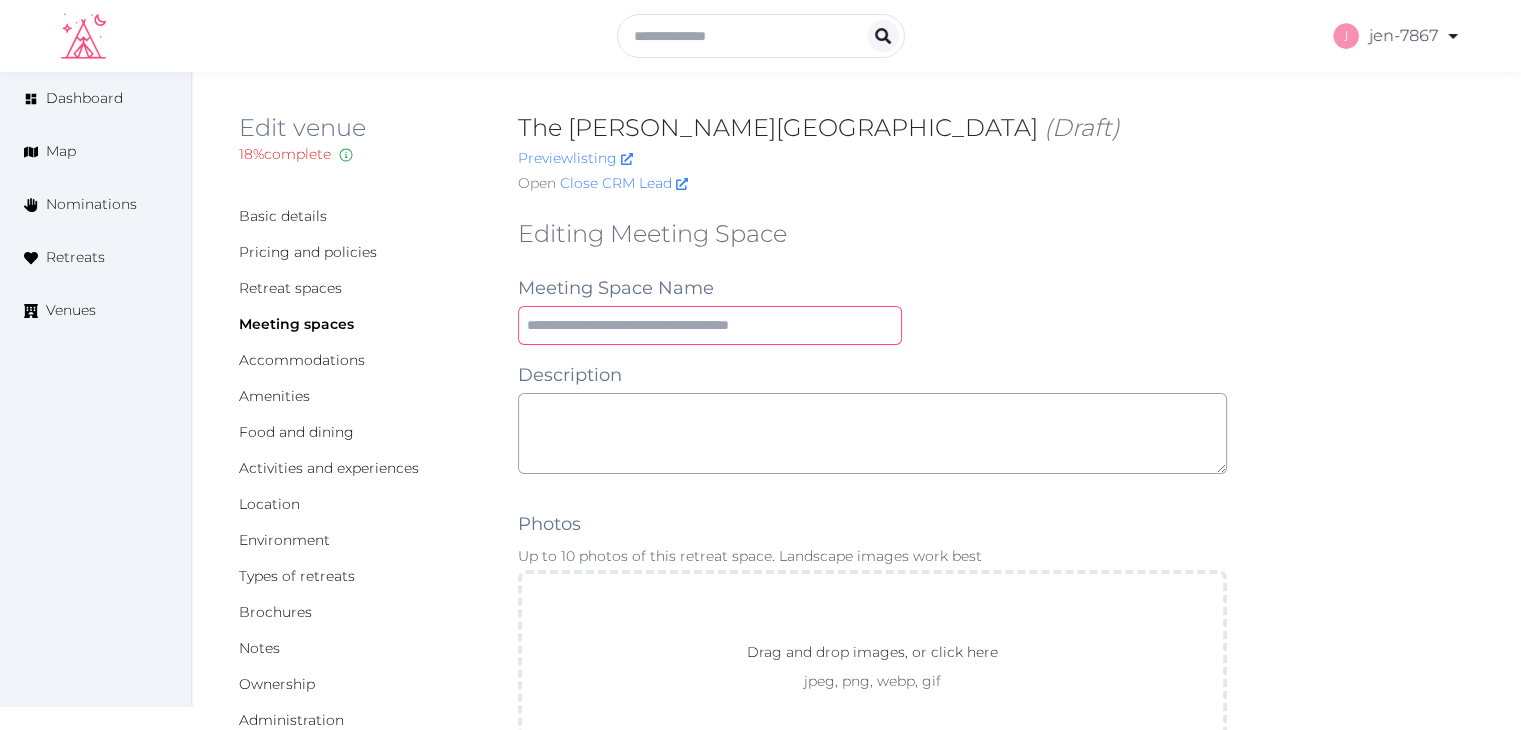 click at bounding box center (710, 325) 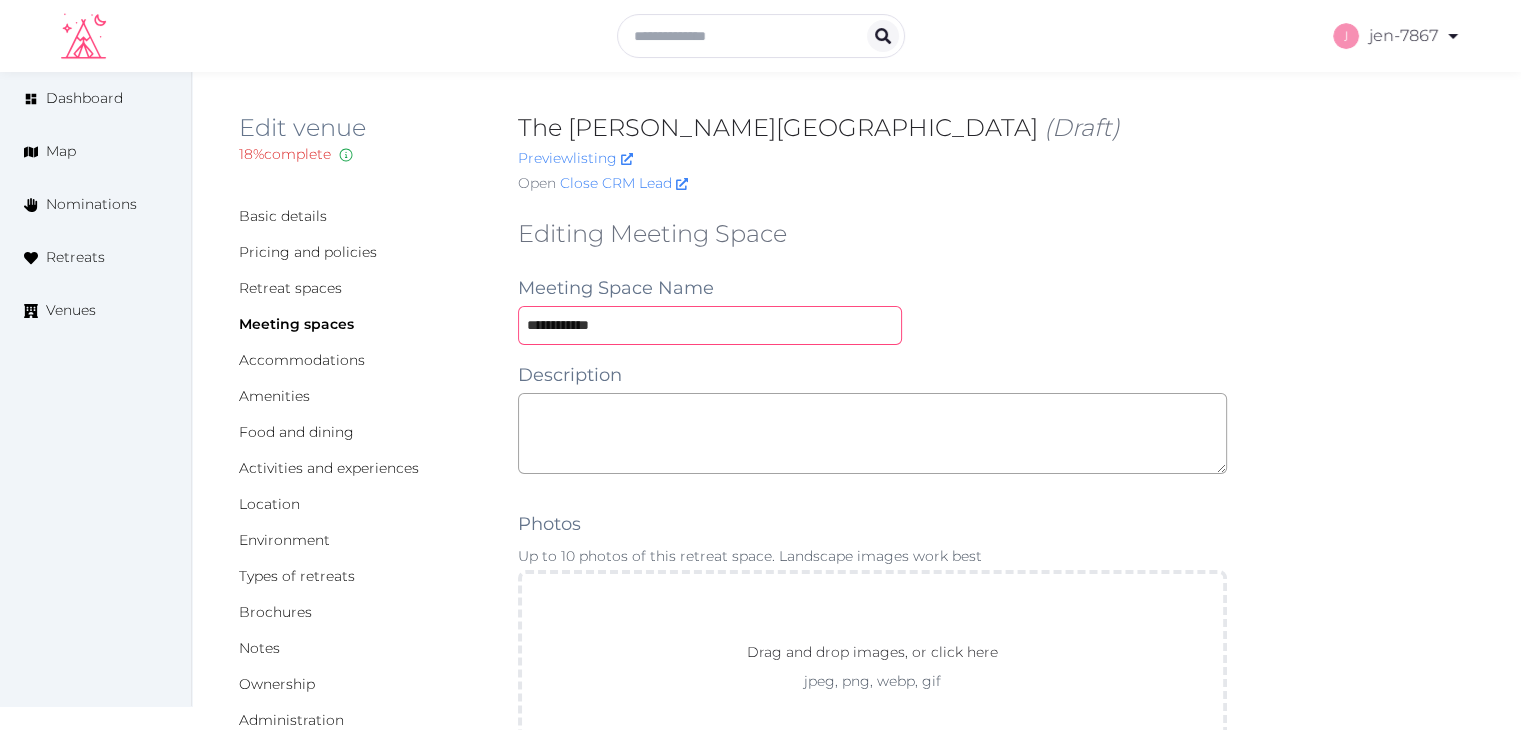 type on "**********" 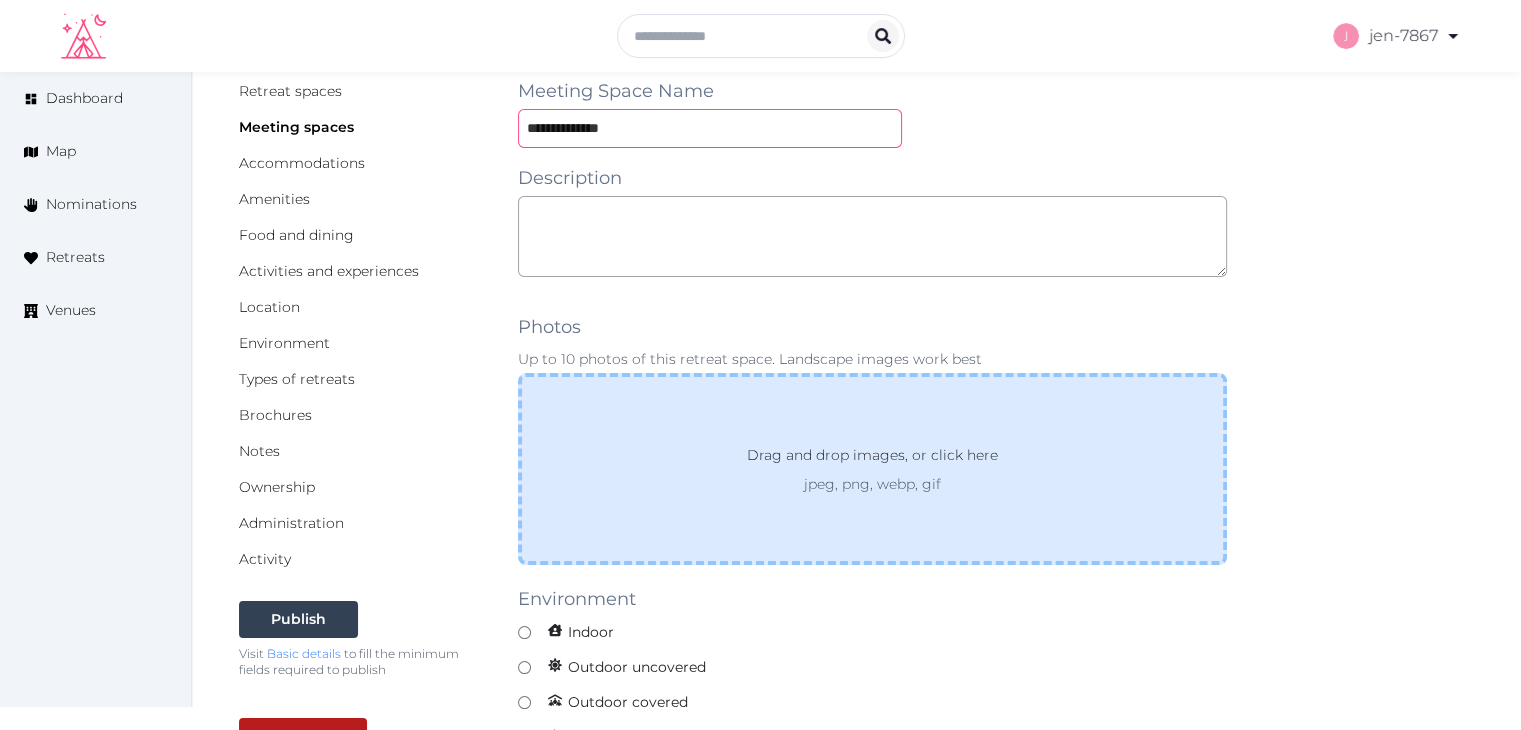 scroll, scrollTop: 200, scrollLeft: 0, axis: vertical 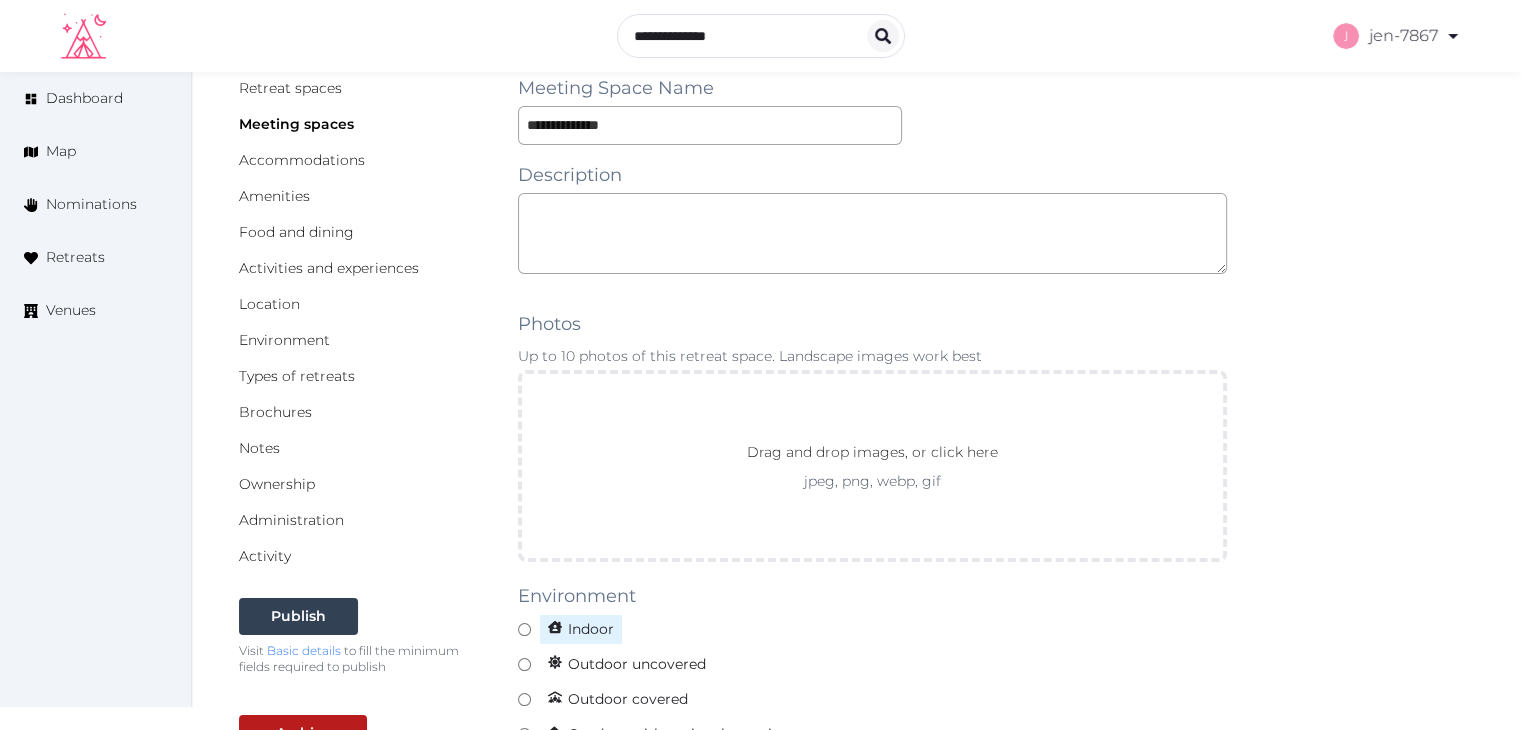 click on "Indoor" at bounding box center (581, 629) 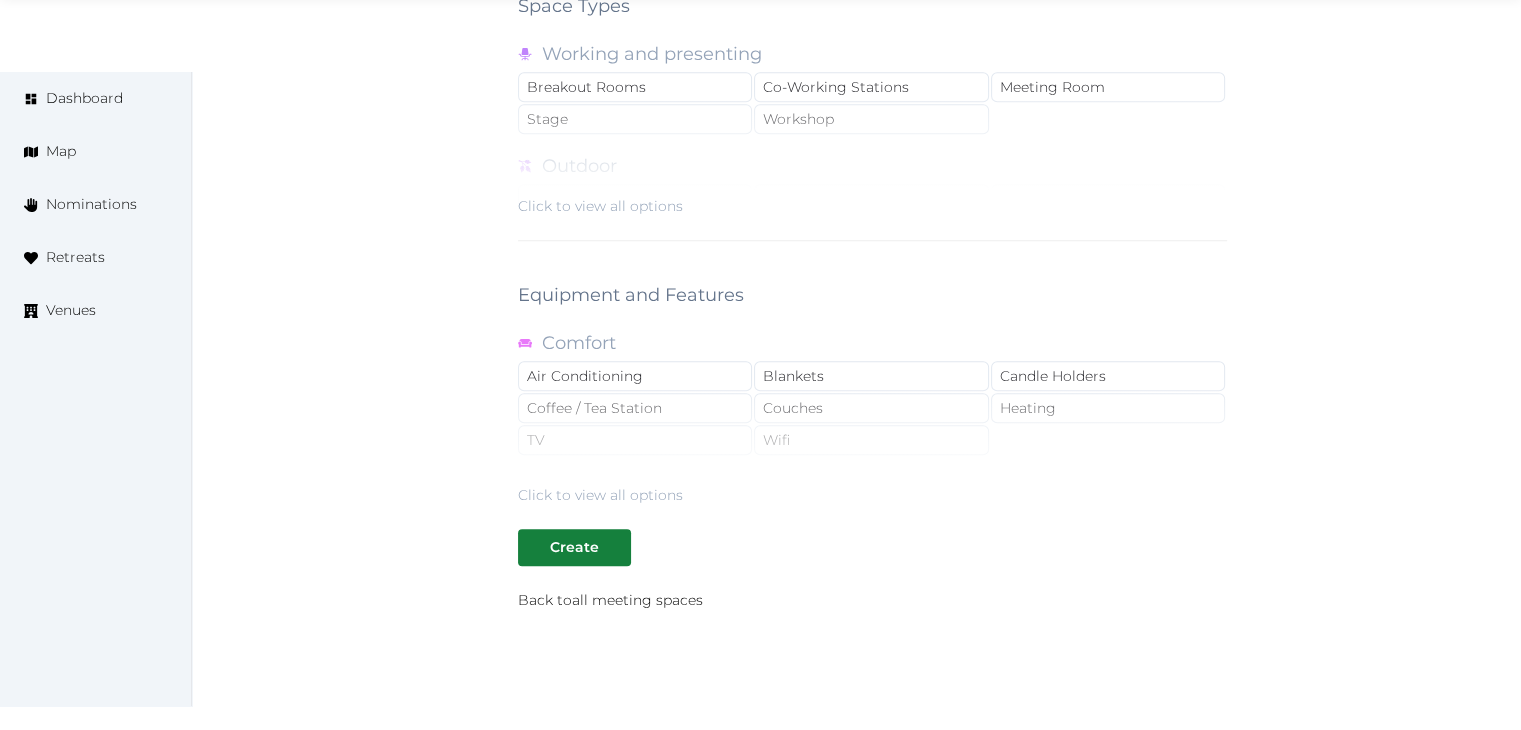 scroll, scrollTop: 1788, scrollLeft: 0, axis: vertical 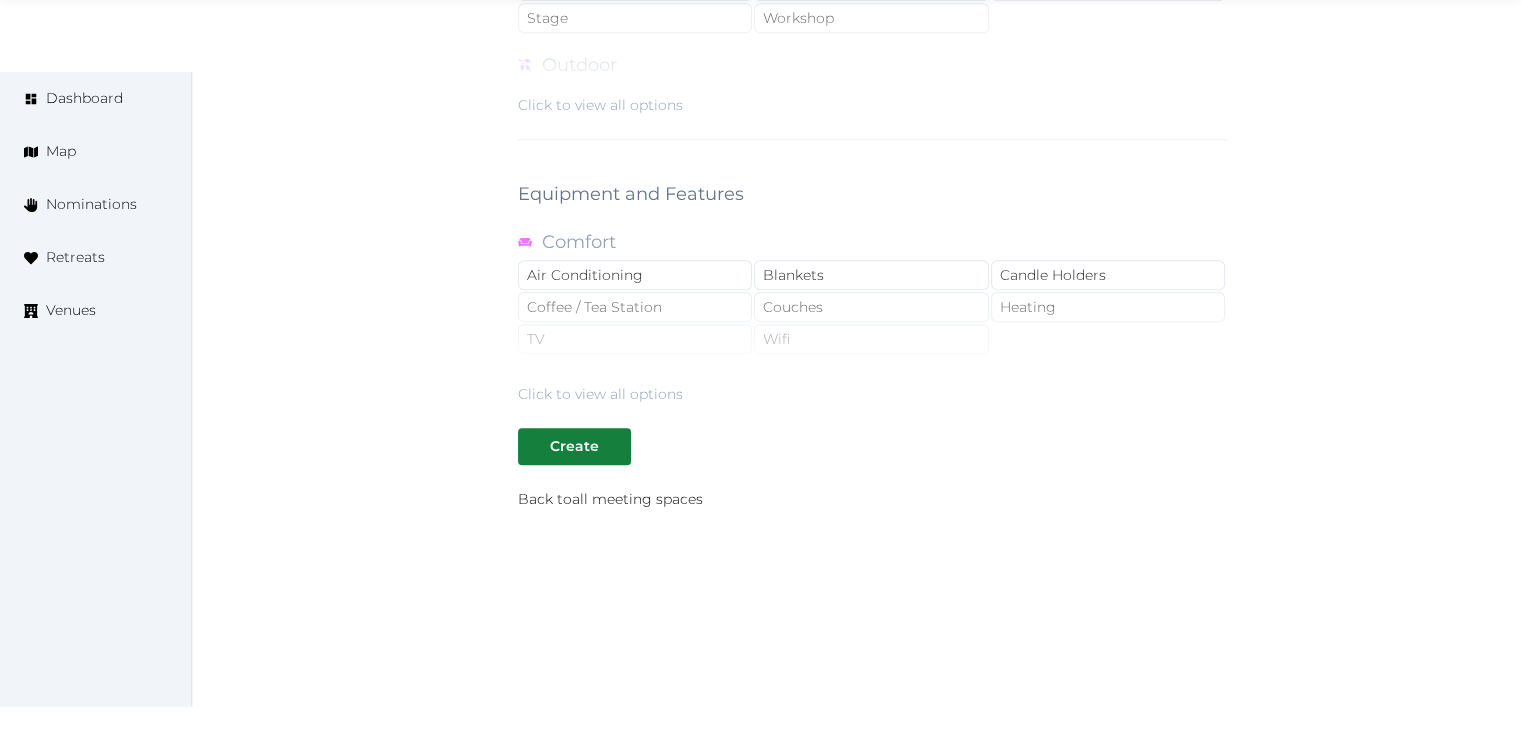 click on "**********" at bounding box center (872, -442) 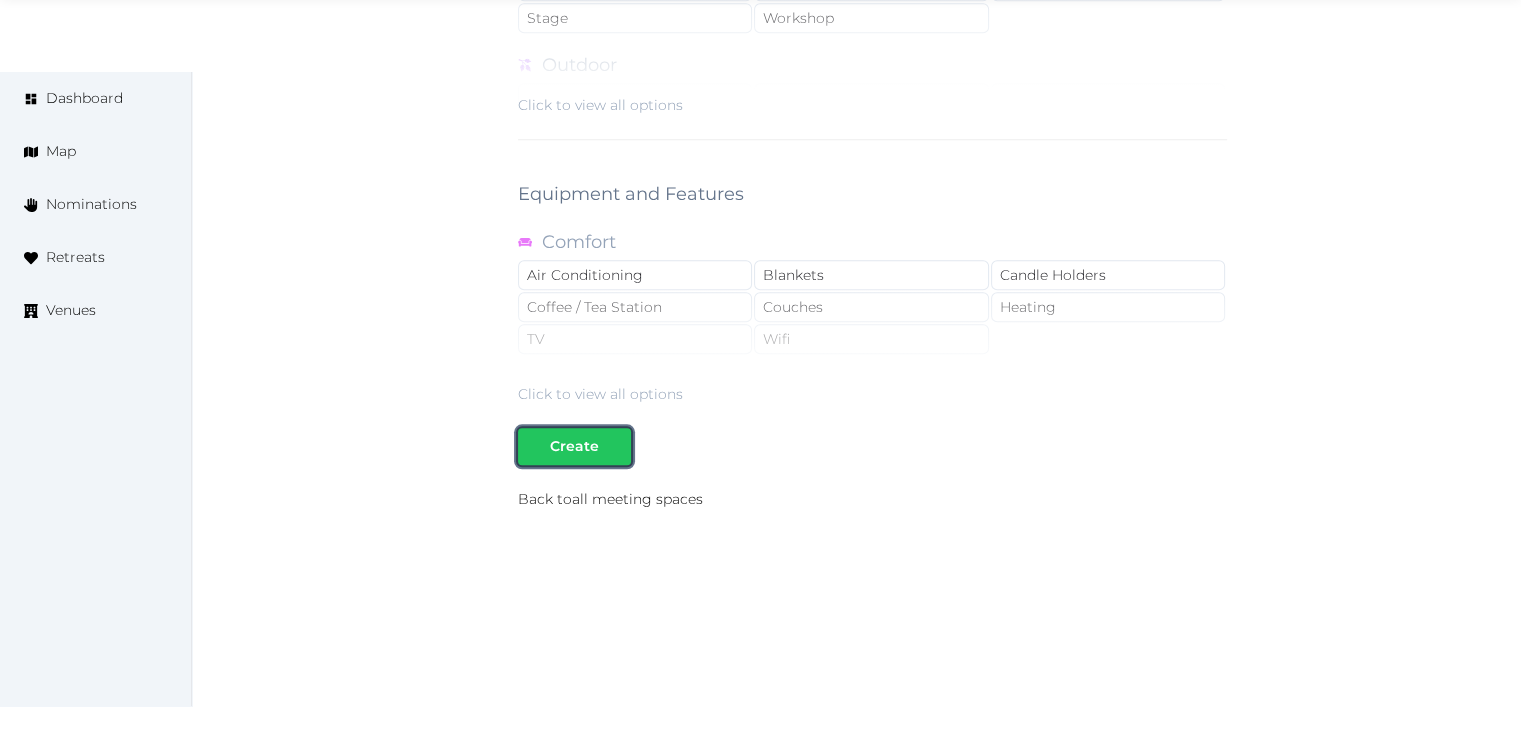 click on "Create" at bounding box center [574, 446] 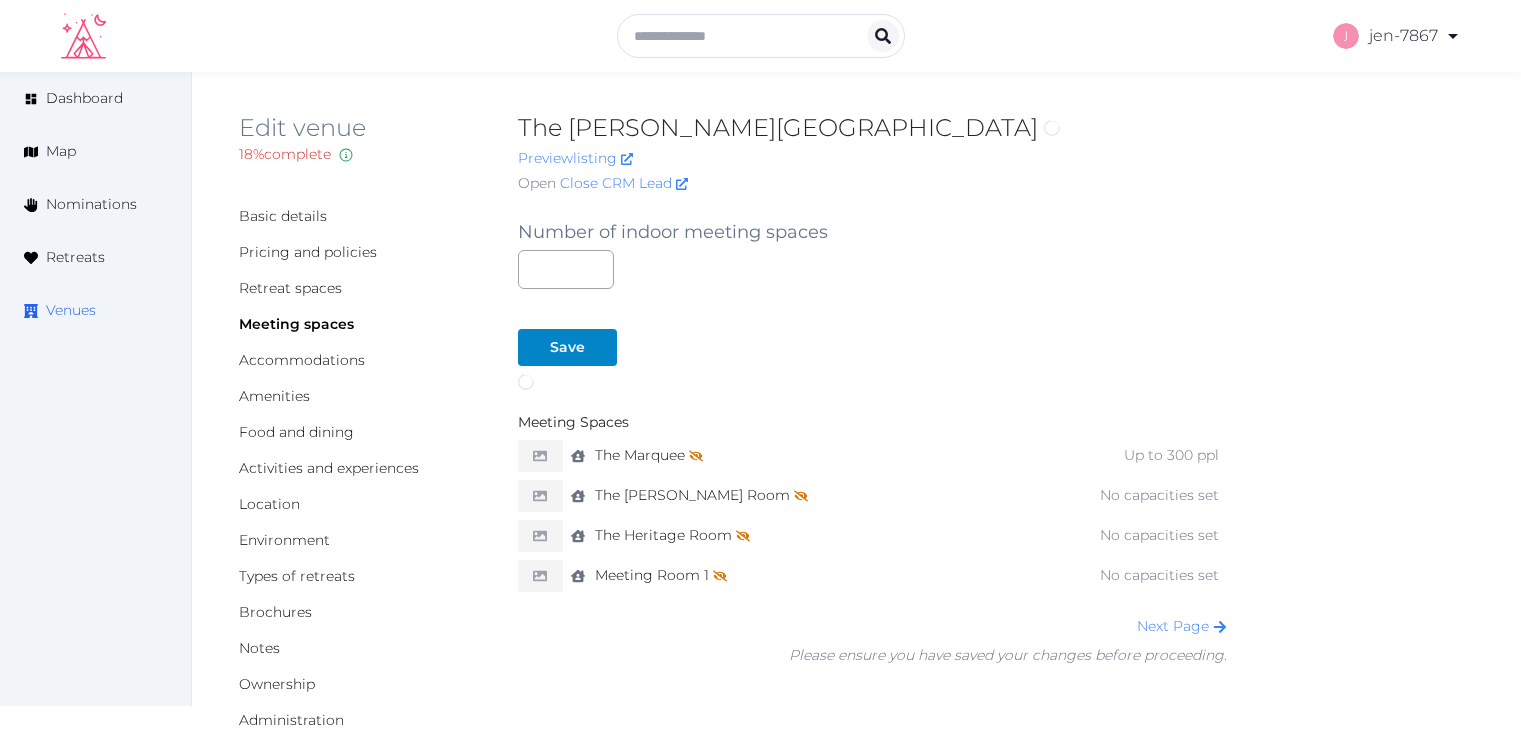 scroll, scrollTop: 0, scrollLeft: 0, axis: both 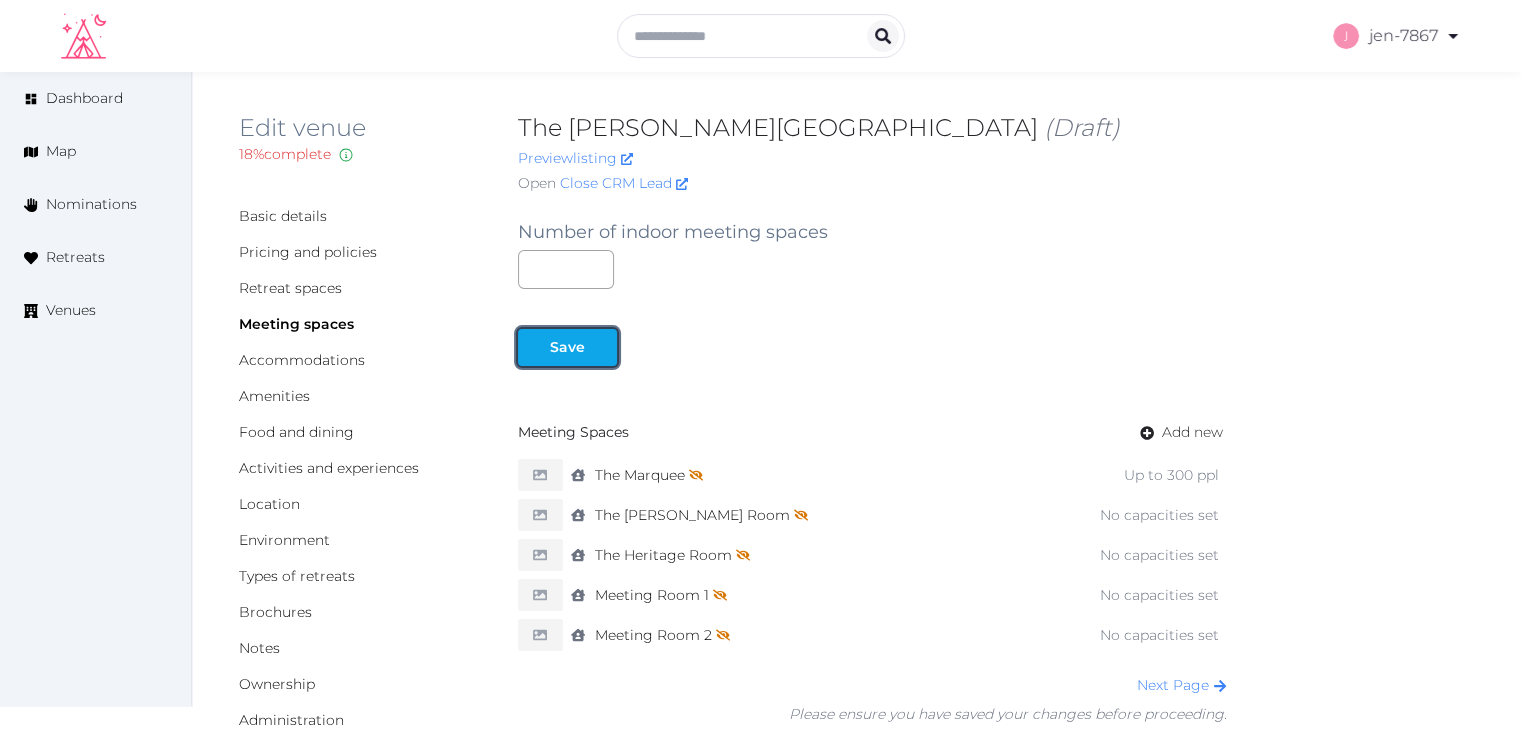 click on "Save" at bounding box center [567, 347] 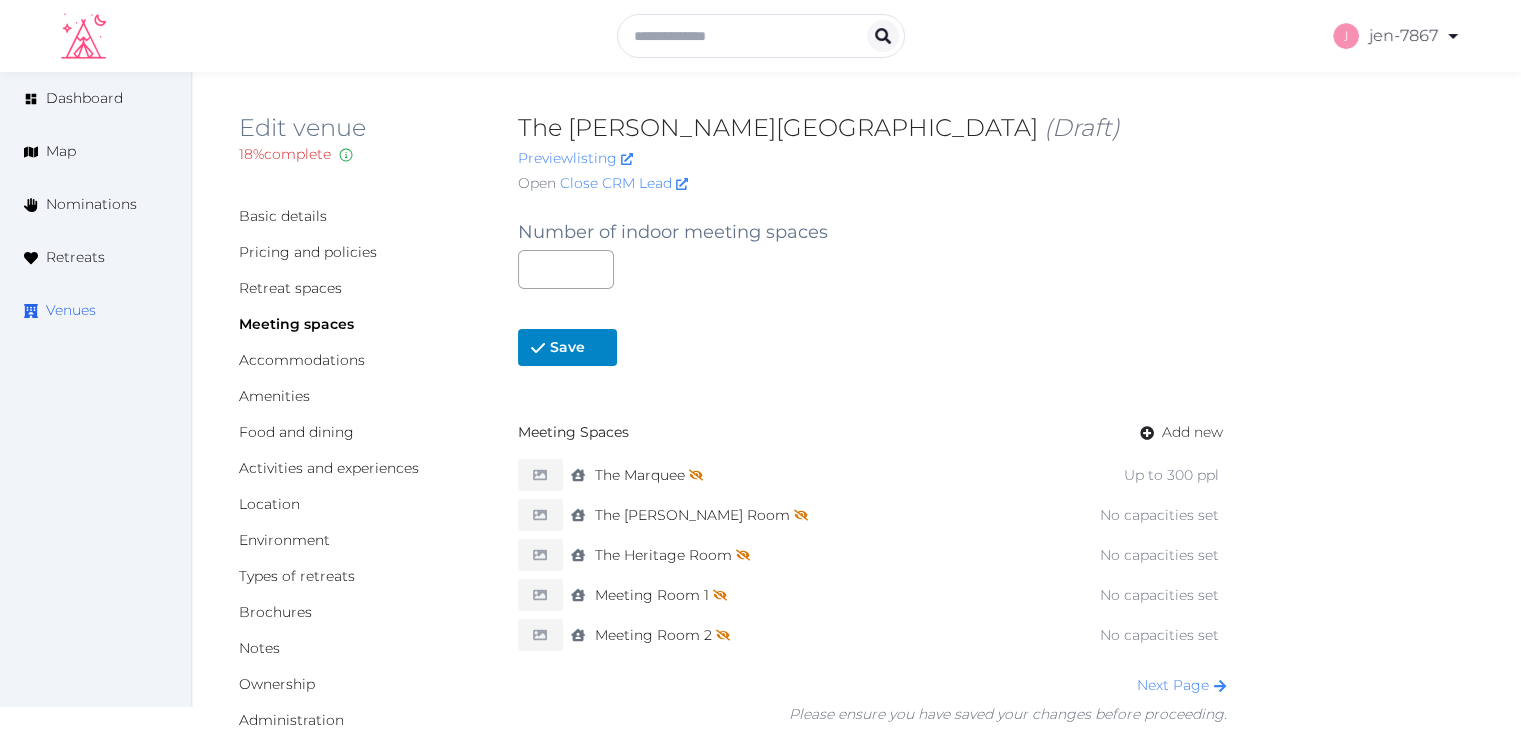 click on "Venues" at bounding box center [71, 310] 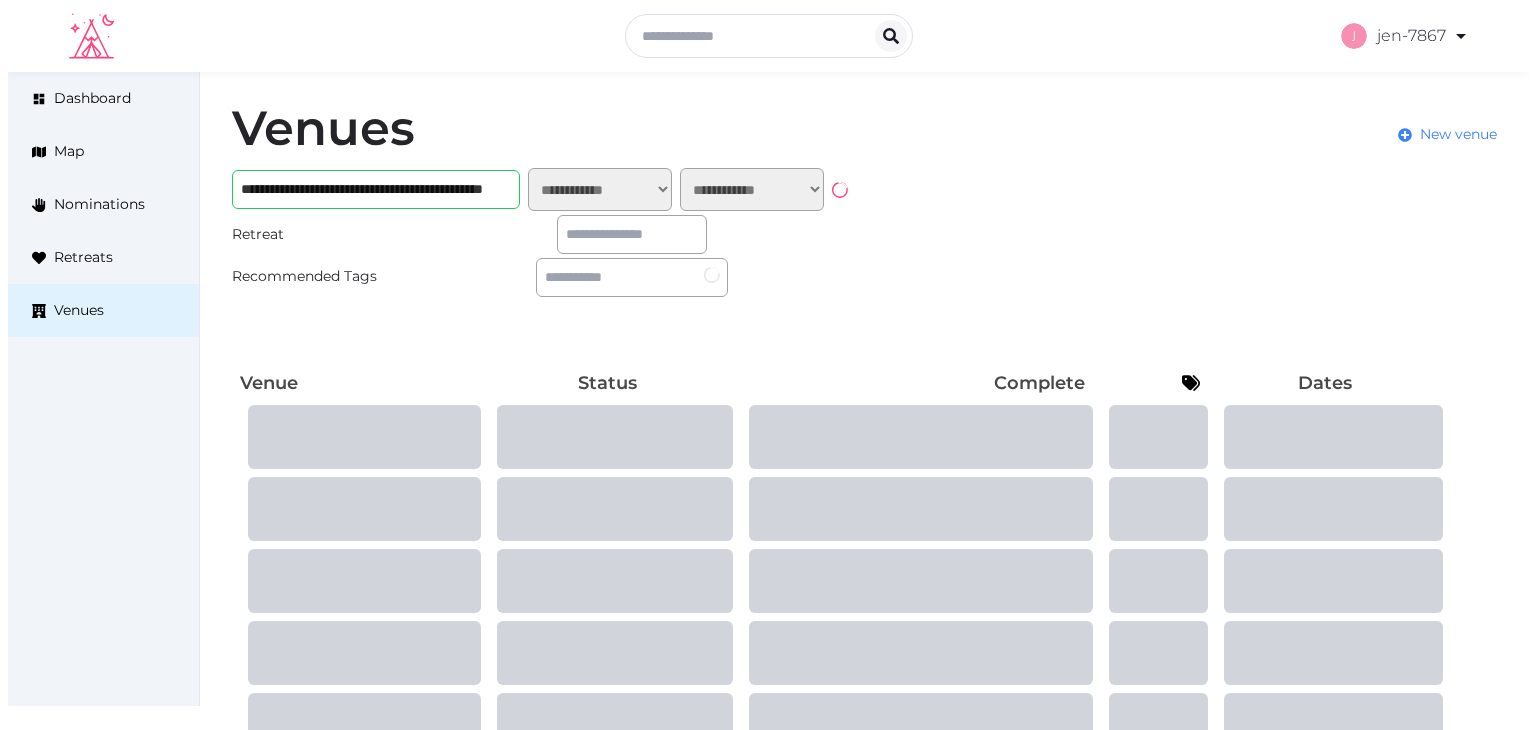 scroll, scrollTop: 0, scrollLeft: 0, axis: both 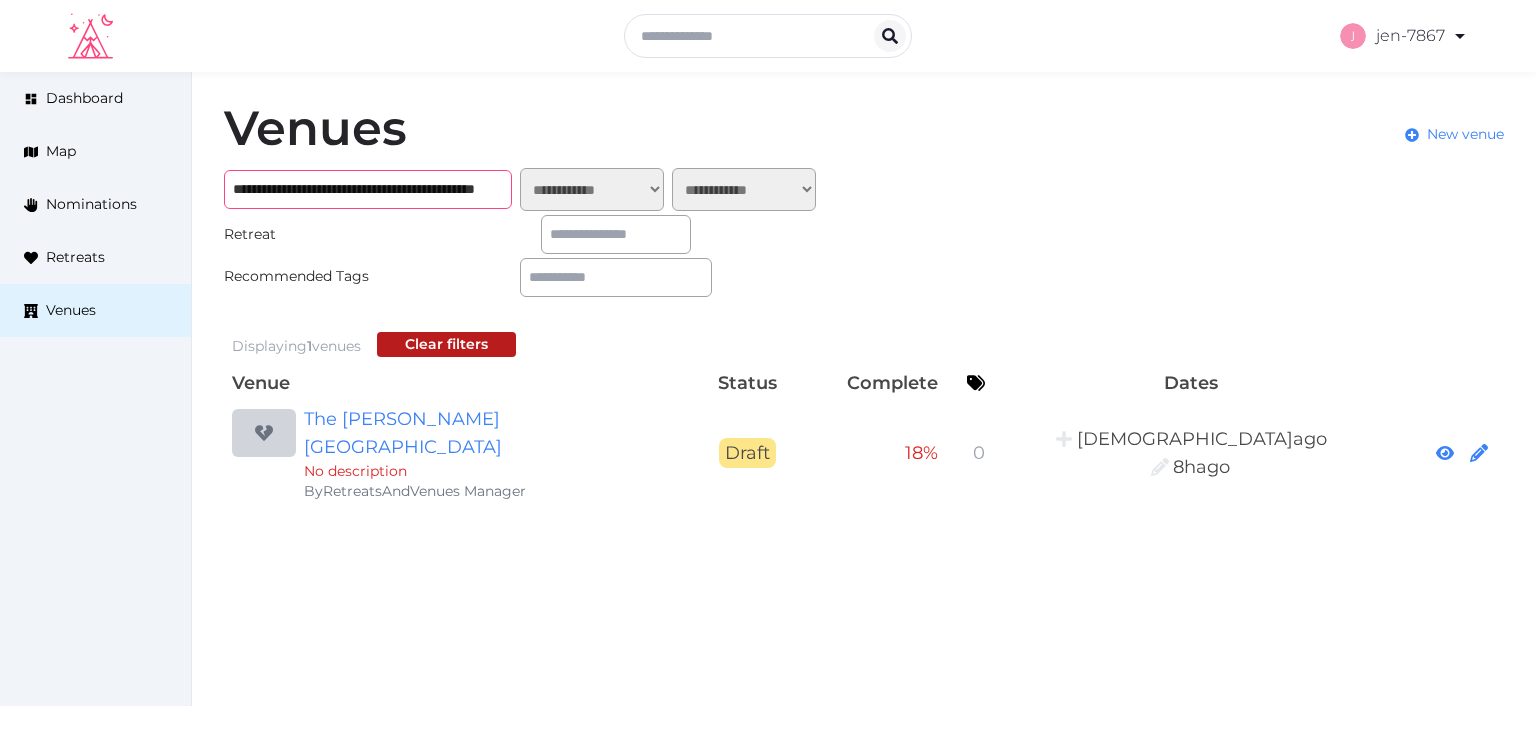 click on "**********" at bounding box center [368, 189] 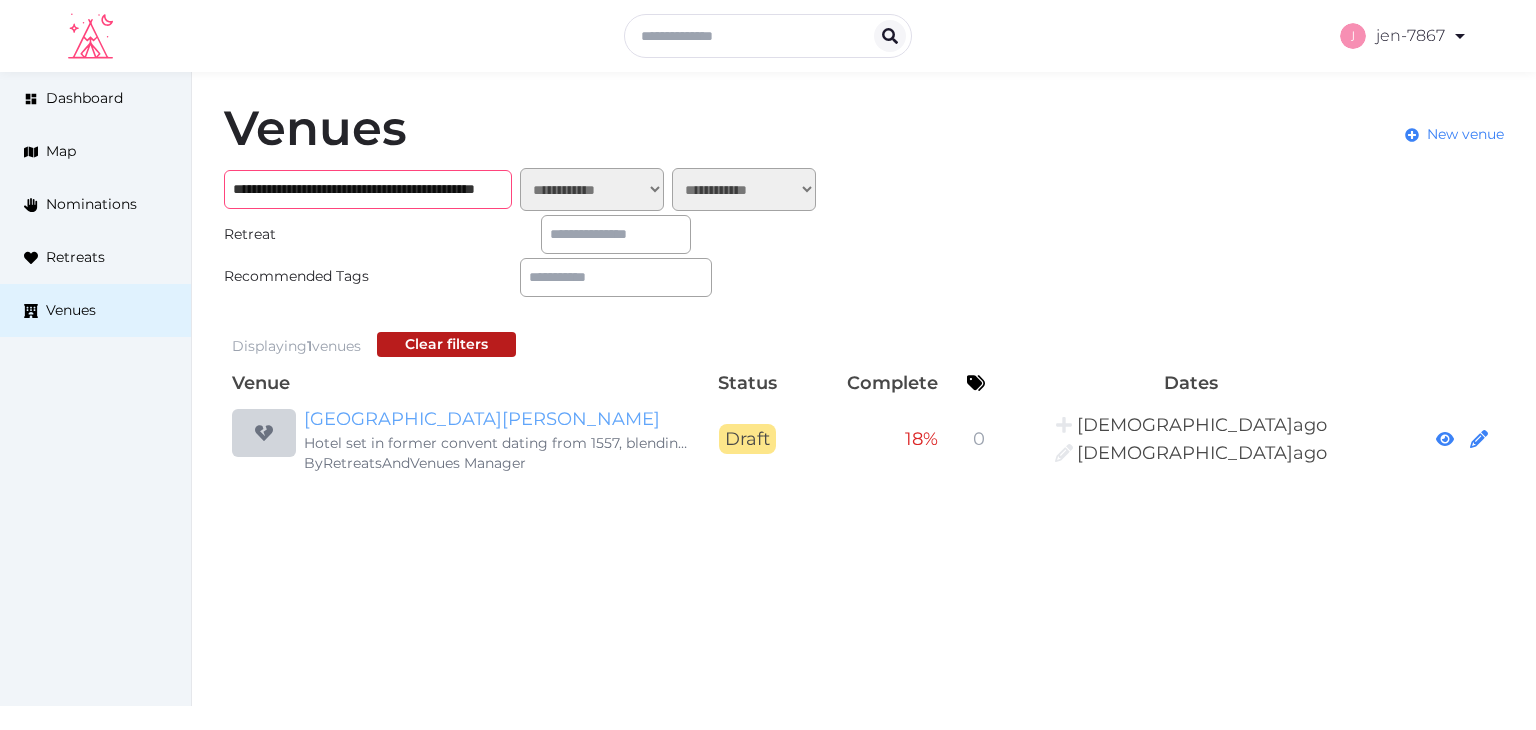 type on "**********" 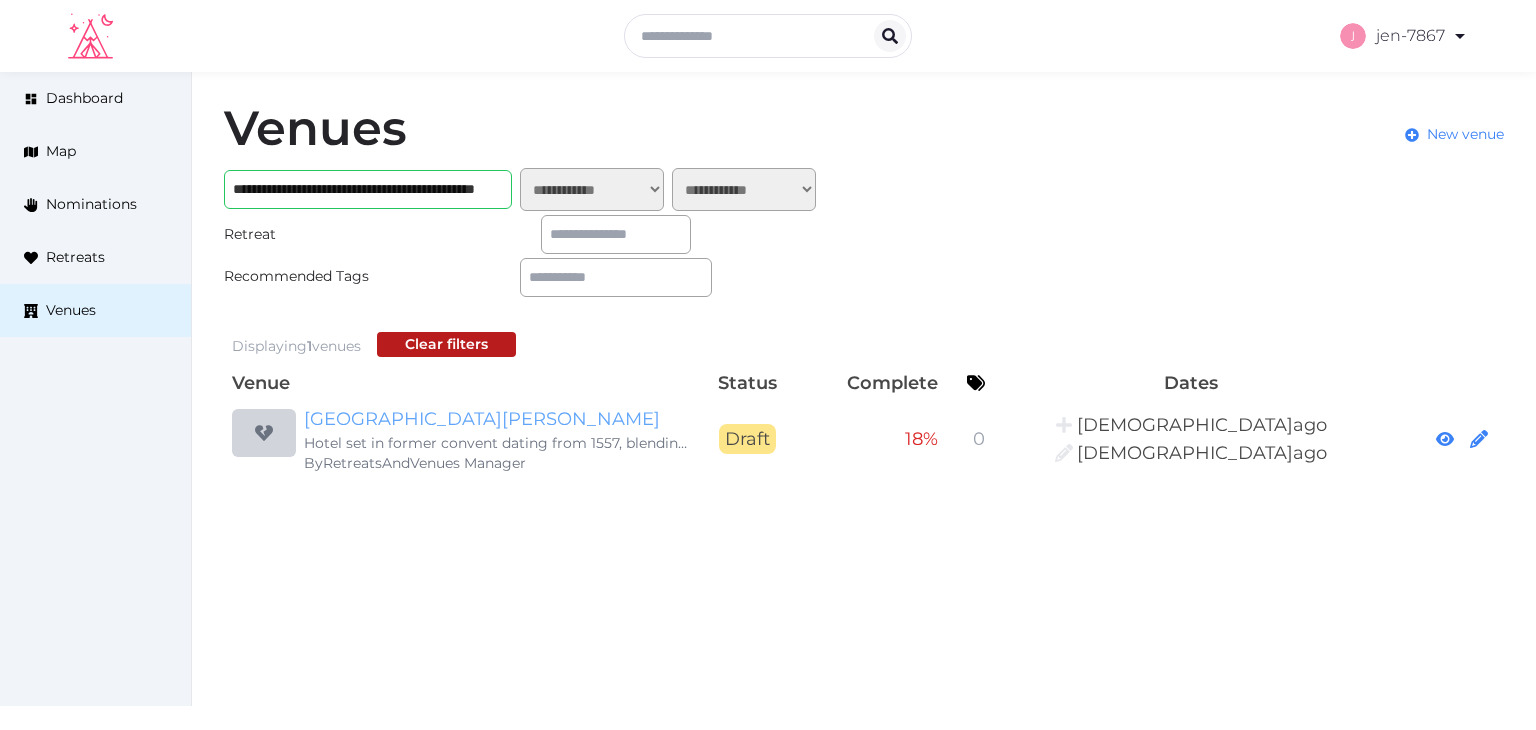 scroll, scrollTop: 0, scrollLeft: 0, axis: both 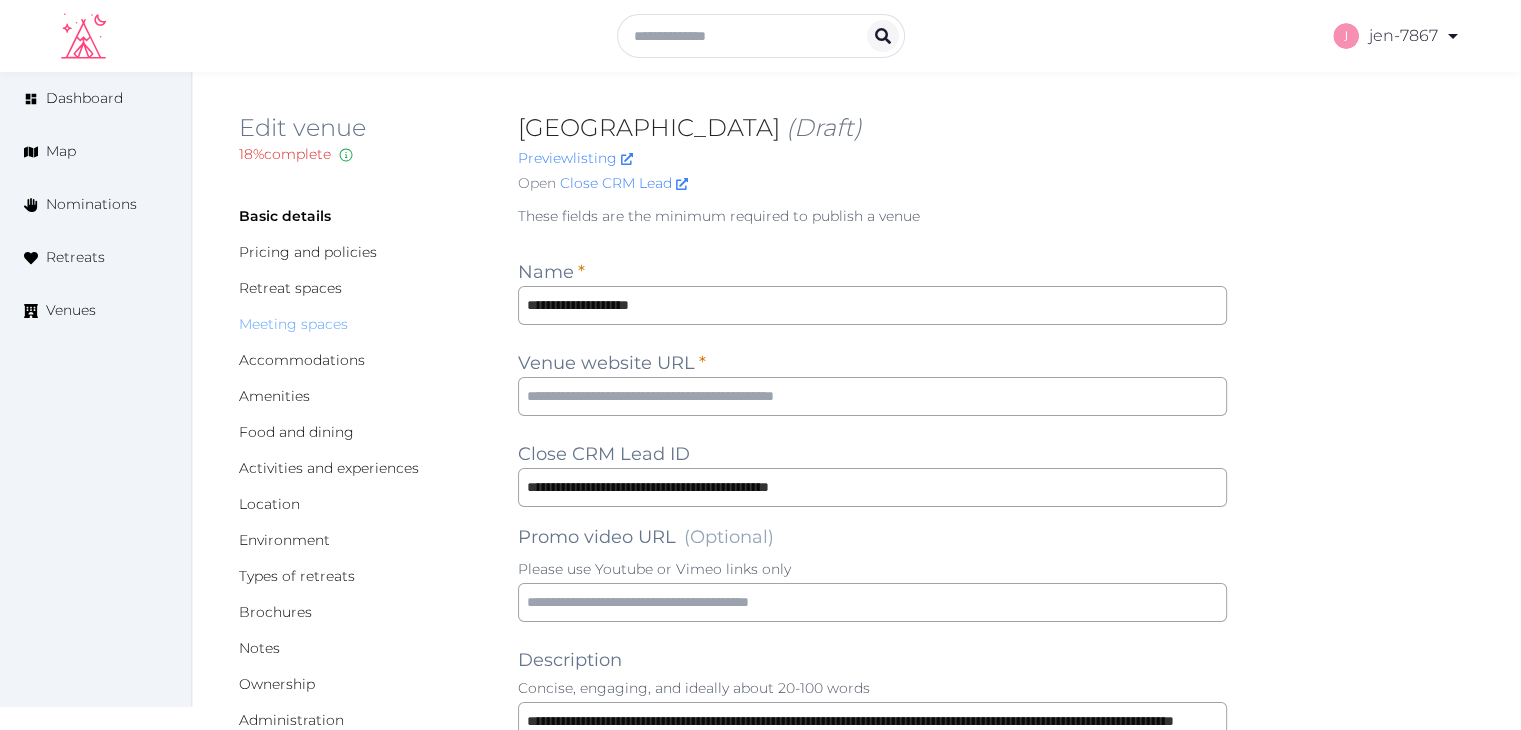 click on "Meeting spaces" at bounding box center (293, 324) 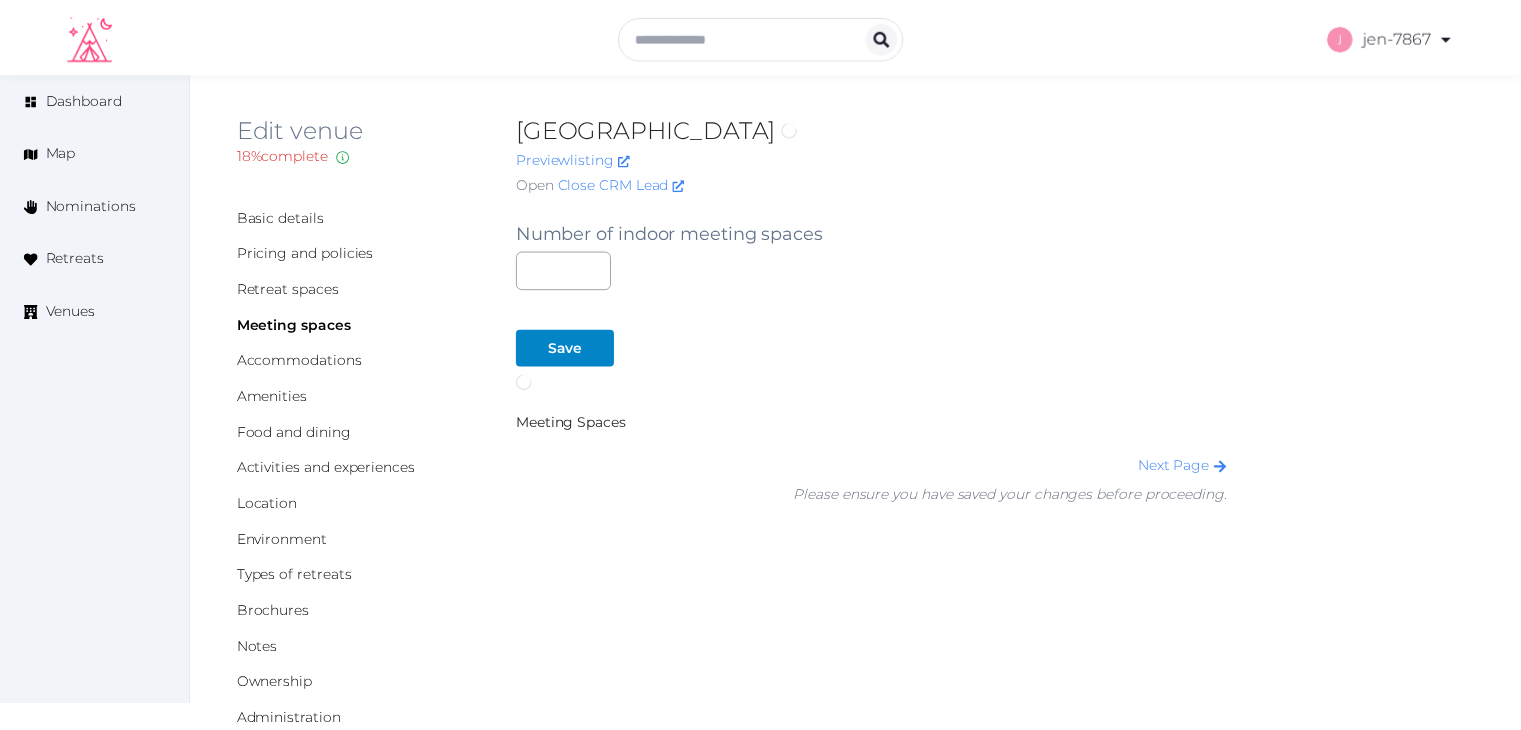 scroll, scrollTop: 0, scrollLeft: 0, axis: both 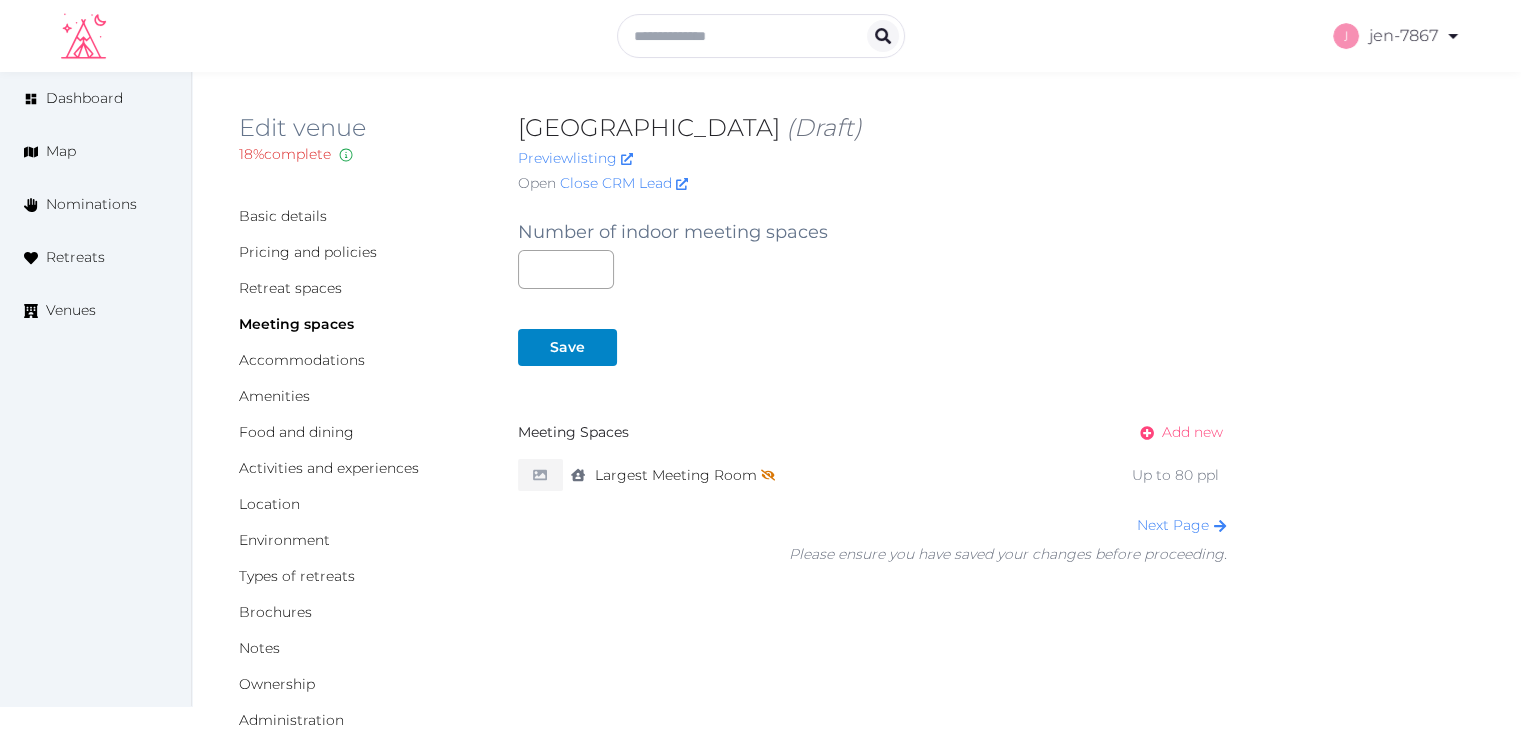 click on "Add new" at bounding box center [1192, 432] 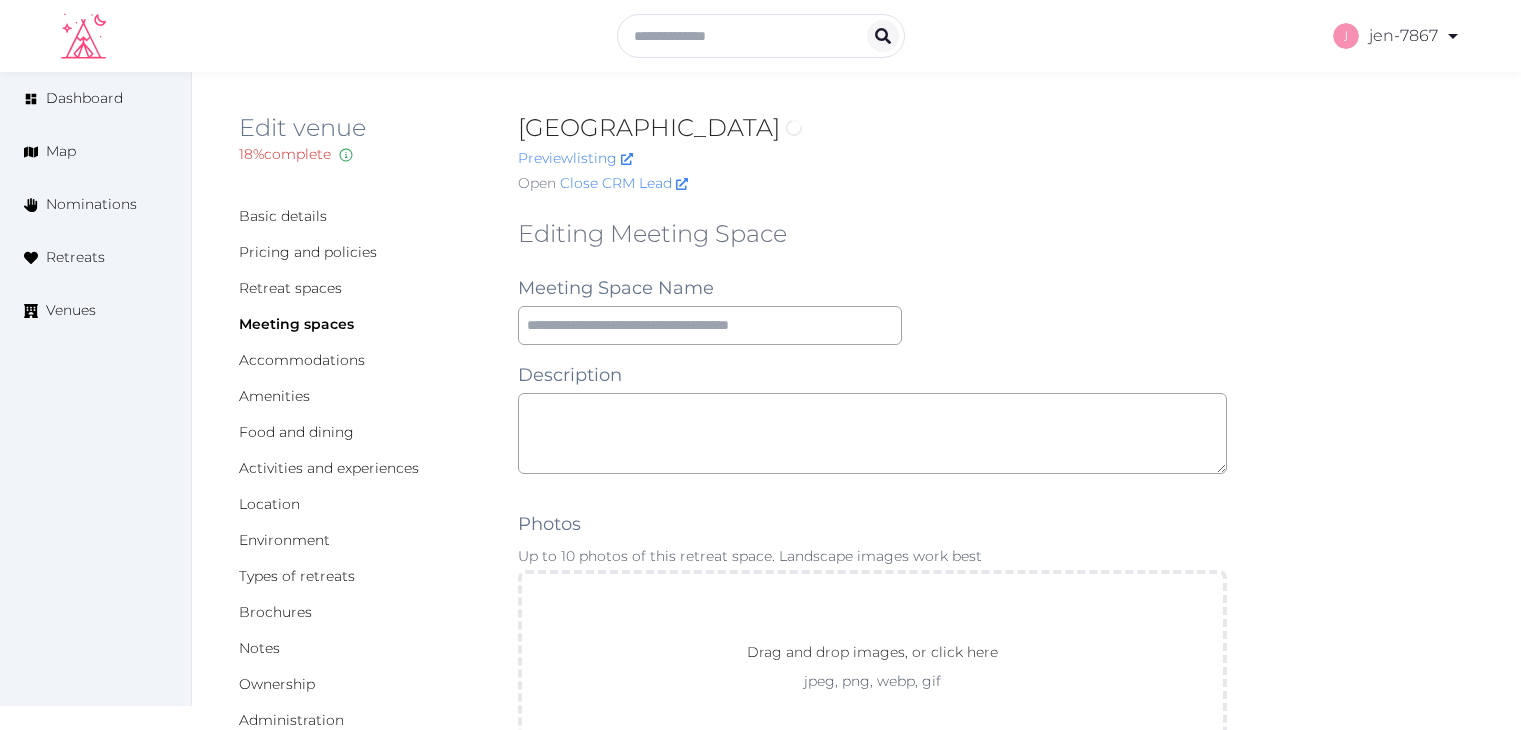 scroll, scrollTop: 0, scrollLeft: 0, axis: both 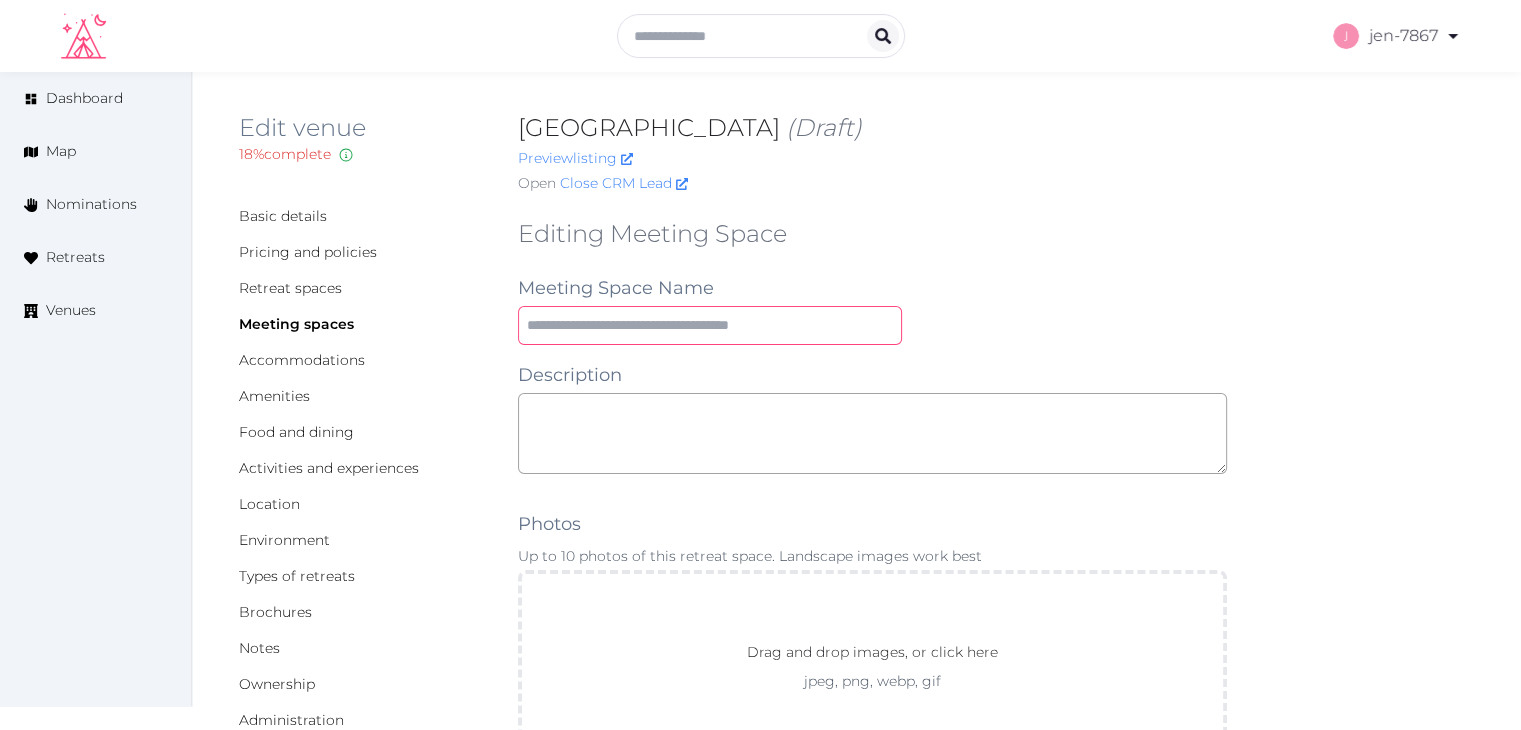 click at bounding box center [710, 325] 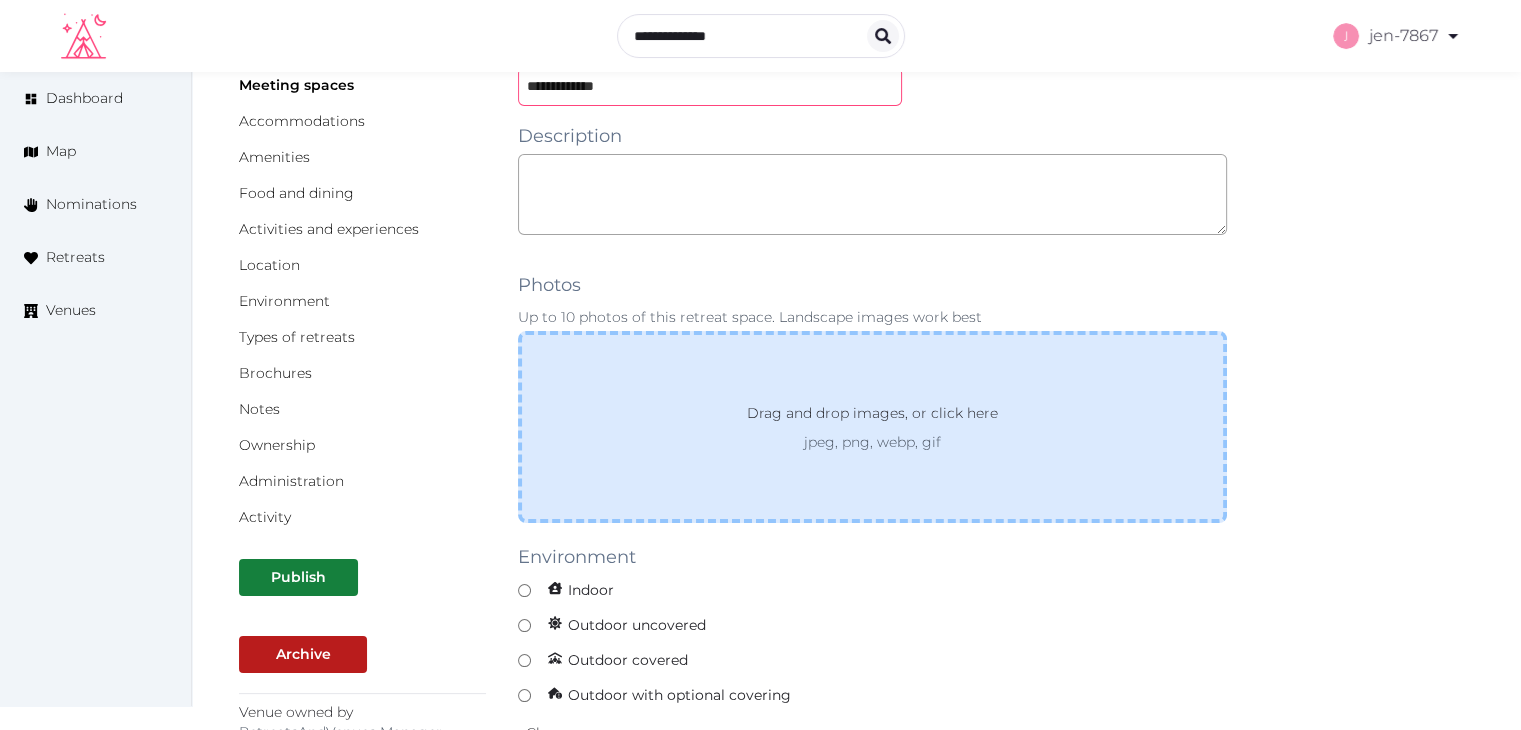 scroll, scrollTop: 300, scrollLeft: 0, axis: vertical 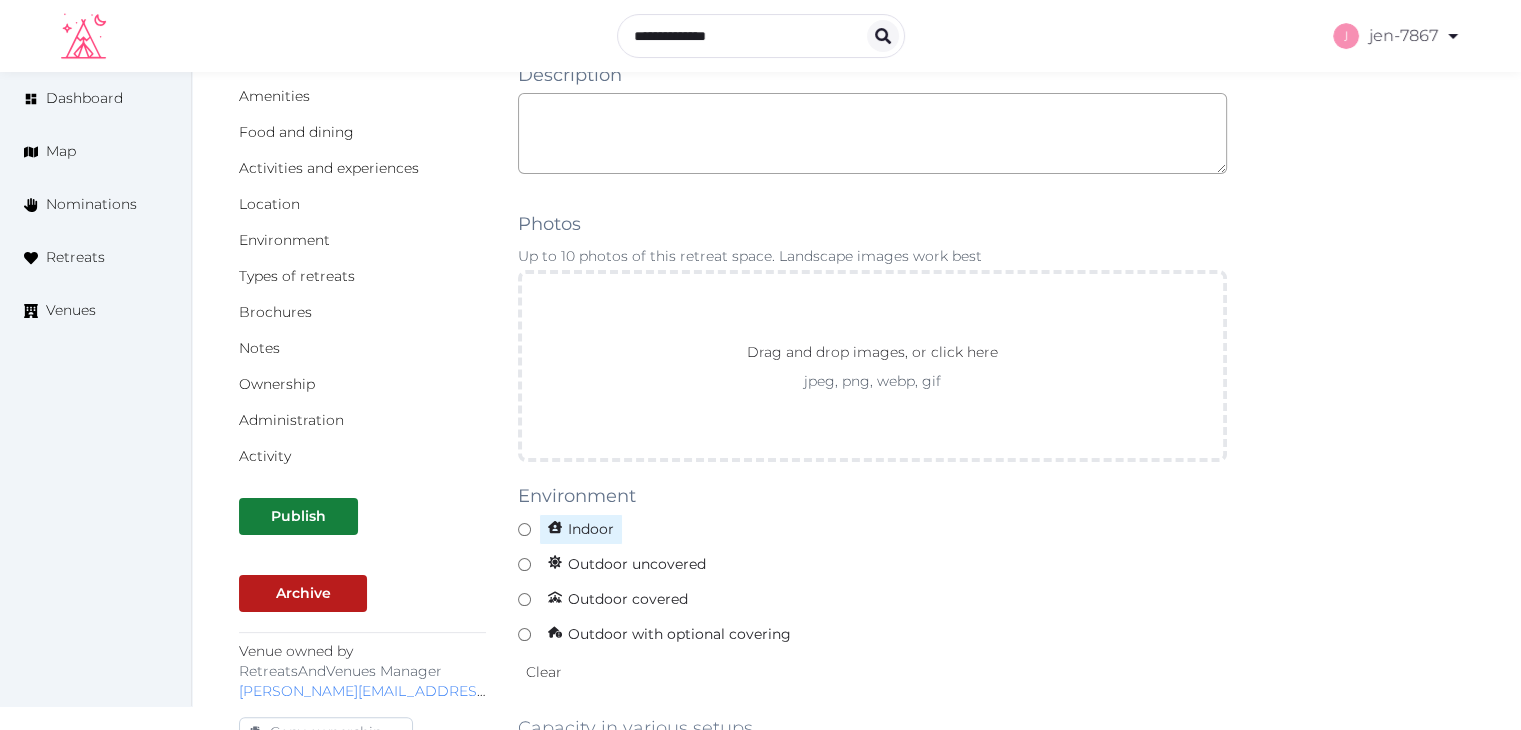 type on "**********" 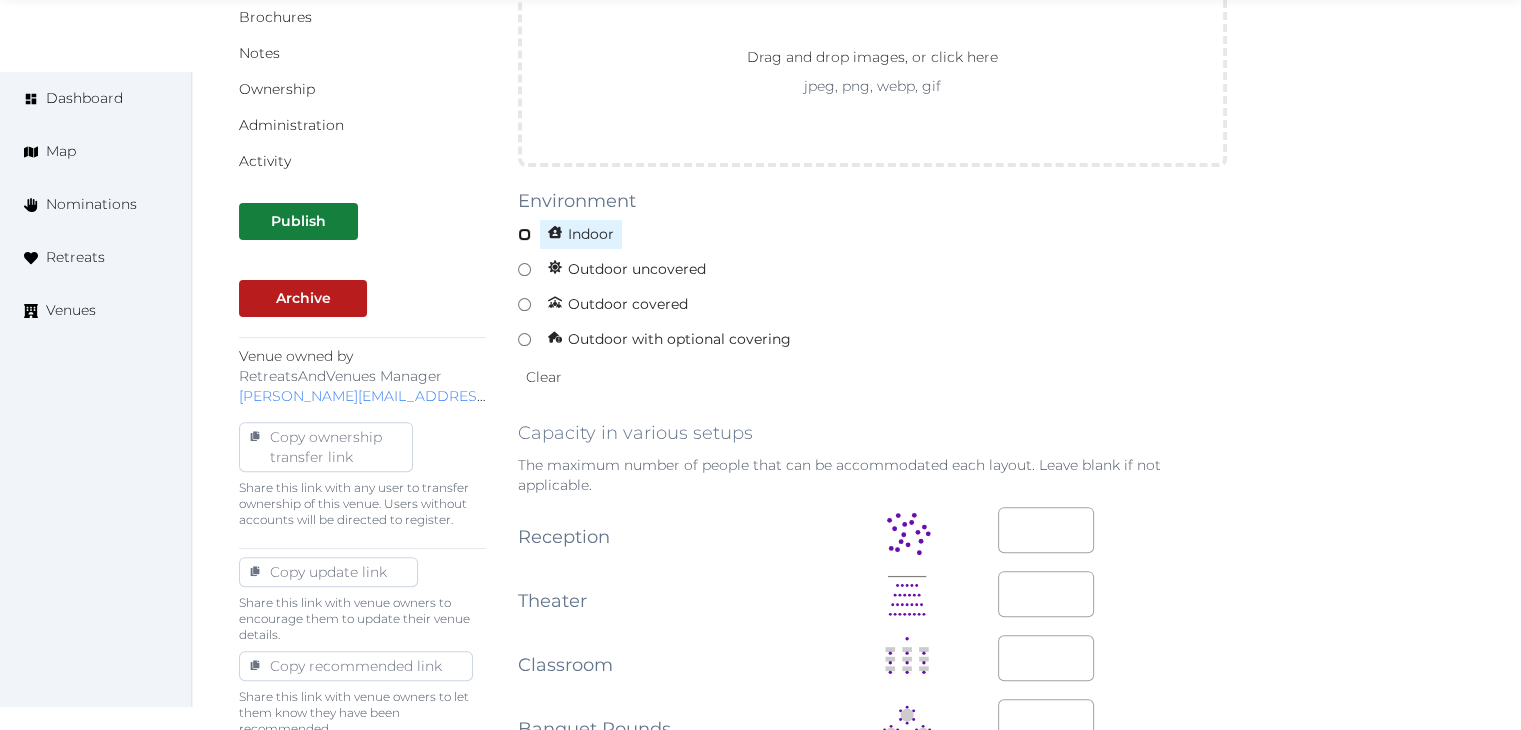scroll, scrollTop: 600, scrollLeft: 0, axis: vertical 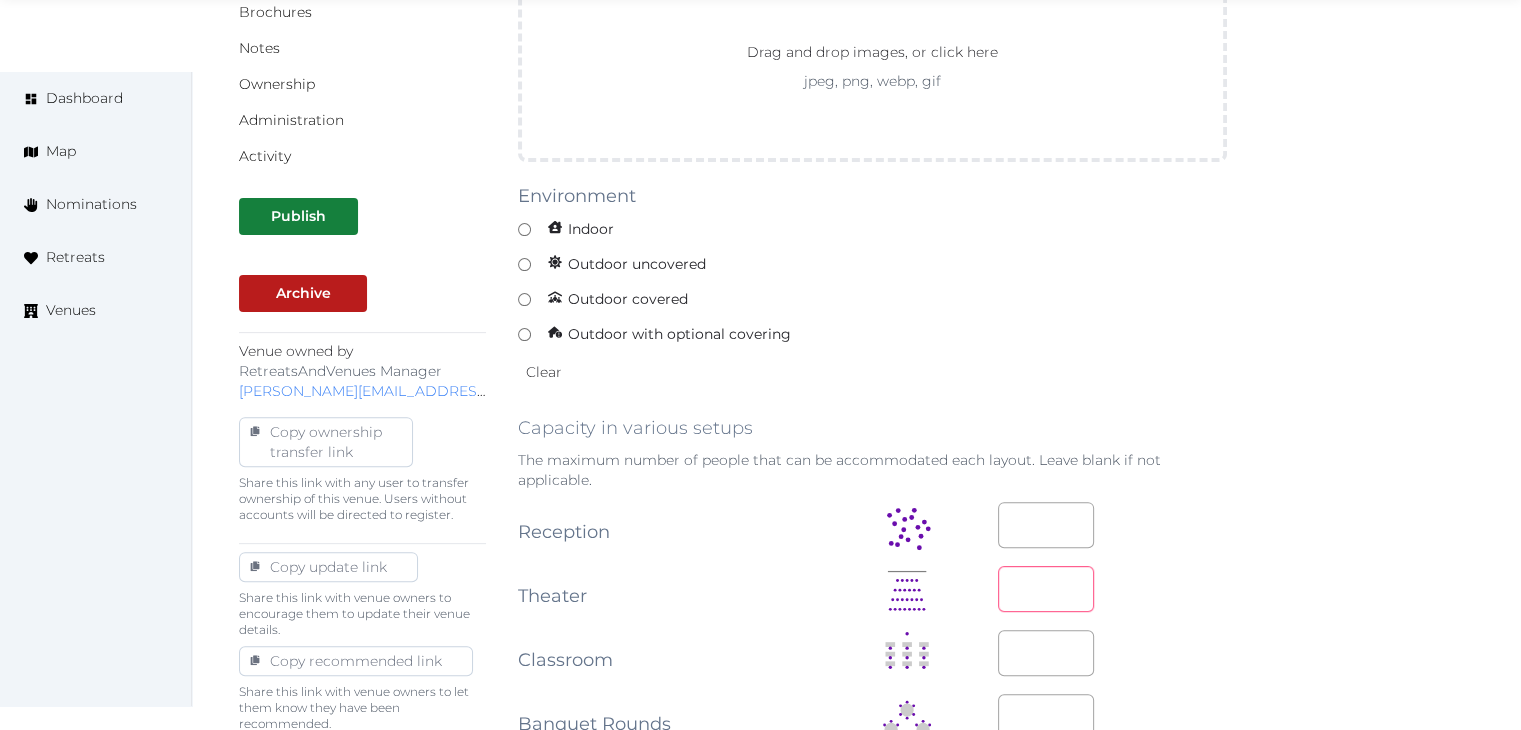 click at bounding box center [1046, 589] 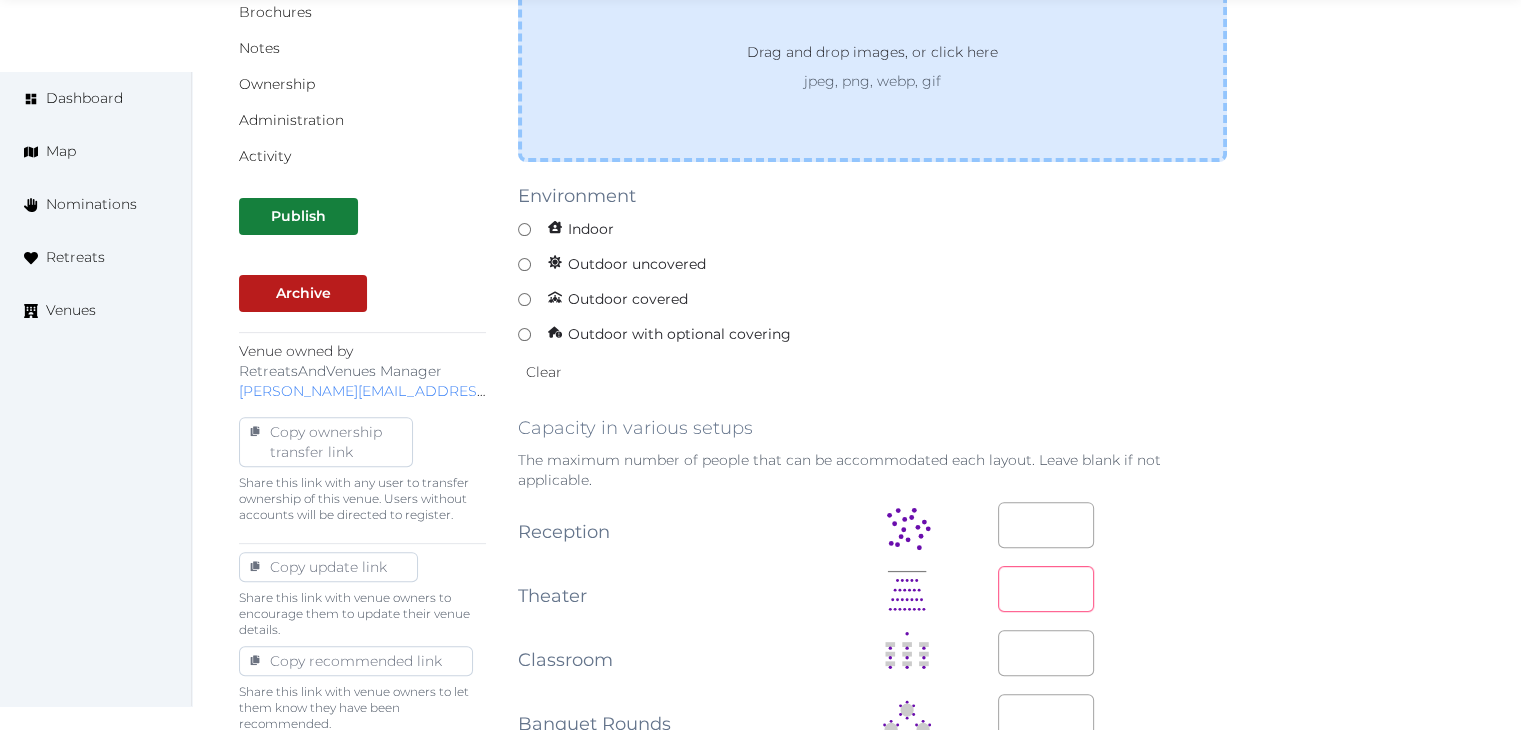 type on "**" 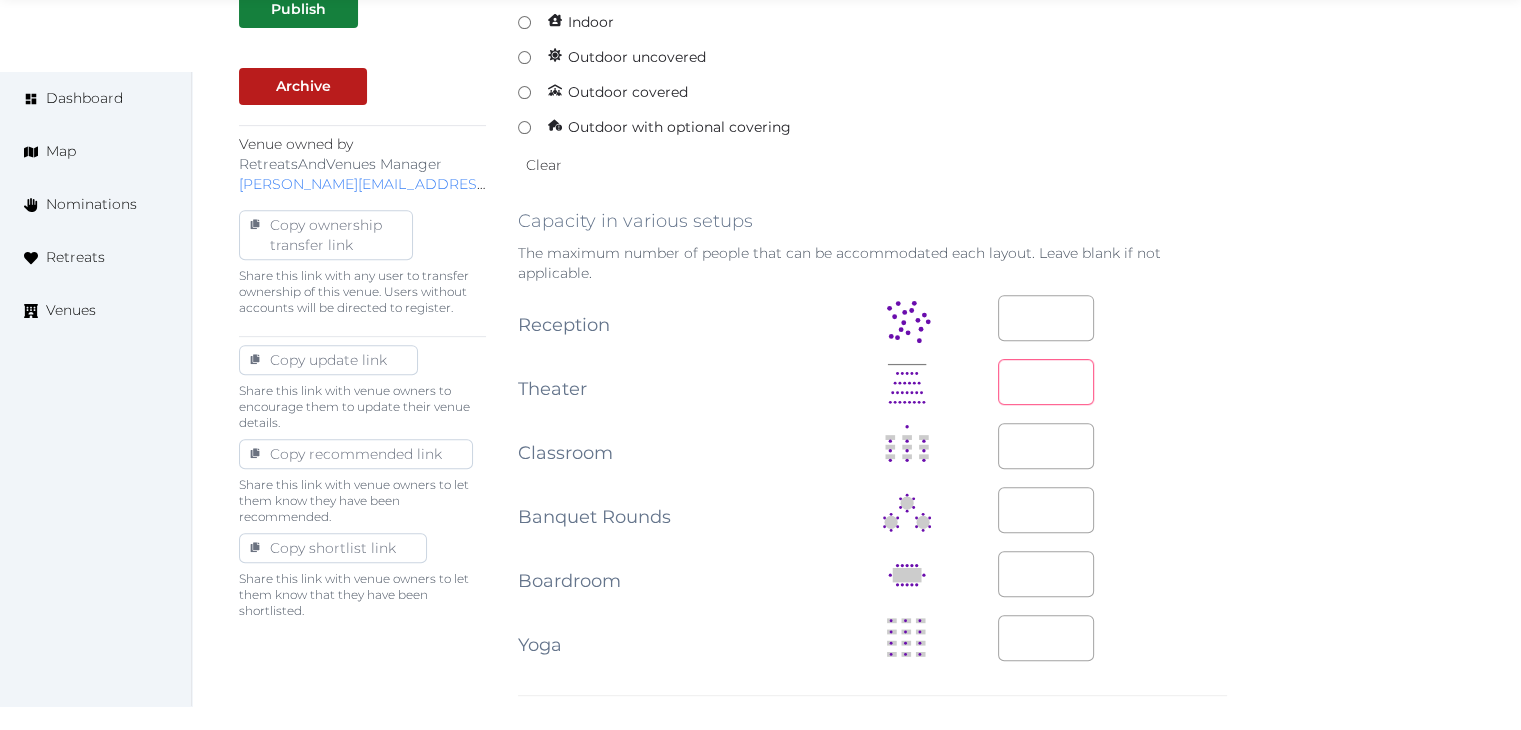 scroll, scrollTop: 900, scrollLeft: 0, axis: vertical 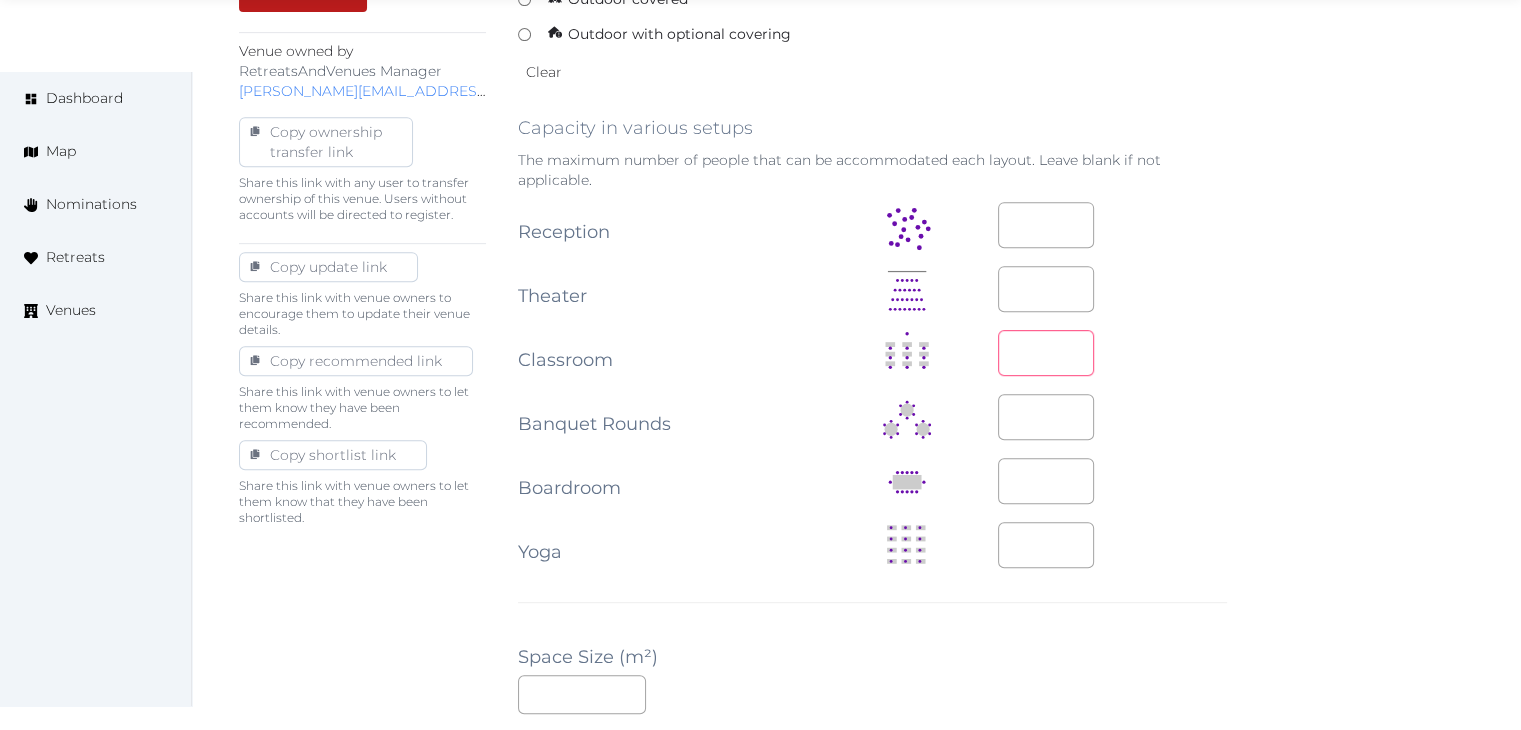 click at bounding box center (1046, 353) 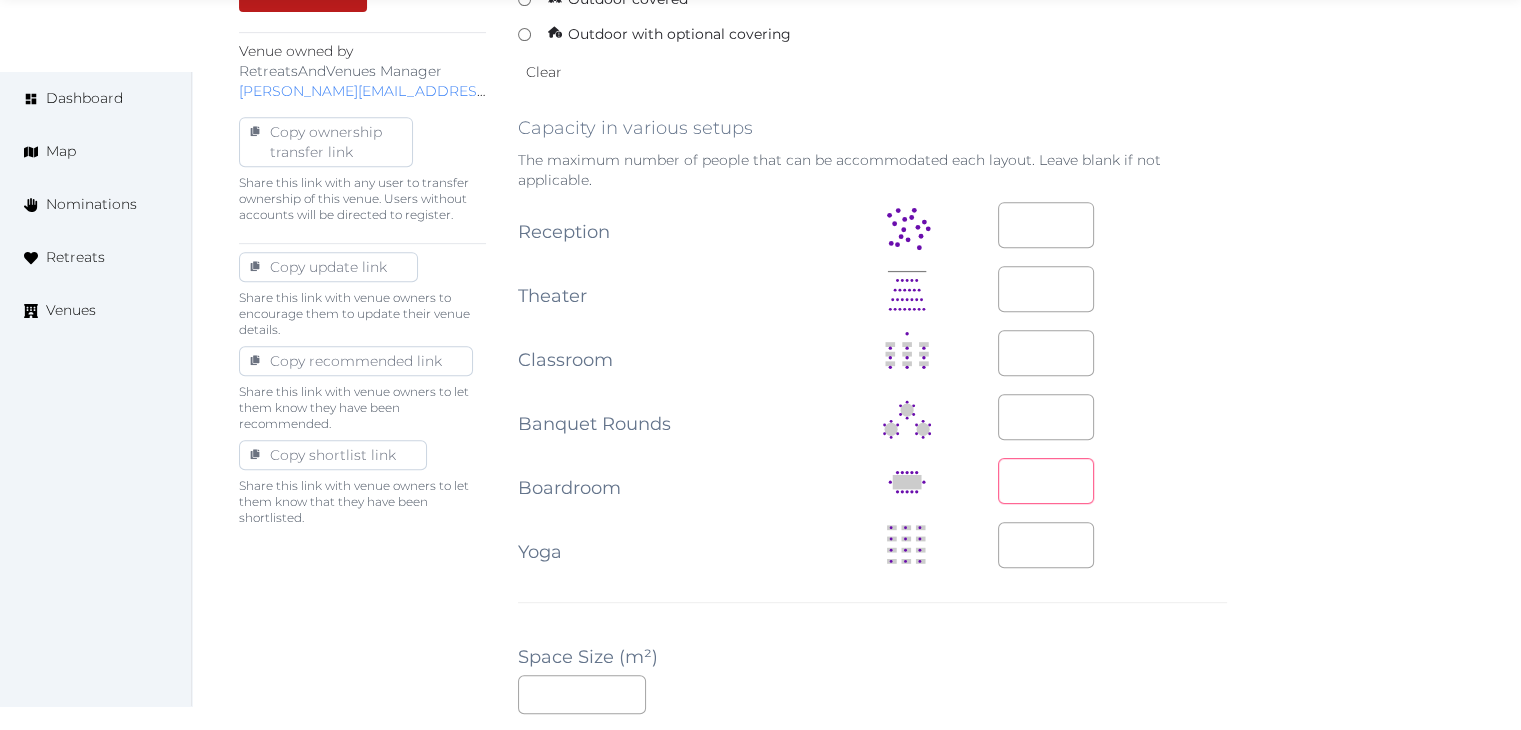 click at bounding box center (1046, 481) 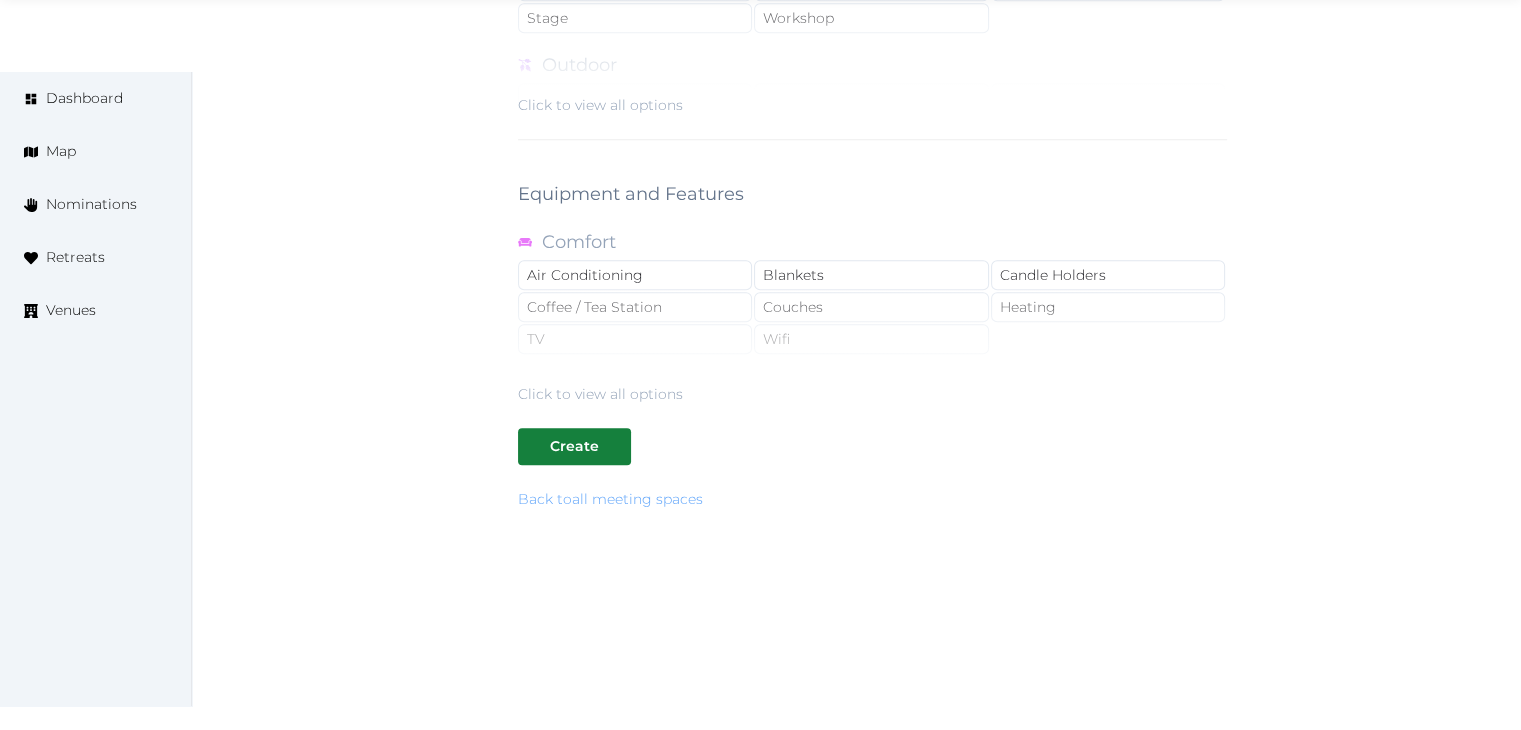 scroll, scrollTop: 1788, scrollLeft: 0, axis: vertical 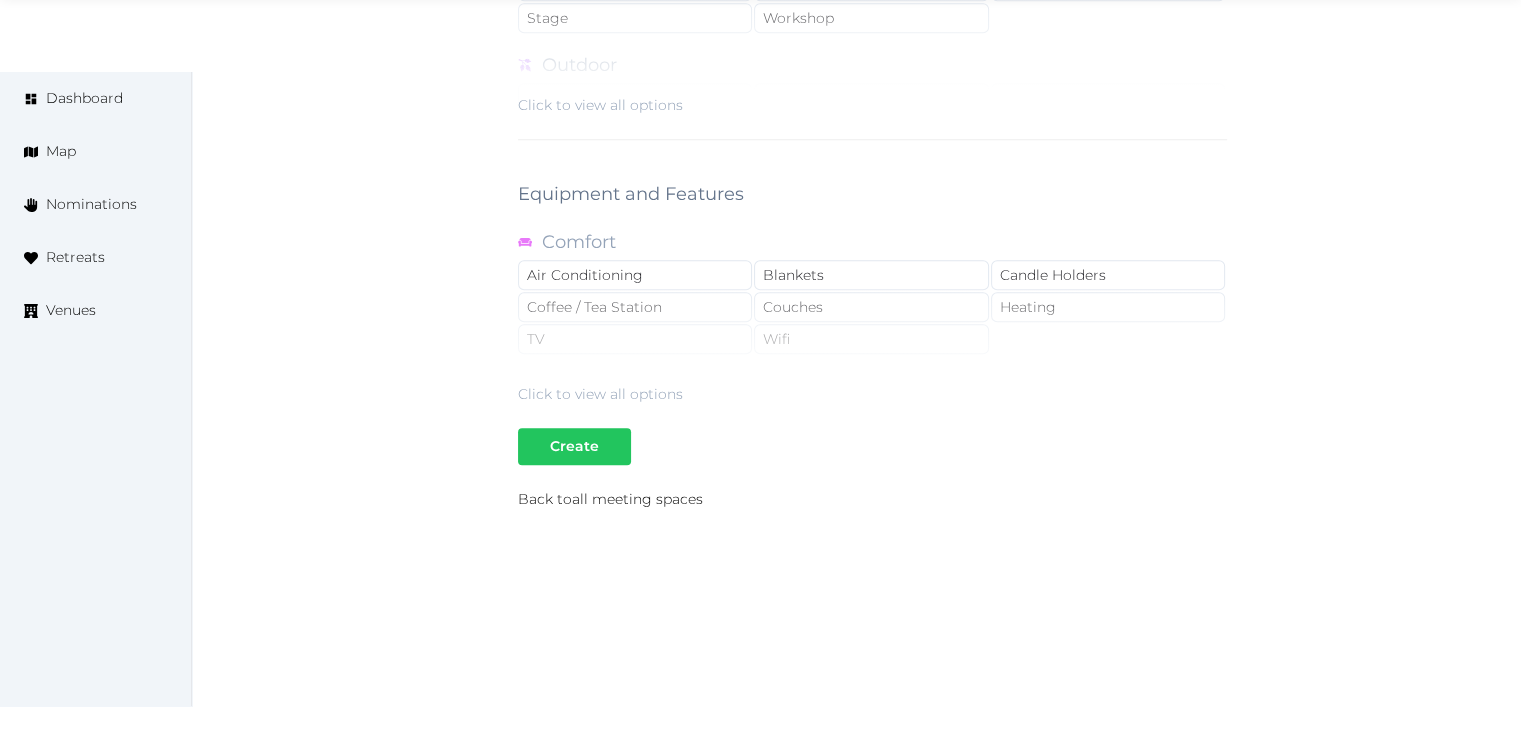 type on "**" 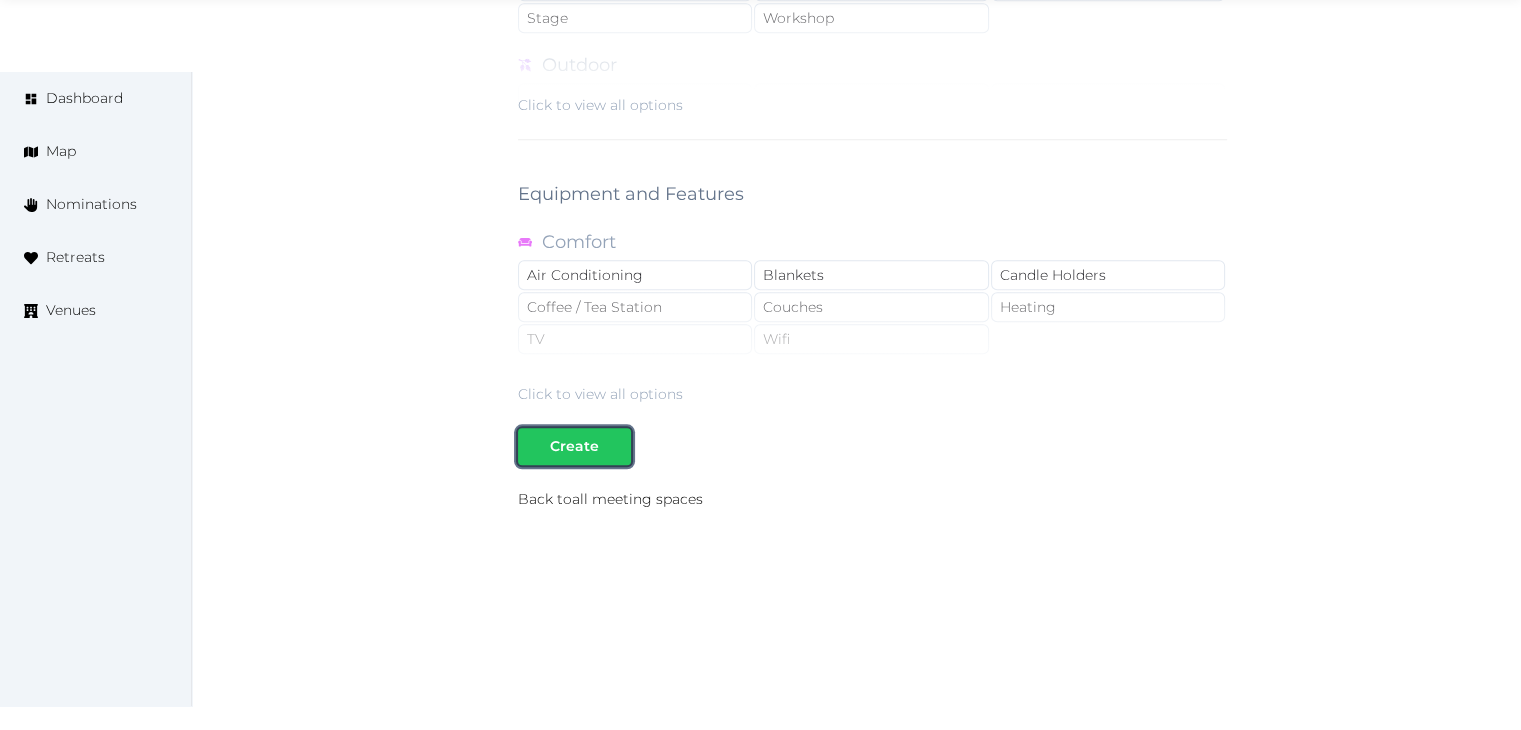 click on "Create" at bounding box center [574, 446] 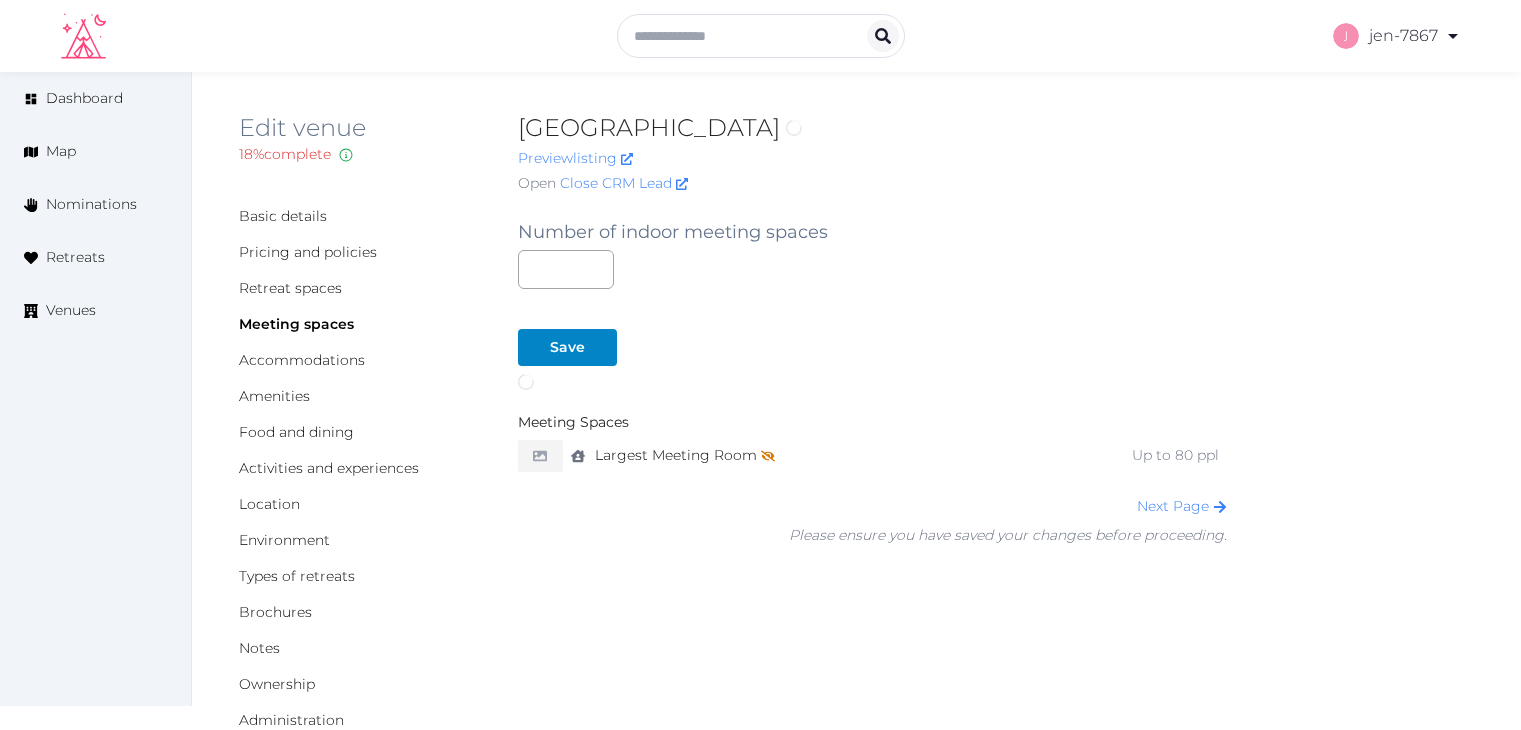 scroll, scrollTop: 0, scrollLeft: 0, axis: both 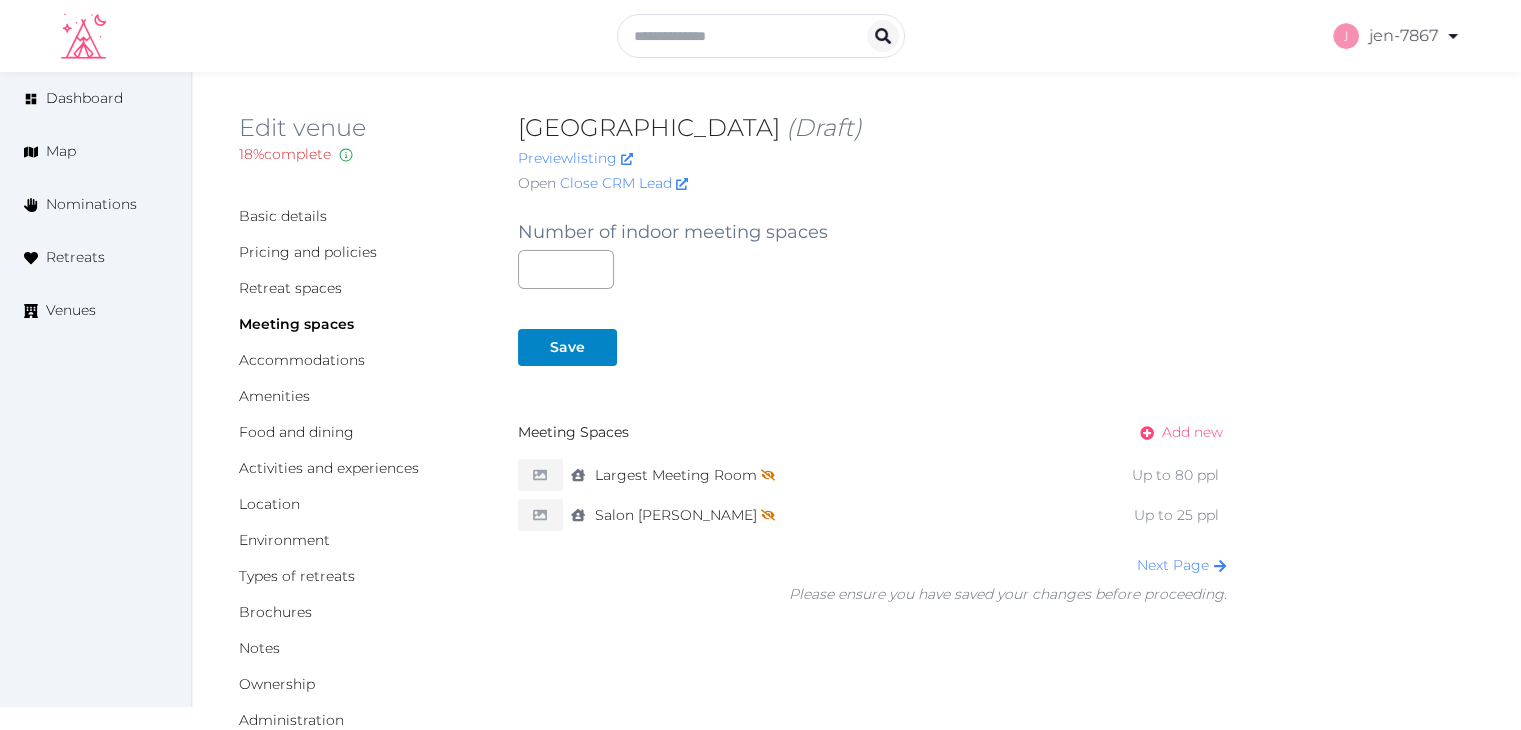 click on "Add new" at bounding box center [1192, 432] 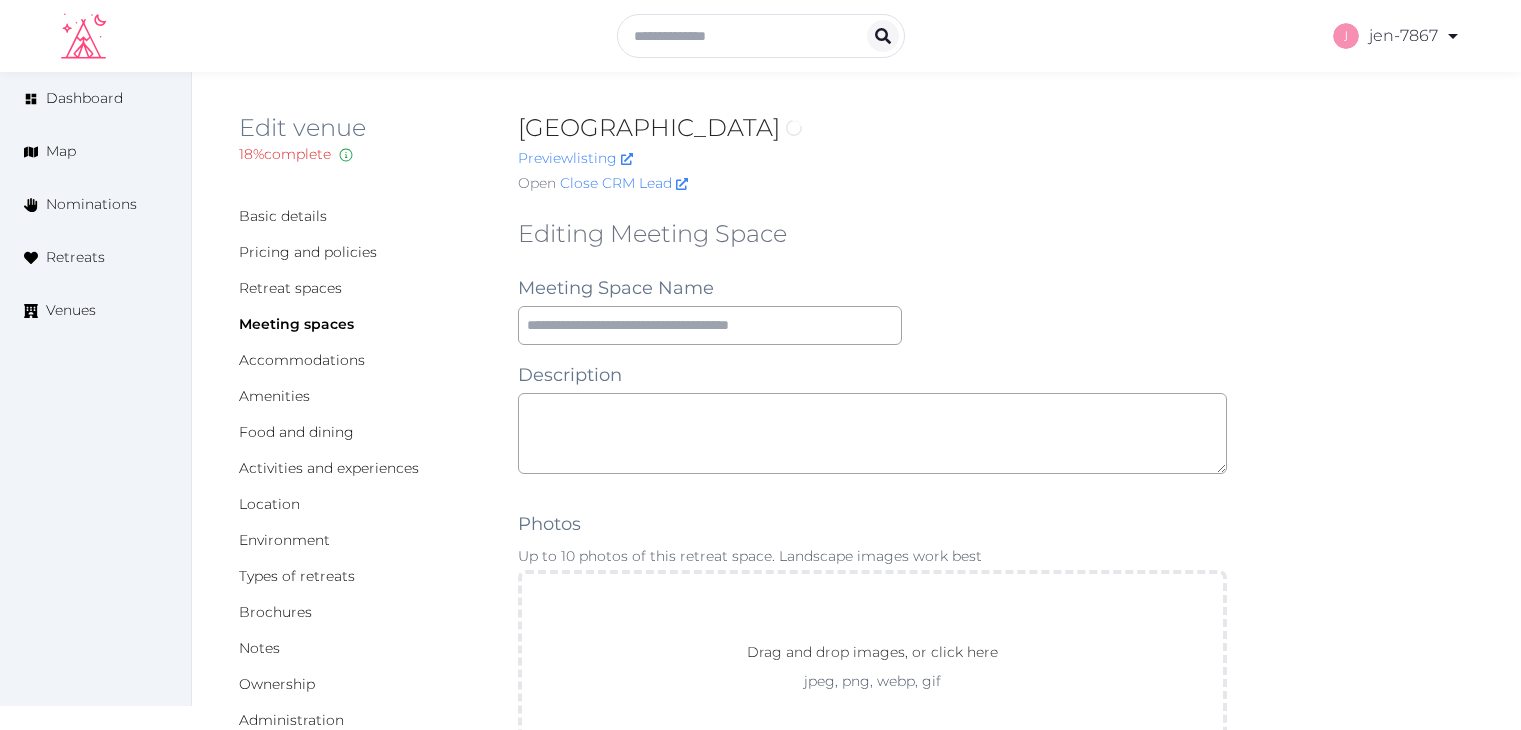 scroll, scrollTop: 0, scrollLeft: 0, axis: both 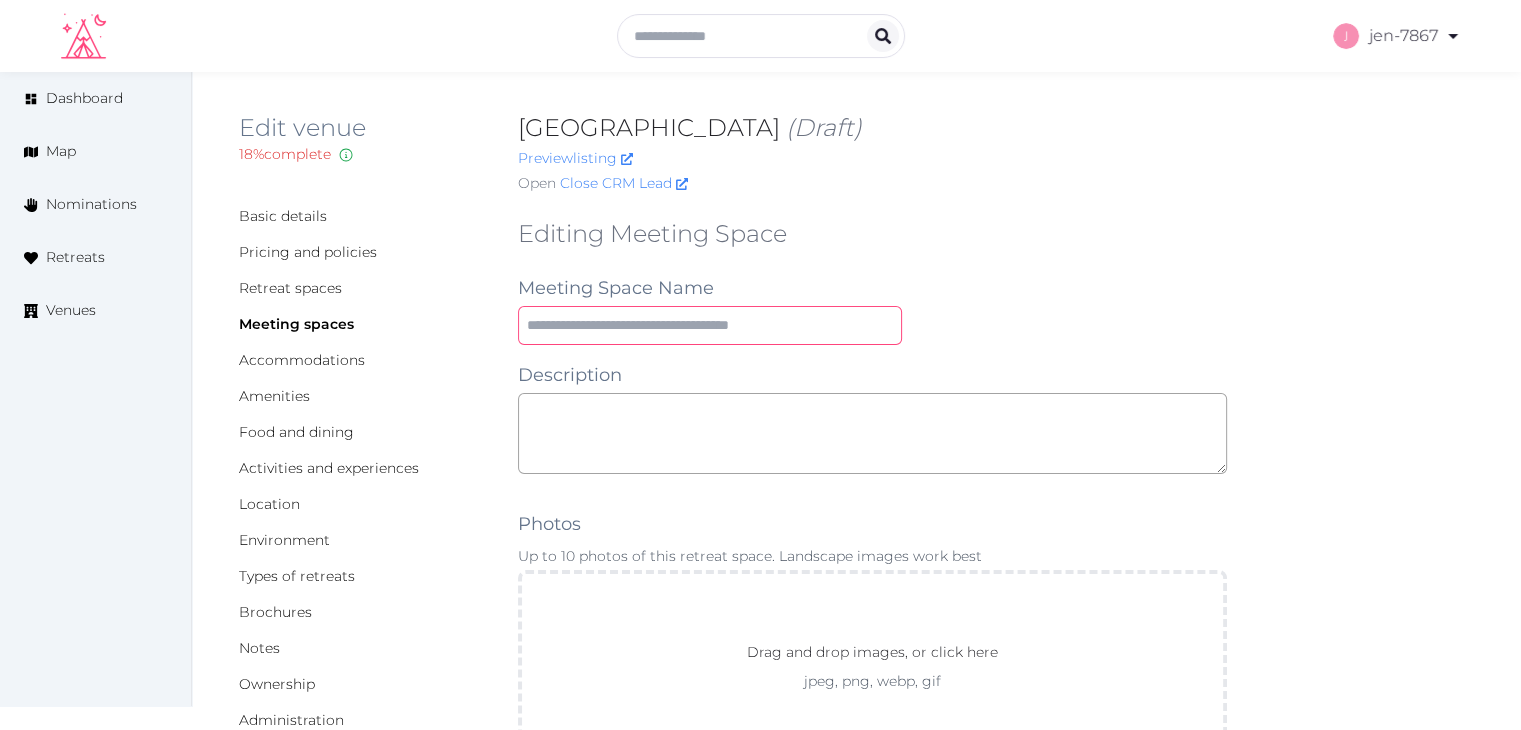 click at bounding box center [710, 325] 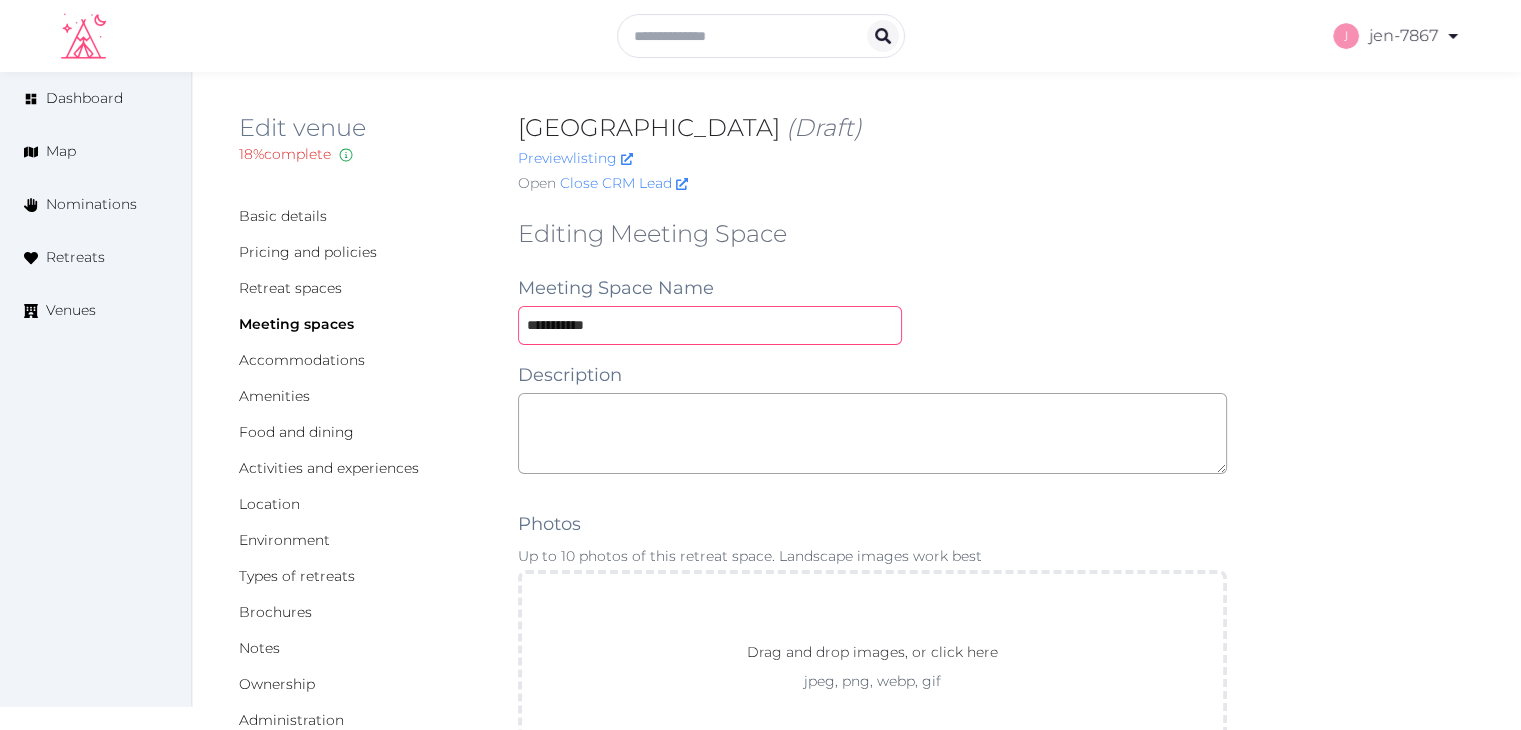 scroll, scrollTop: 300, scrollLeft: 0, axis: vertical 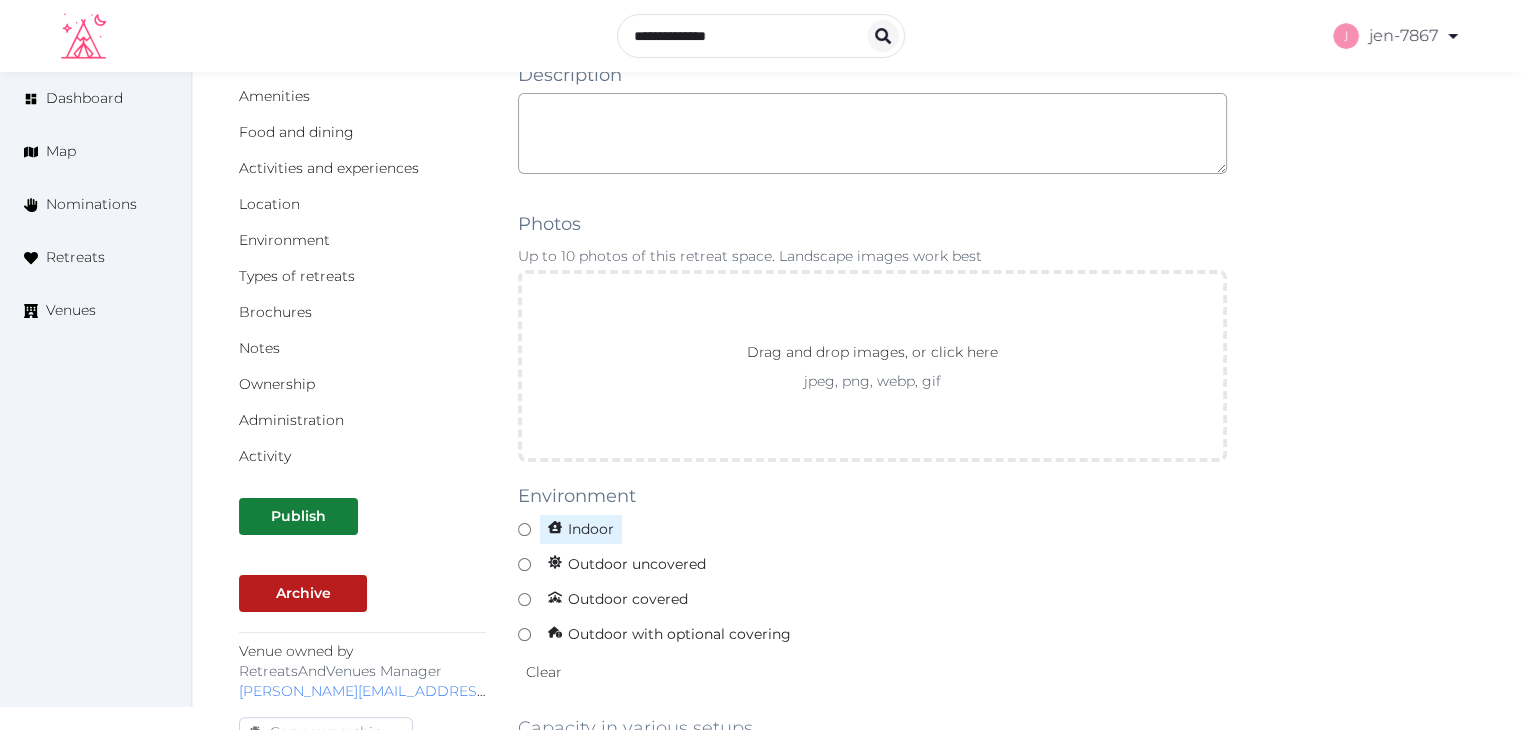type on "**********" 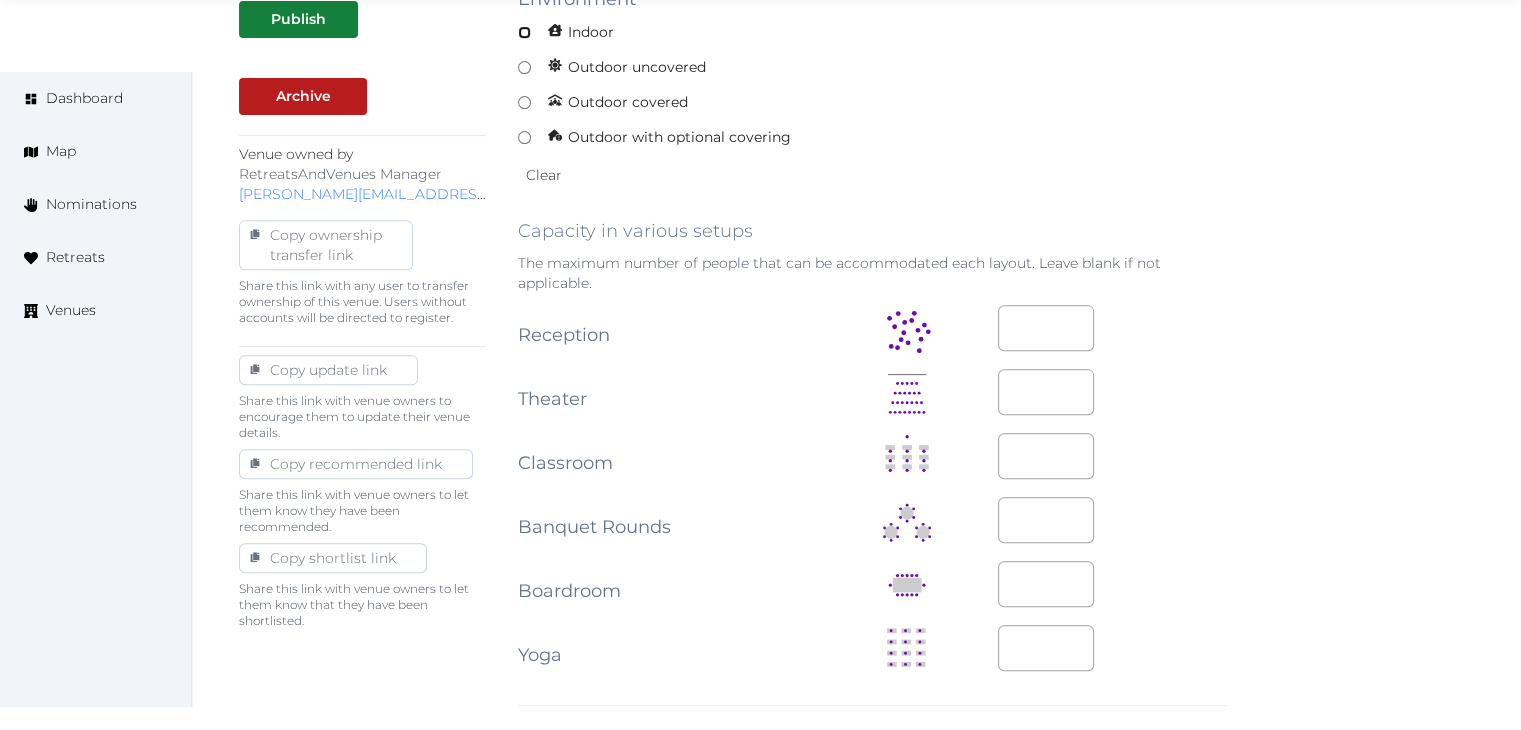 scroll, scrollTop: 800, scrollLeft: 0, axis: vertical 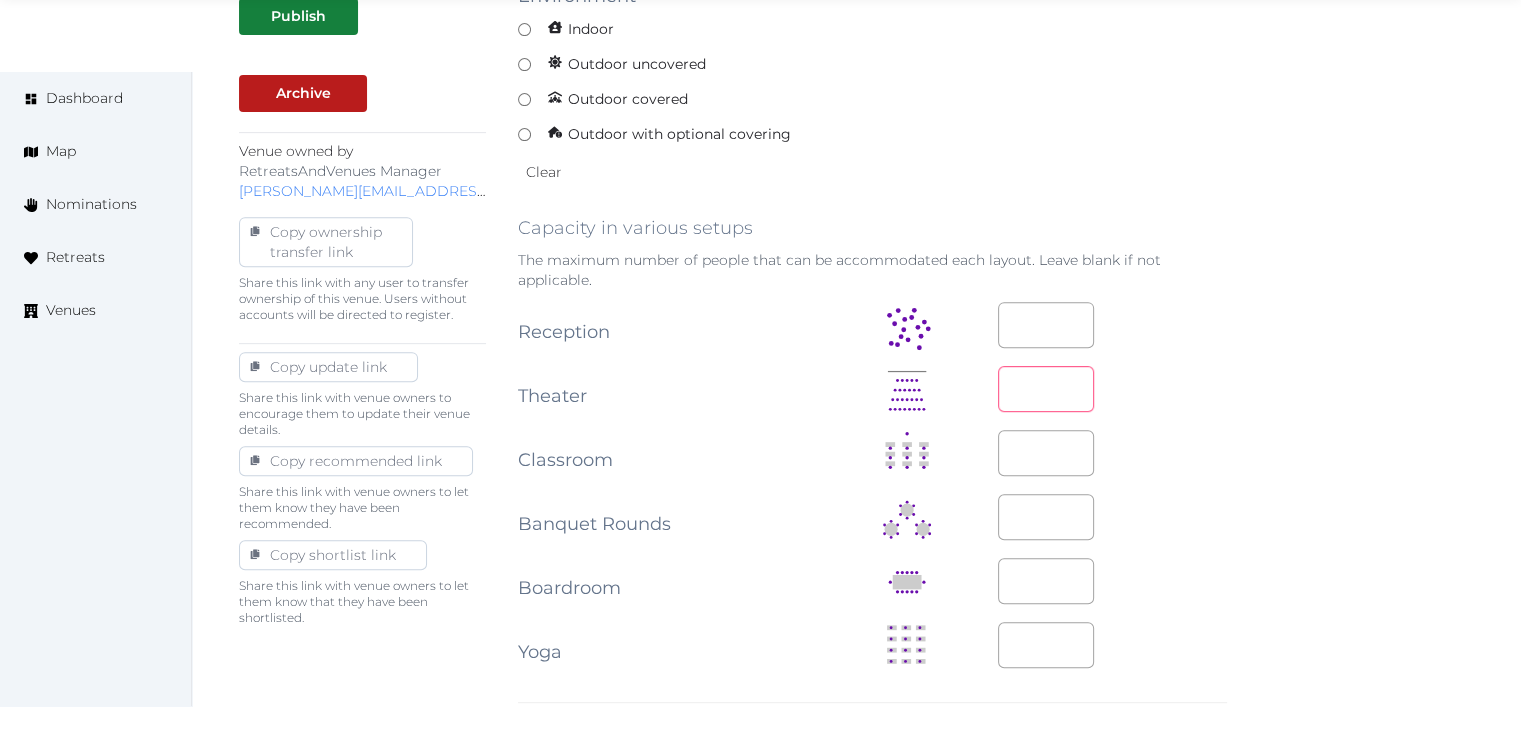 click at bounding box center [1046, 389] 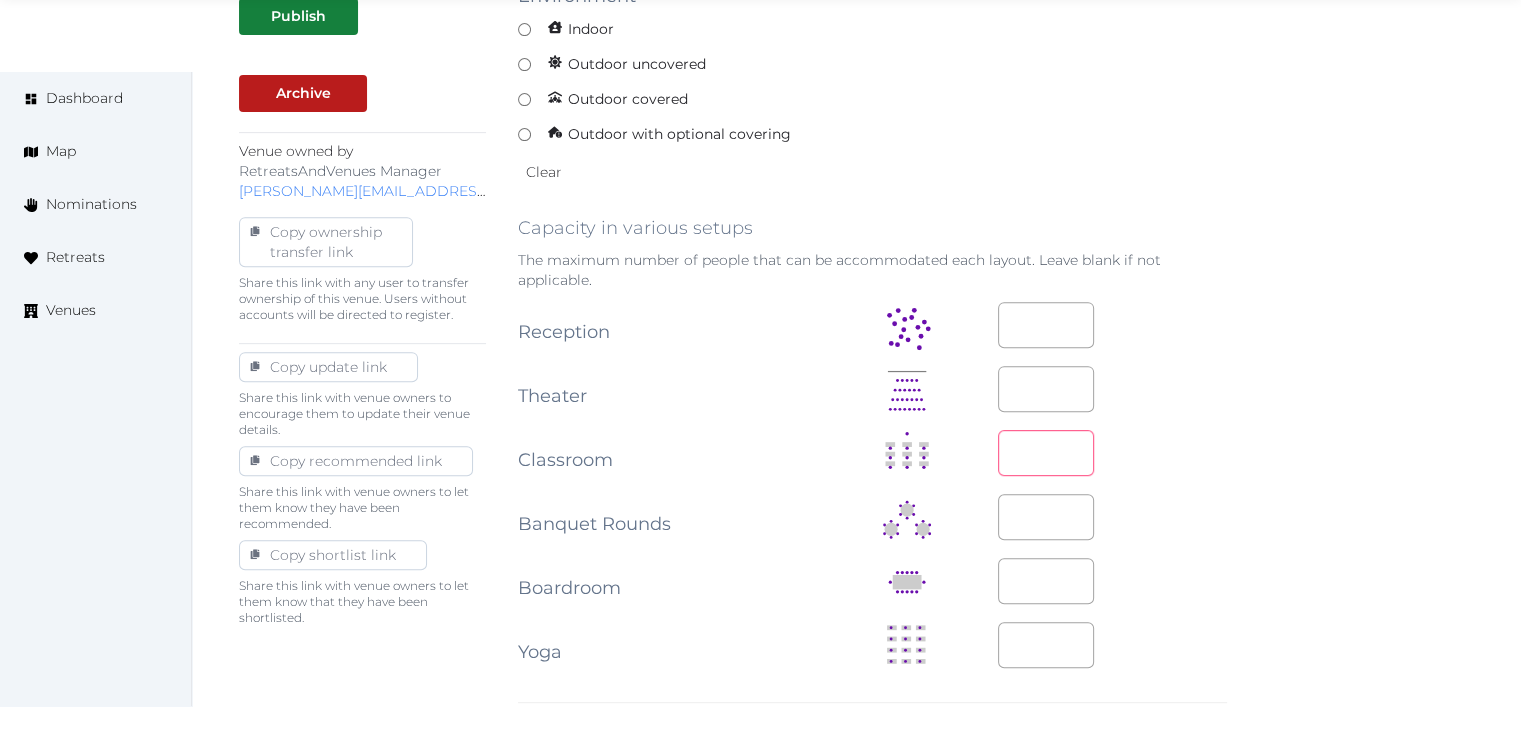 click at bounding box center (1046, 453) 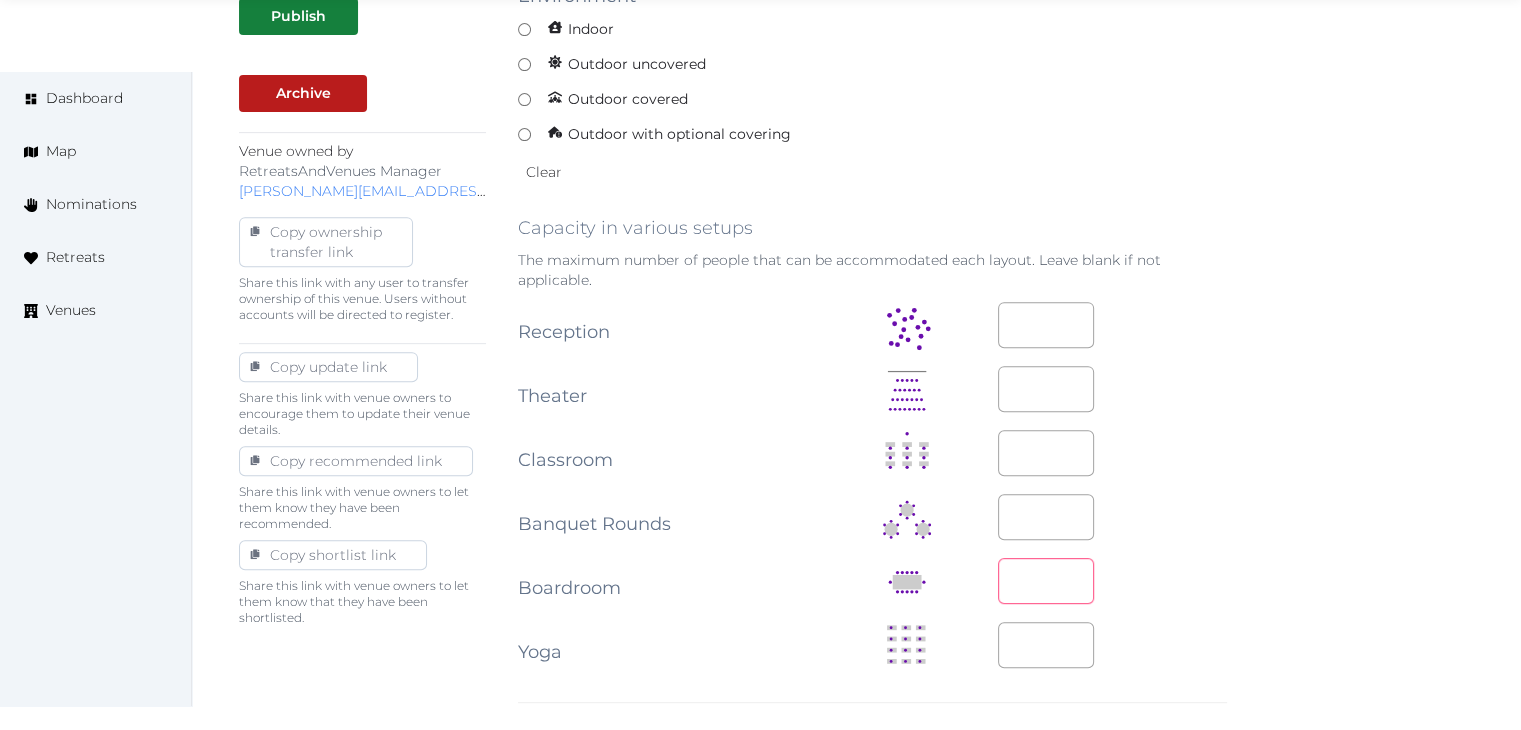 type on "**" 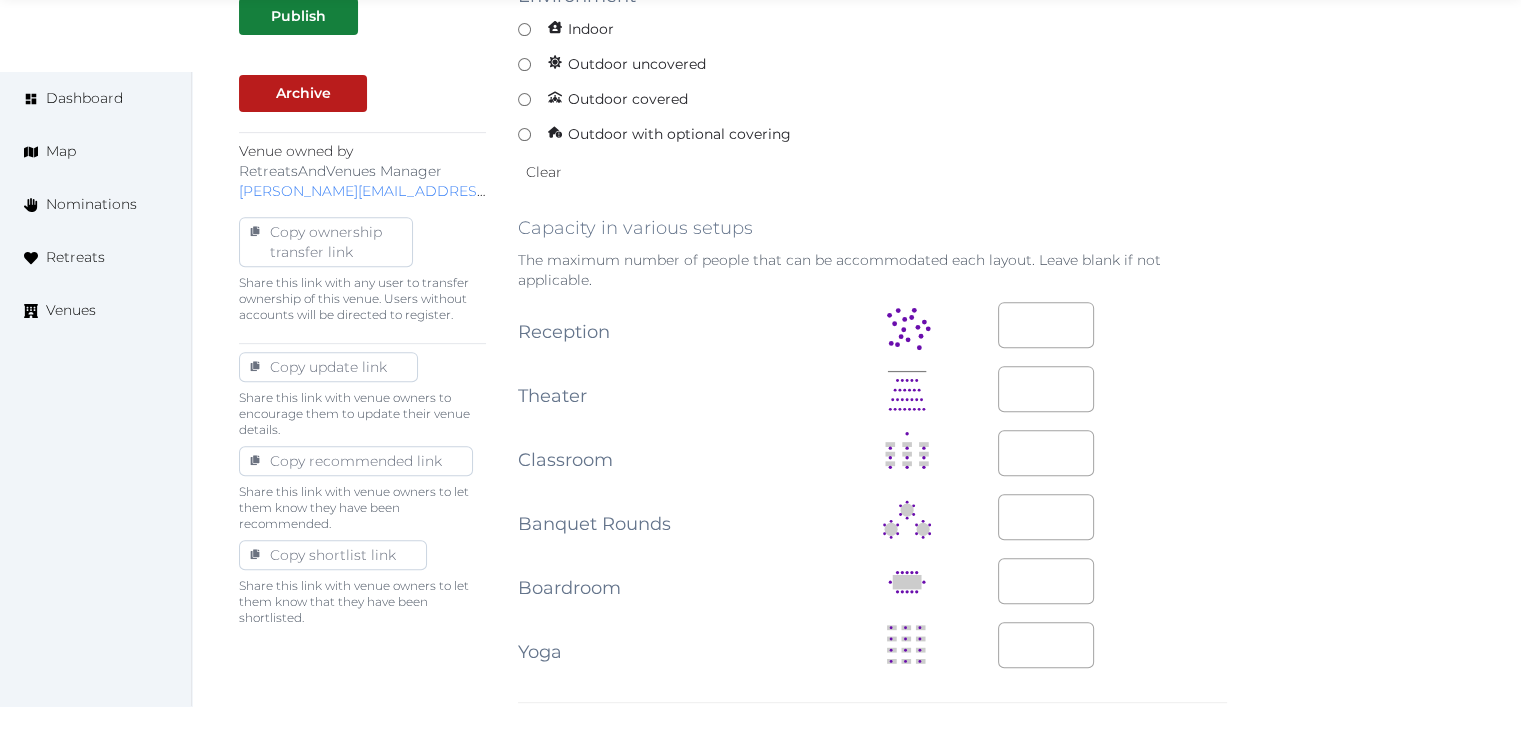 click on "**********" at bounding box center (856, 546) 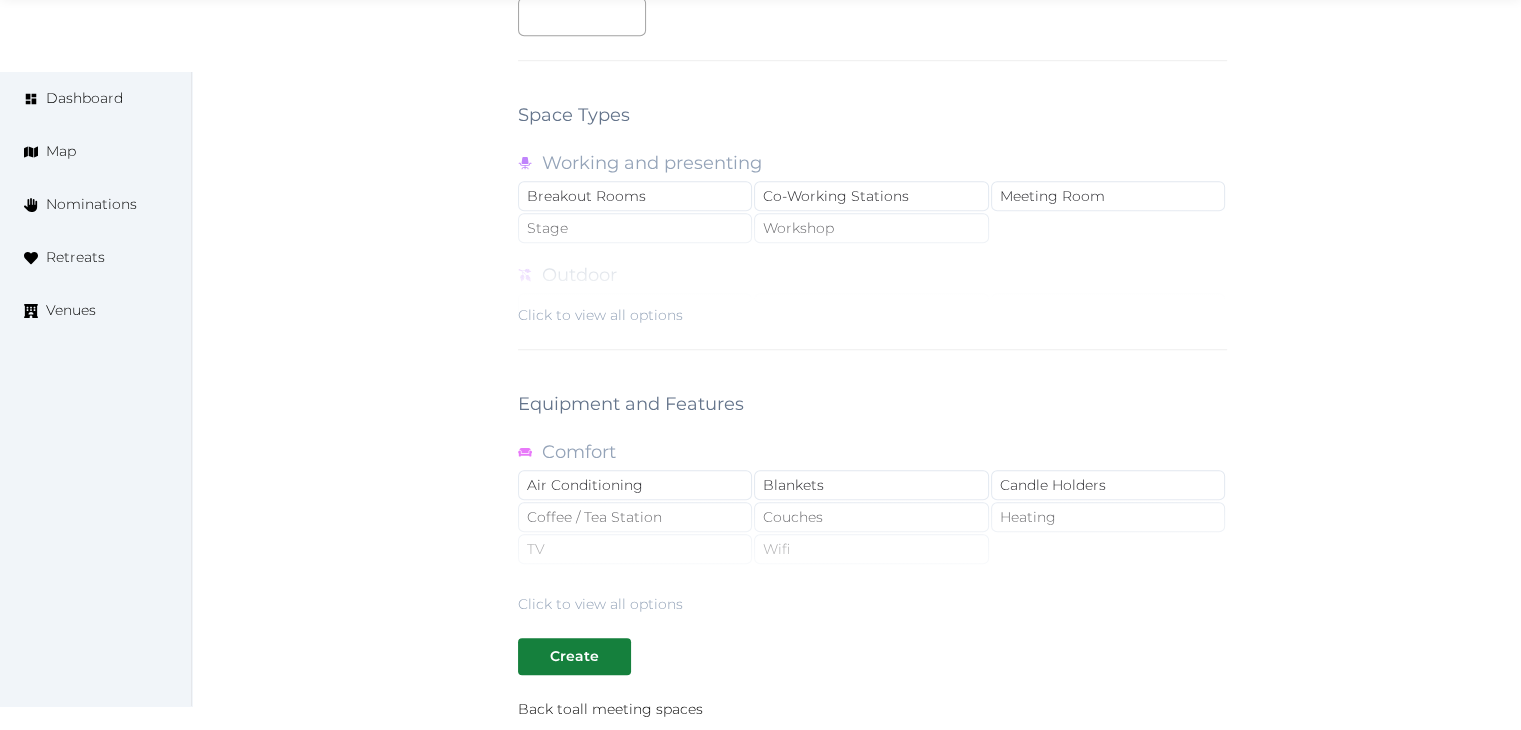 scroll, scrollTop: 1788, scrollLeft: 0, axis: vertical 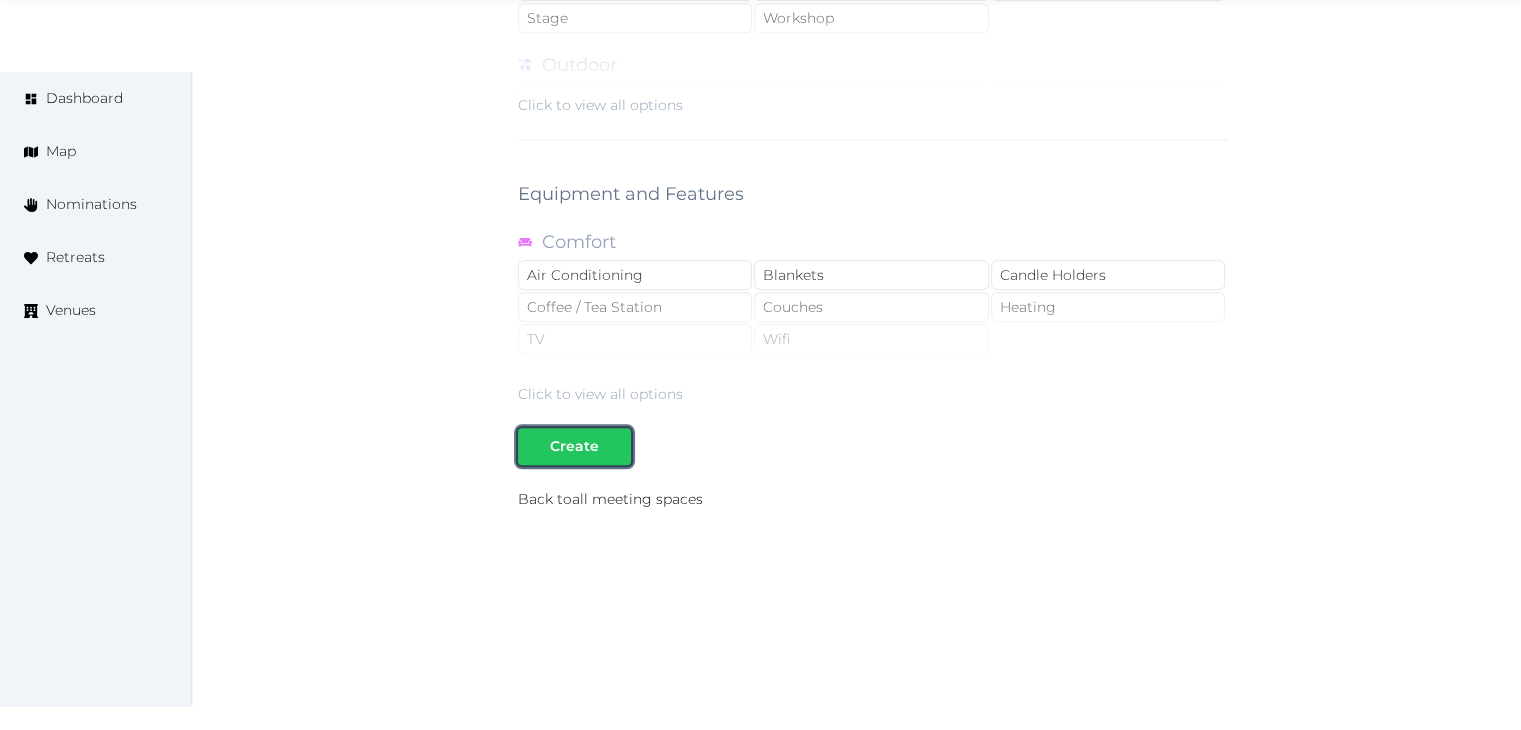 click on "Create" at bounding box center [574, 446] 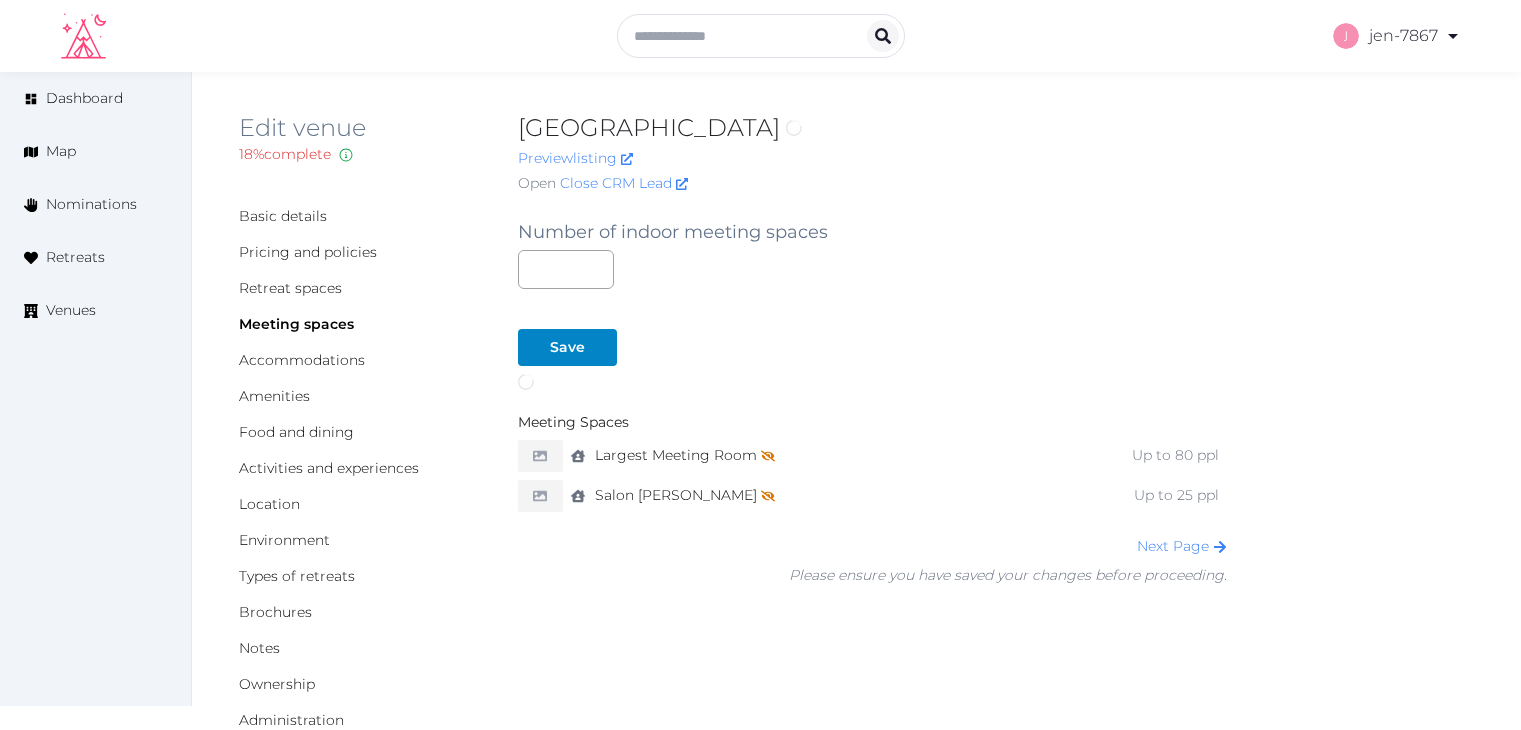 scroll, scrollTop: 0, scrollLeft: 0, axis: both 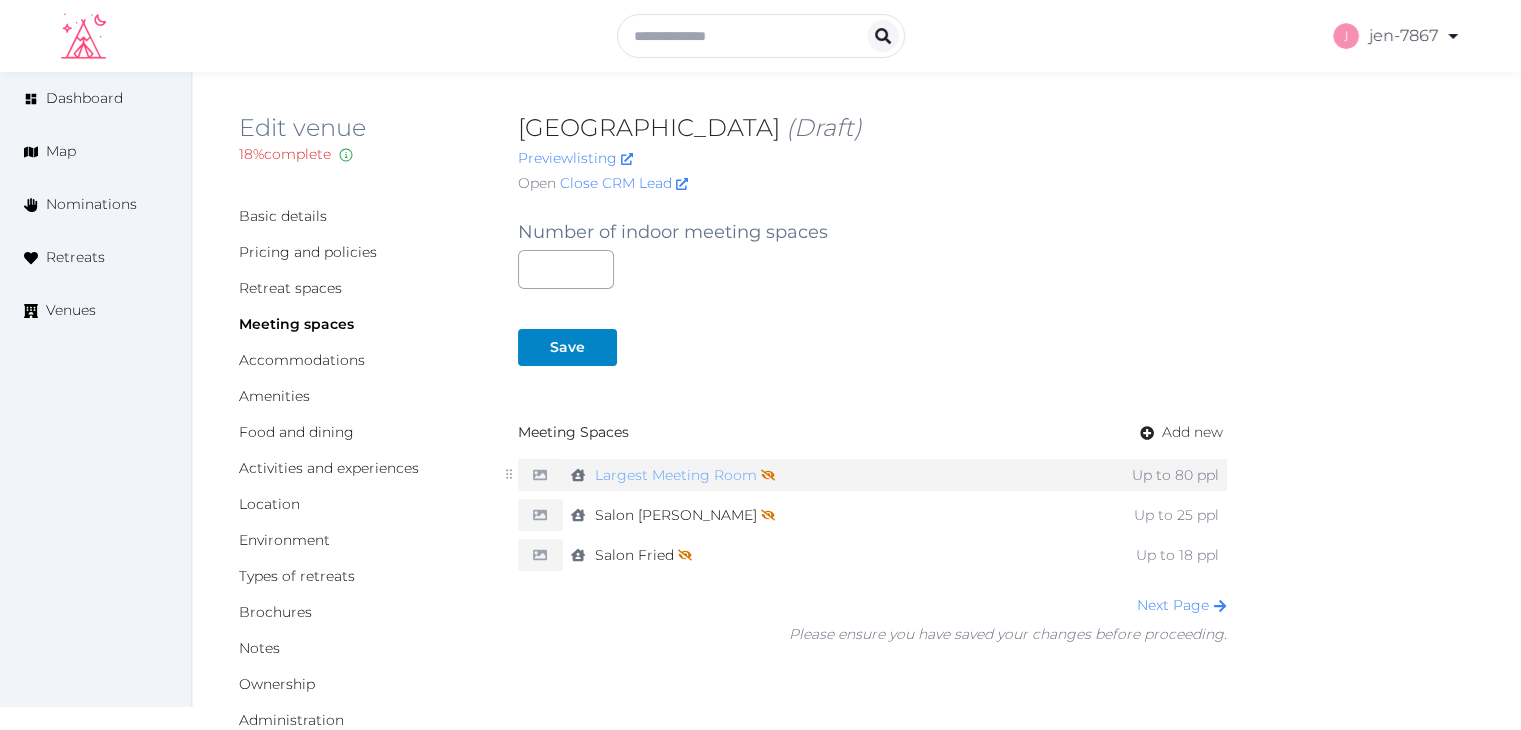 click on "Largest Meeting Room   Not shown on profile until a name, description, and photo are added." at bounding box center [685, 475] 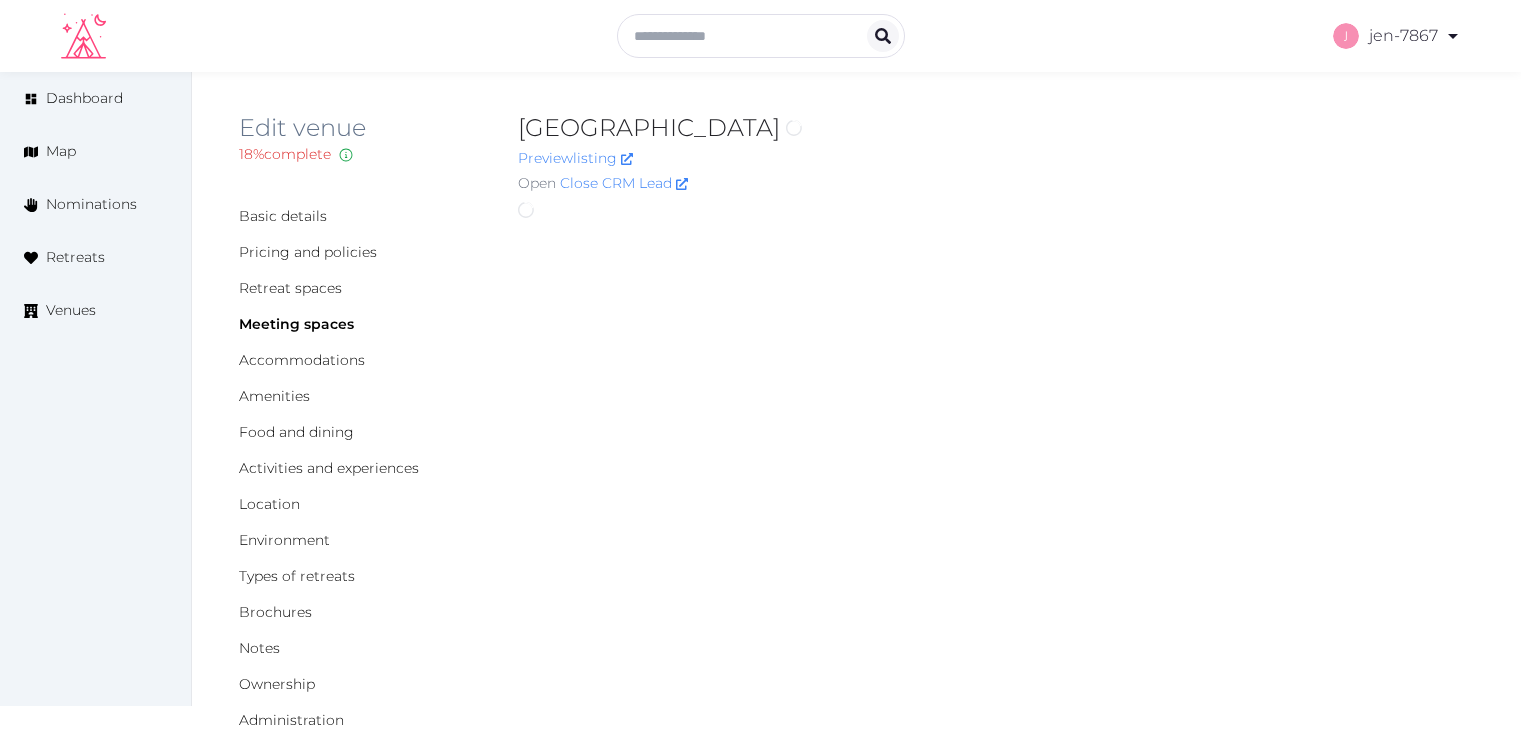 scroll, scrollTop: 0, scrollLeft: 0, axis: both 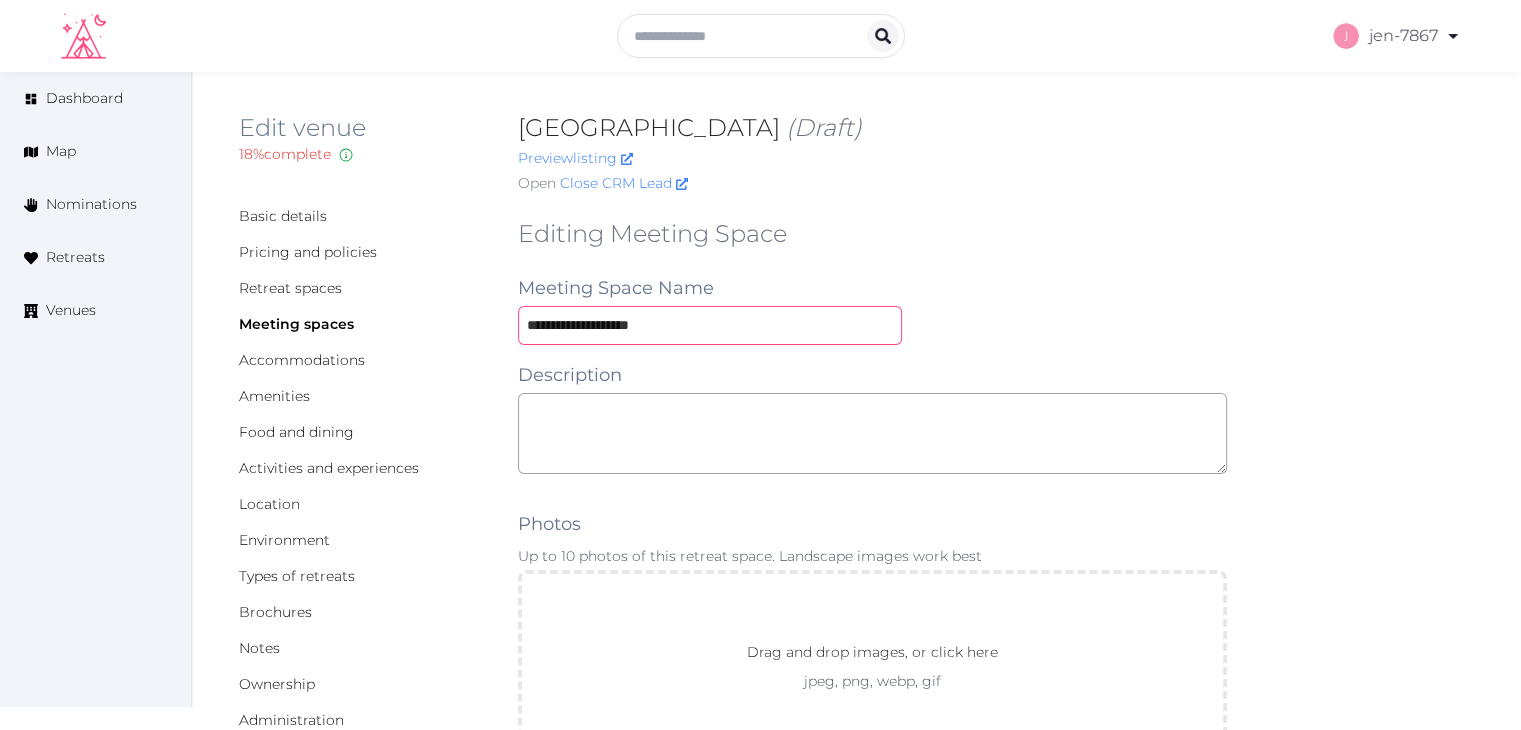 click on "**********" at bounding box center [710, 325] 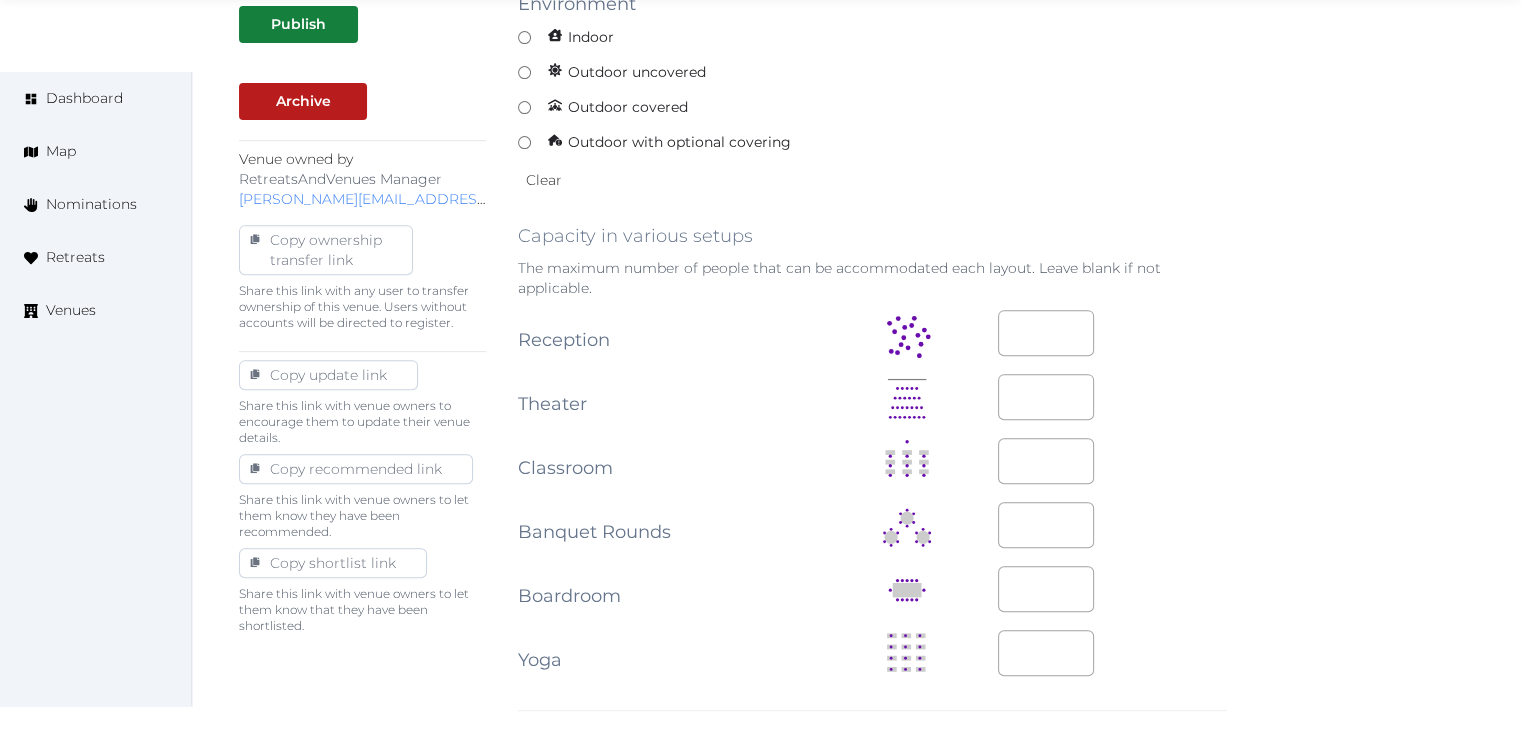 scroll, scrollTop: 800, scrollLeft: 0, axis: vertical 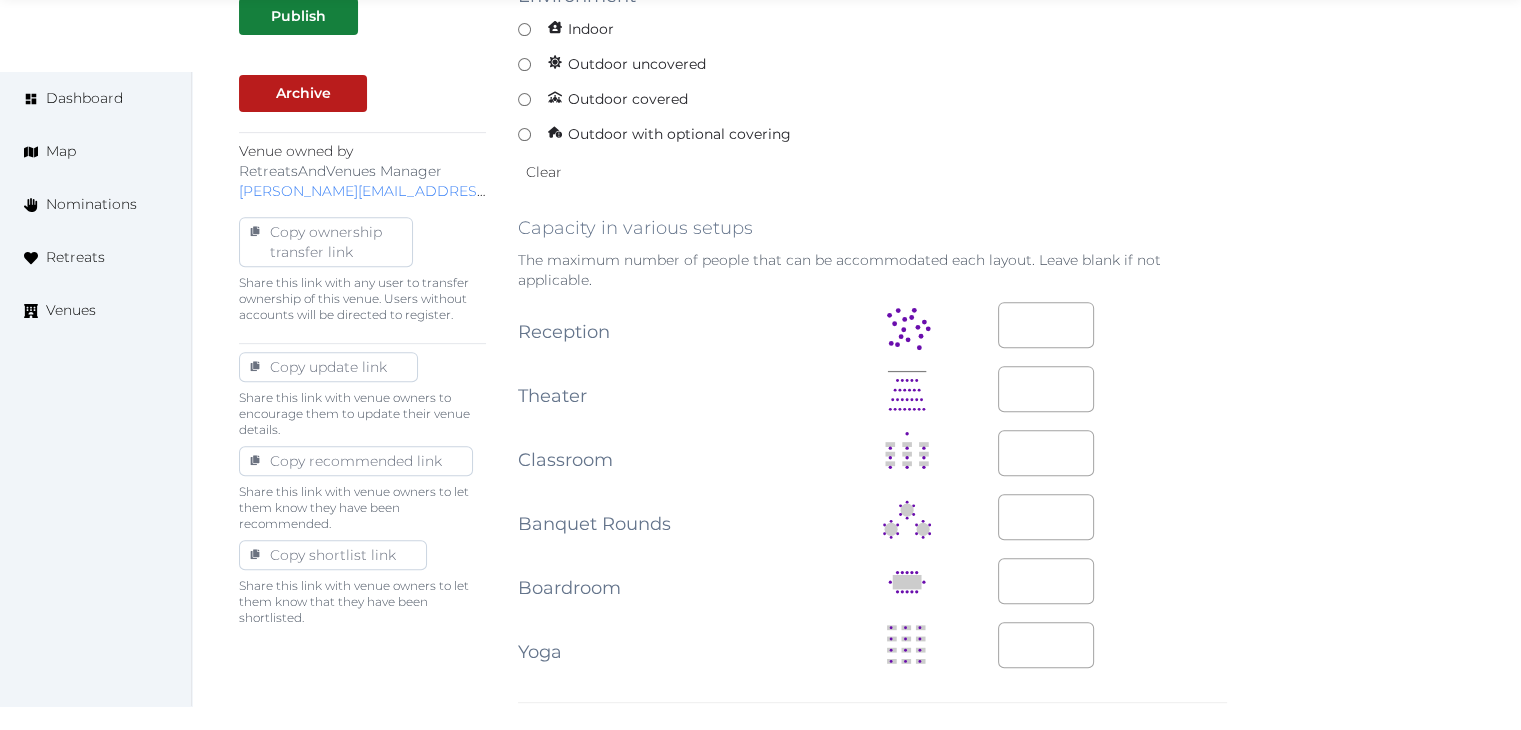 type on "**********" 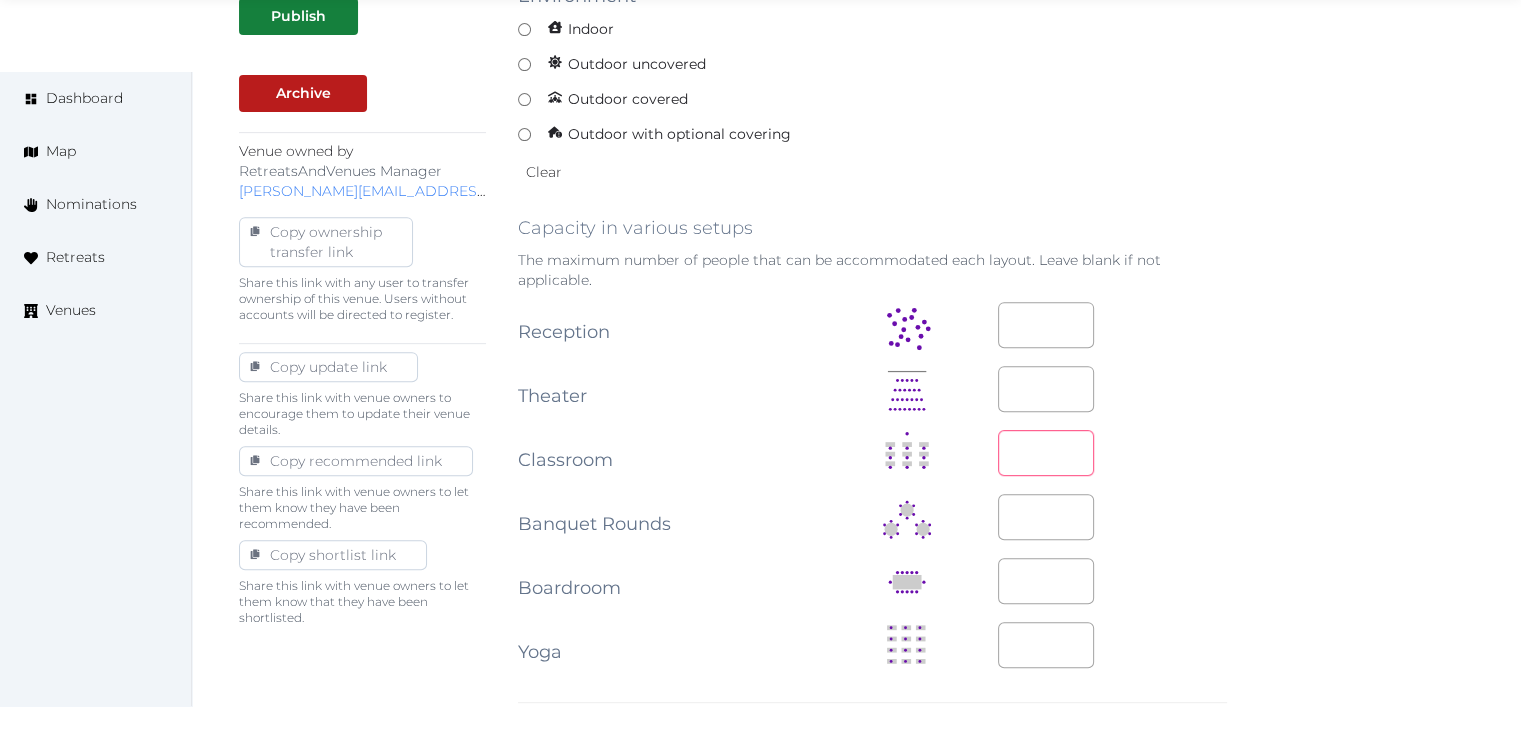 click on "*" at bounding box center [1046, 453] 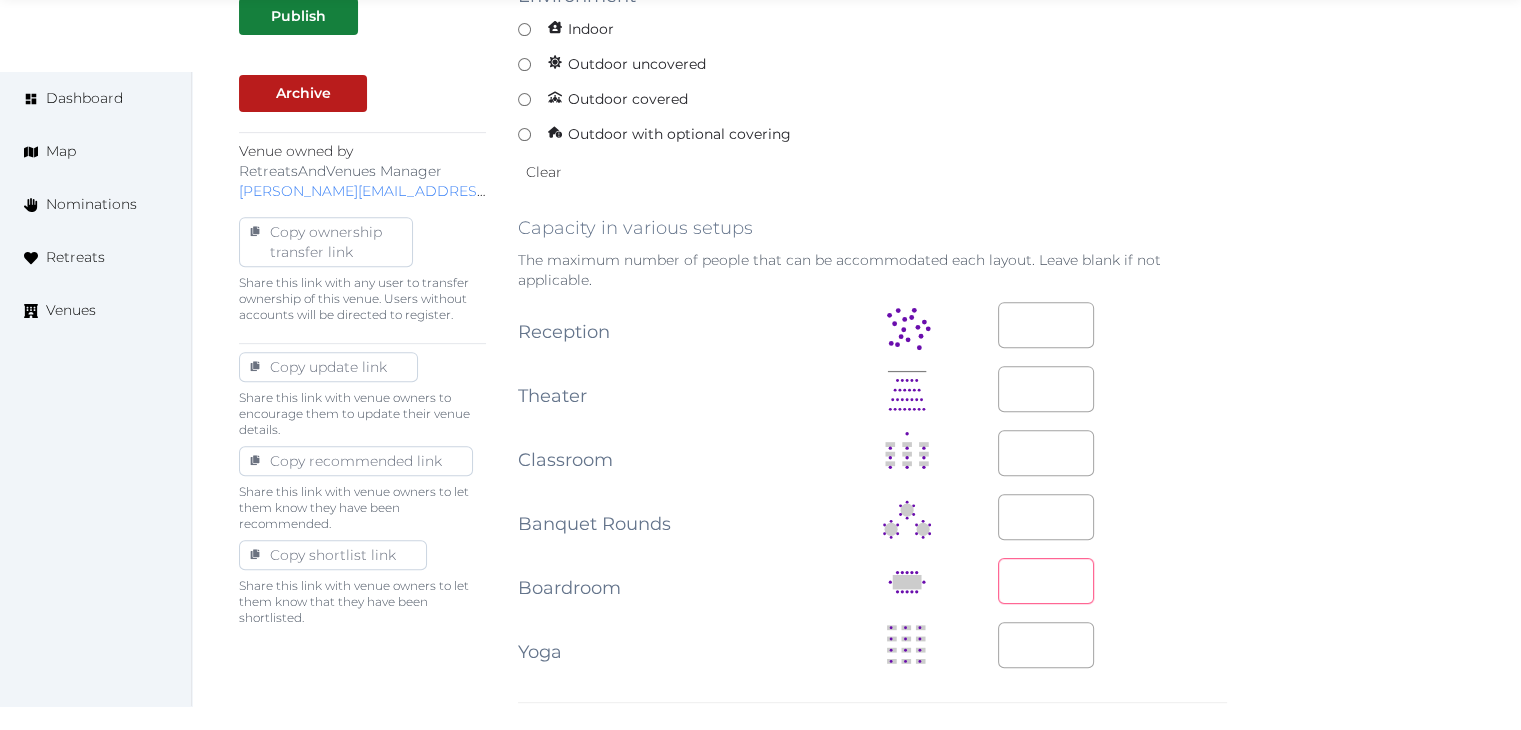 click on "*" at bounding box center (1046, 581) 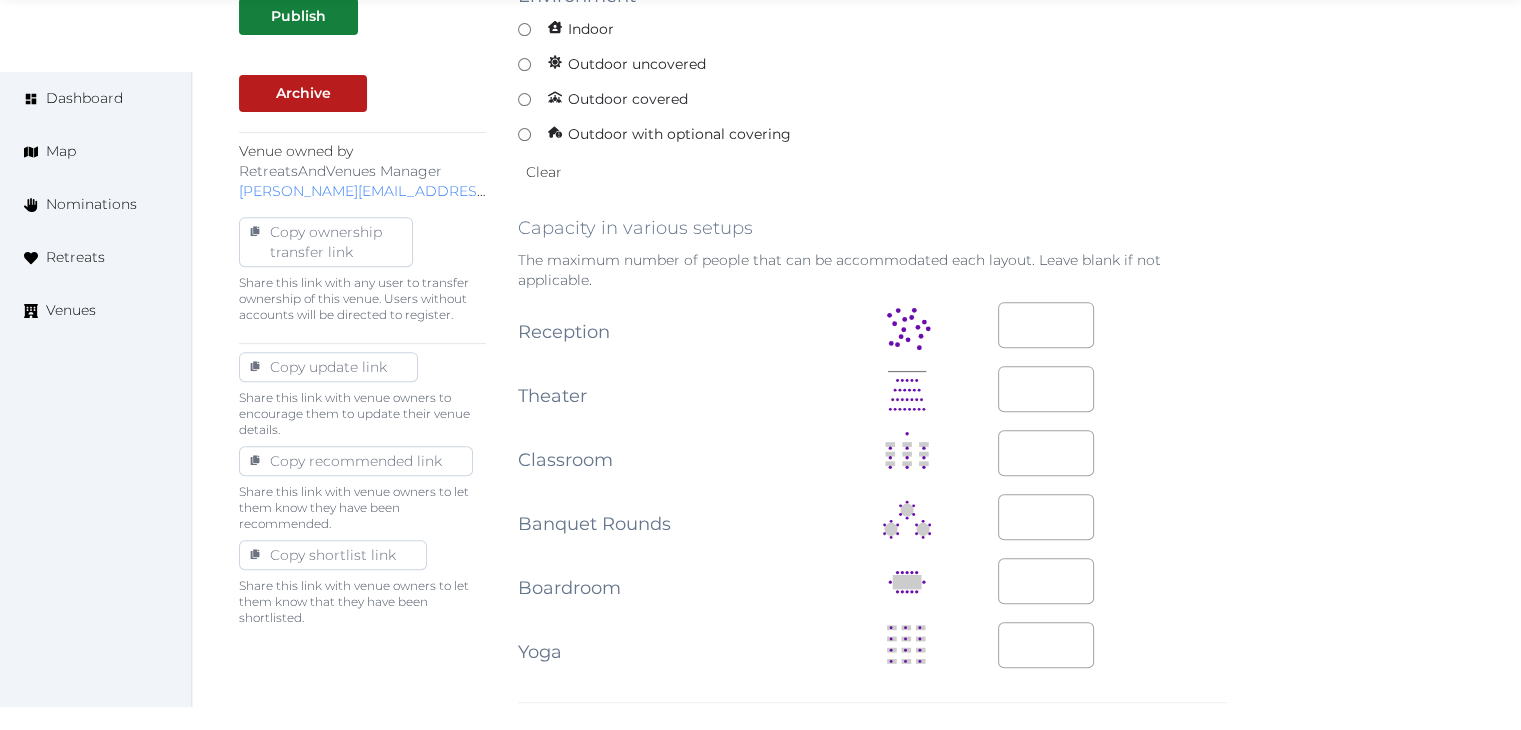 click on "**" at bounding box center [1112, 454] 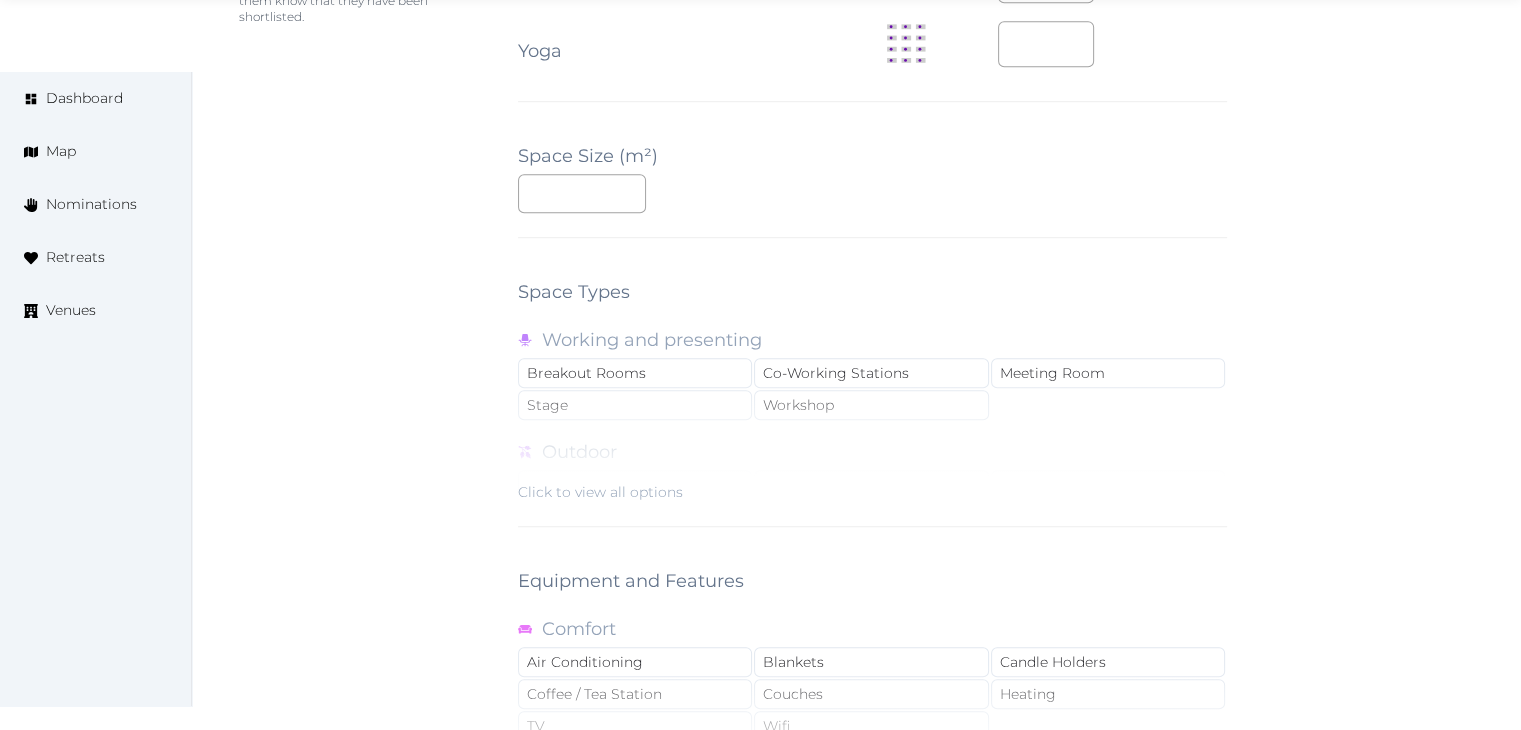 scroll, scrollTop: 1788, scrollLeft: 0, axis: vertical 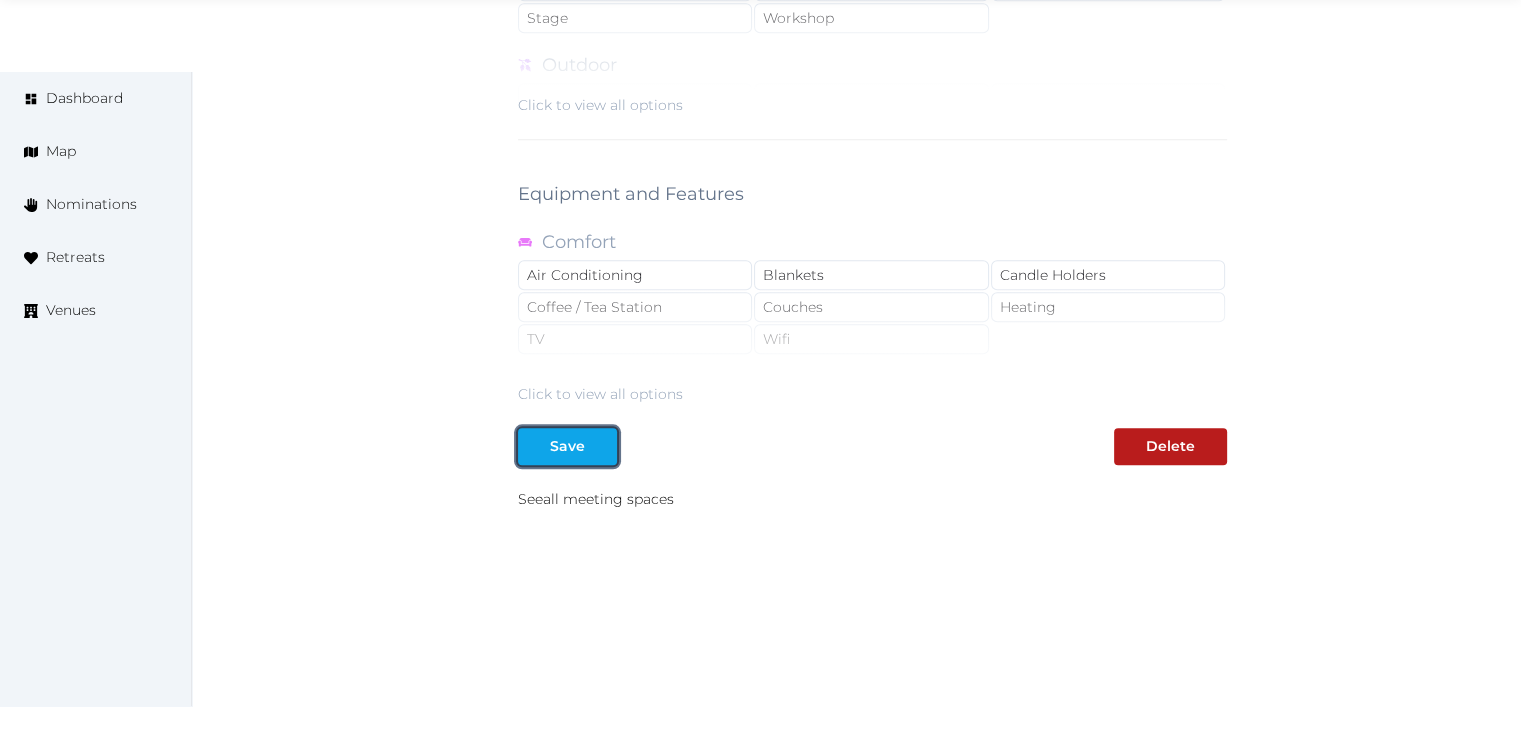 click at bounding box center [601, 446] 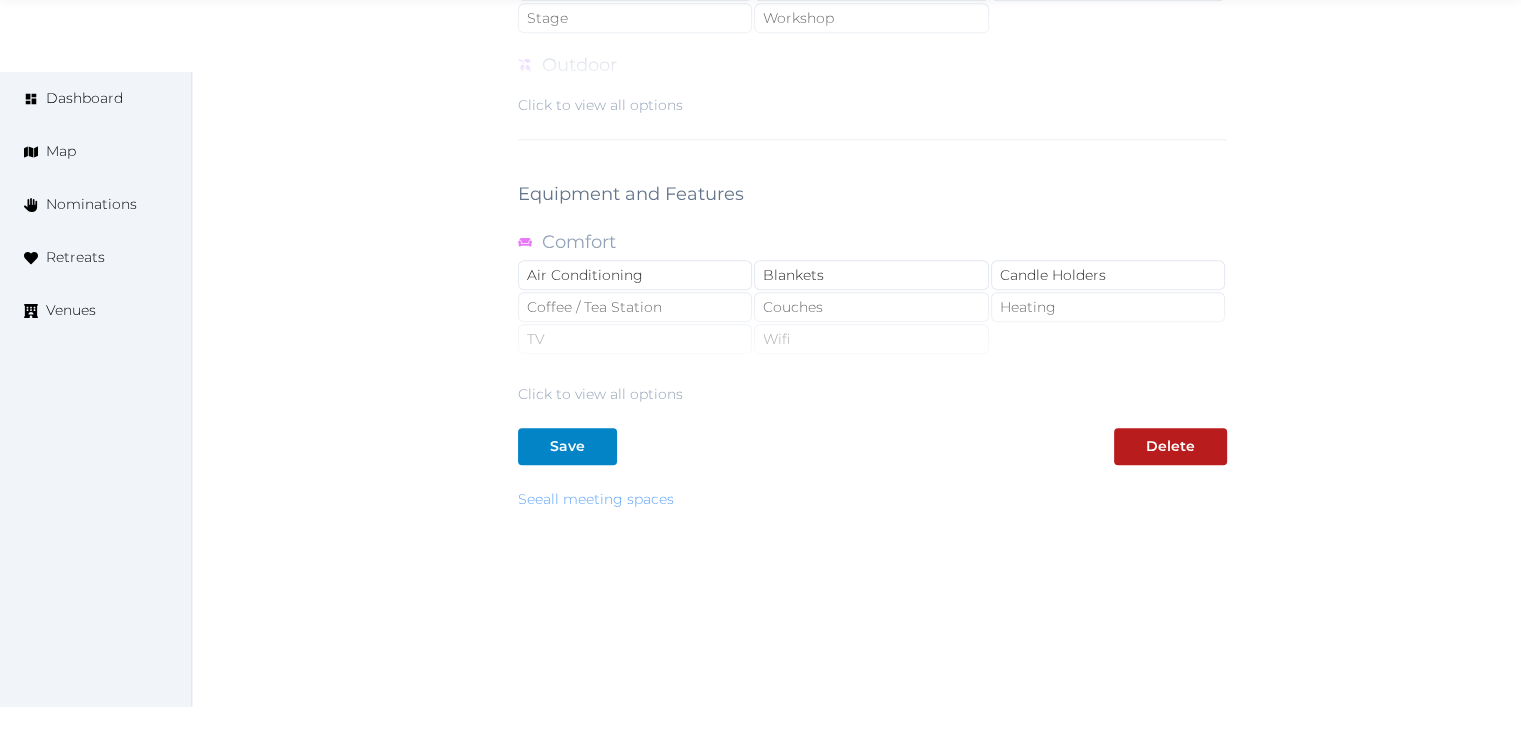 click on "See  all meeting spaces" at bounding box center (596, 499) 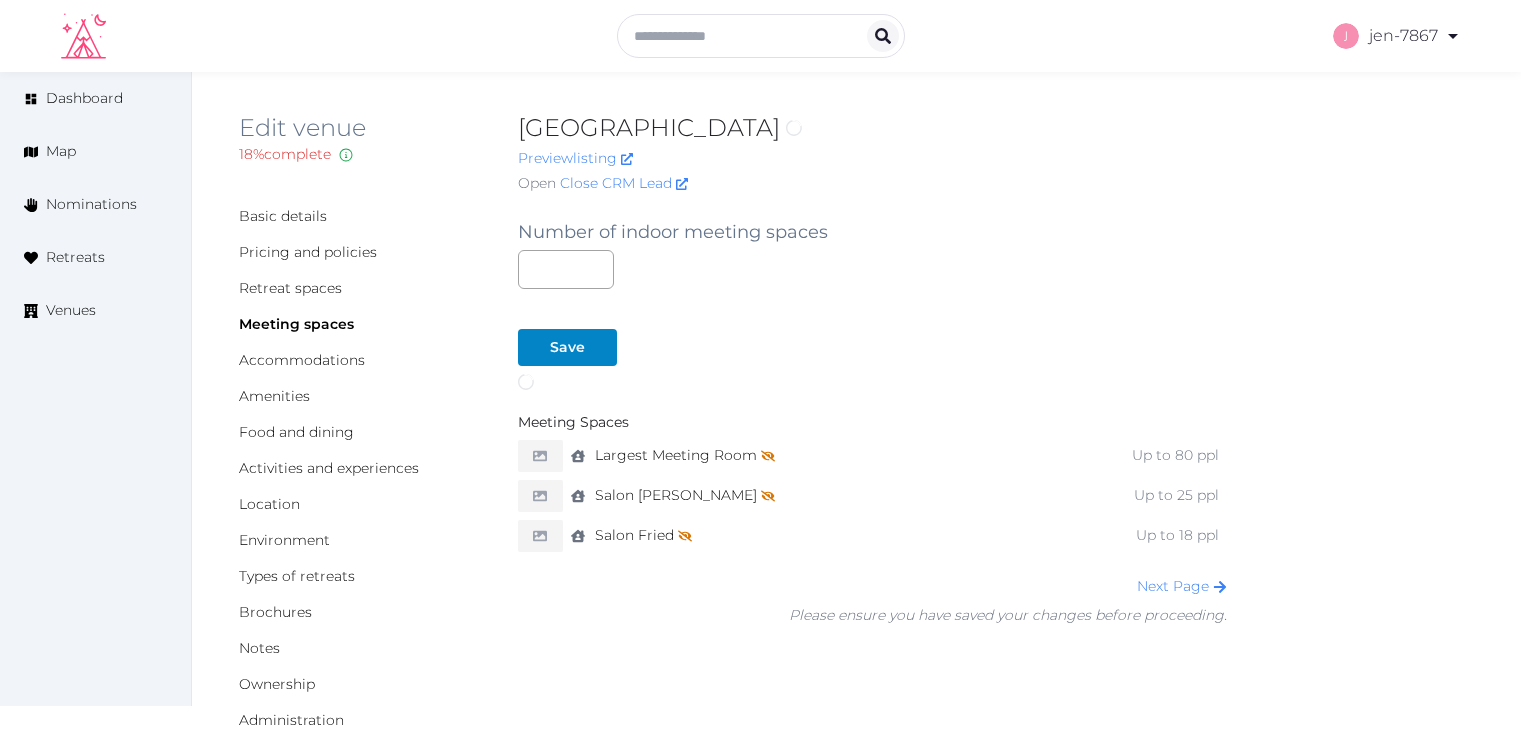 scroll, scrollTop: 0, scrollLeft: 0, axis: both 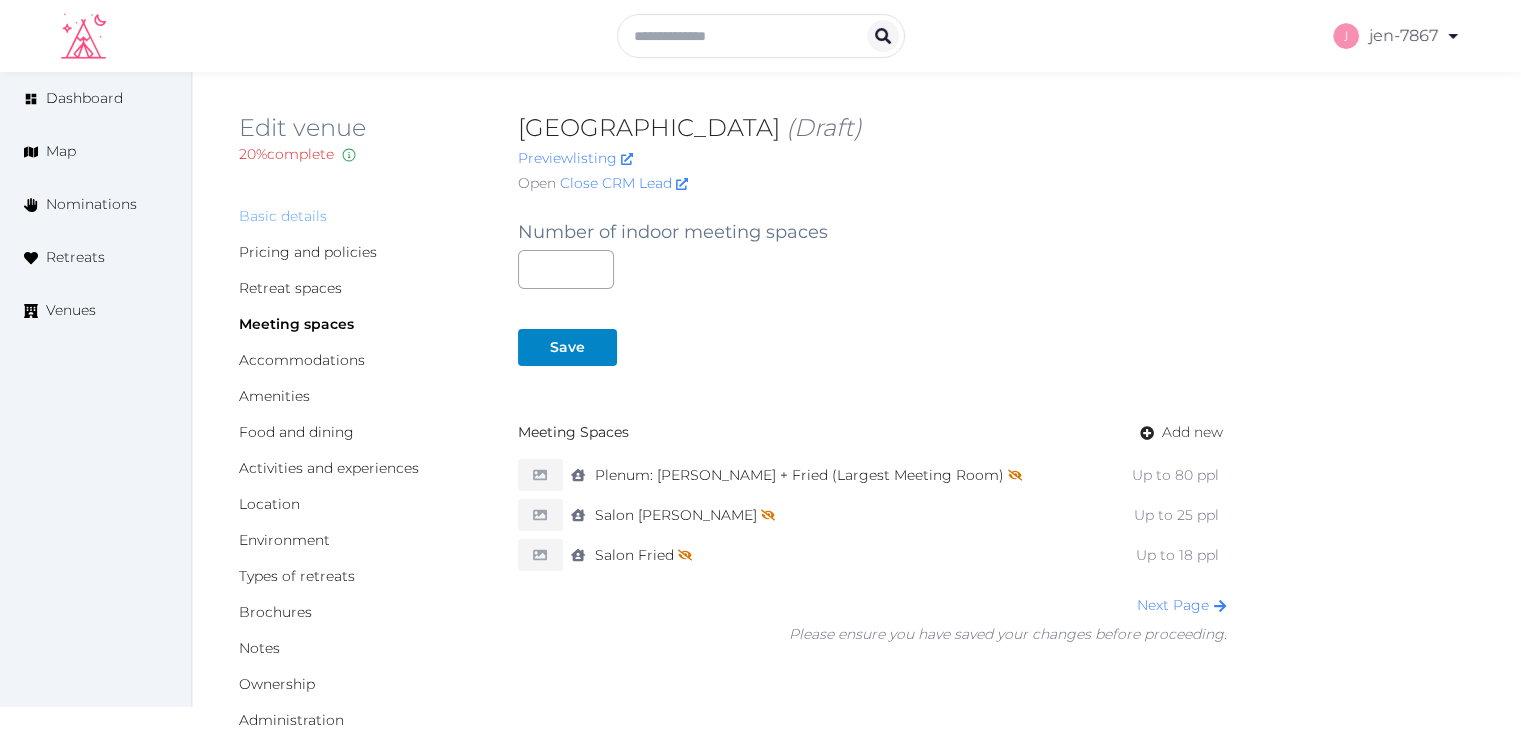 click on "Basic details" at bounding box center (283, 216) 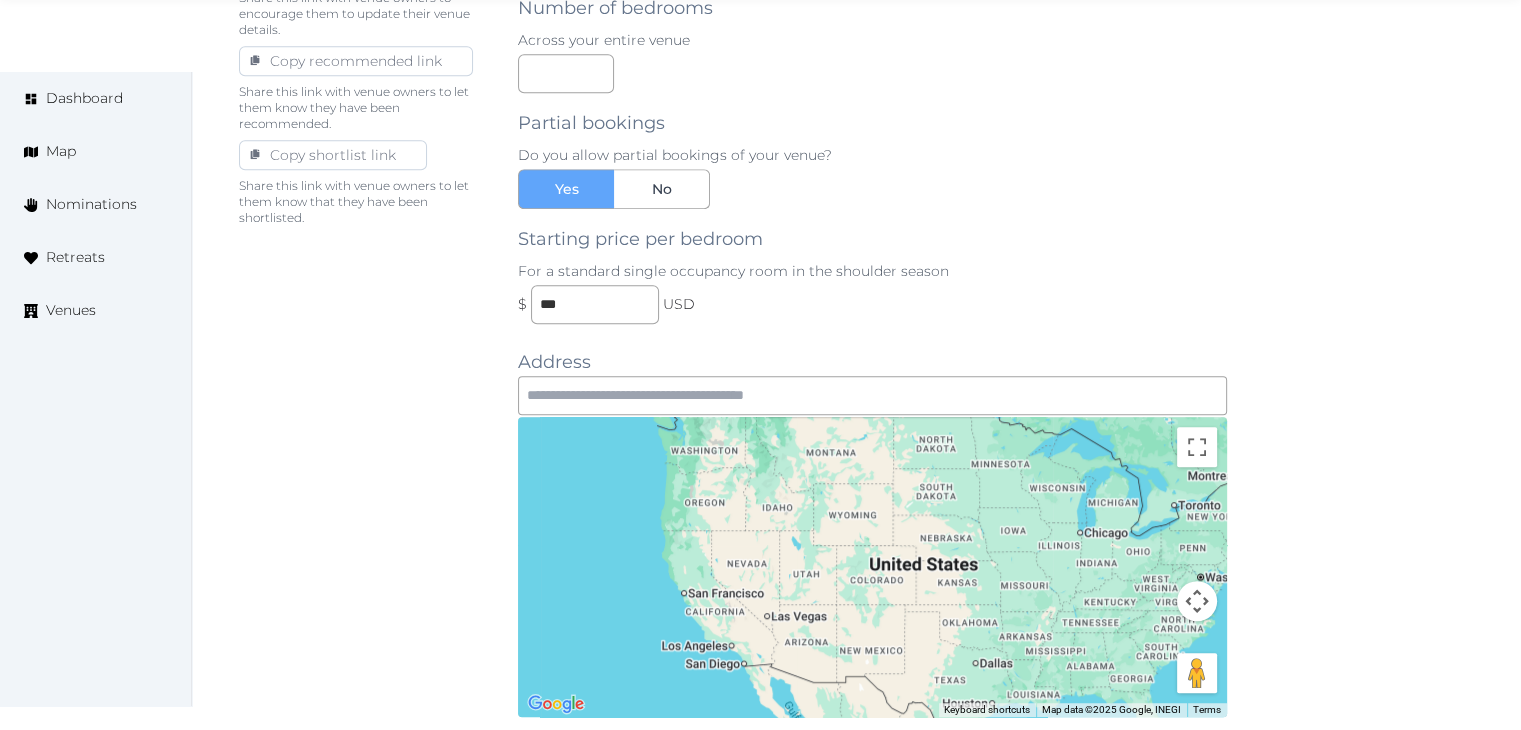 scroll, scrollTop: 1800, scrollLeft: 0, axis: vertical 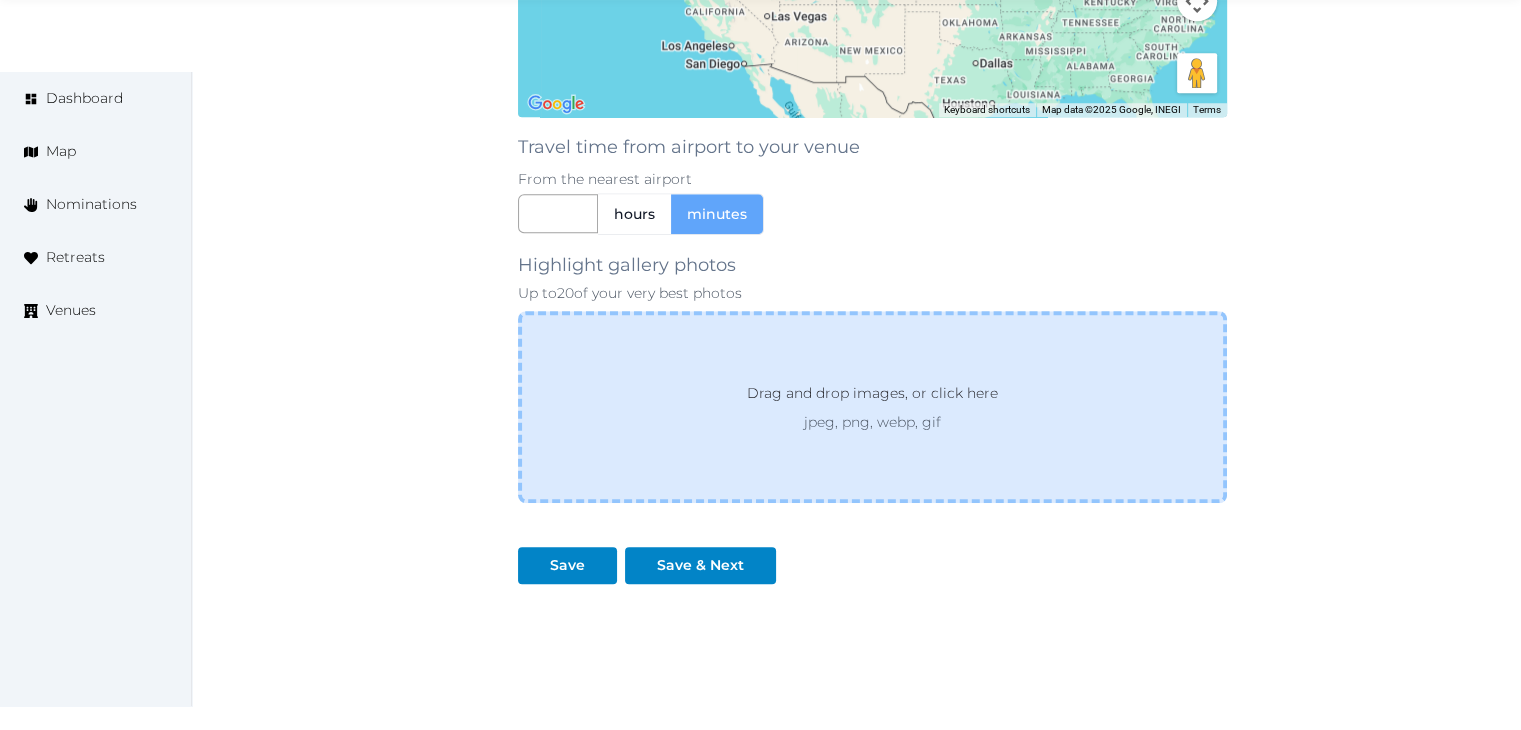click on "Drag and drop images, or click here" at bounding box center [872, 397] 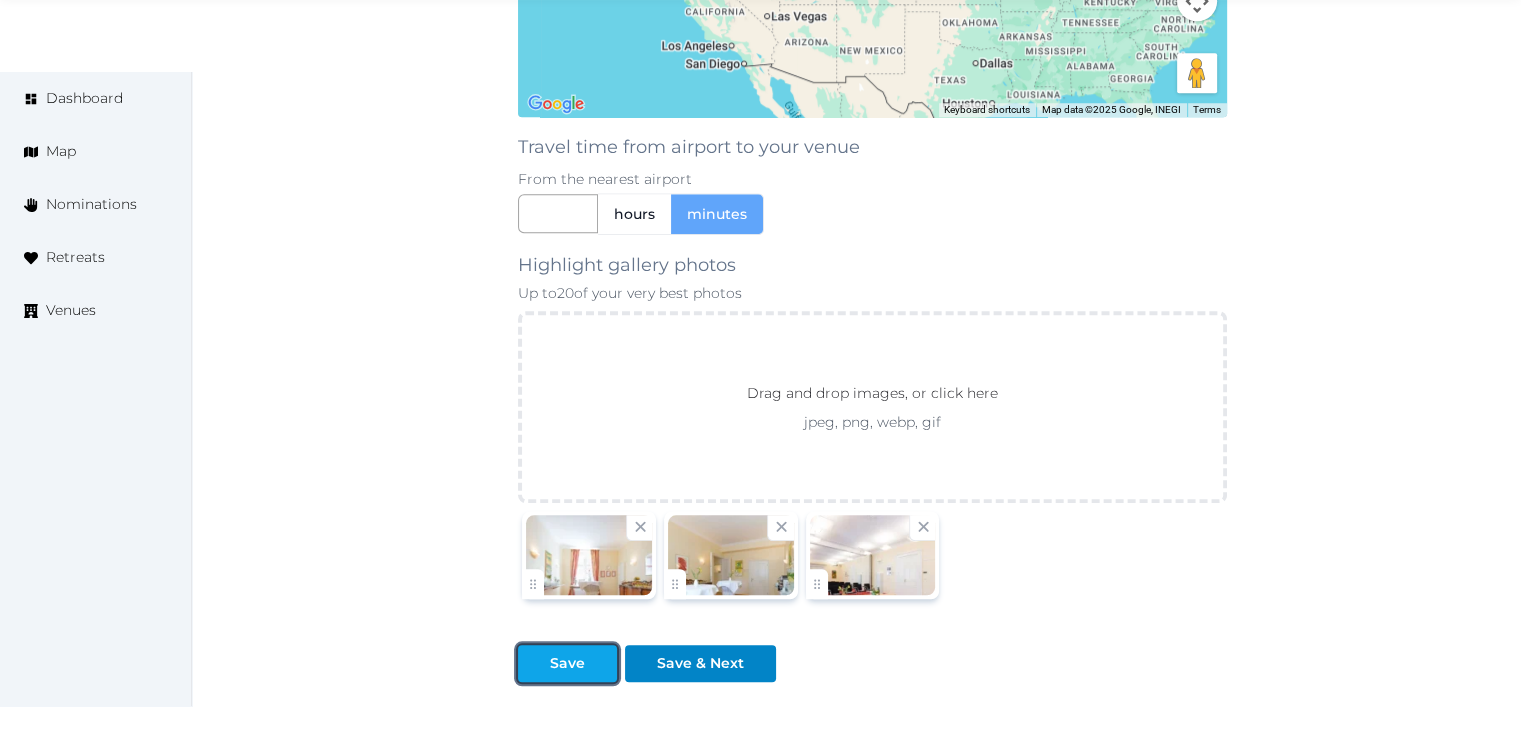 click on "Save" at bounding box center [567, 663] 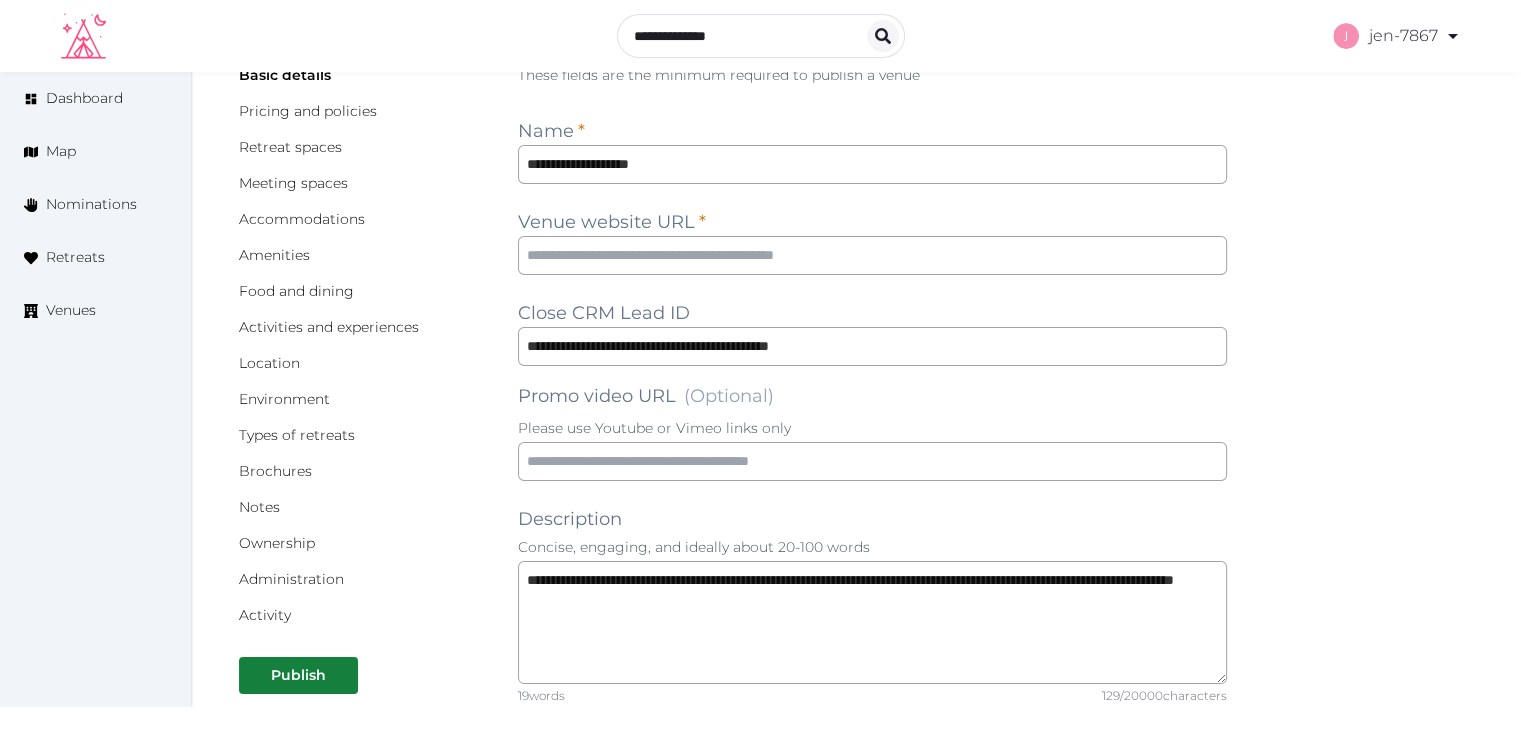 scroll, scrollTop: 0, scrollLeft: 0, axis: both 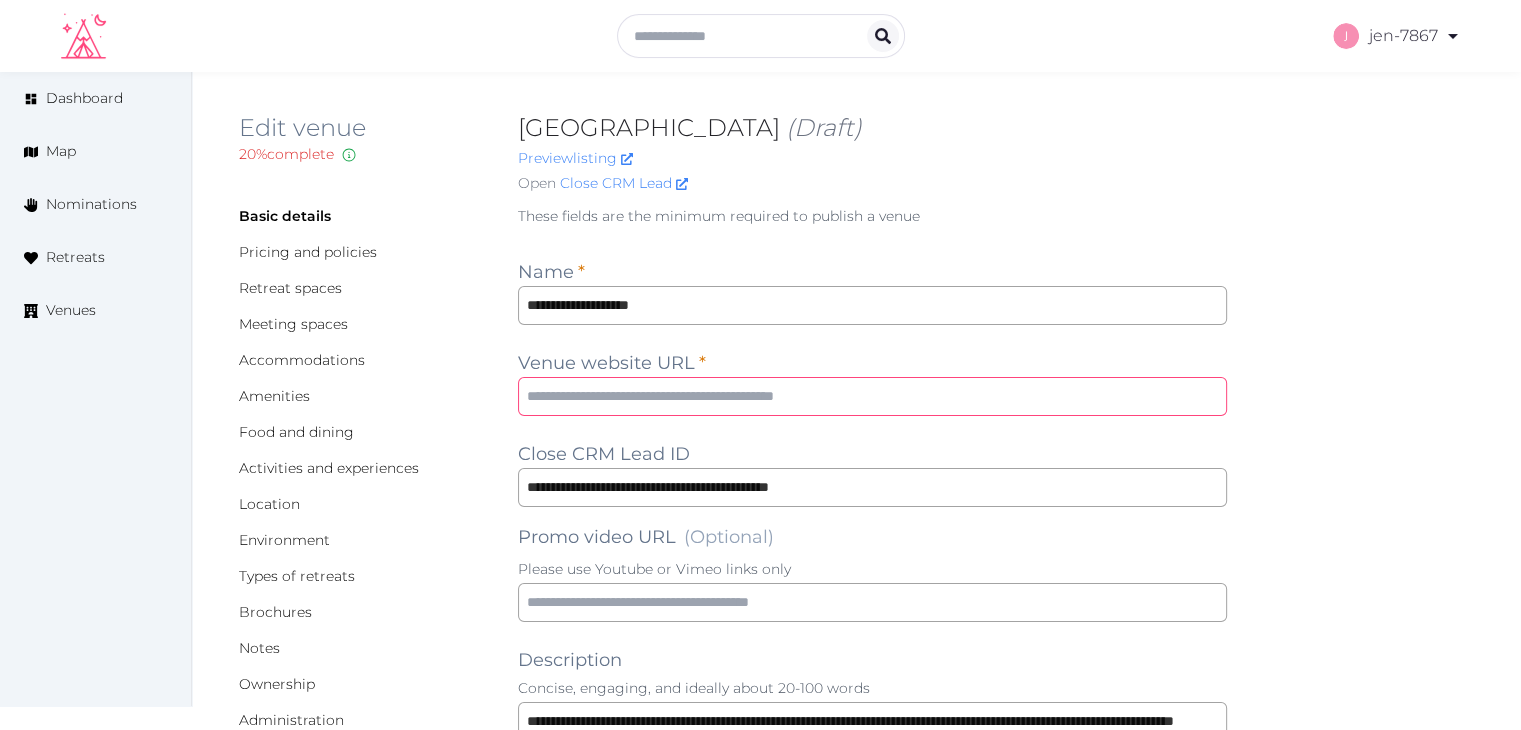 click at bounding box center [872, 396] 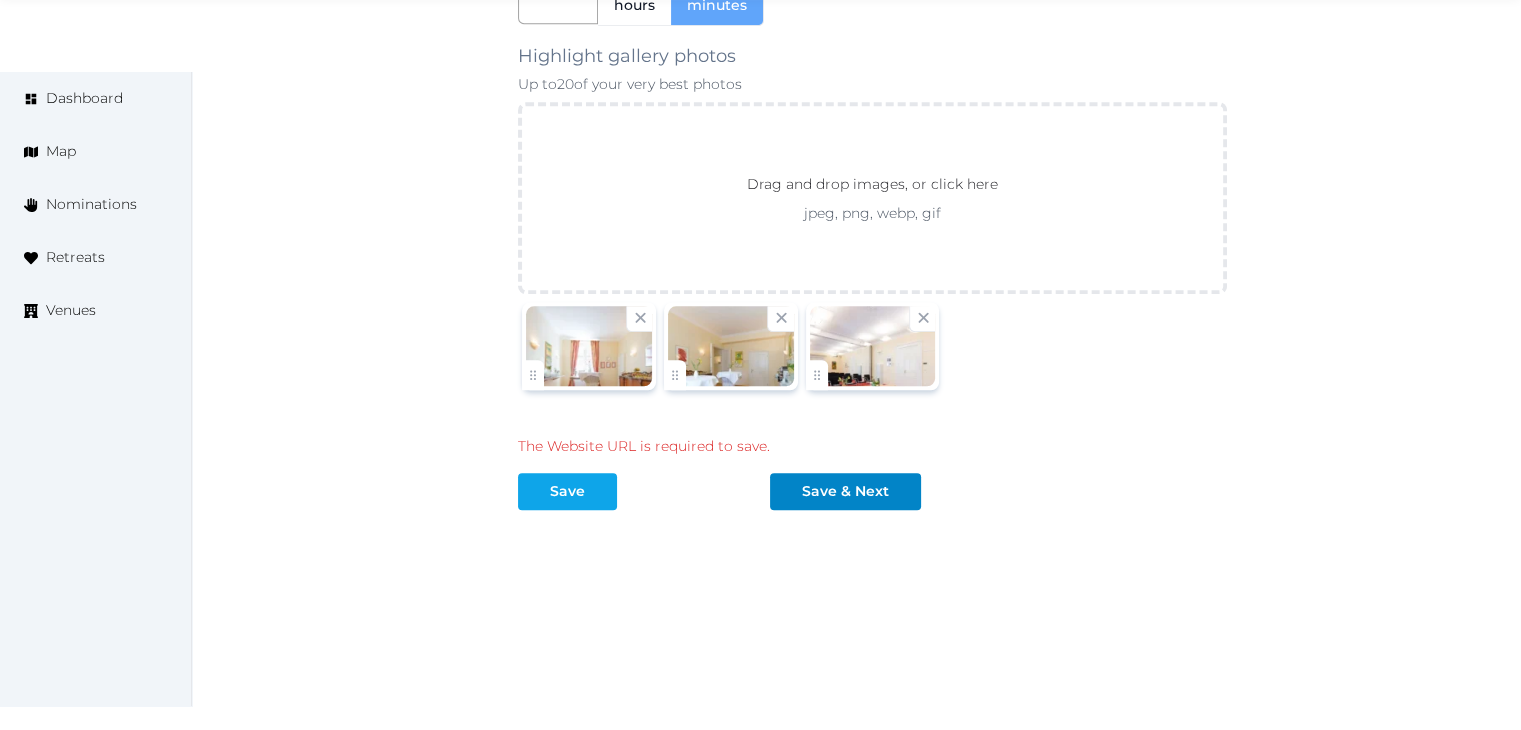 type on "**********" 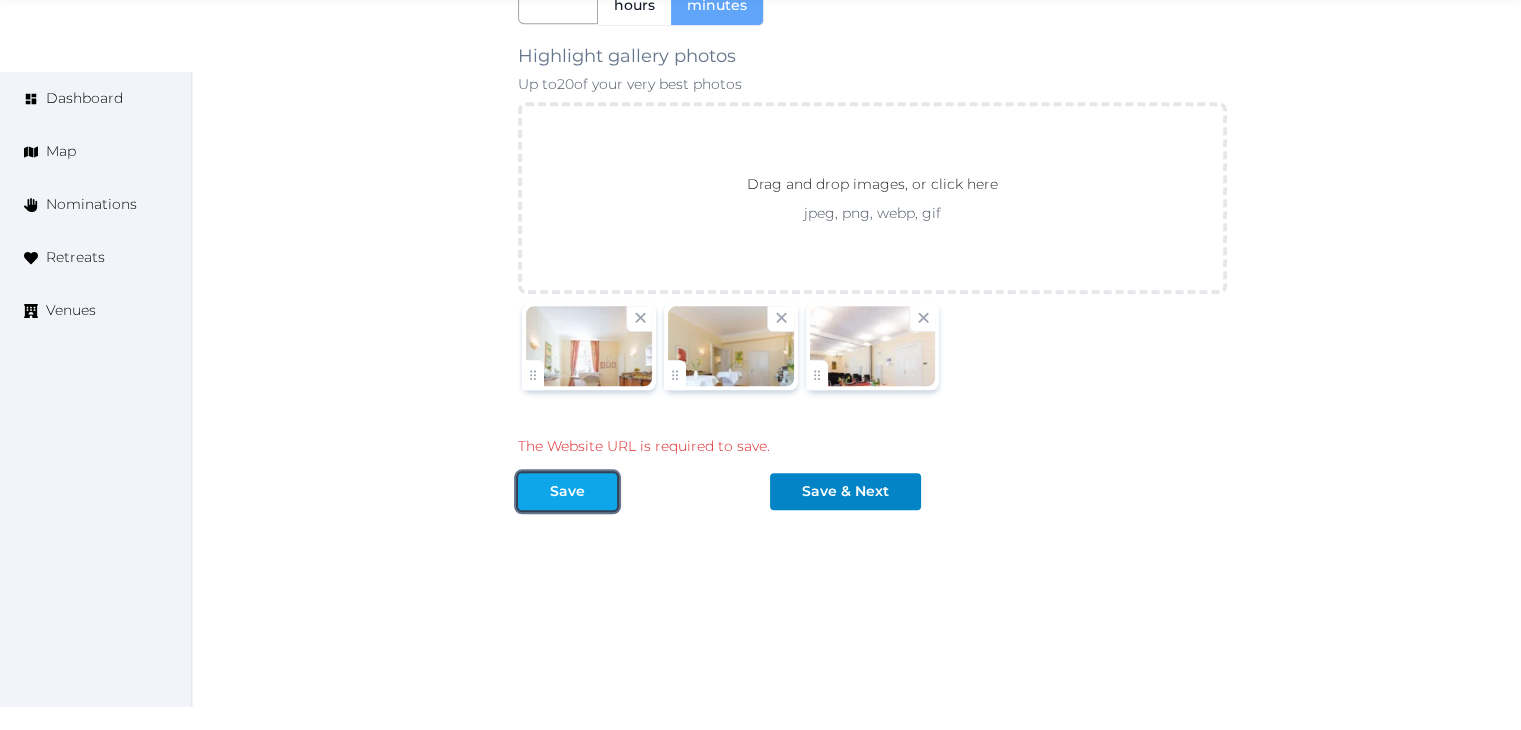 click at bounding box center [601, 491] 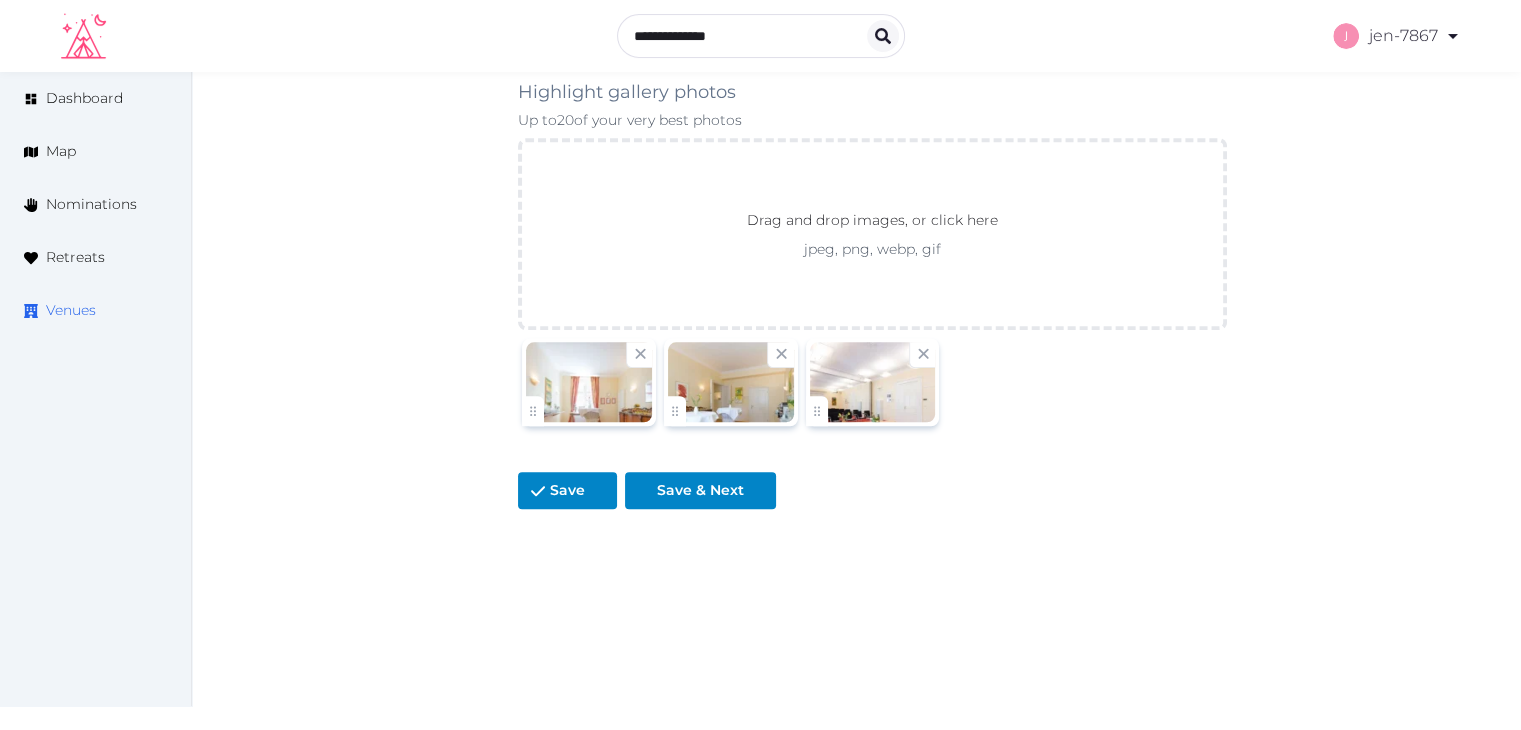 scroll, scrollTop: 1972, scrollLeft: 0, axis: vertical 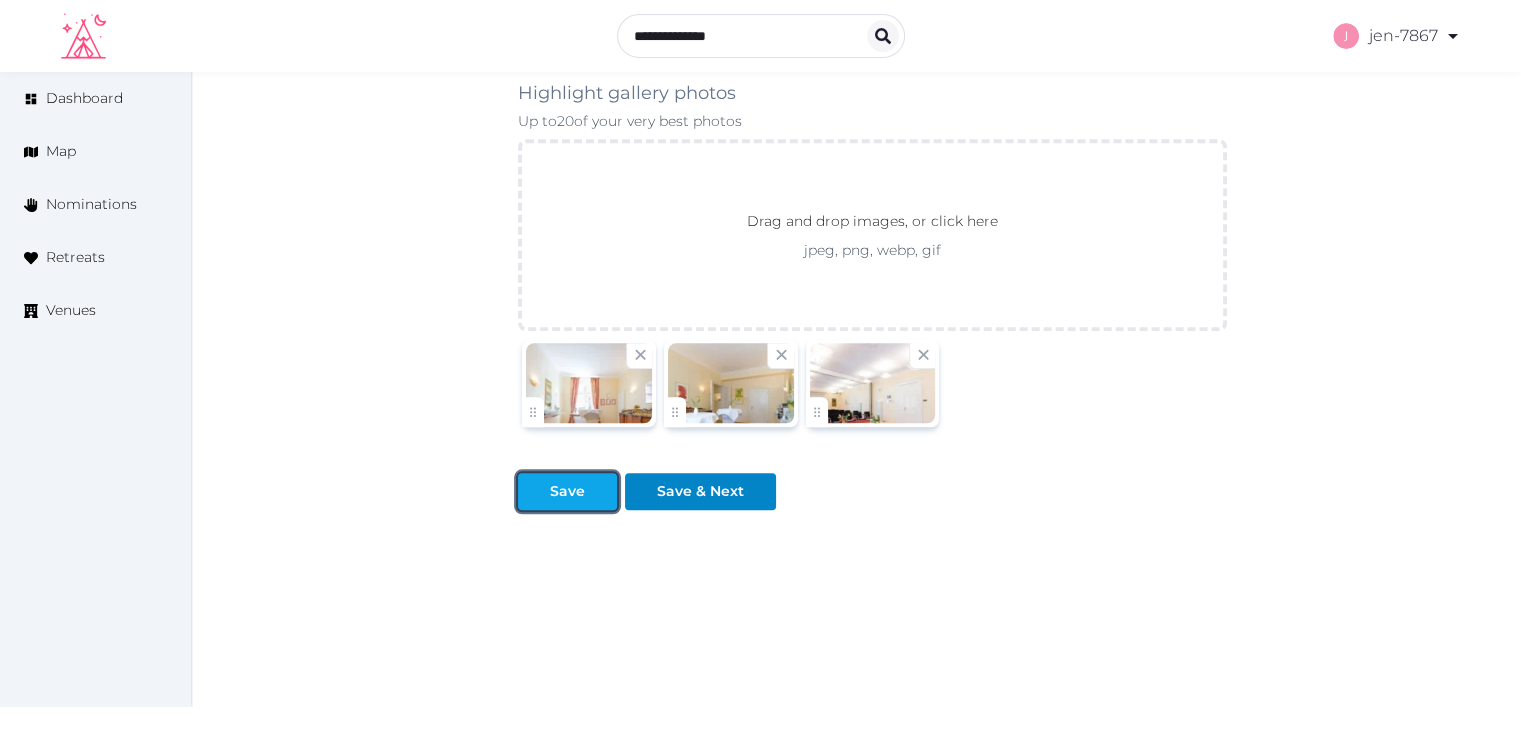 click at bounding box center [534, 491] 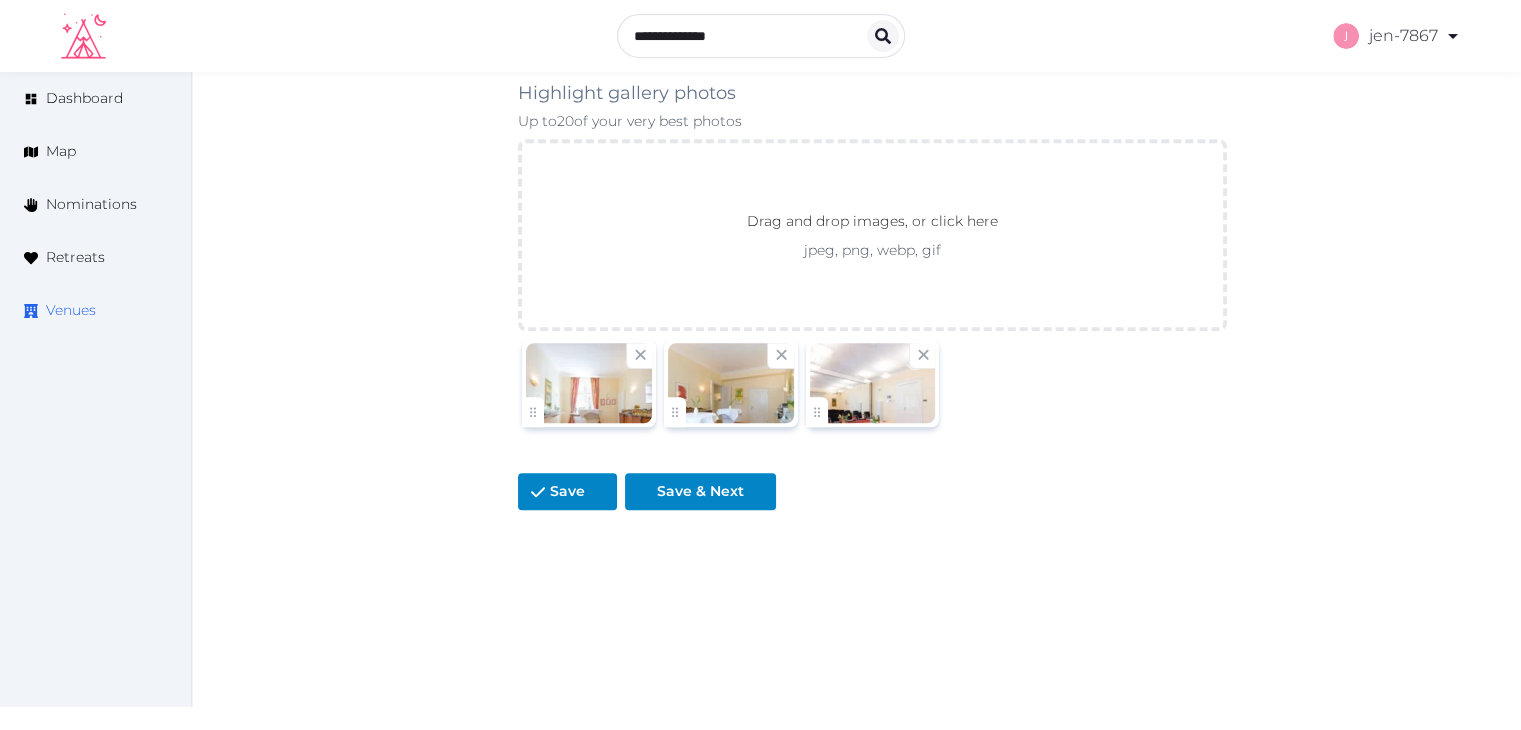 click on "Venues" at bounding box center [71, 310] 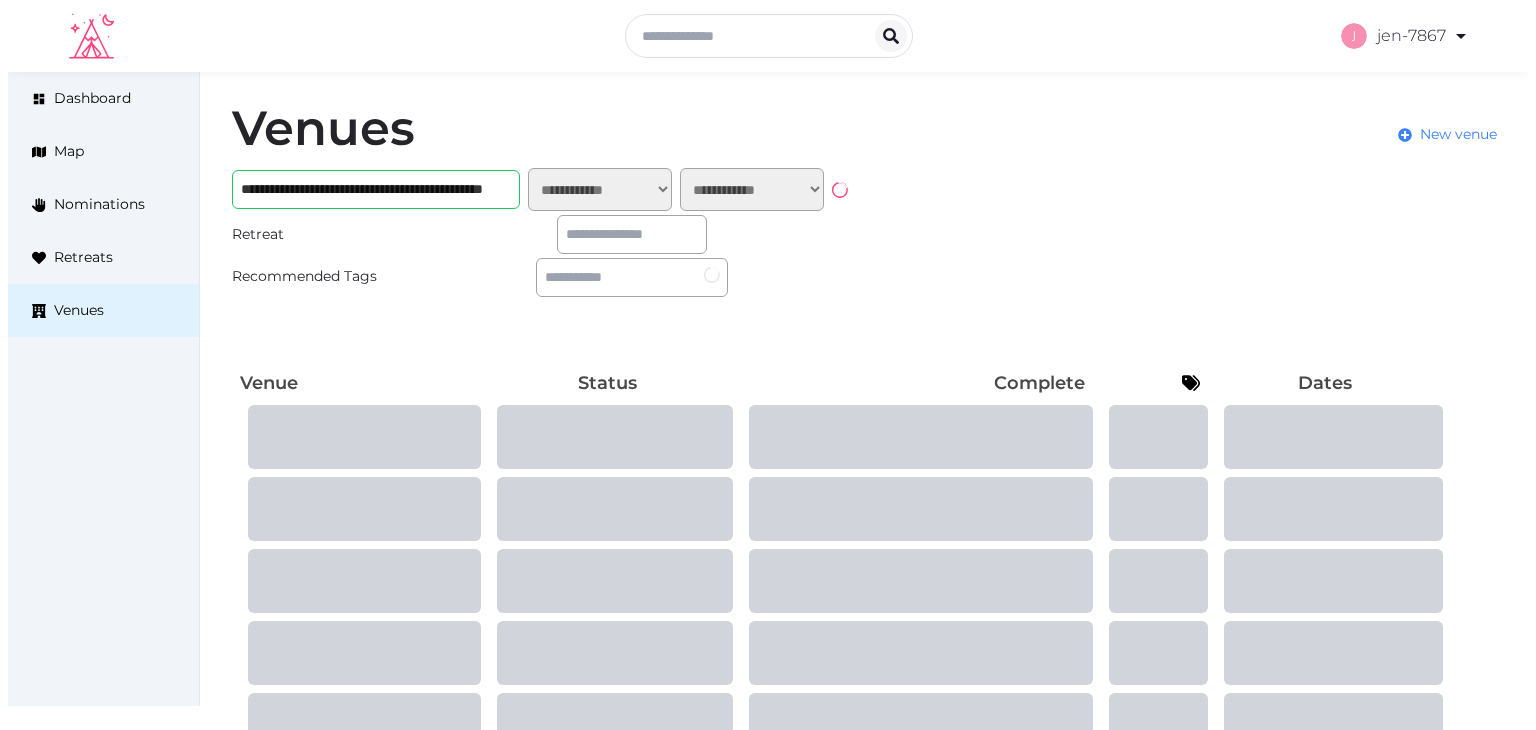 scroll, scrollTop: 0, scrollLeft: 0, axis: both 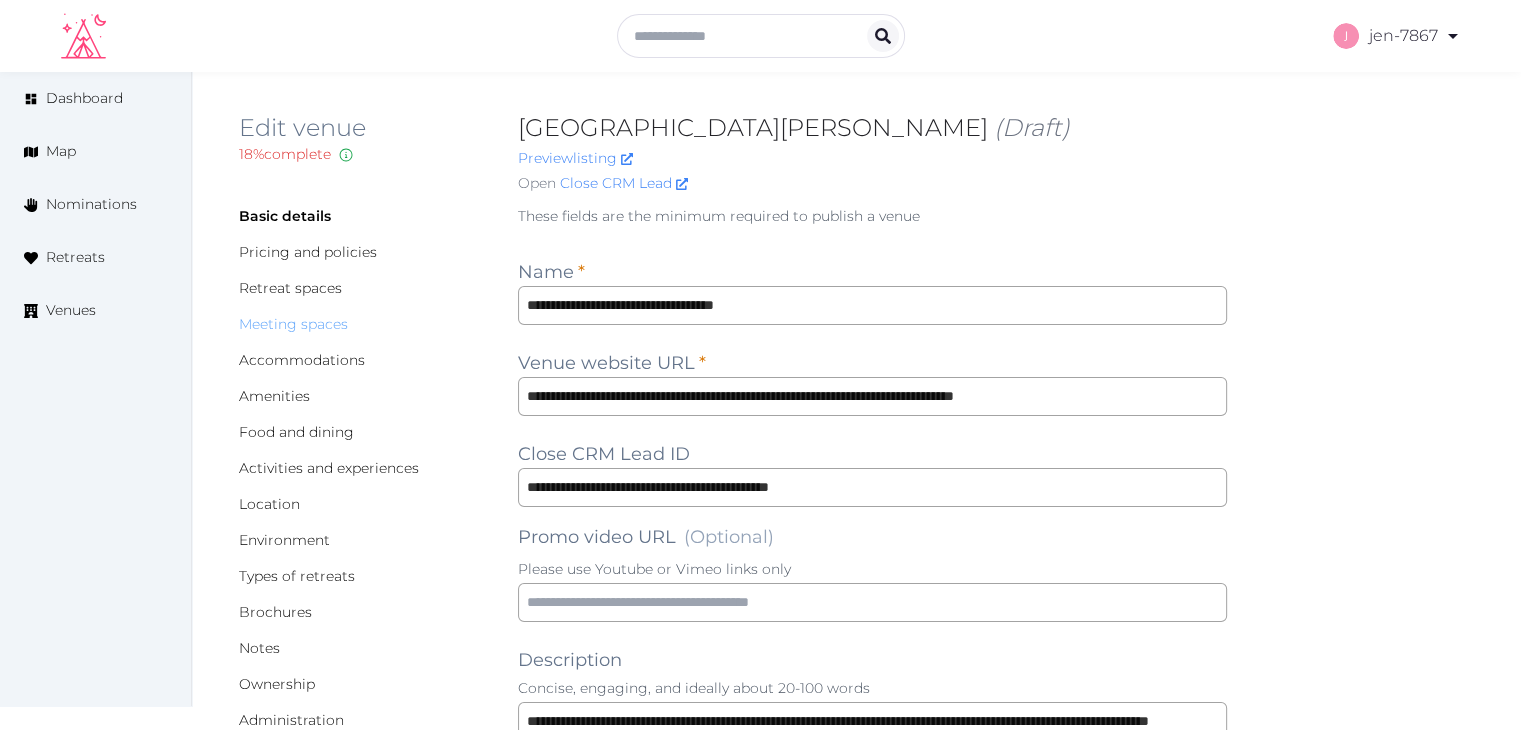 click on "Meeting spaces" at bounding box center (293, 324) 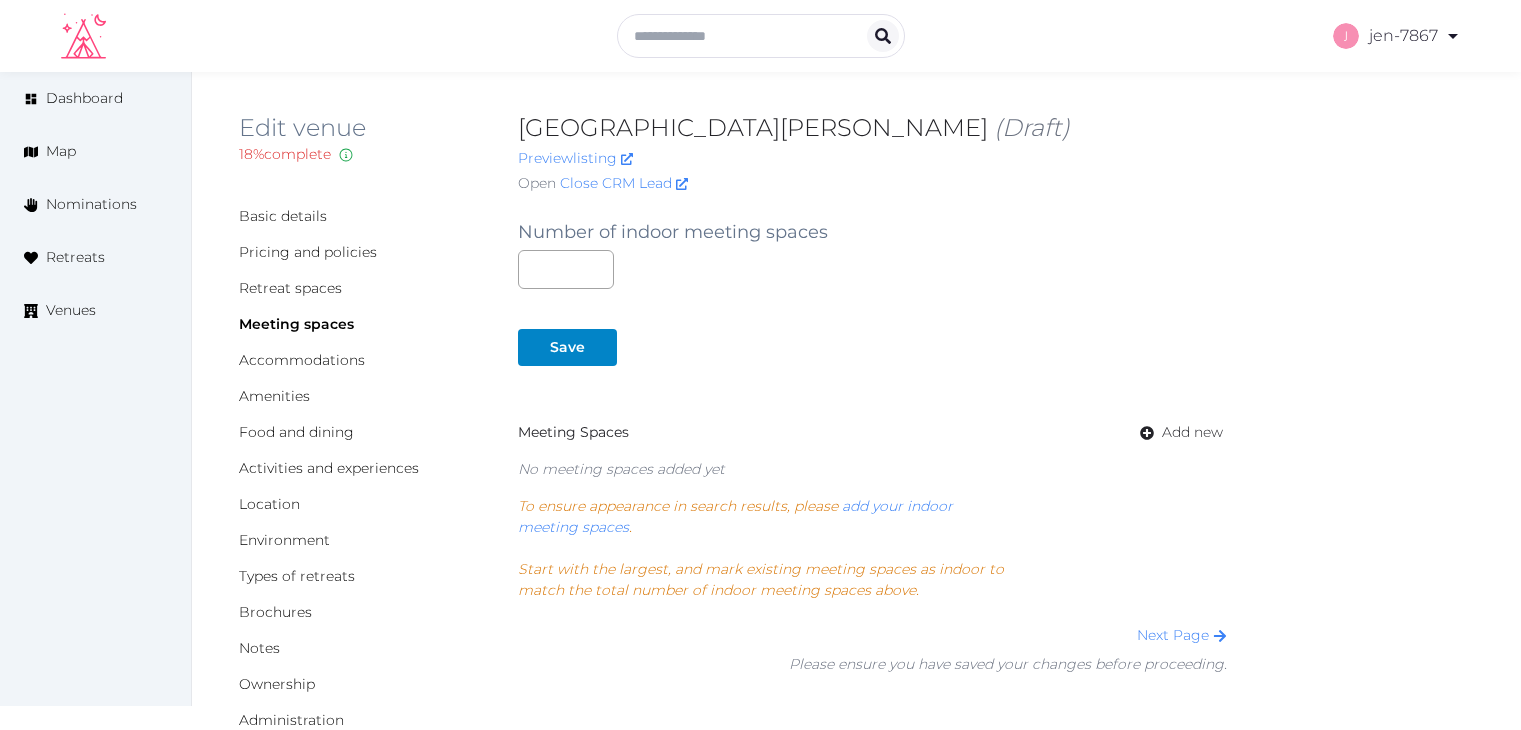 scroll, scrollTop: 0, scrollLeft: 0, axis: both 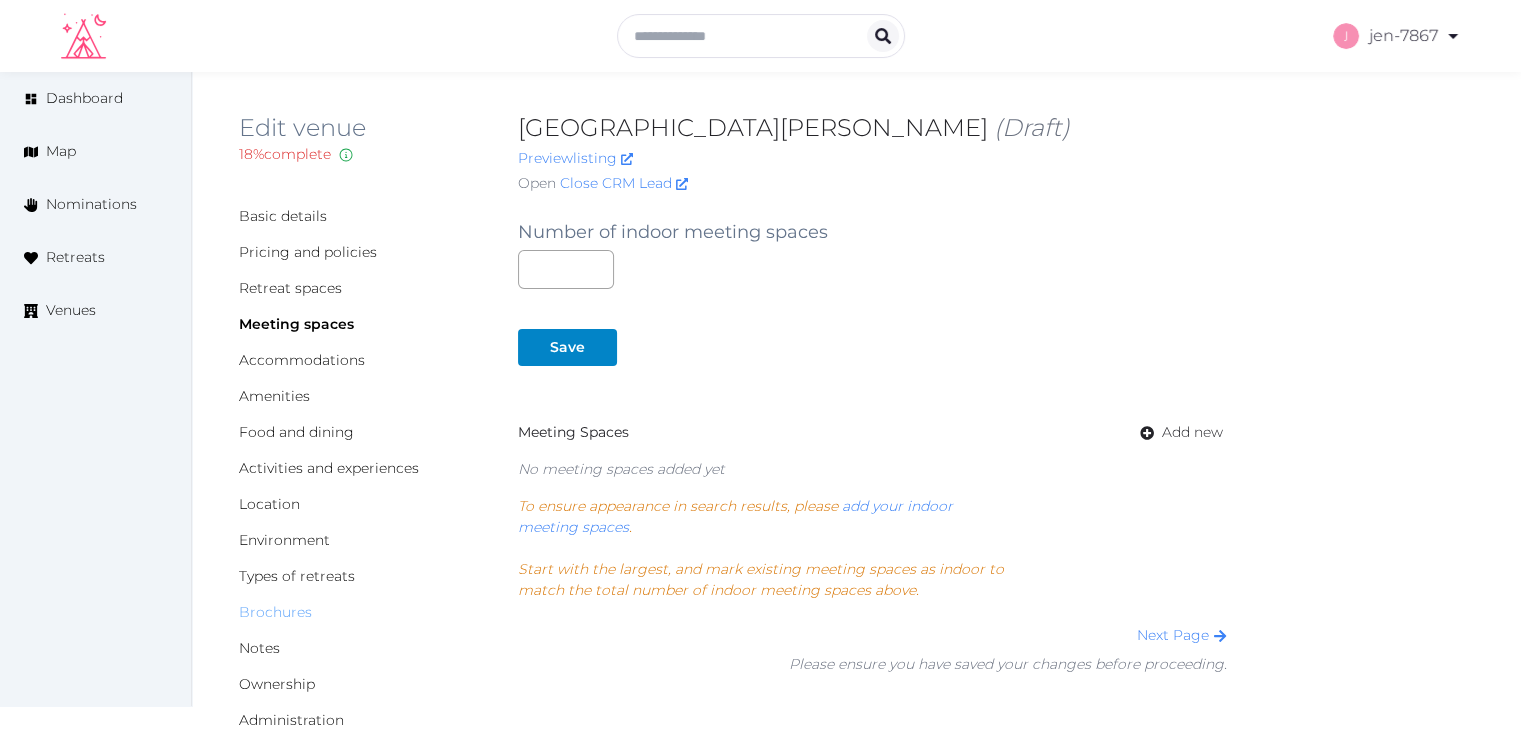 click on "Brochures" at bounding box center [275, 612] 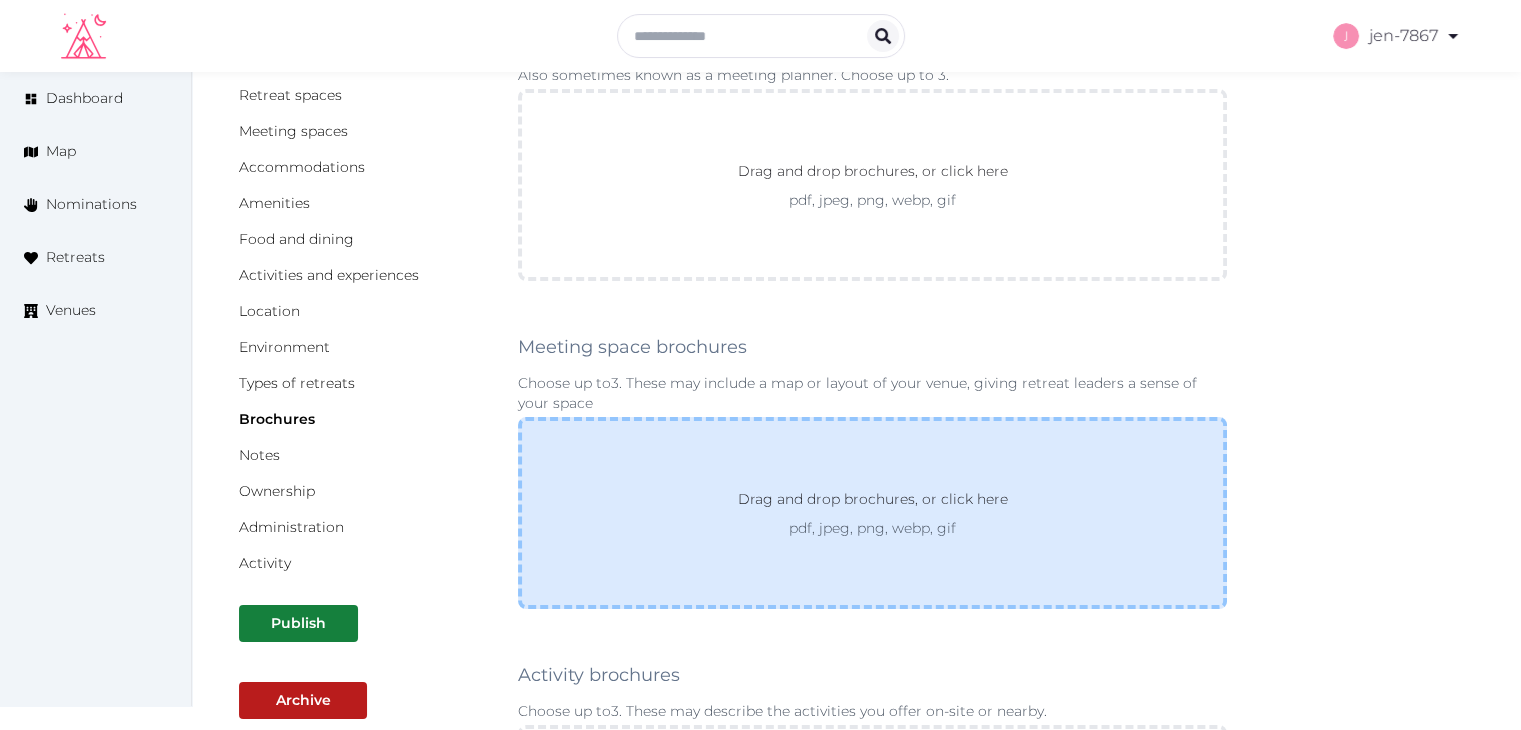 scroll, scrollTop: 200, scrollLeft: 0, axis: vertical 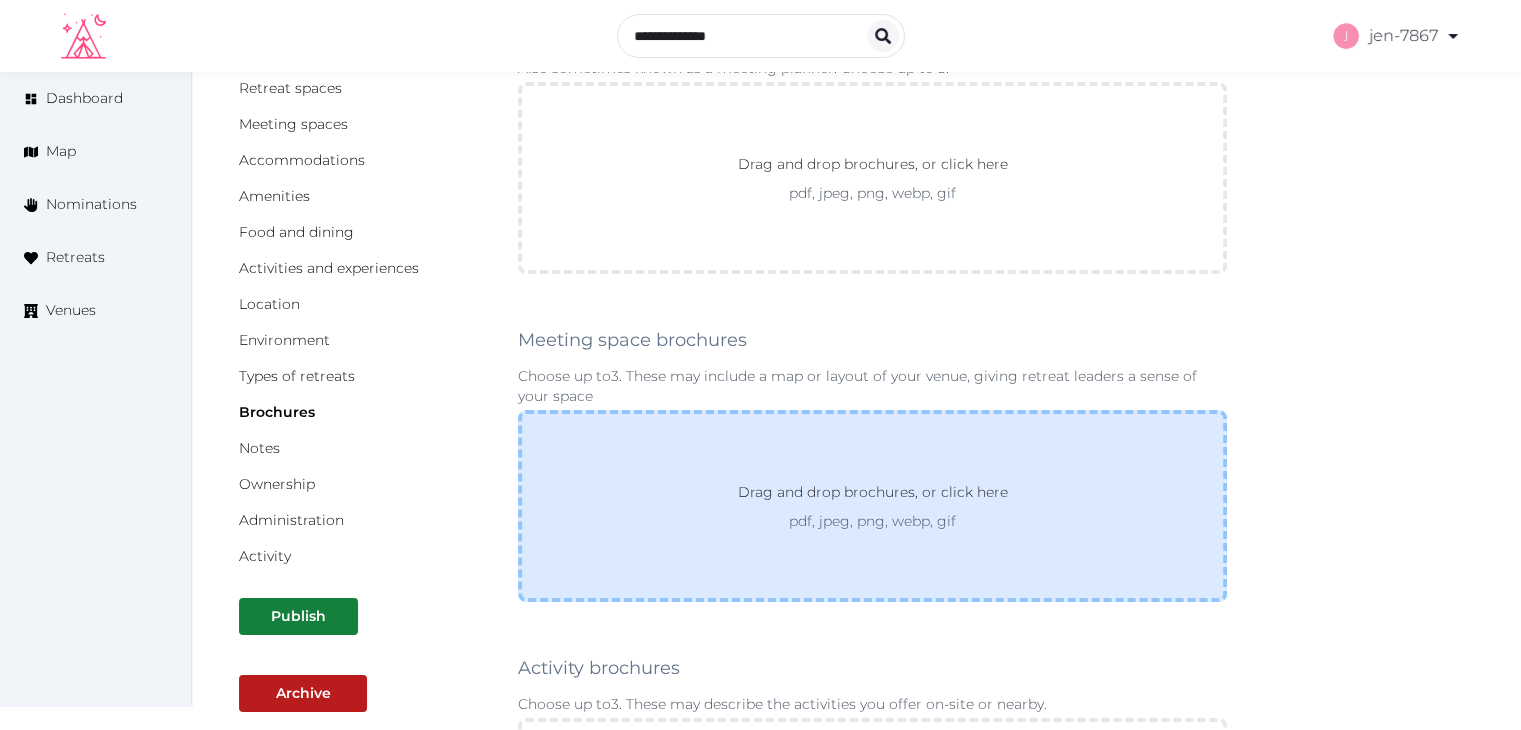 click on "Drag and drop brochures, or click here pdf, jpeg, png, webp, gif" at bounding box center [872, 506] 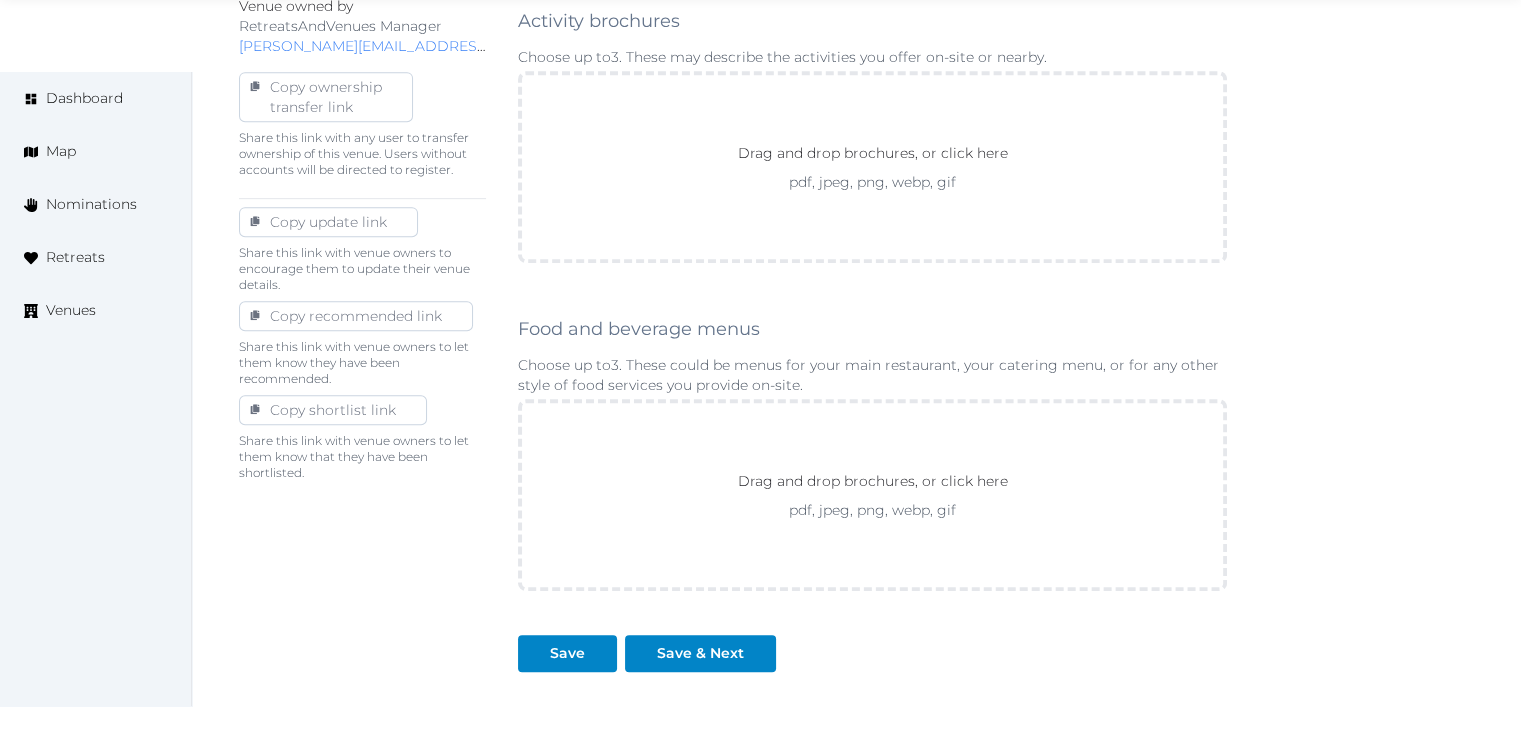 scroll, scrollTop: 1111, scrollLeft: 0, axis: vertical 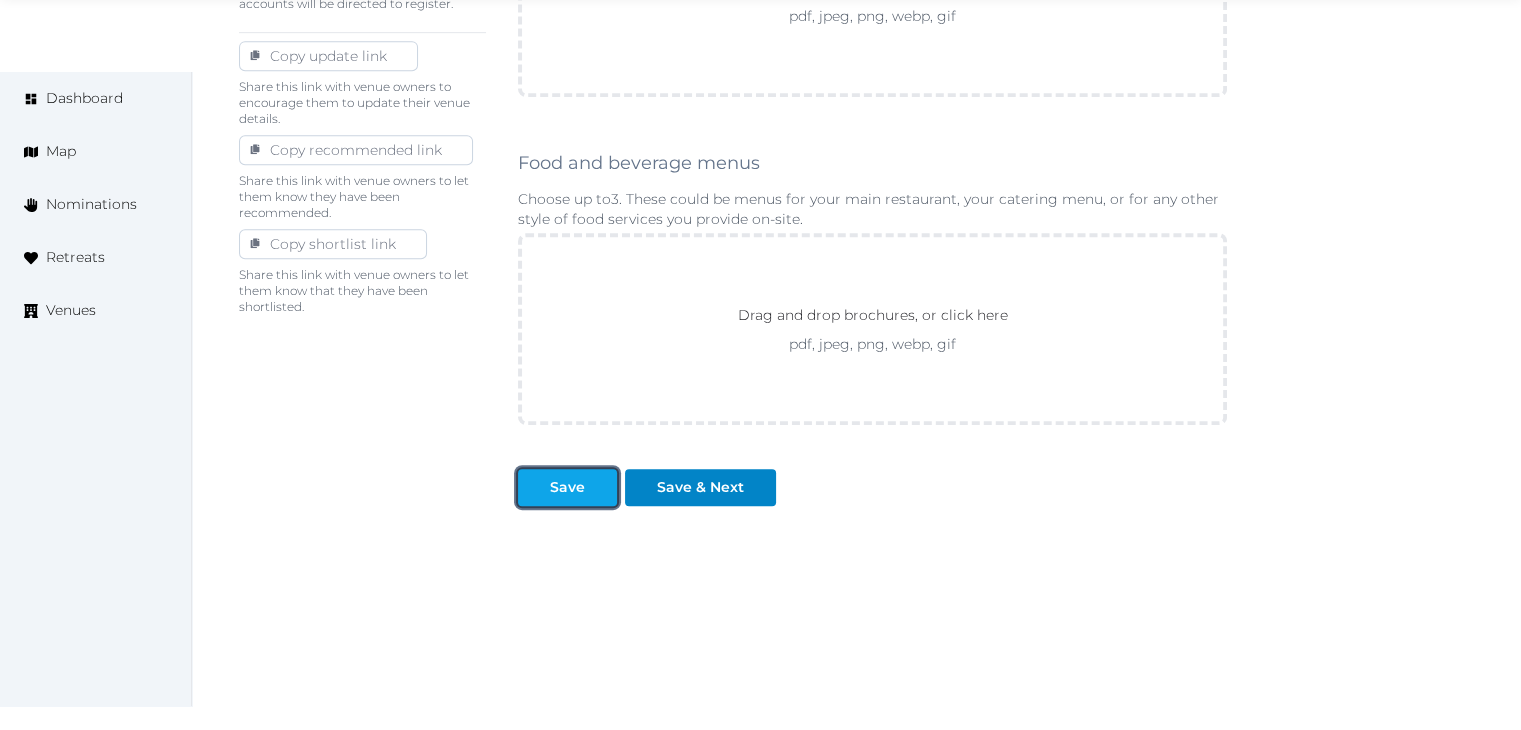 click on "Save" at bounding box center [567, 487] 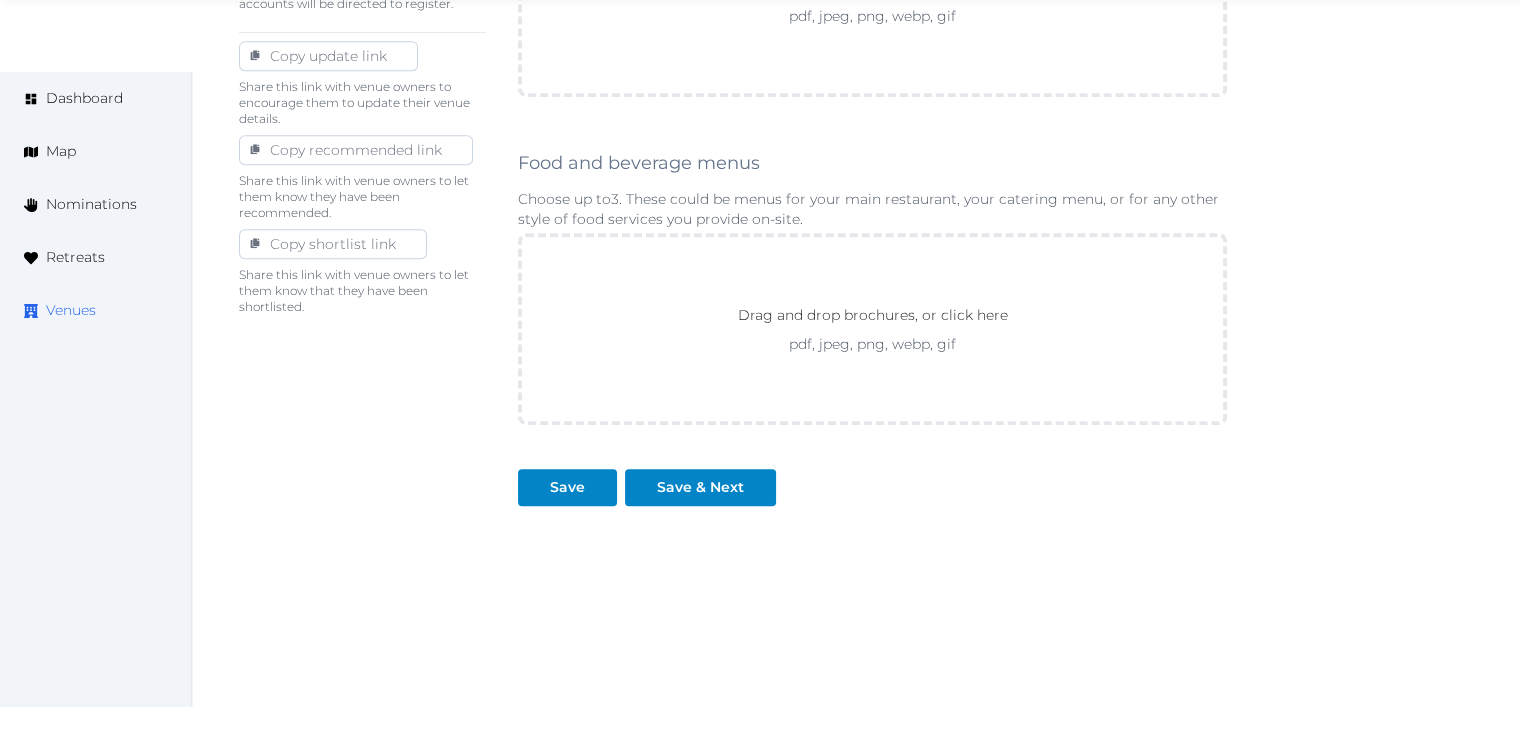 click on "Venues" at bounding box center [71, 310] 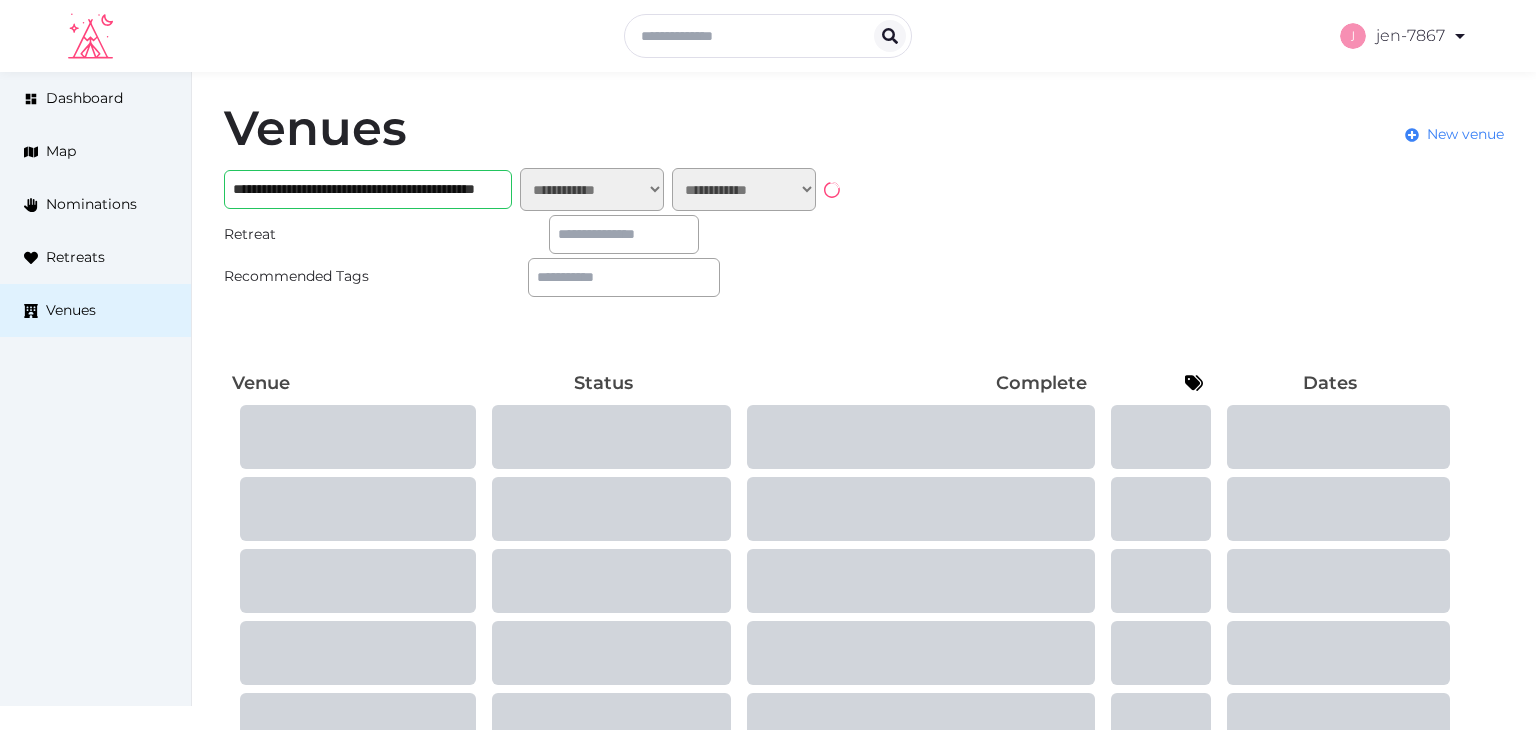 scroll, scrollTop: 0, scrollLeft: 0, axis: both 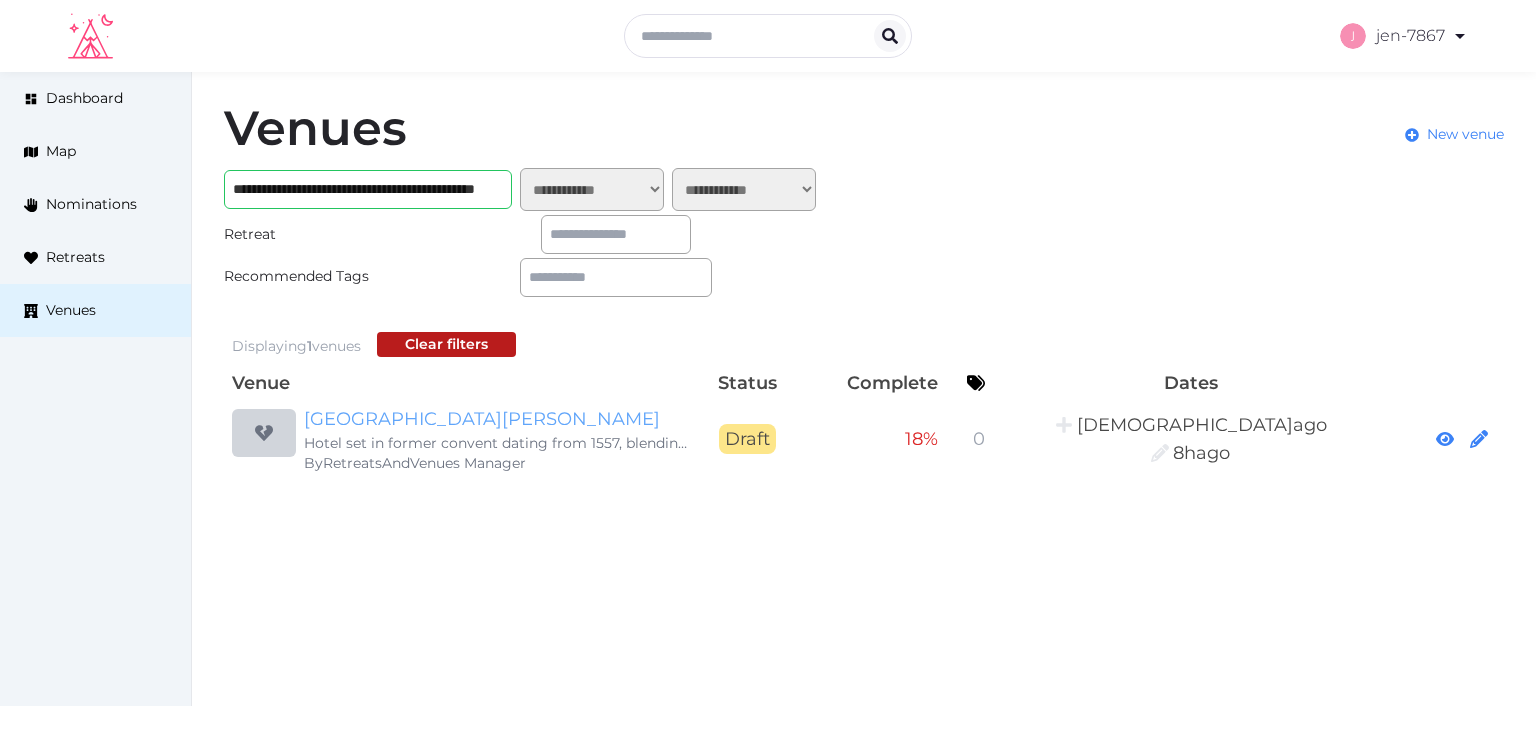 click on "[GEOGRAPHIC_DATA][PERSON_NAME]" at bounding box center (496, 419) 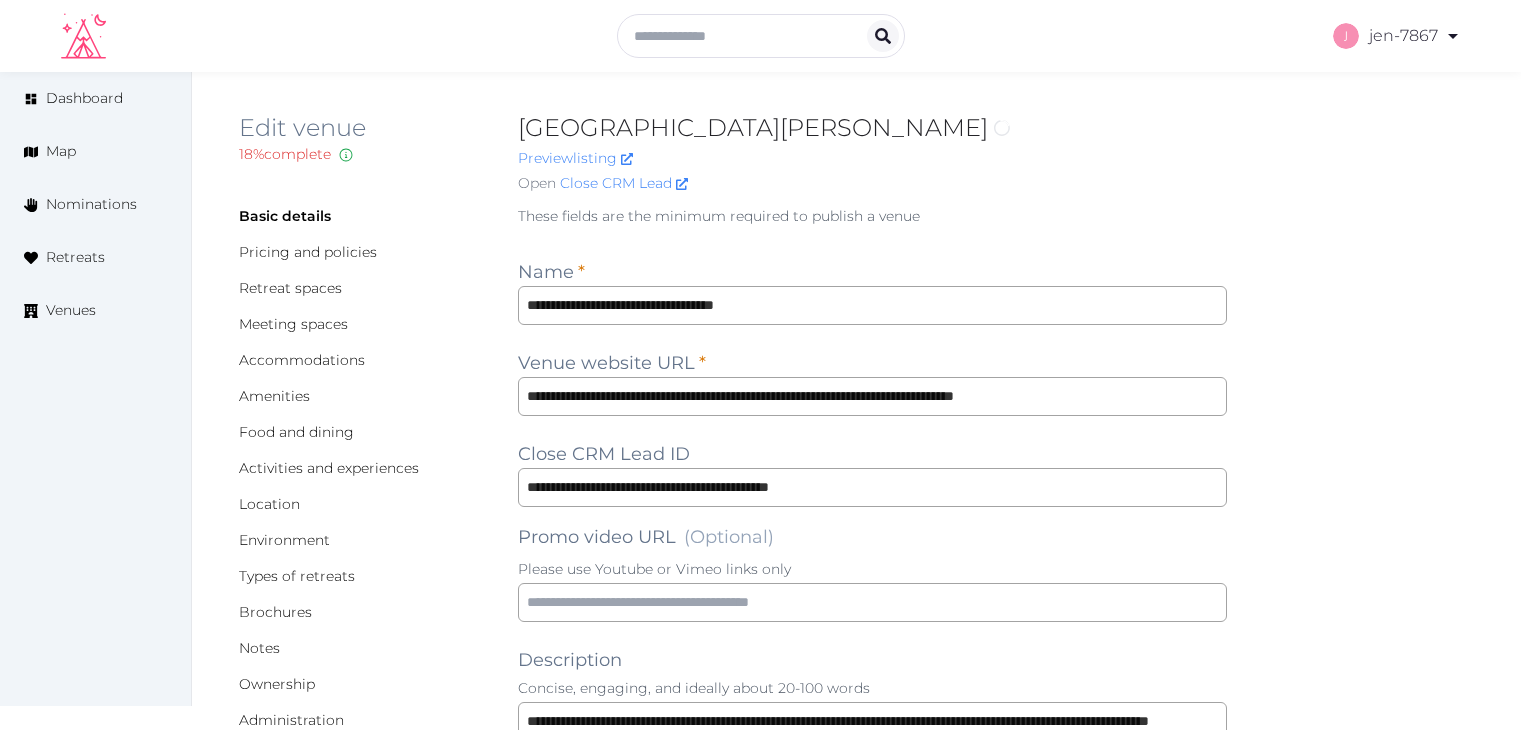 scroll, scrollTop: 0, scrollLeft: 0, axis: both 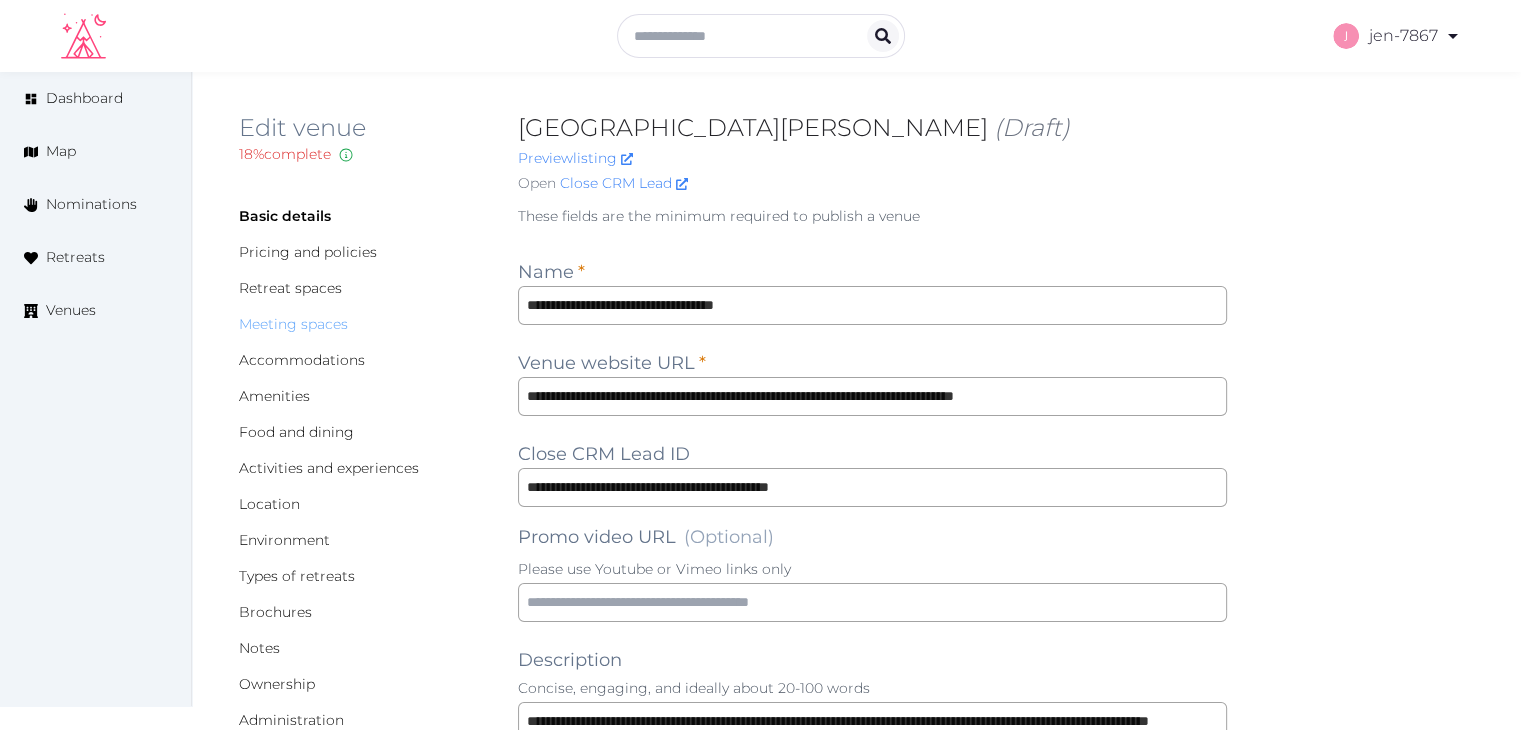 click on "Meeting spaces" at bounding box center (293, 324) 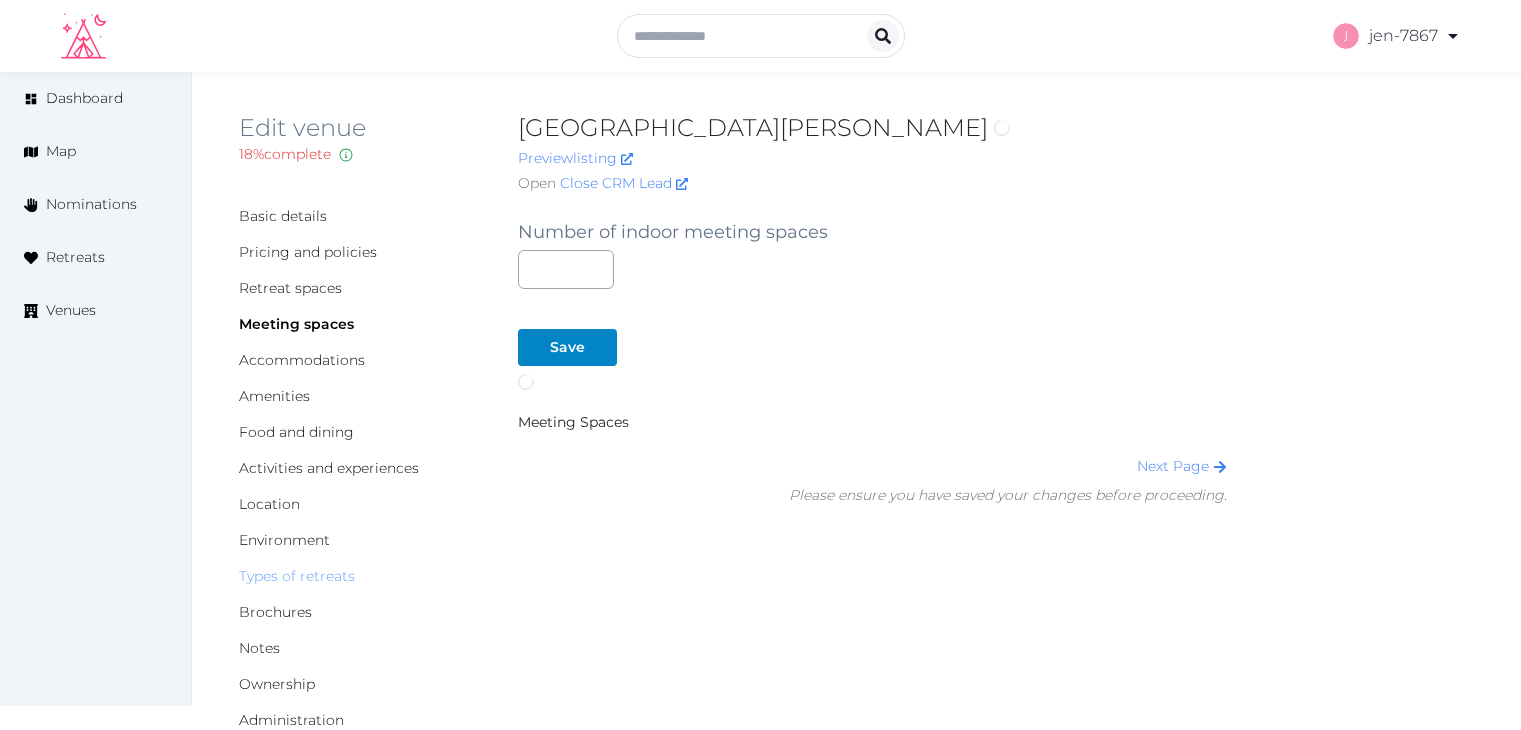 scroll, scrollTop: 0, scrollLeft: 0, axis: both 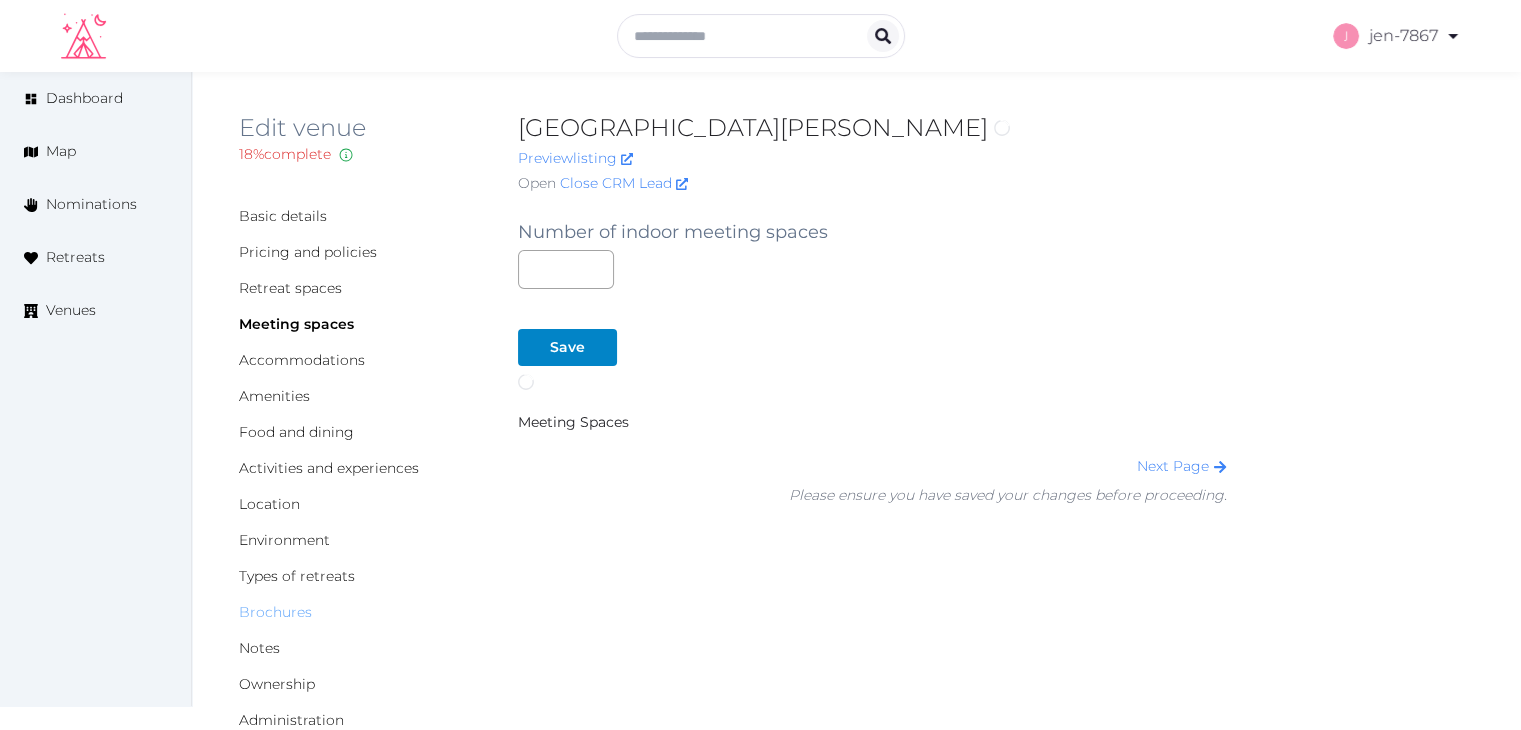 click on "Brochures" at bounding box center [275, 612] 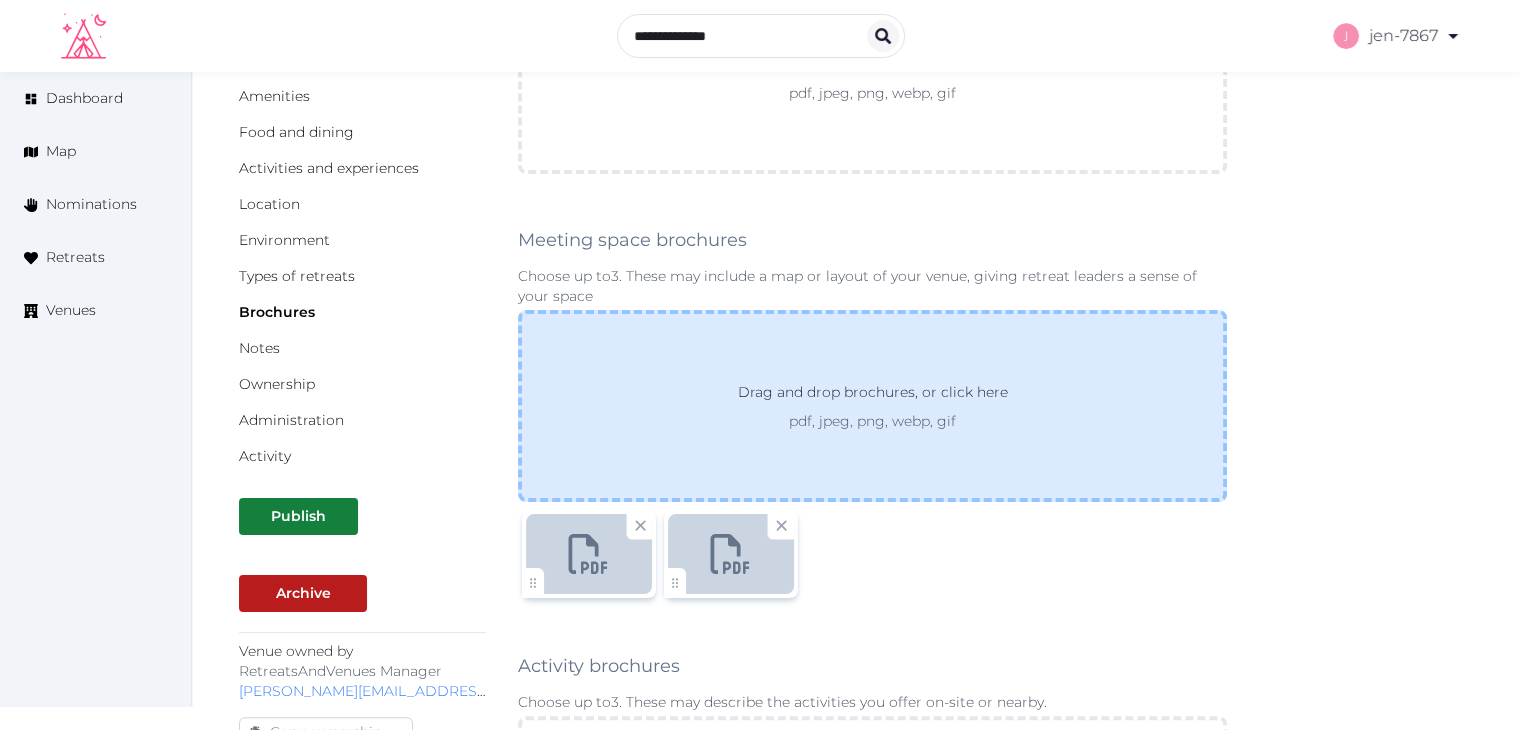 scroll, scrollTop: 0, scrollLeft: 0, axis: both 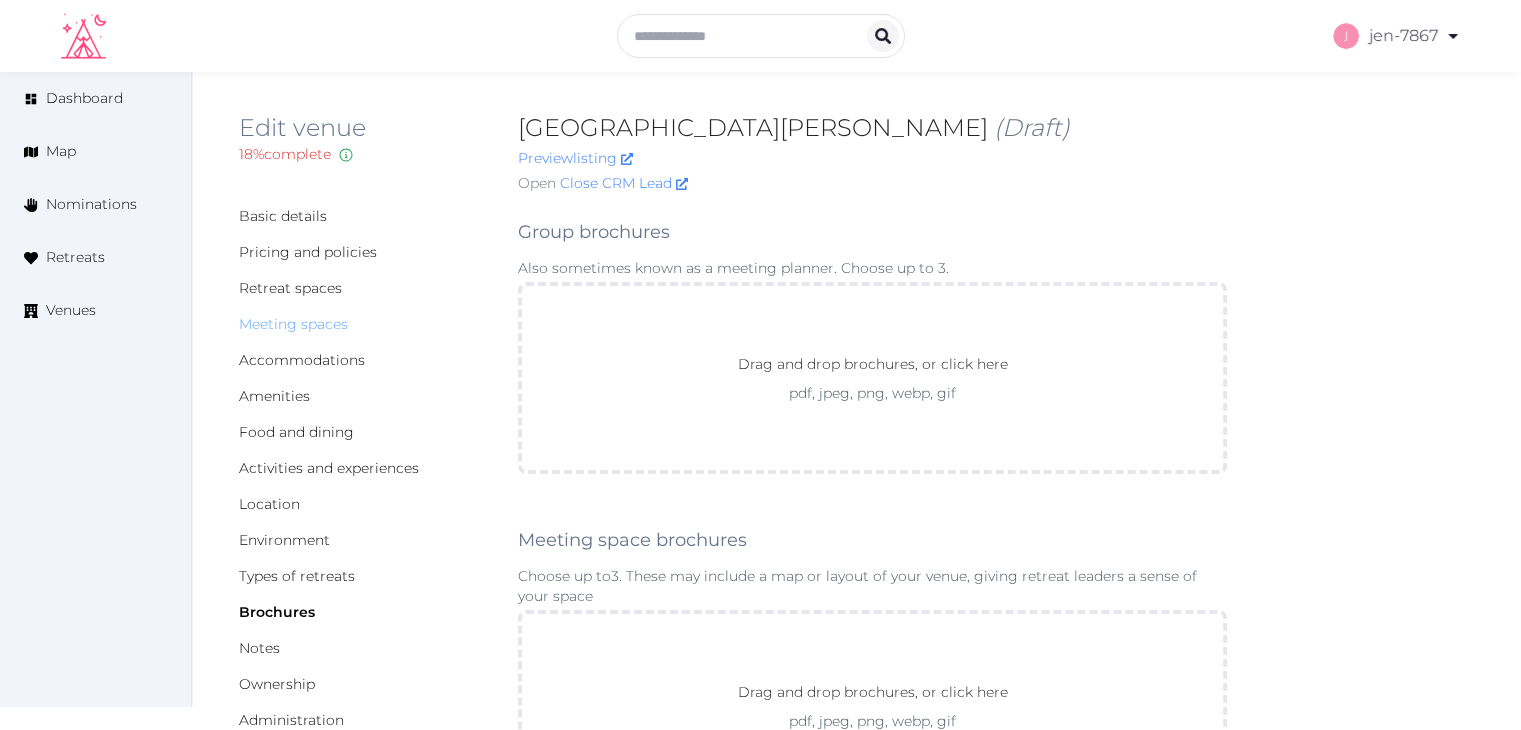 click on "Meeting spaces" at bounding box center [293, 324] 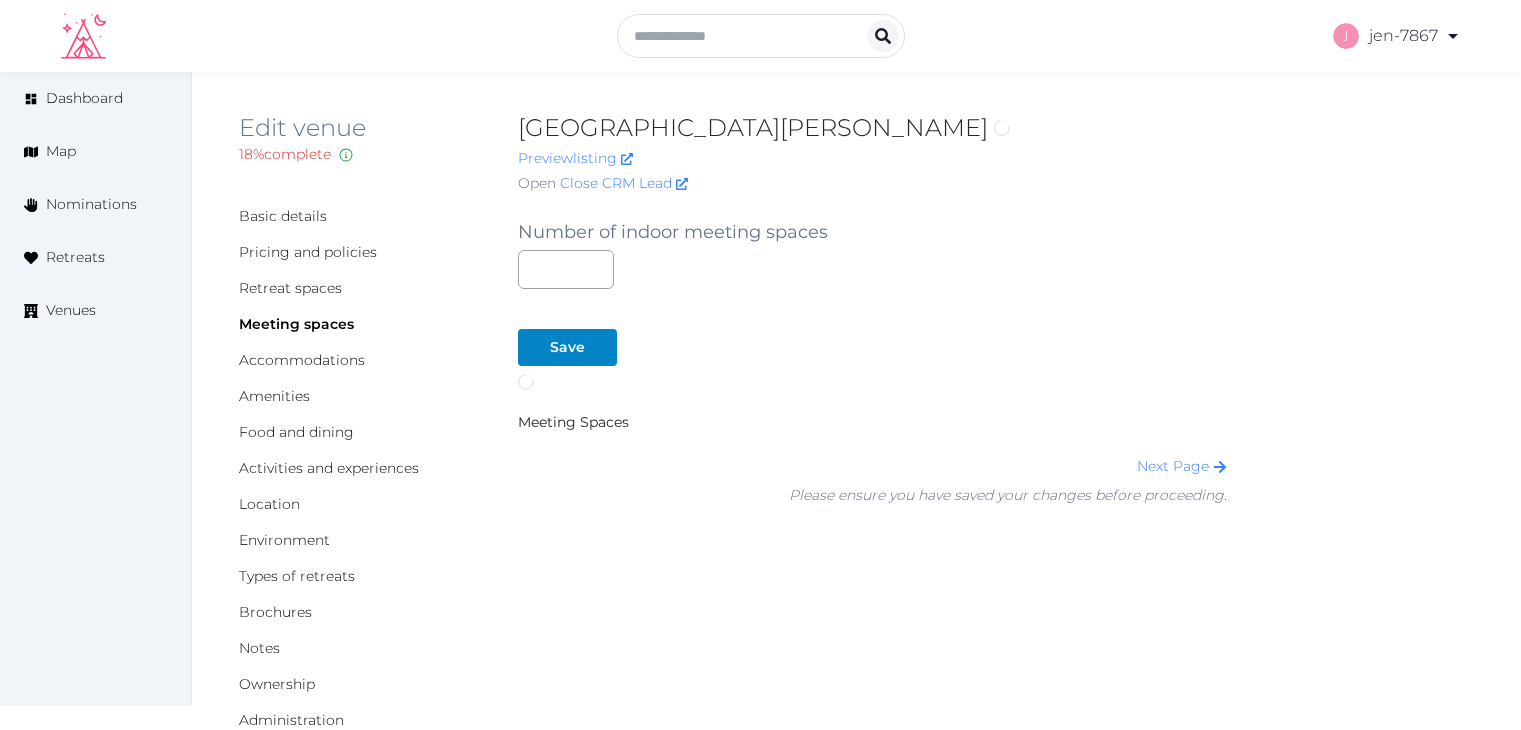 scroll, scrollTop: 0, scrollLeft: 0, axis: both 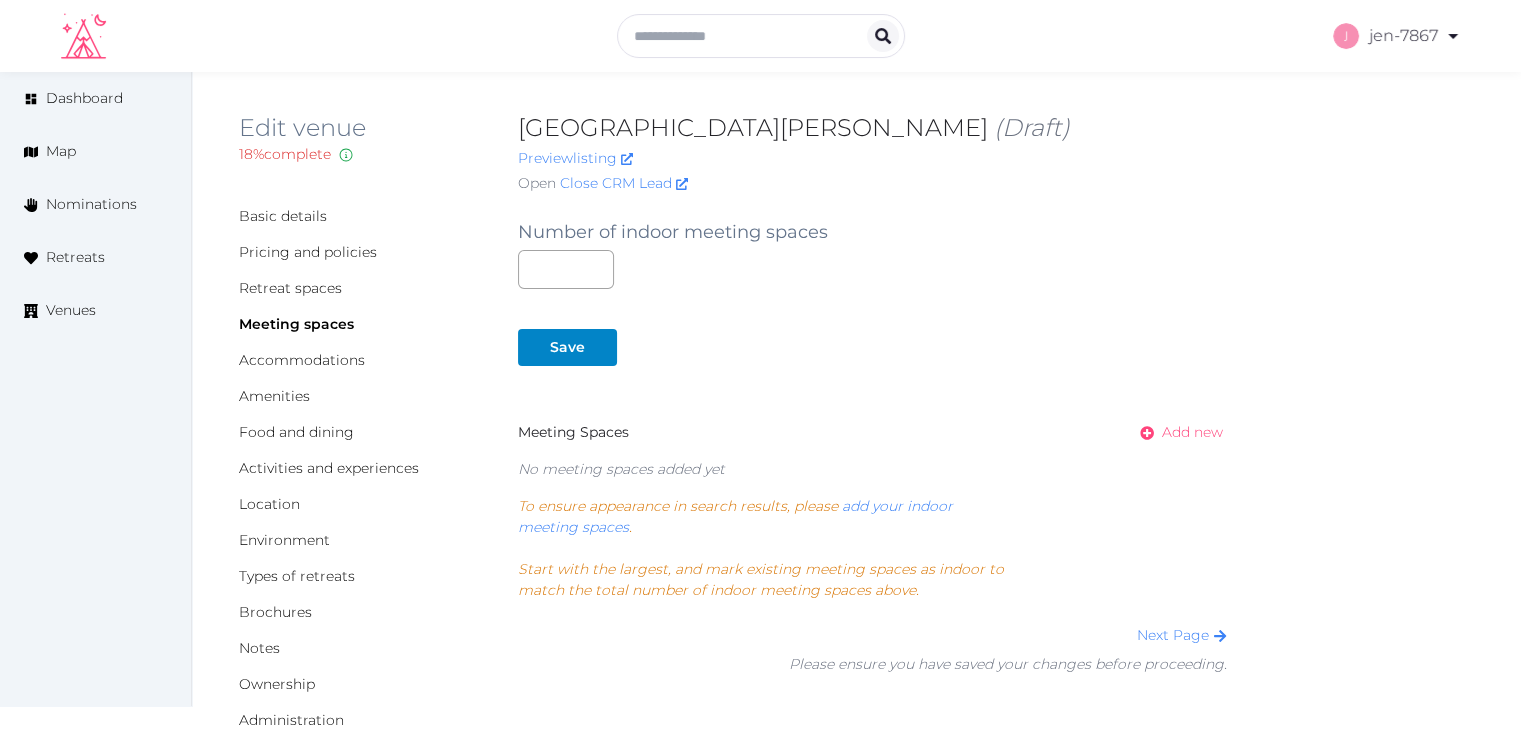 click on "Add new" at bounding box center (1192, 432) 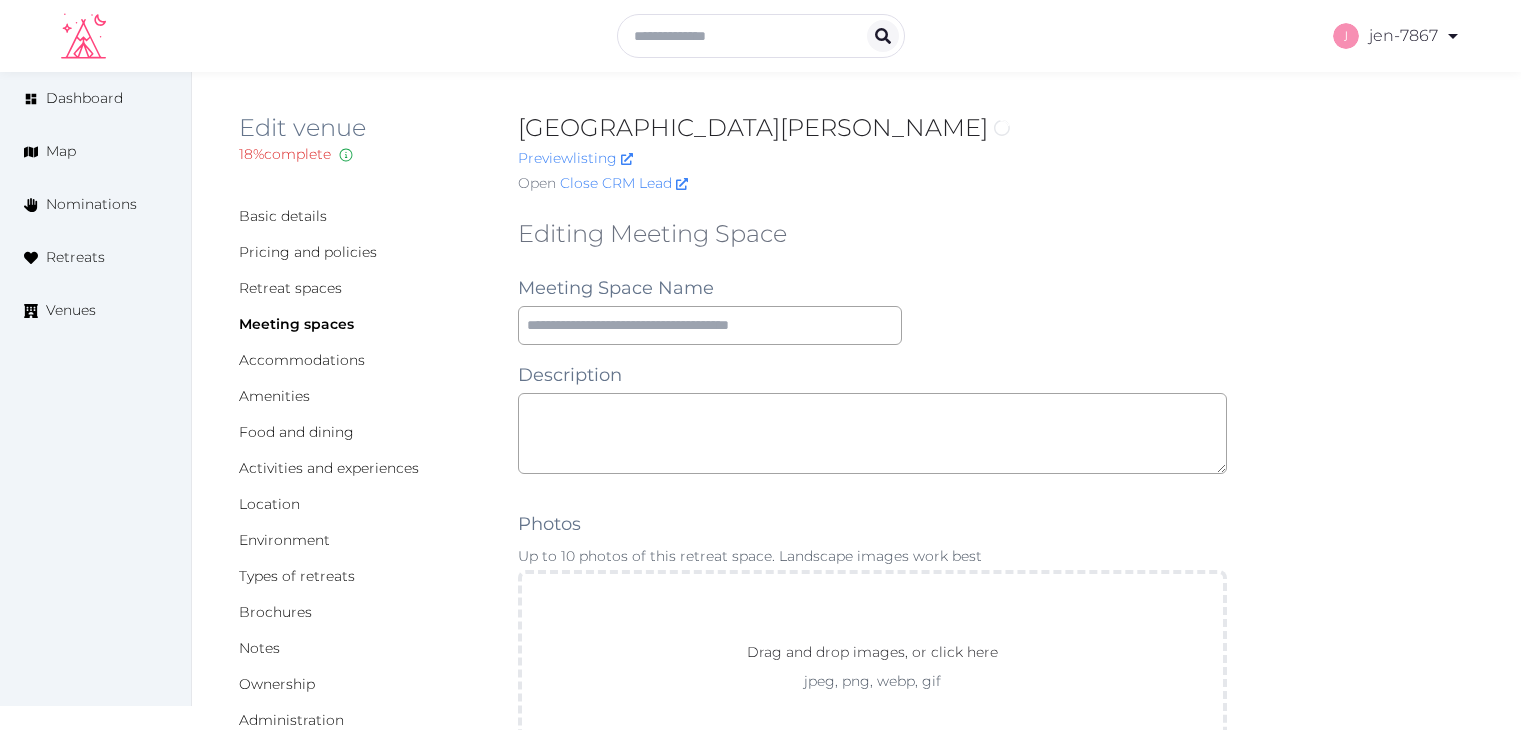 scroll, scrollTop: 0, scrollLeft: 0, axis: both 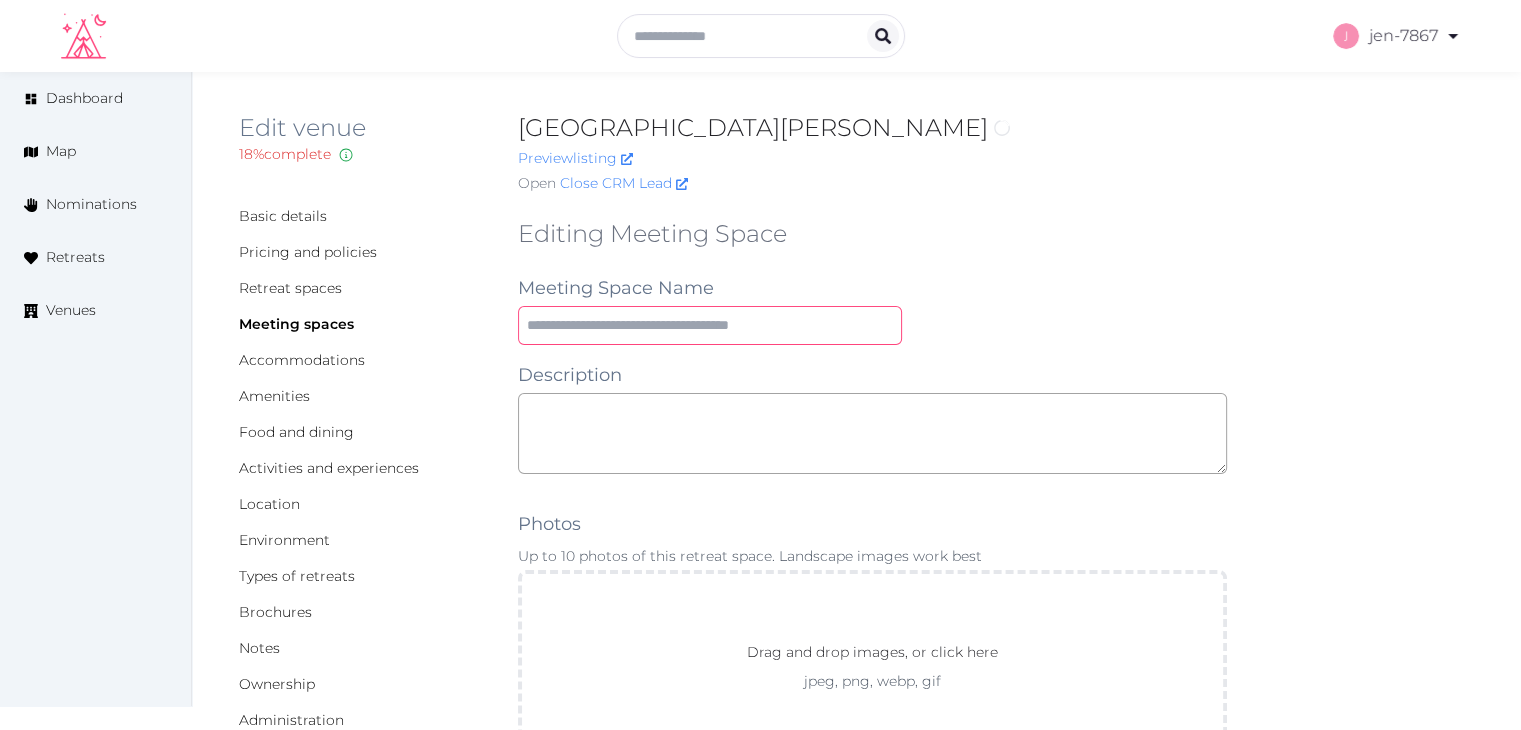 click at bounding box center (710, 325) 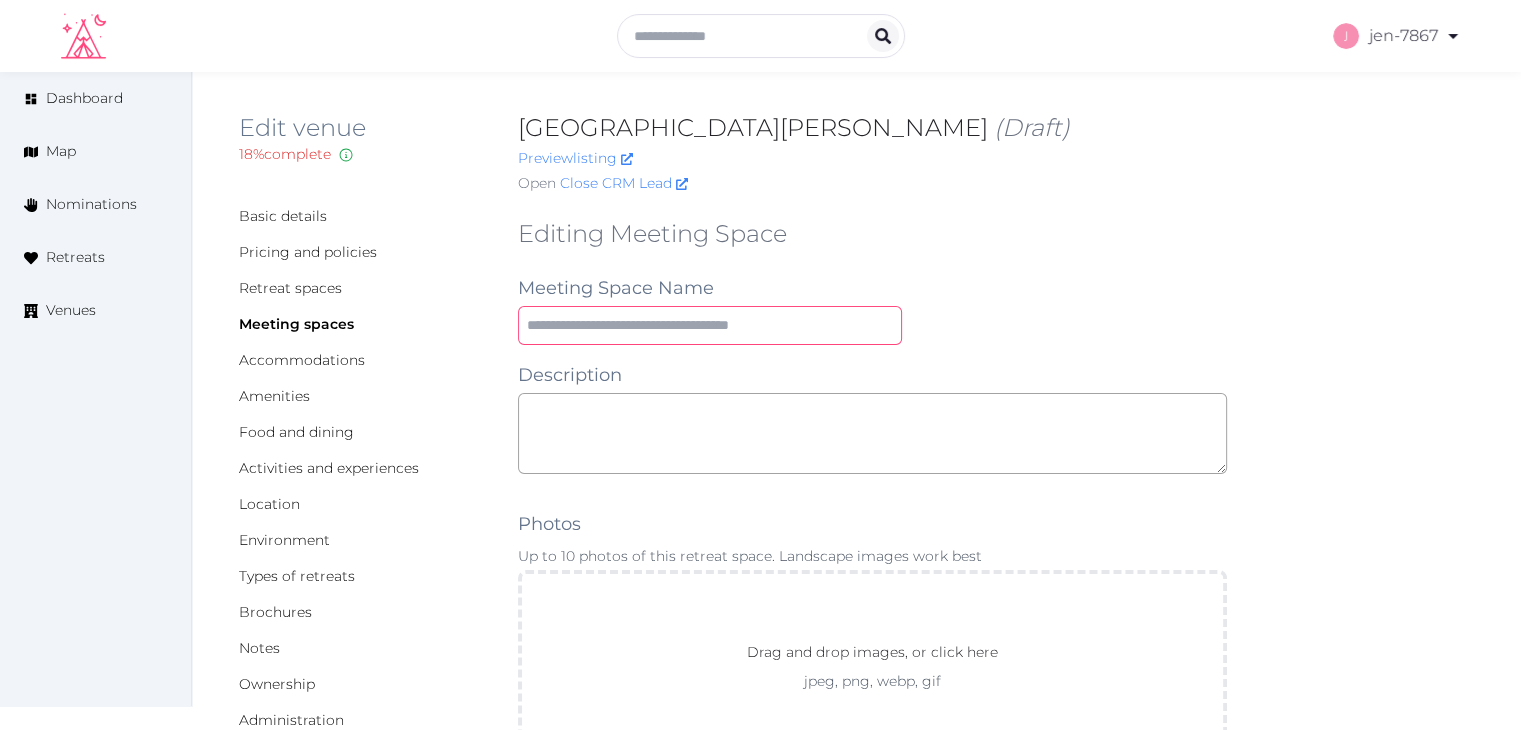 paste on "**********" 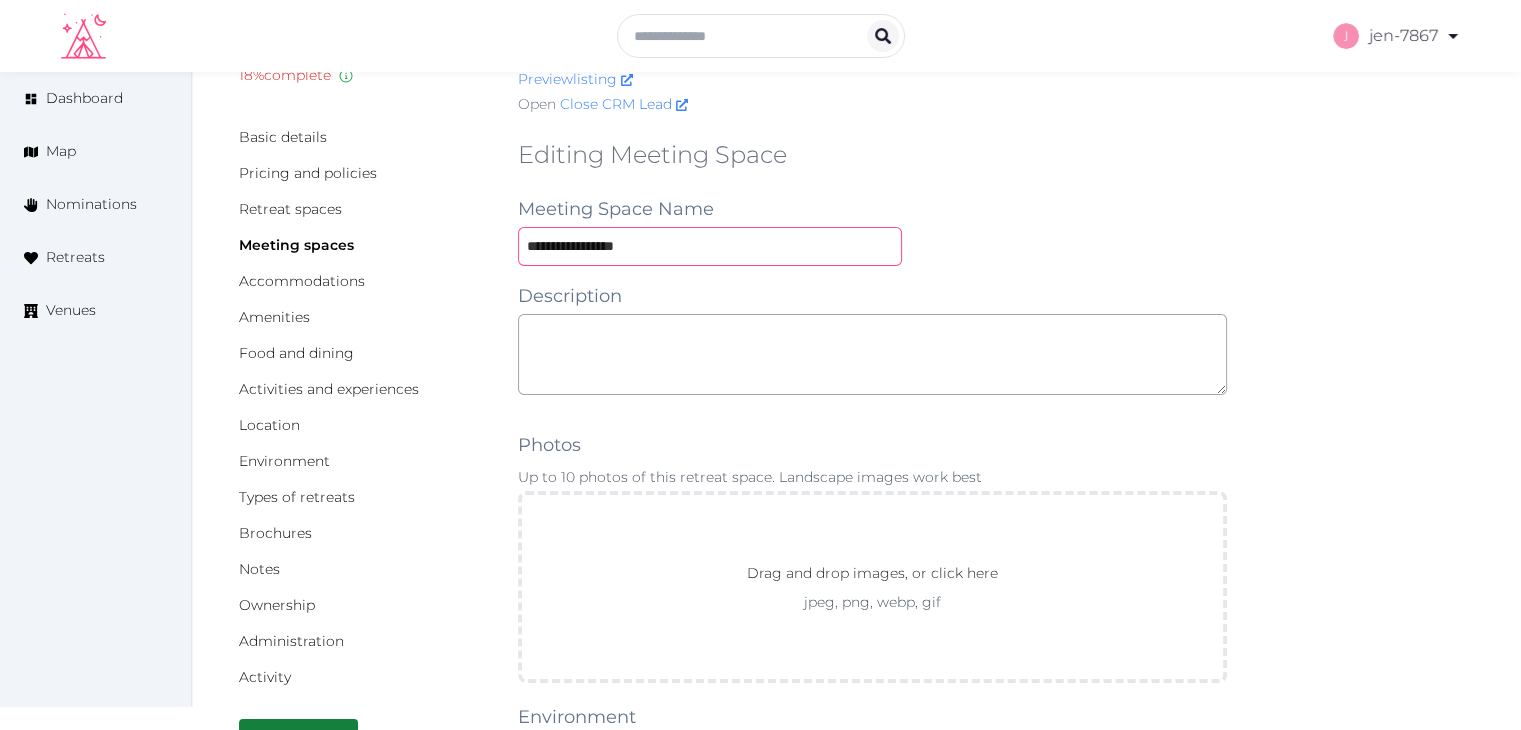 scroll, scrollTop: 300, scrollLeft: 0, axis: vertical 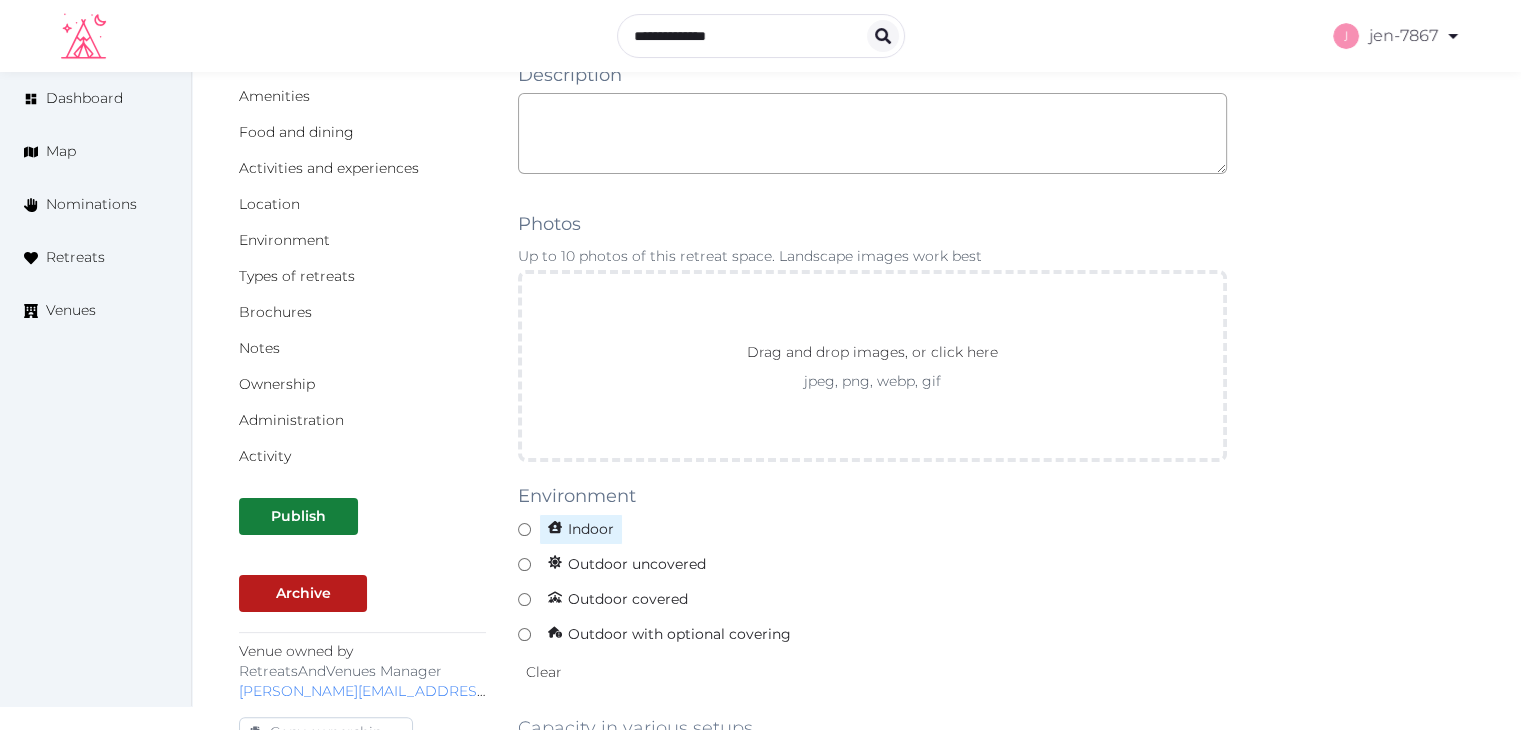type on "**********" 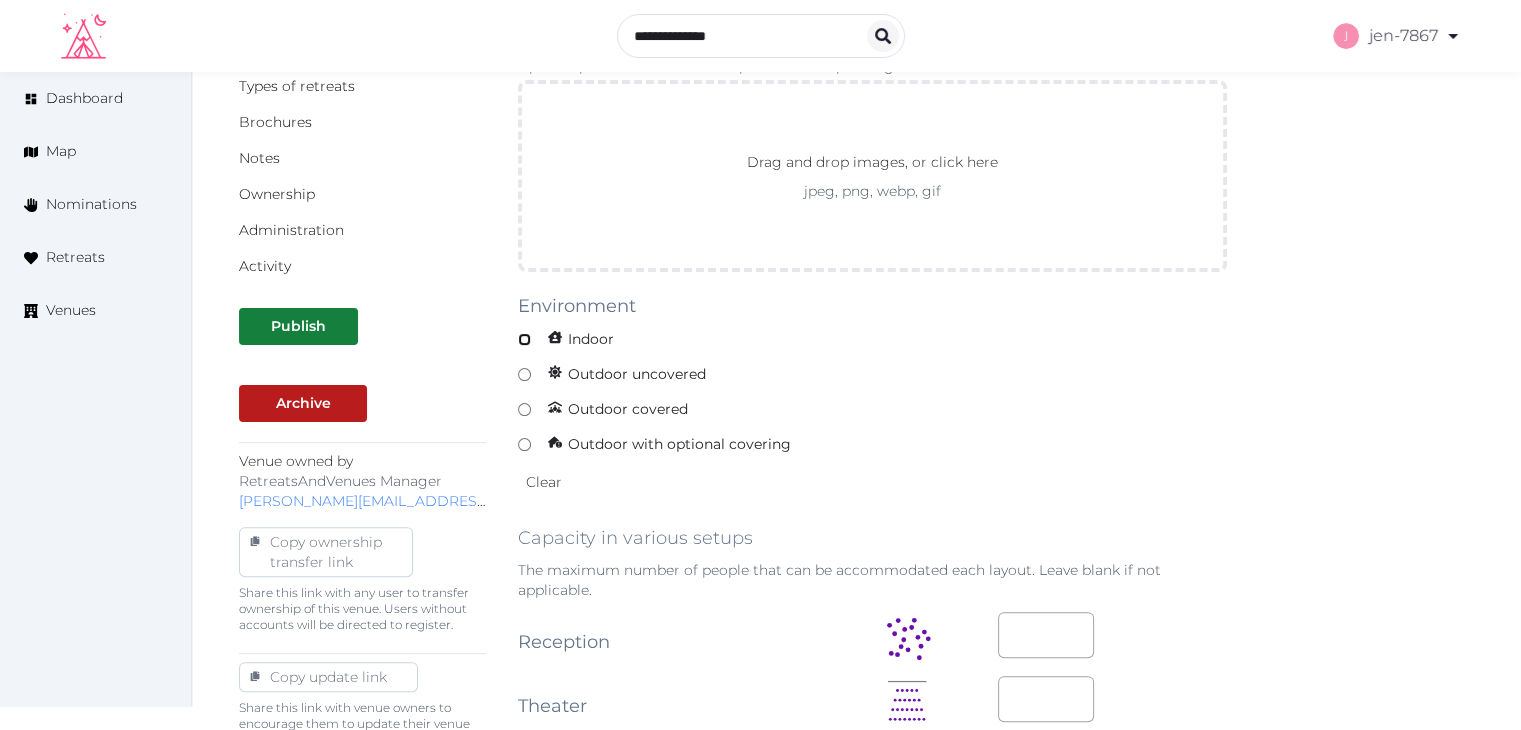 scroll, scrollTop: 500, scrollLeft: 0, axis: vertical 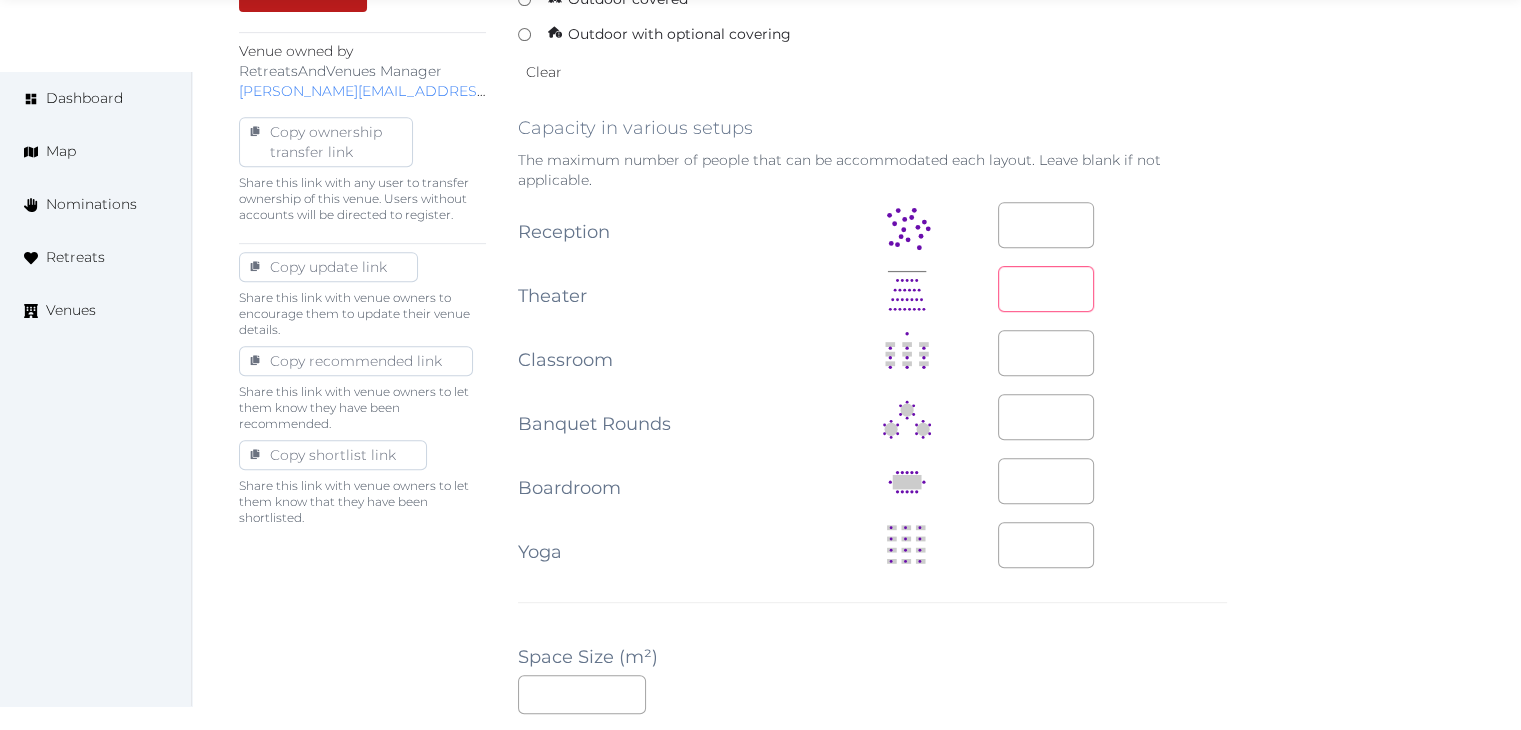 click at bounding box center (1046, 289) 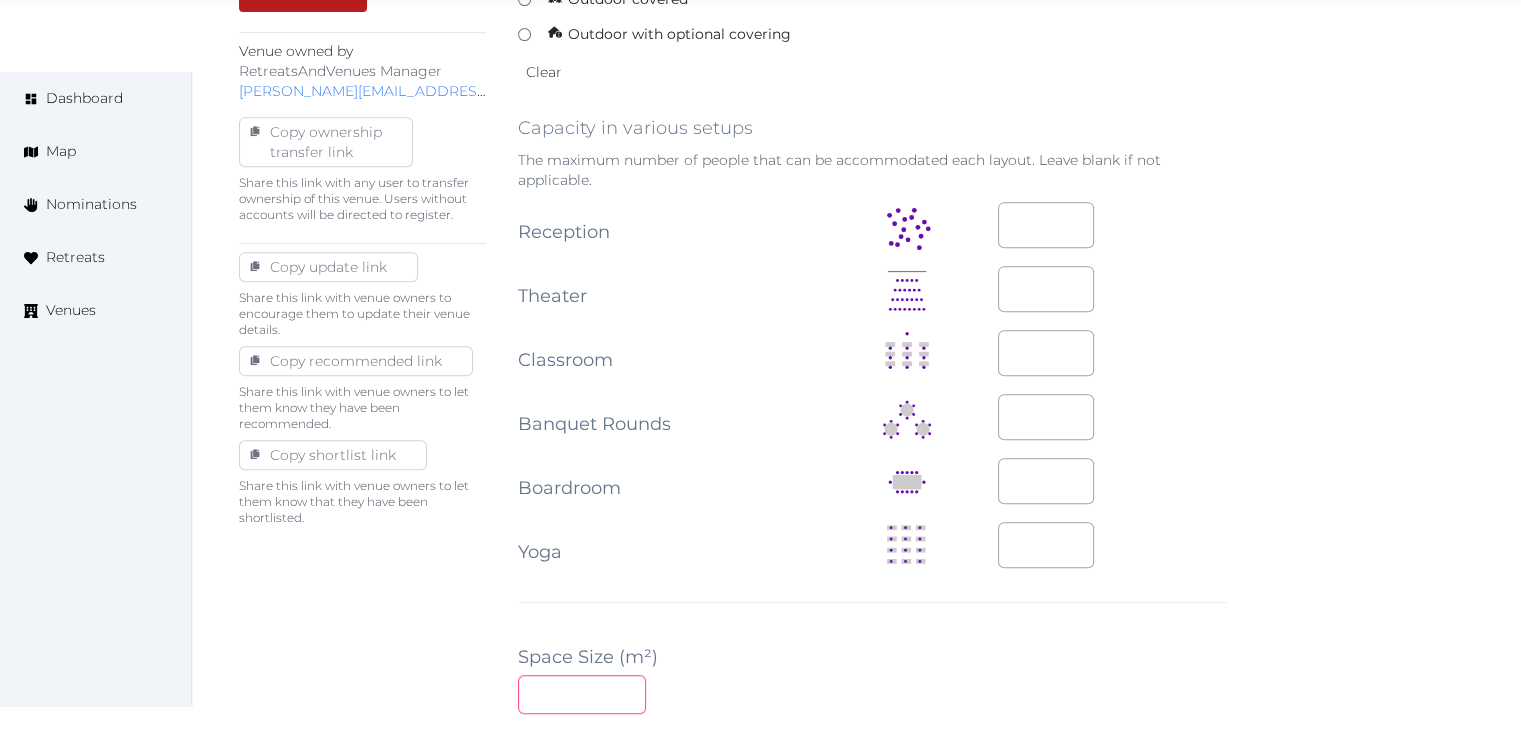 click at bounding box center (582, 694) 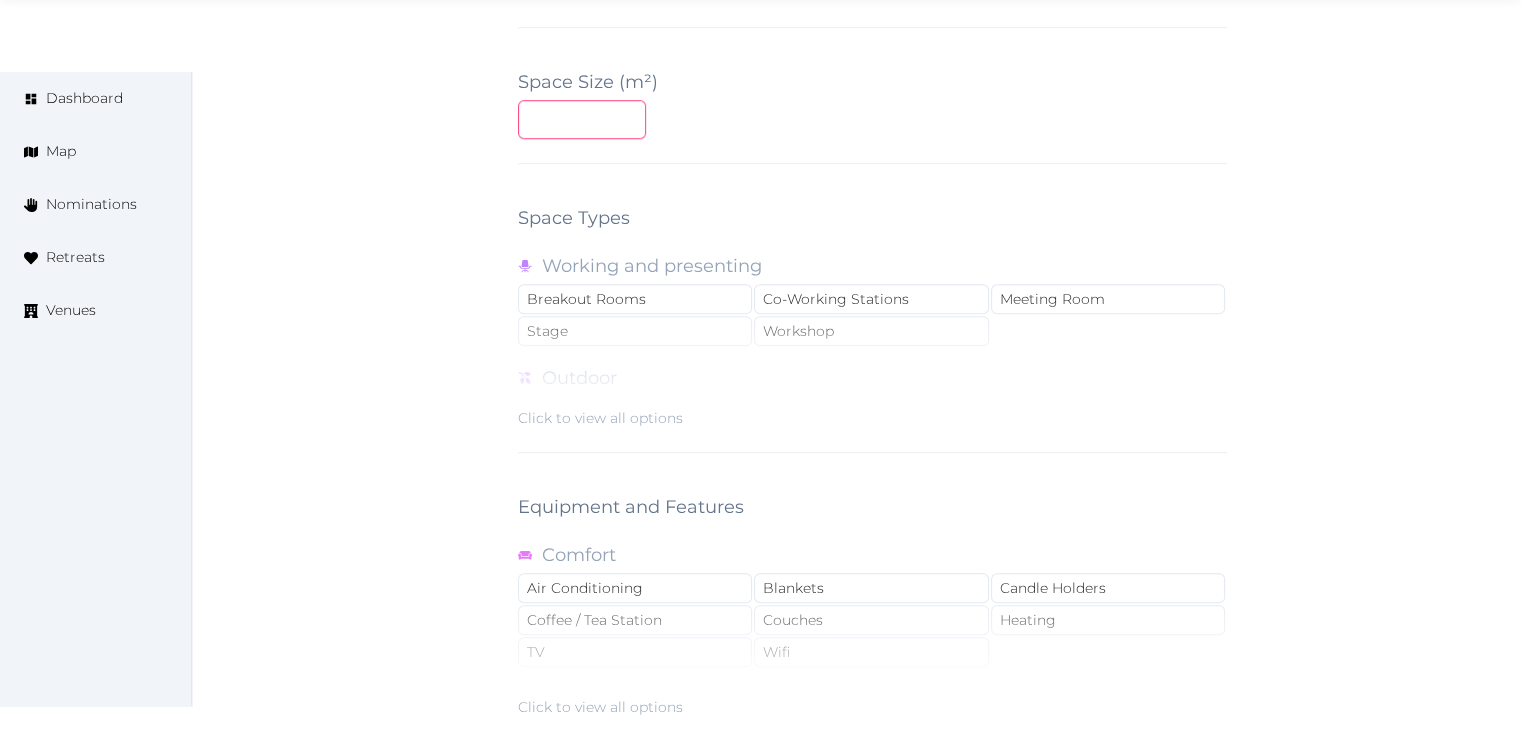 scroll, scrollTop: 1600, scrollLeft: 0, axis: vertical 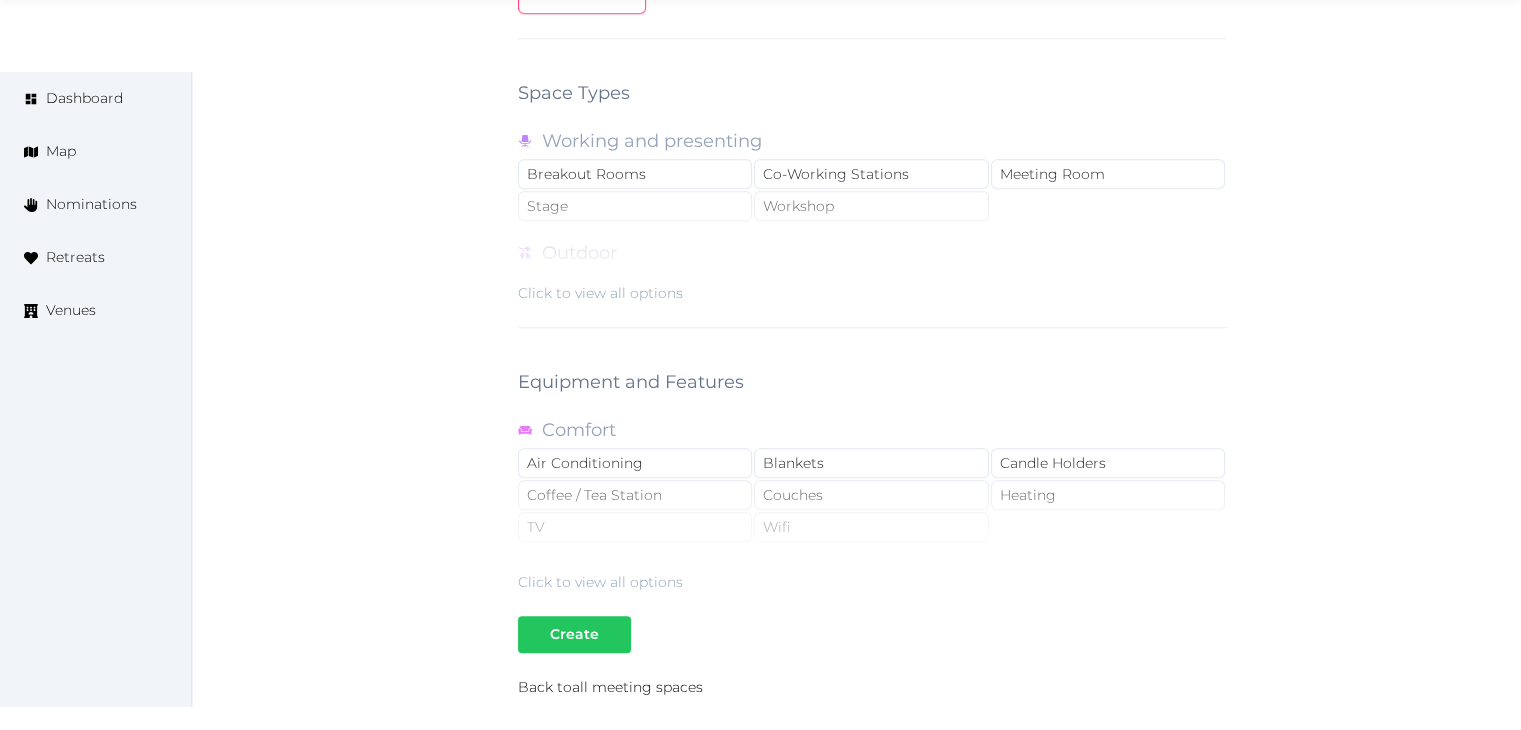 type on "***" 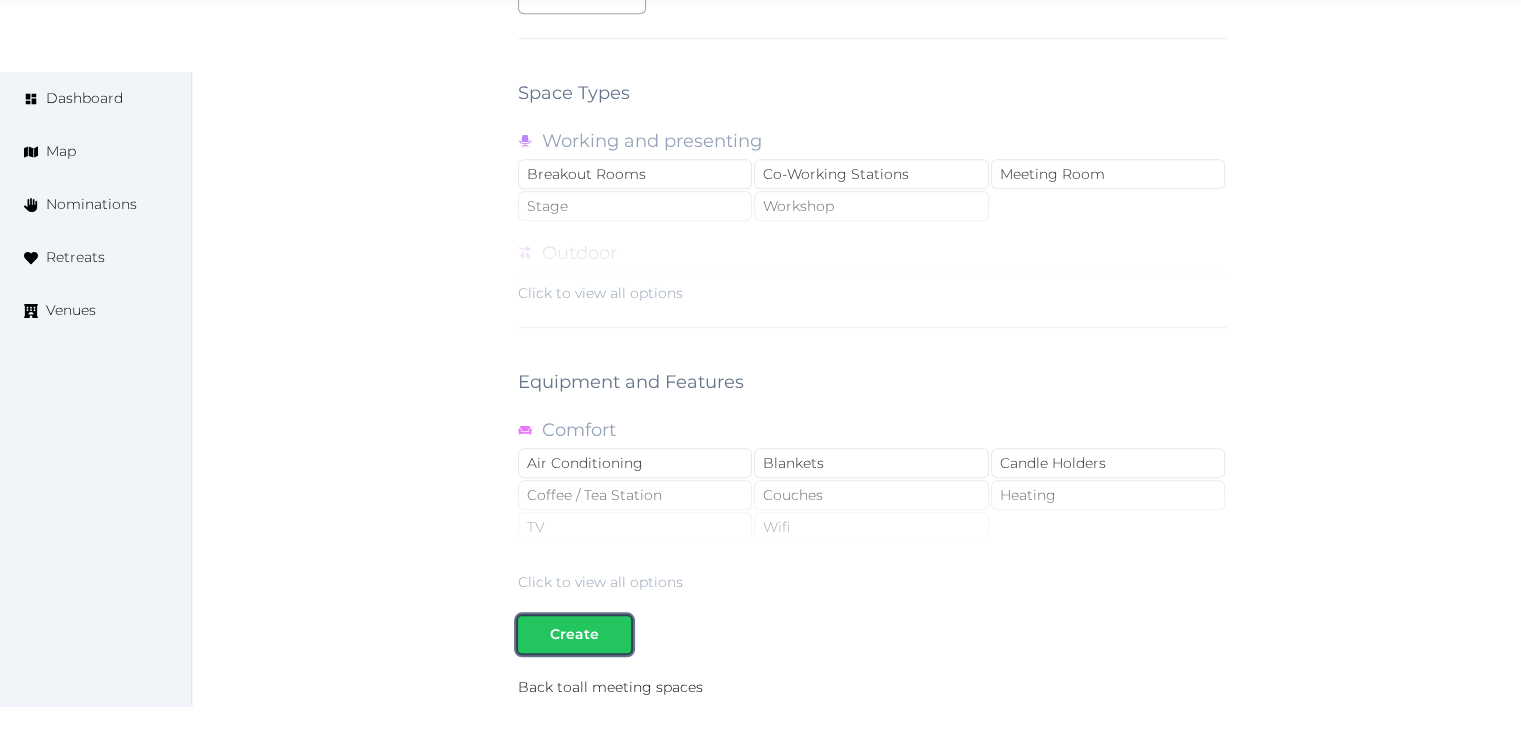 click on "Create" at bounding box center (574, 634) 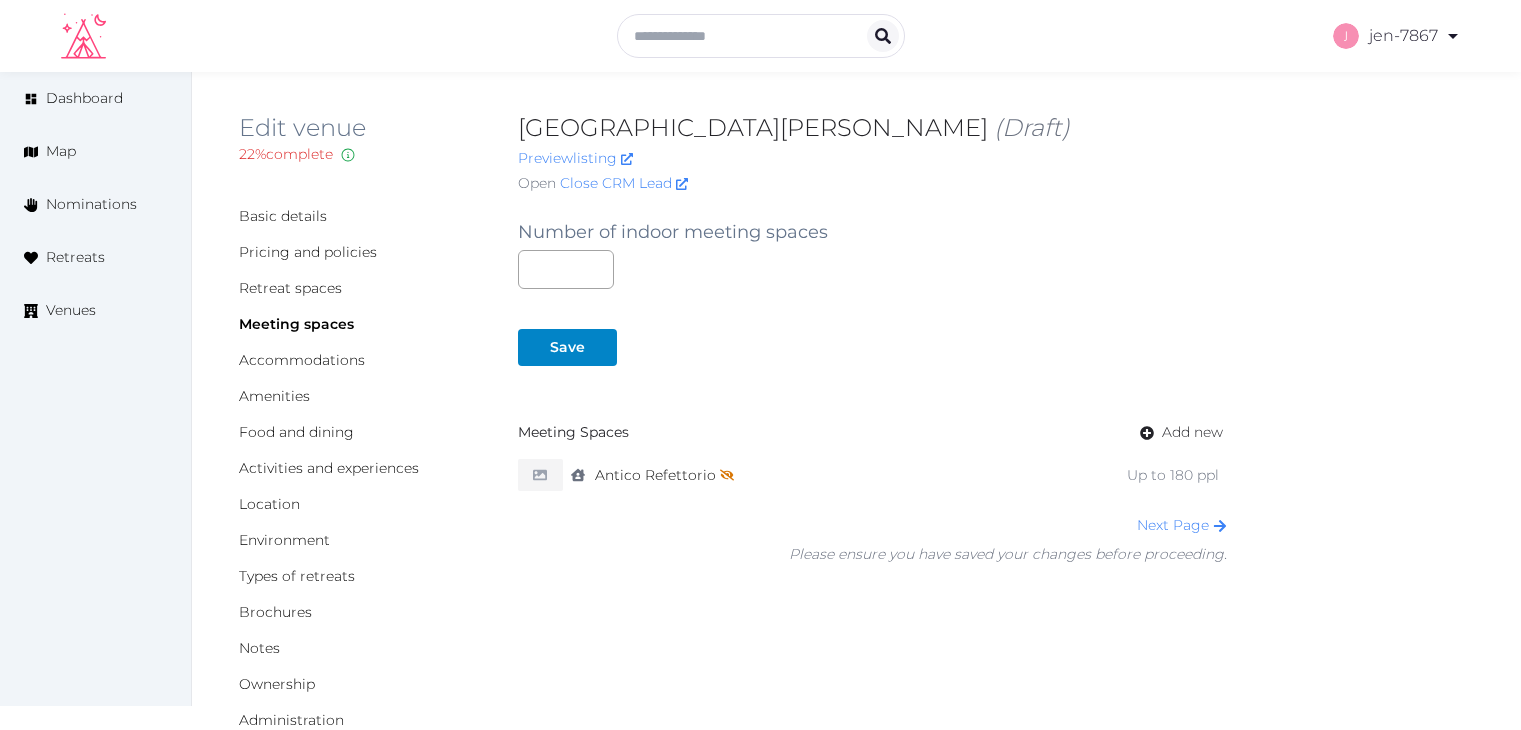 scroll, scrollTop: 0, scrollLeft: 0, axis: both 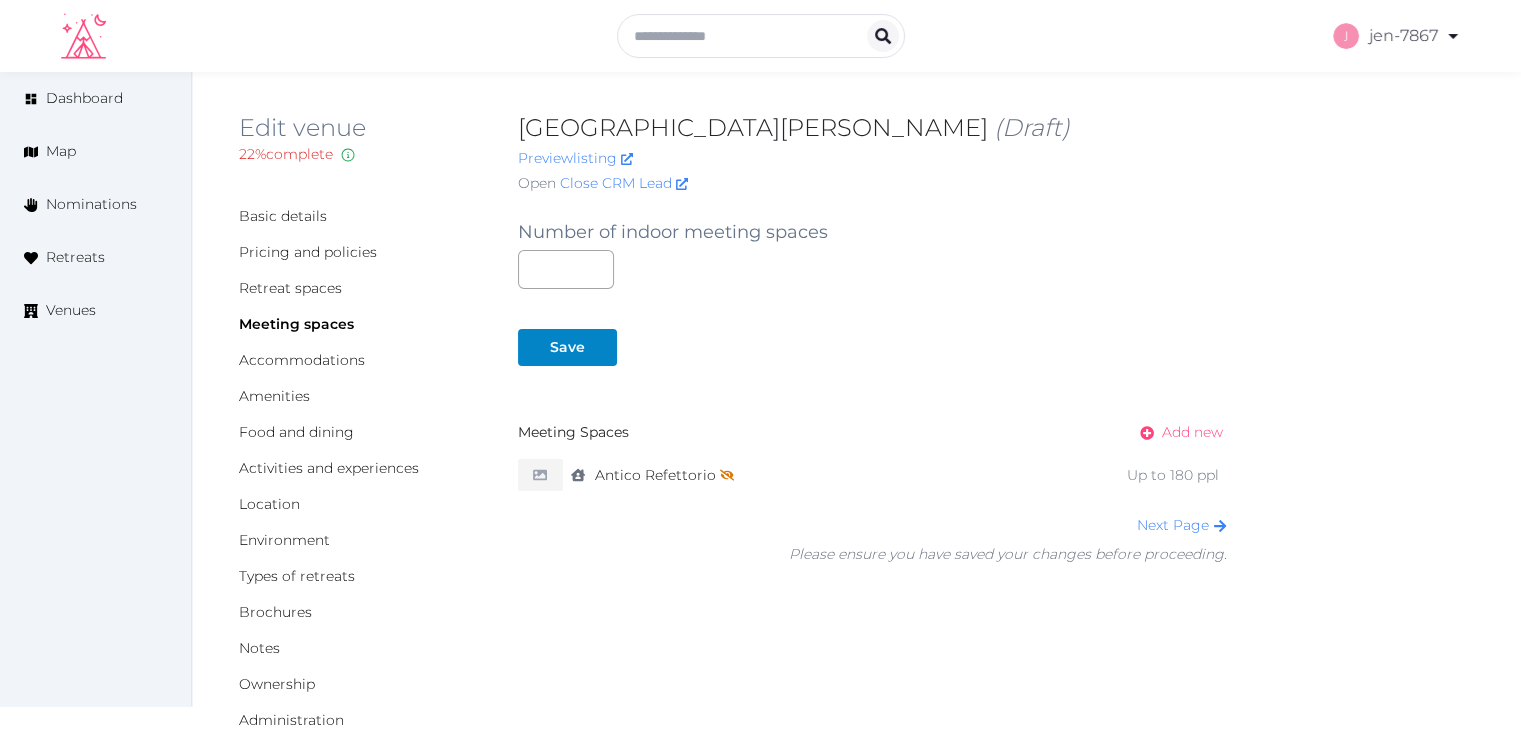 click on "Add new" at bounding box center (1175, 432) 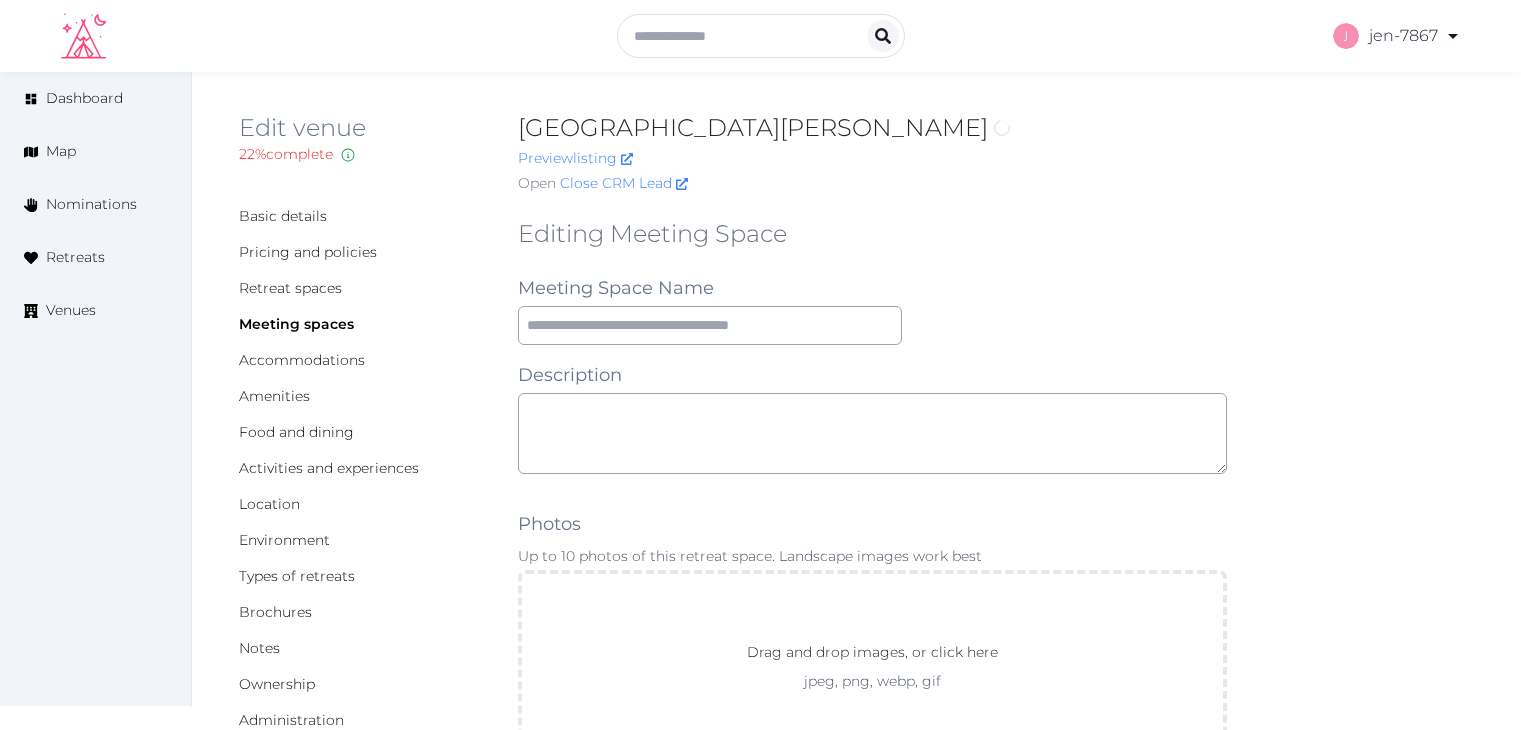 scroll, scrollTop: 0, scrollLeft: 0, axis: both 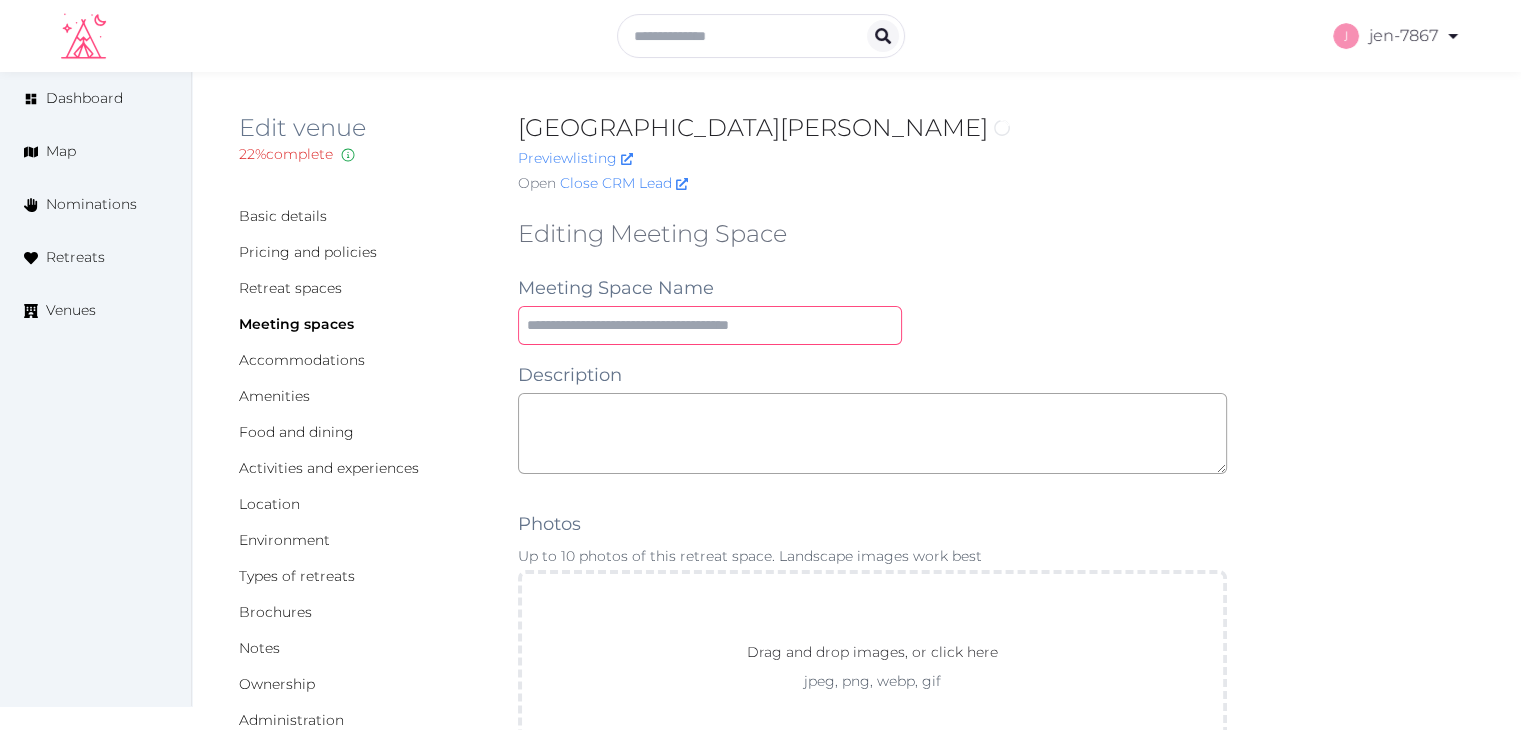 click at bounding box center (710, 325) 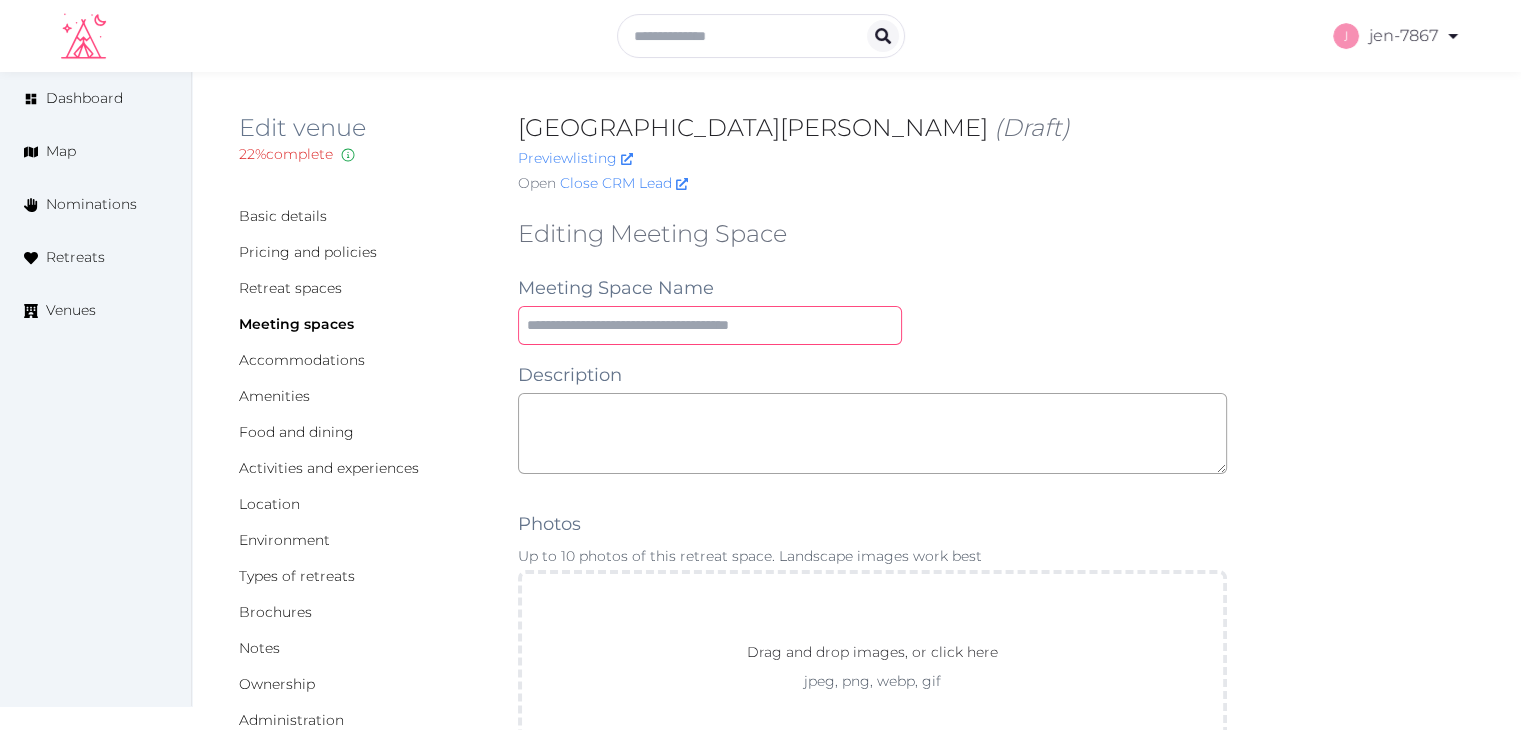 paste on "**********" 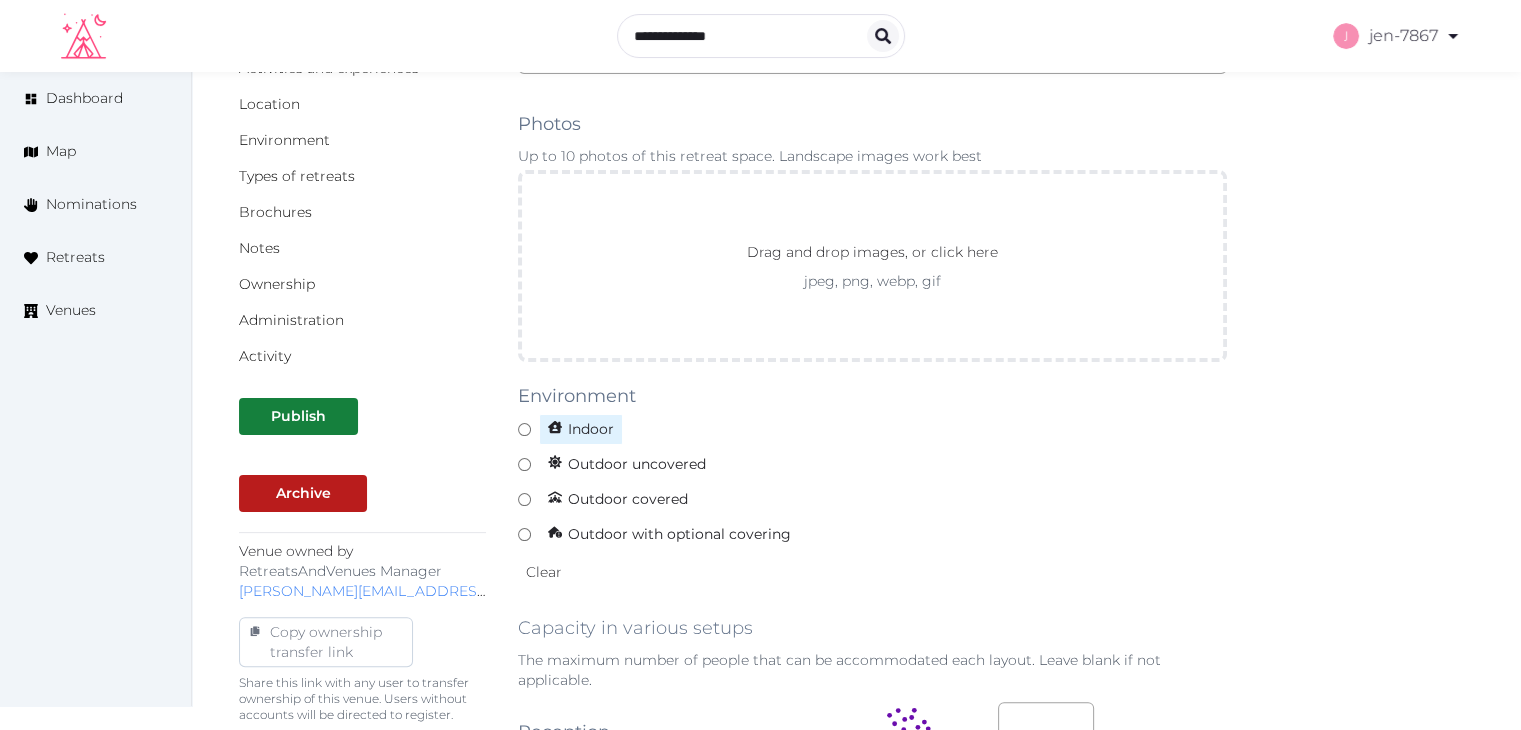type on "**********" 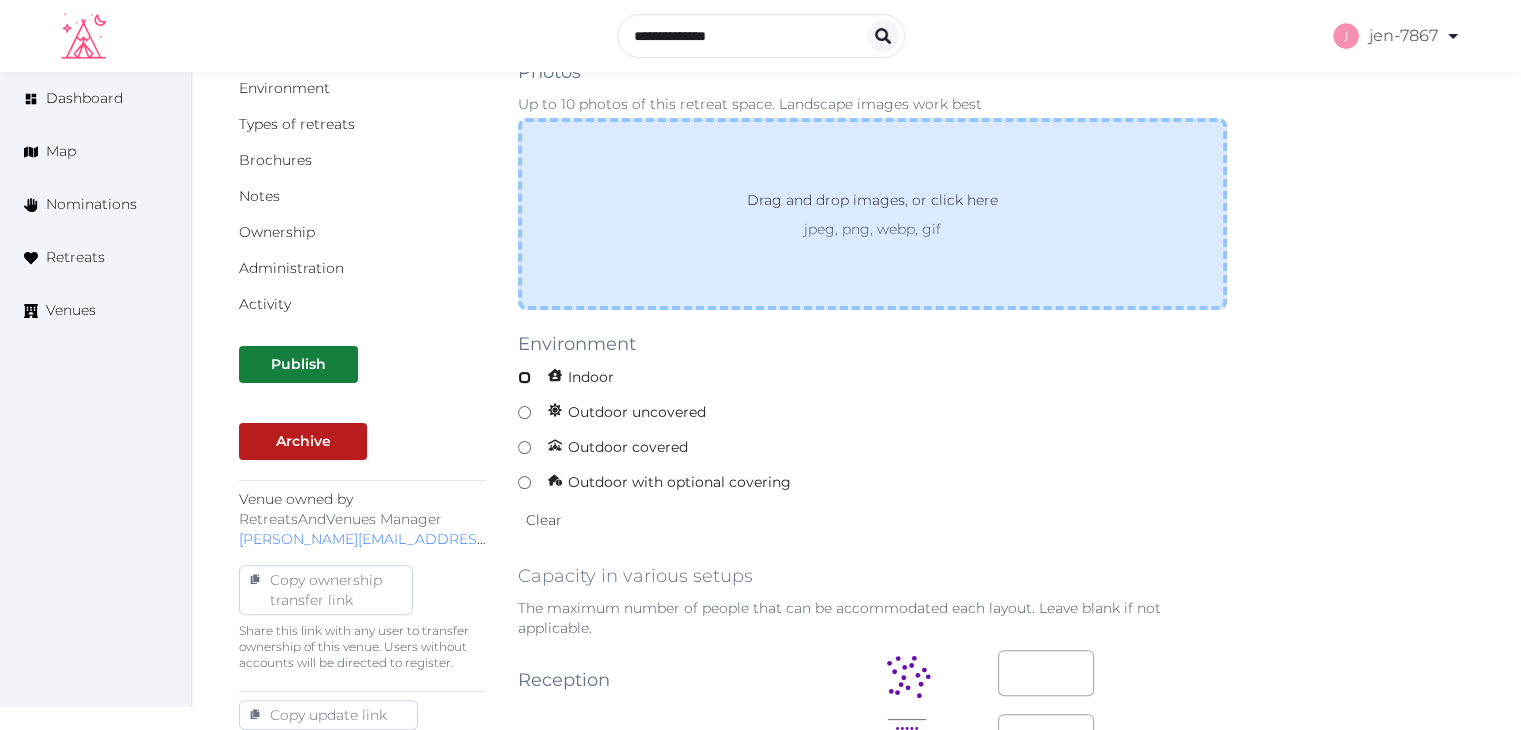 scroll, scrollTop: 700, scrollLeft: 0, axis: vertical 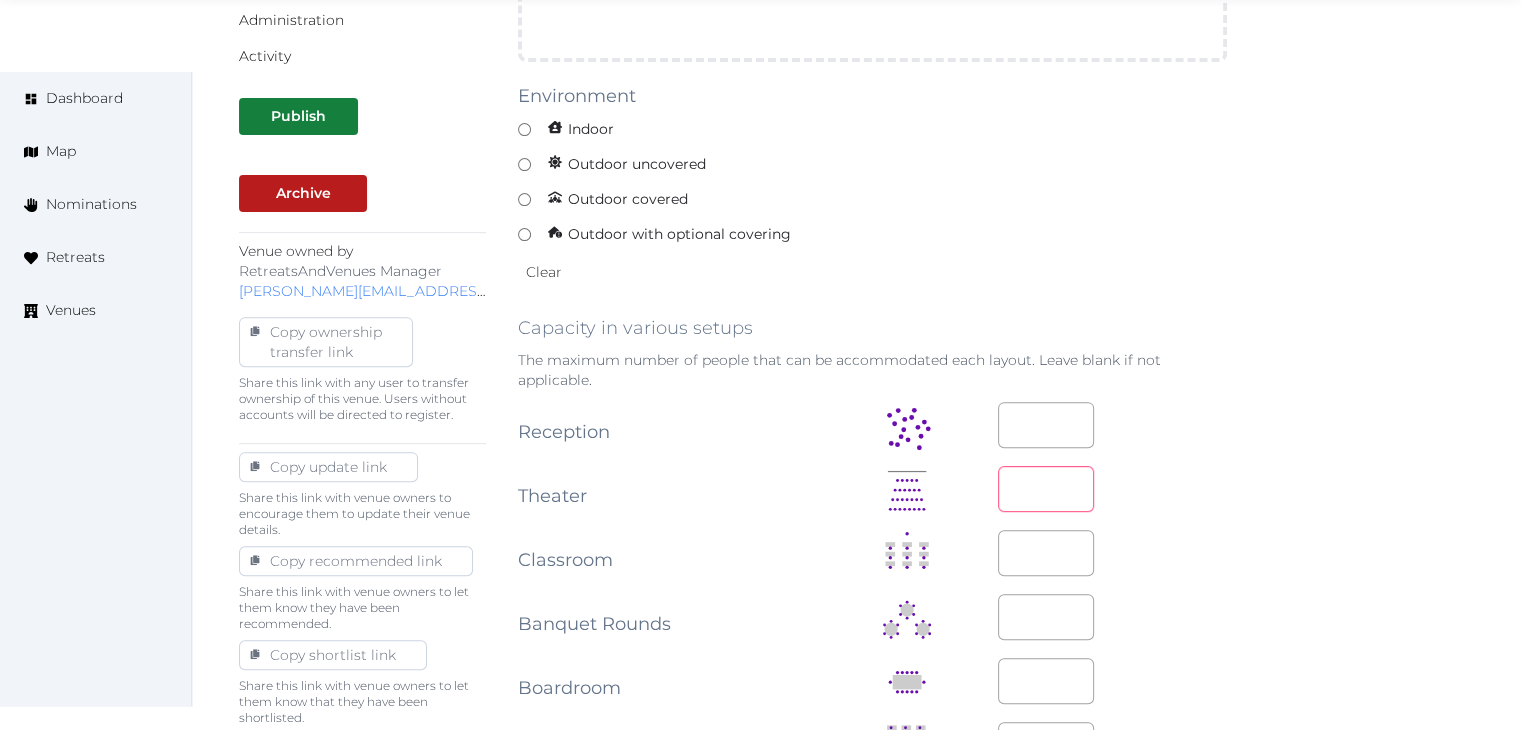click at bounding box center [1046, 489] 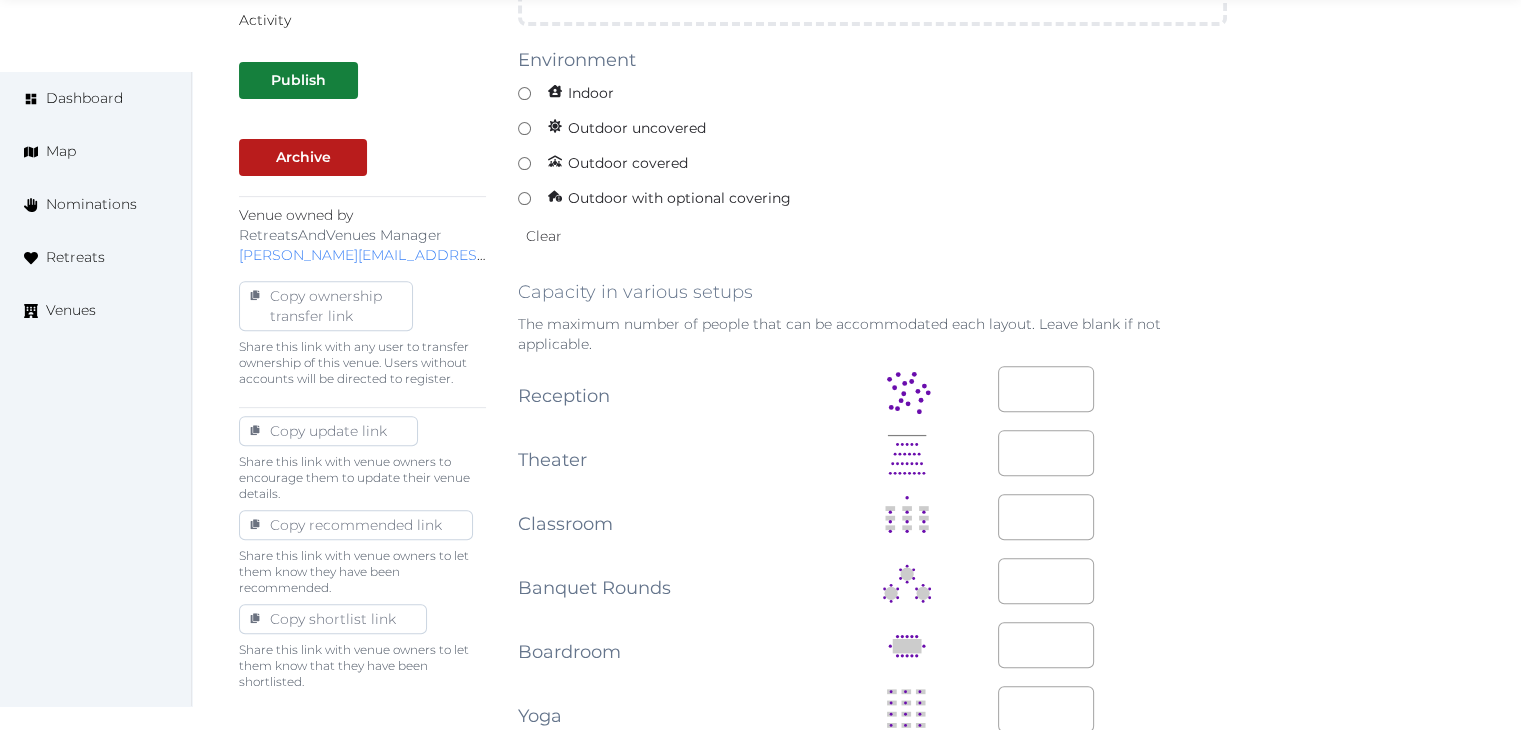 scroll, scrollTop: 1227, scrollLeft: 0, axis: vertical 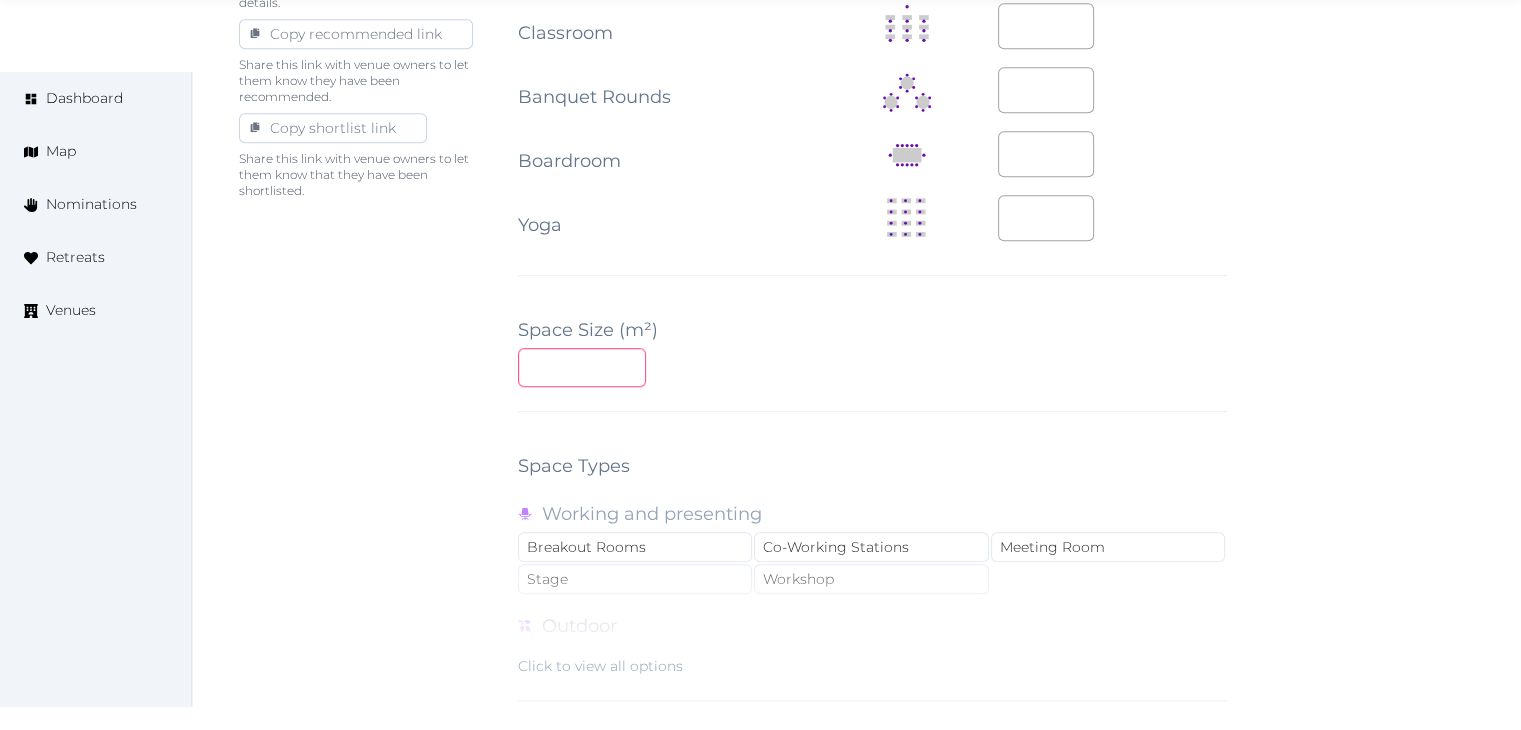 type on "**" 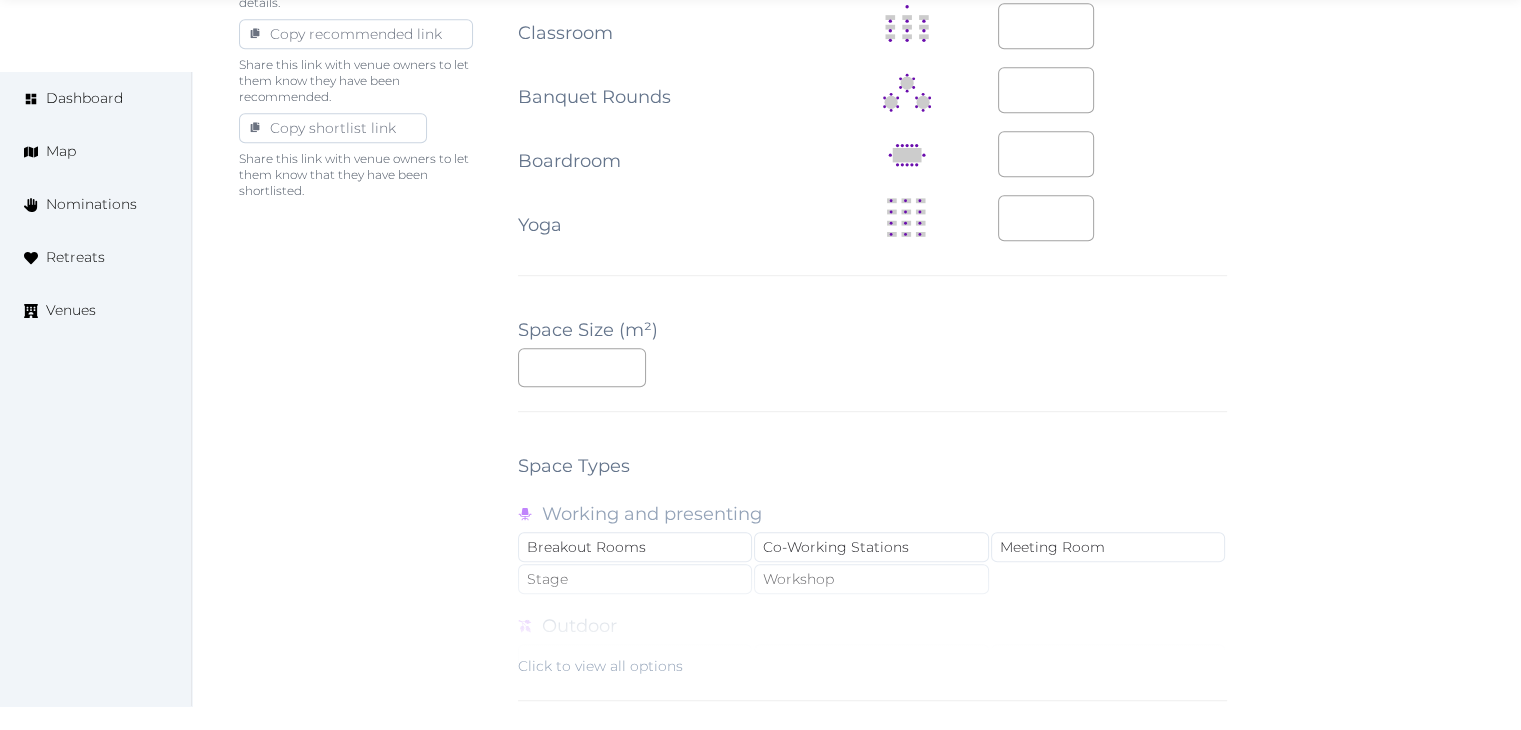 scroll, scrollTop: 1788, scrollLeft: 0, axis: vertical 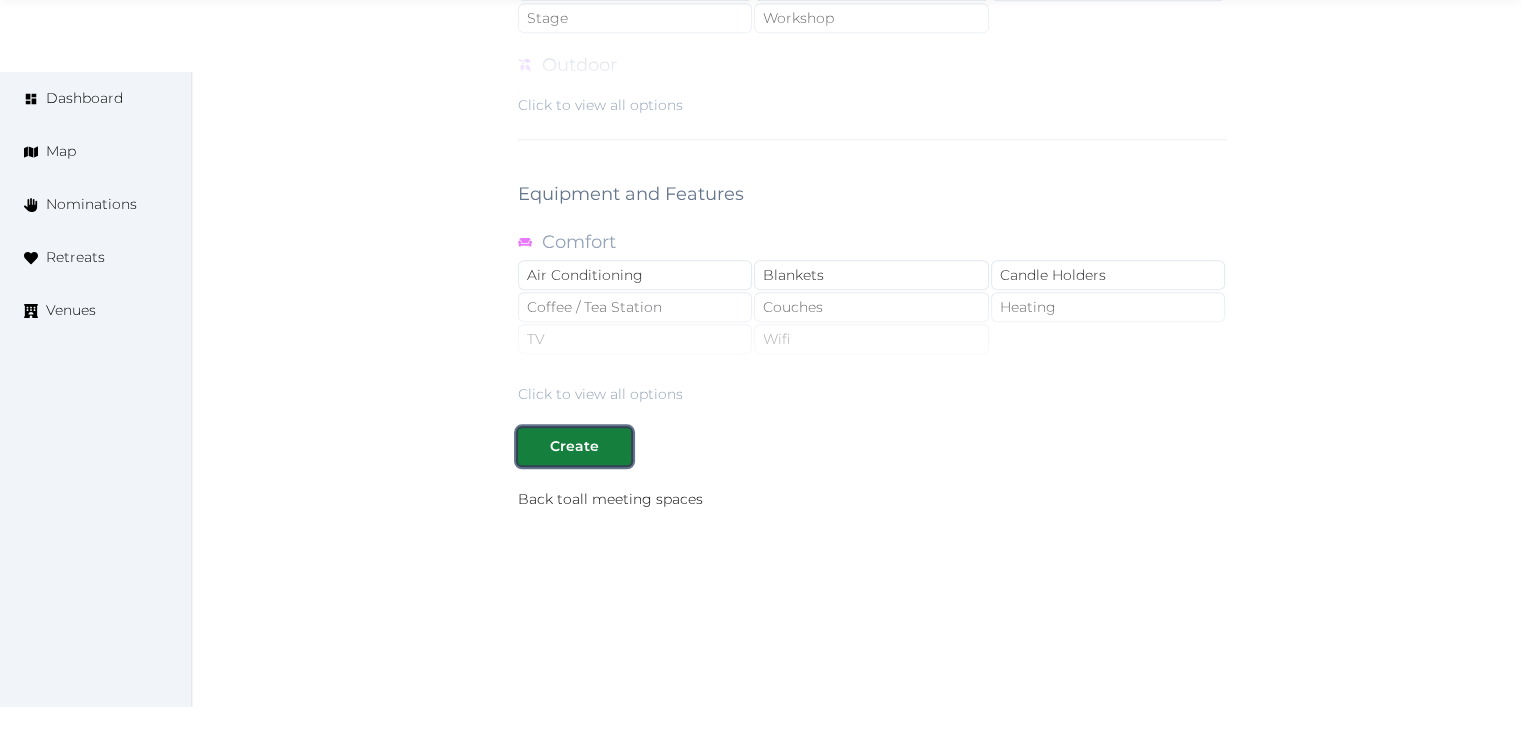 type 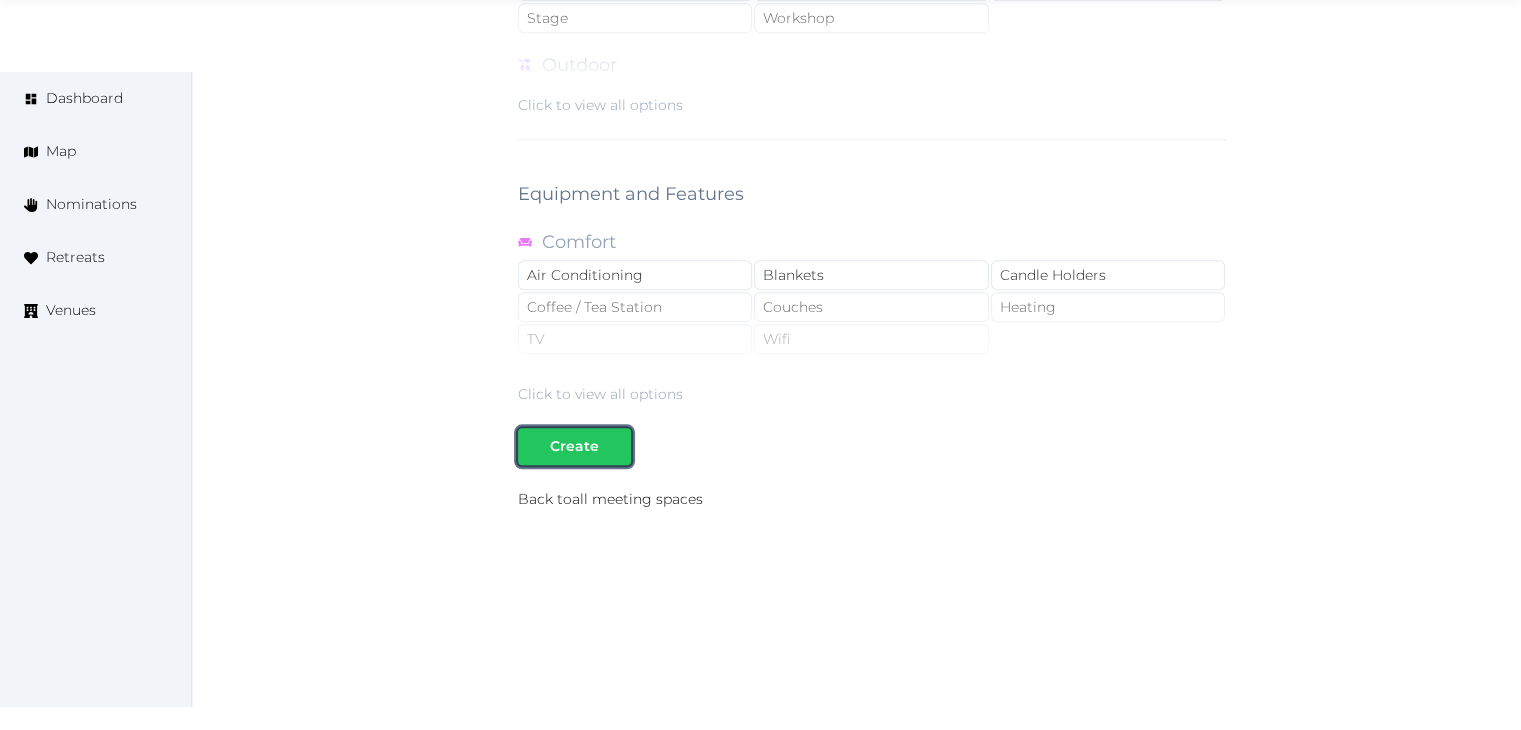 click at bounding box center [534, 446] 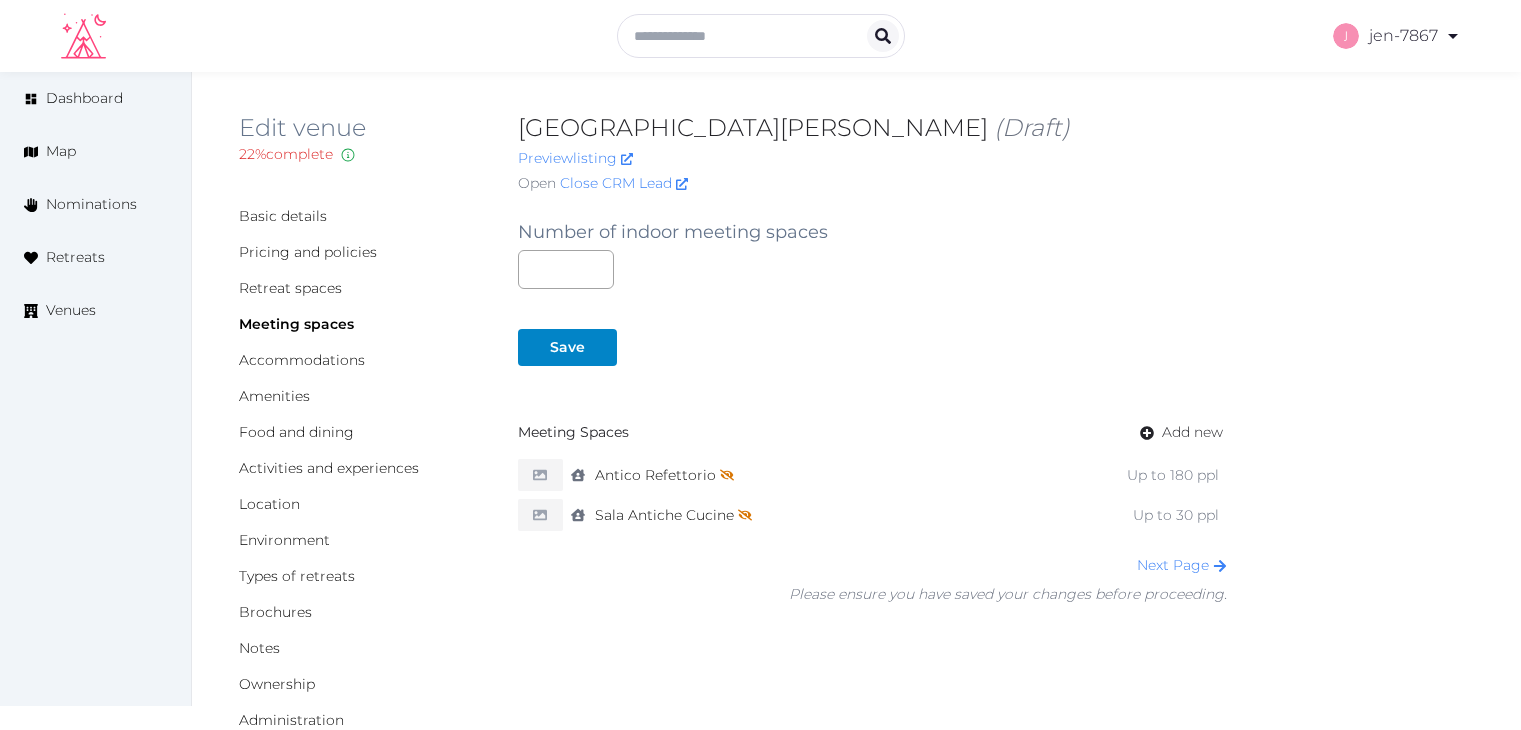 scroll, scrollTop: 0, scrollLeft: 0, axis: both 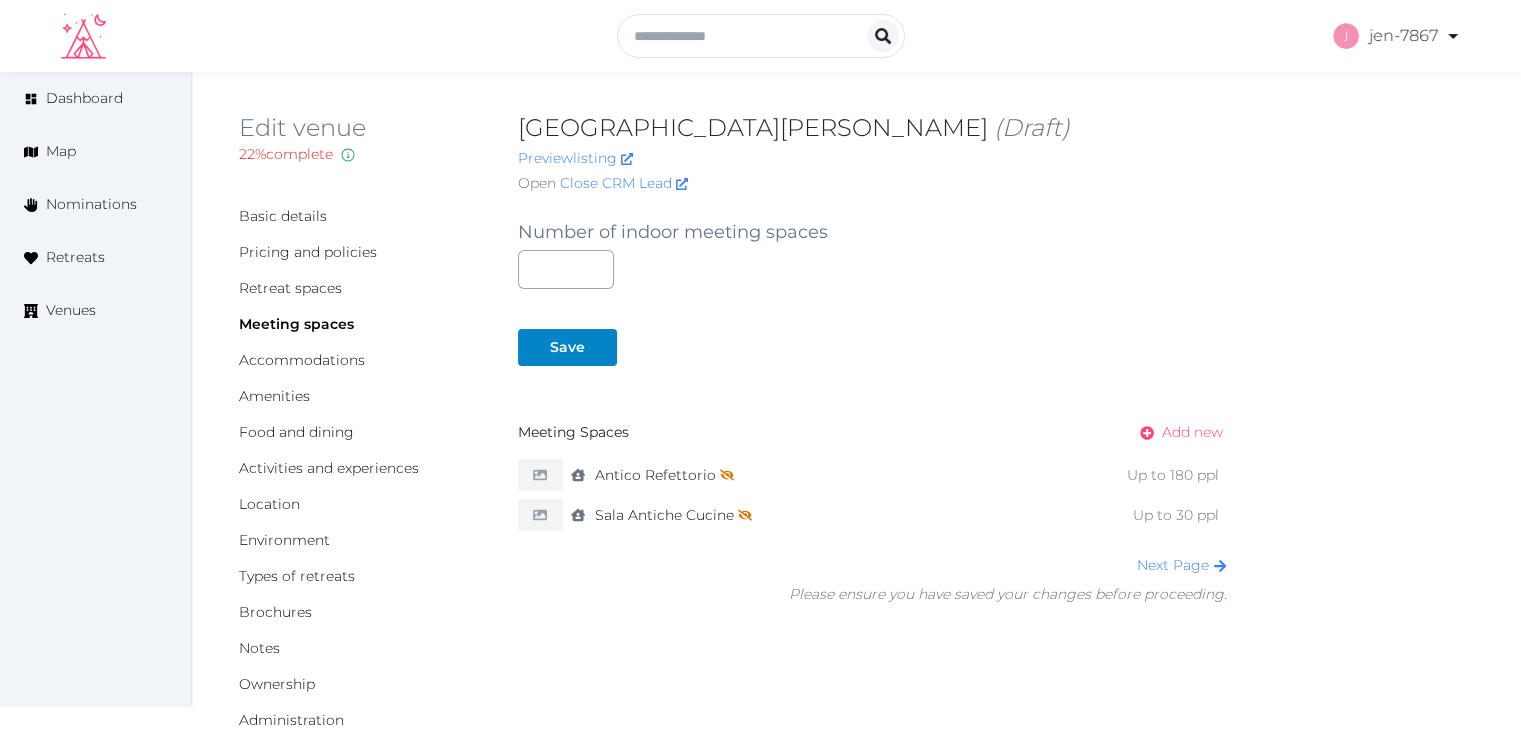 click on "Add new" at bounding box center [1192, 432] 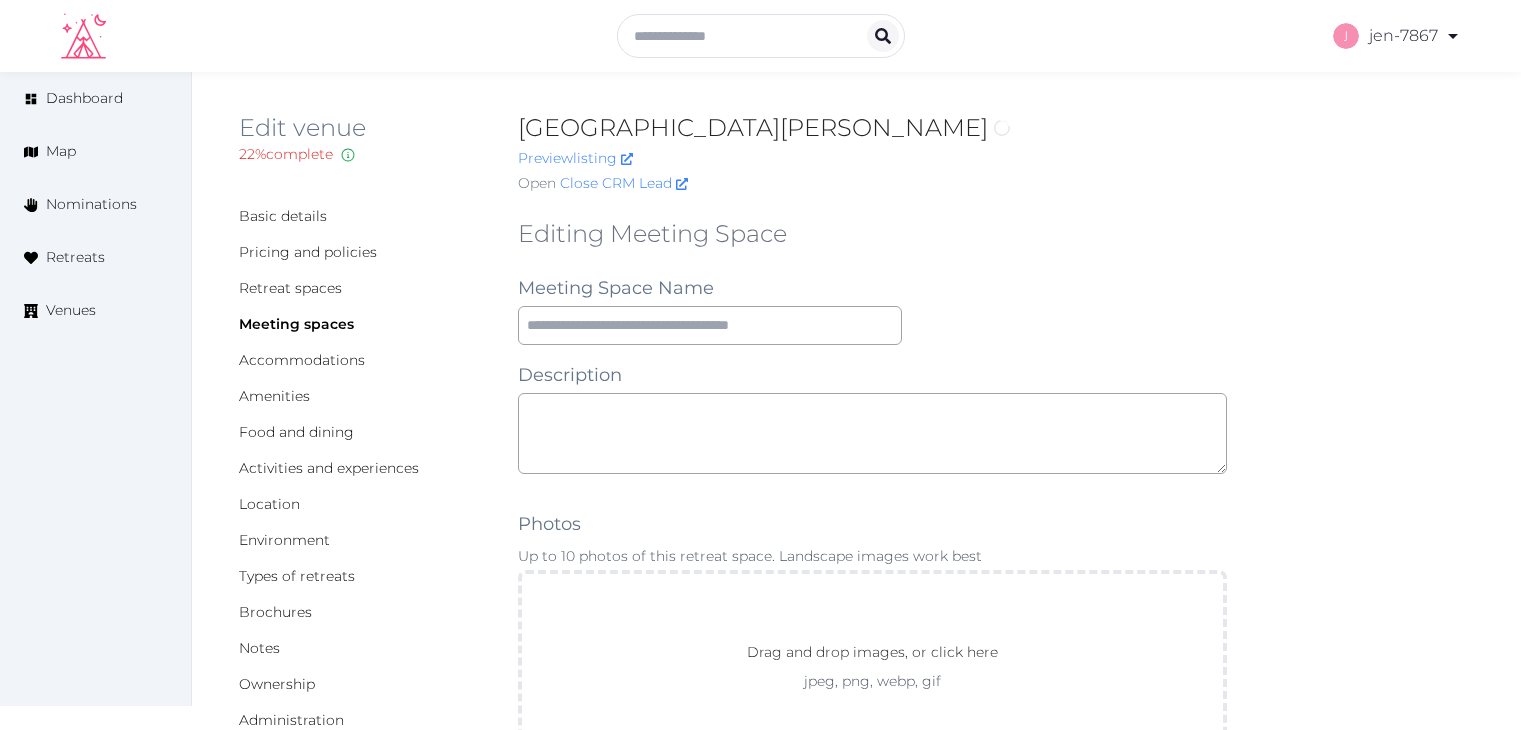 scroll, scrollTop: 0, scrollLeft: 0, axis: both 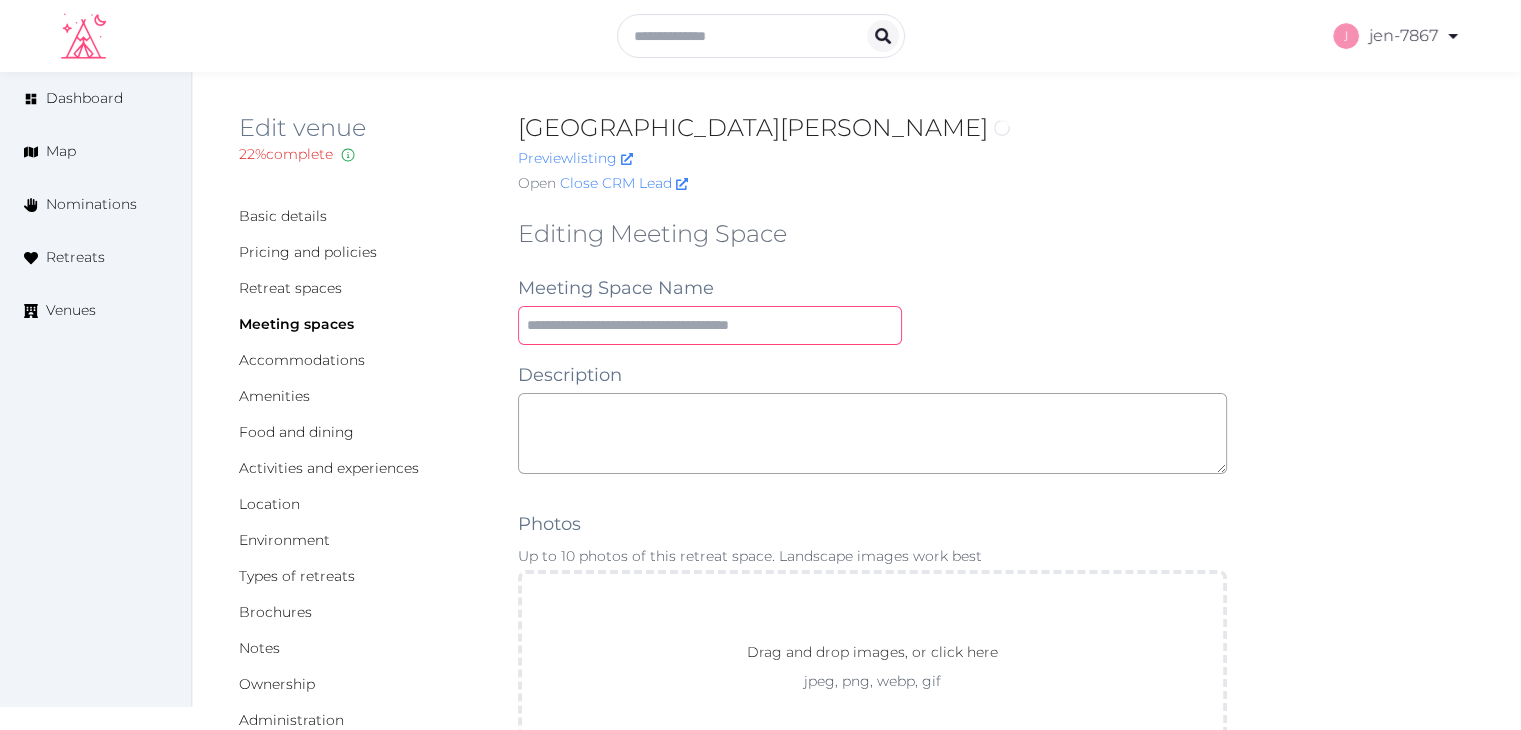 click at bounding box center [710, 325] 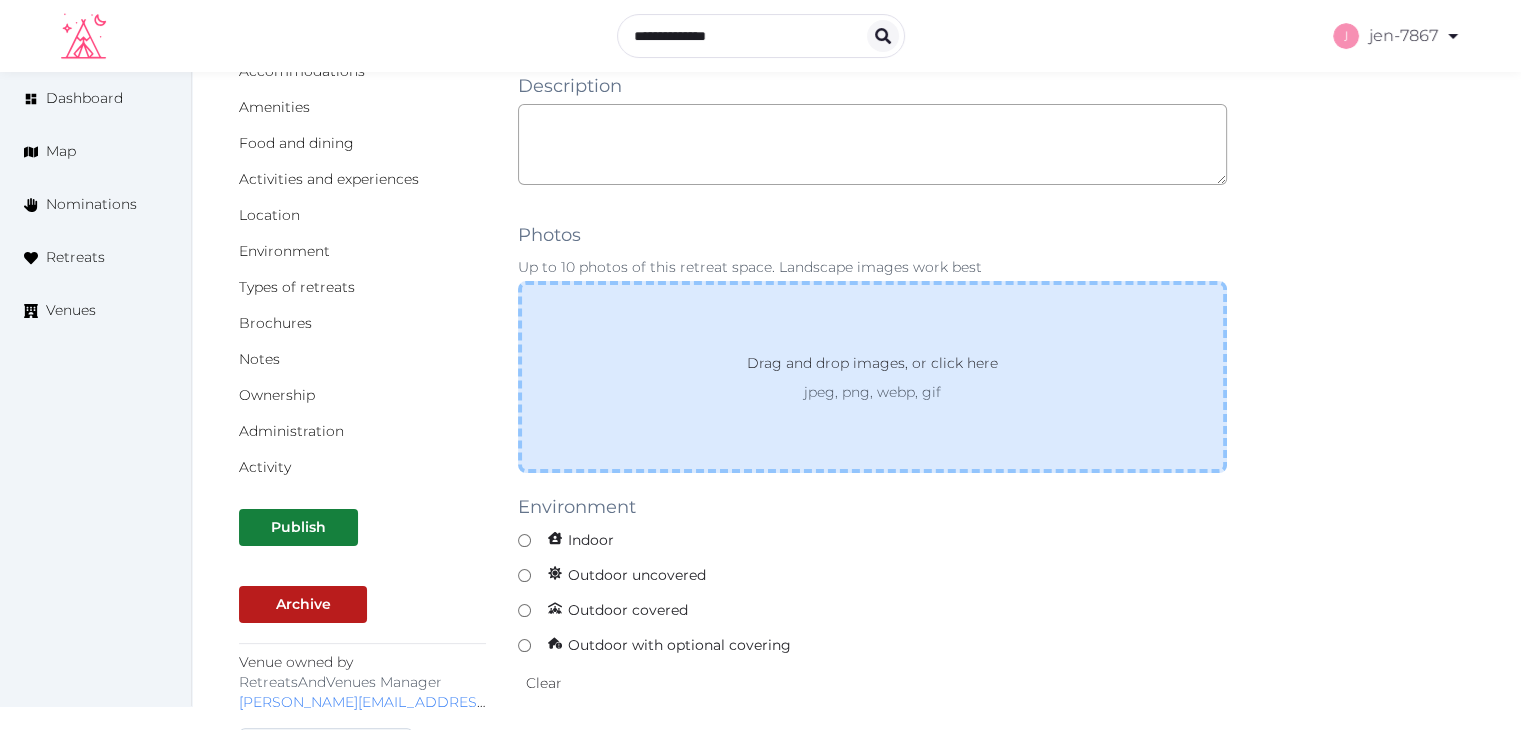 scroll, scrollTop: 300, scrollLeft: 0, axis: vertical 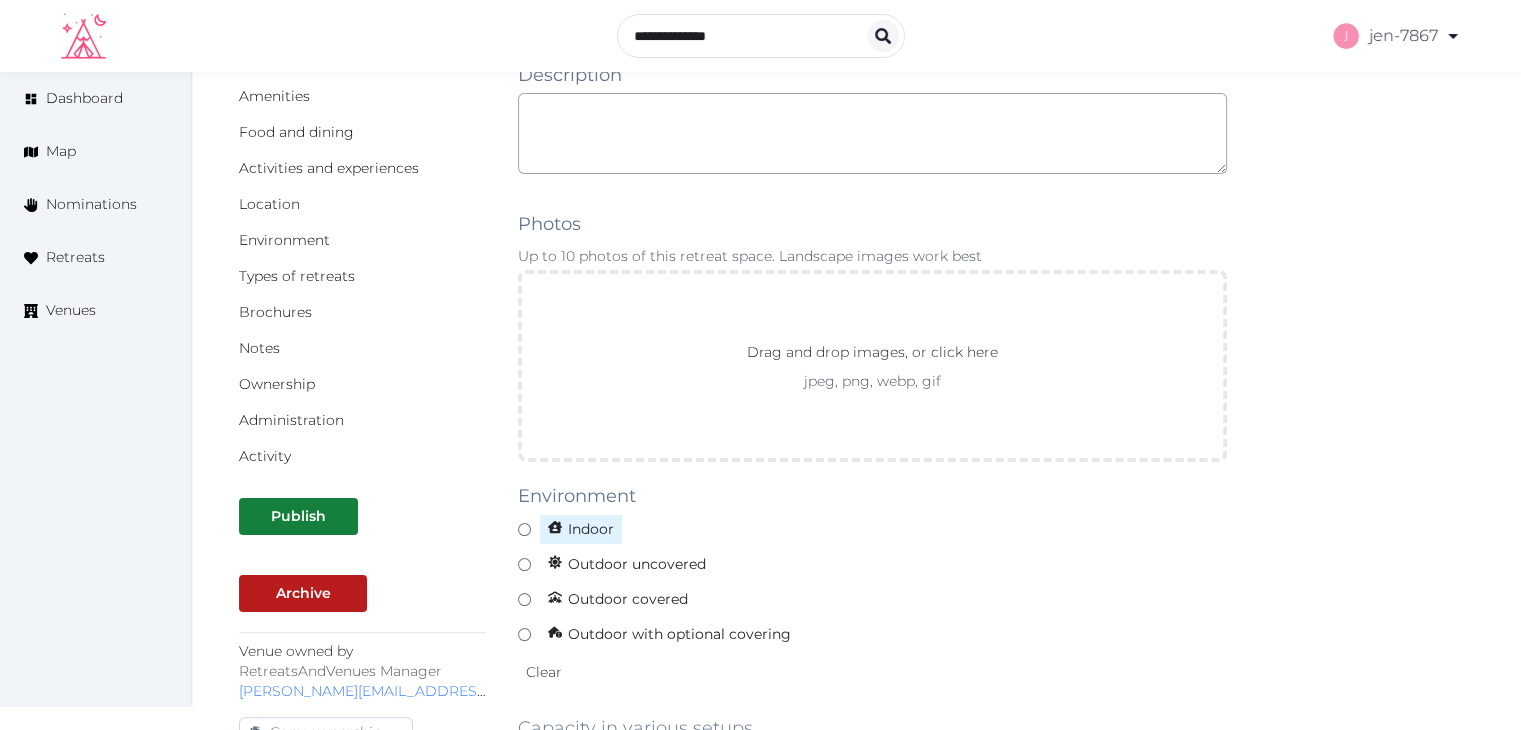 type on "**********" 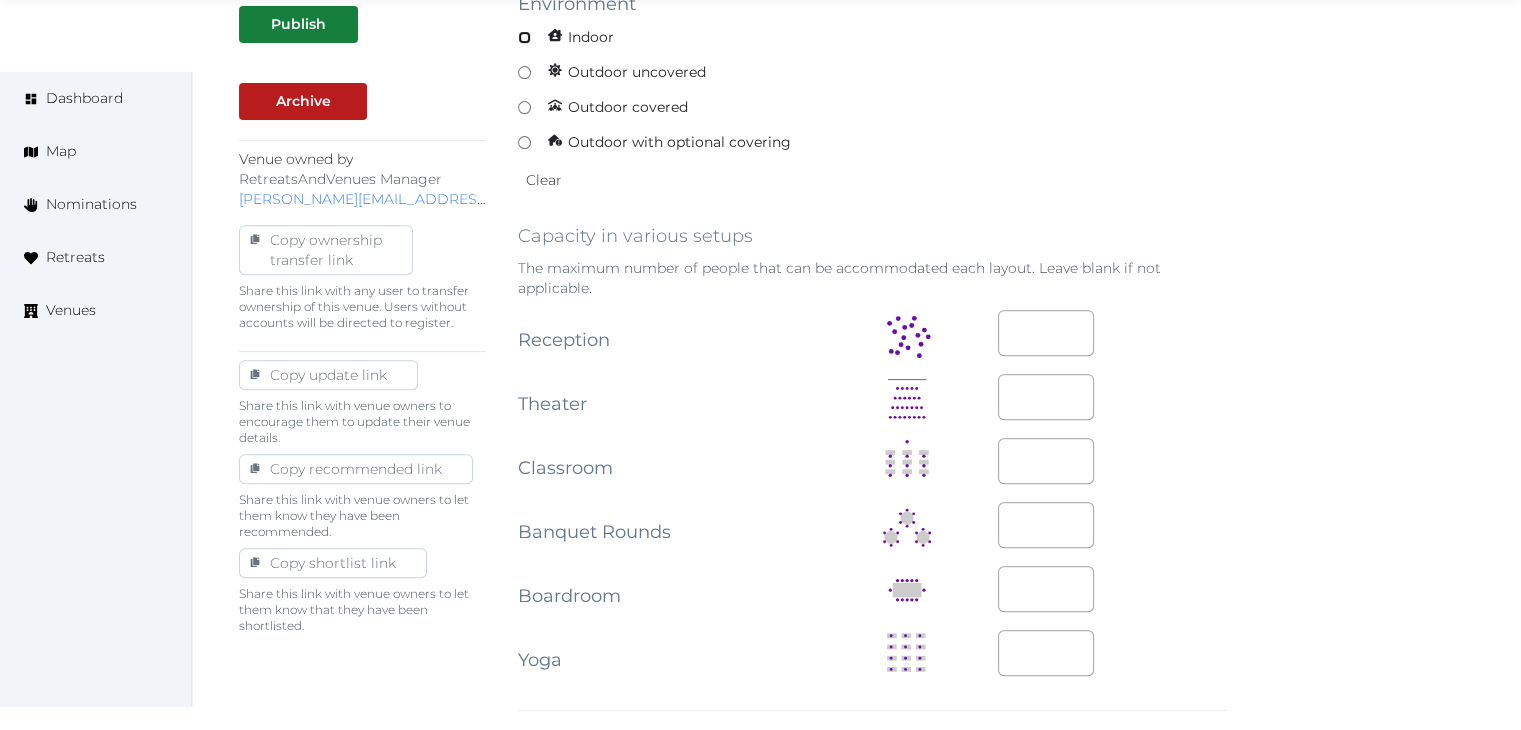 scroll, scrollTop: 800, scrollLeft: 0, axis: vertical 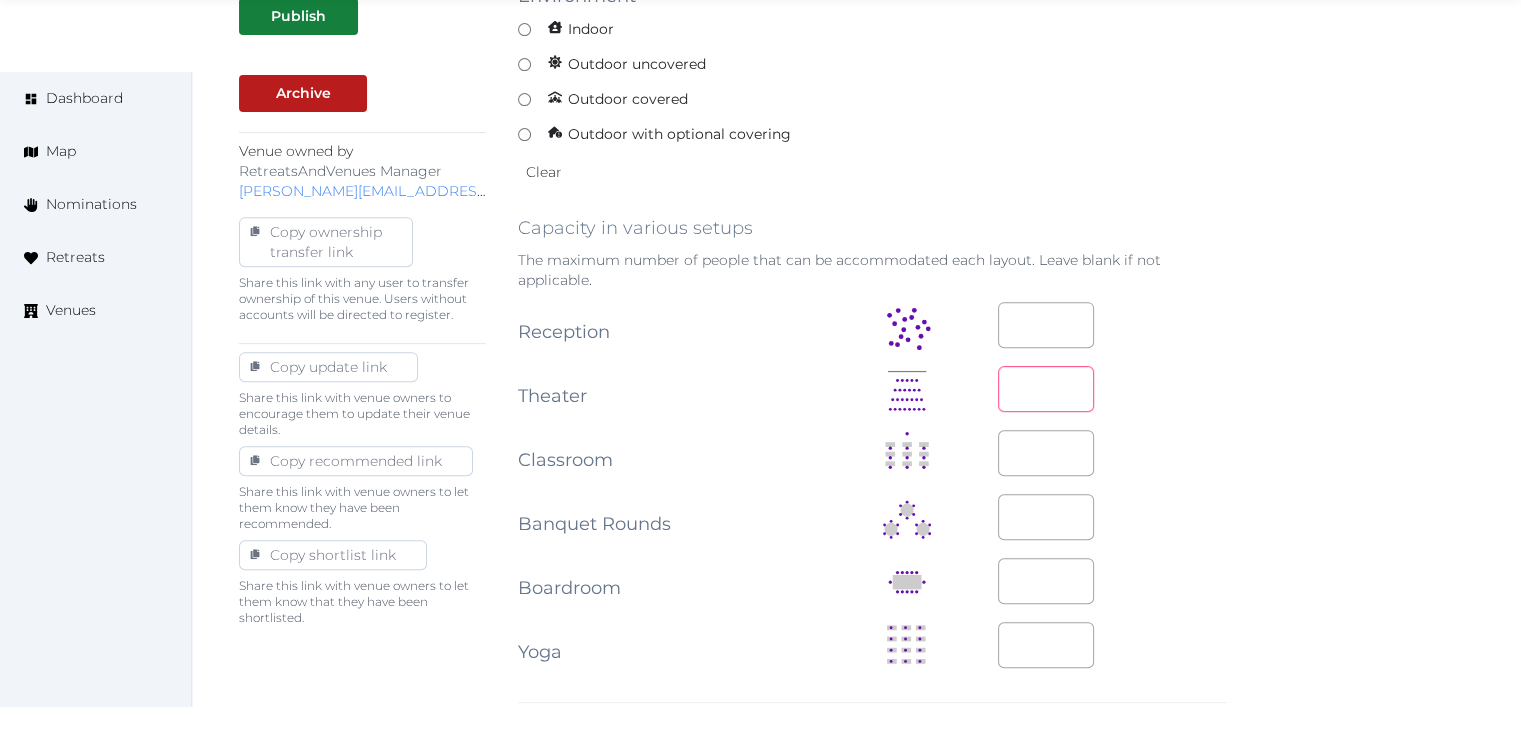 click at bounding box center [1046, 389] 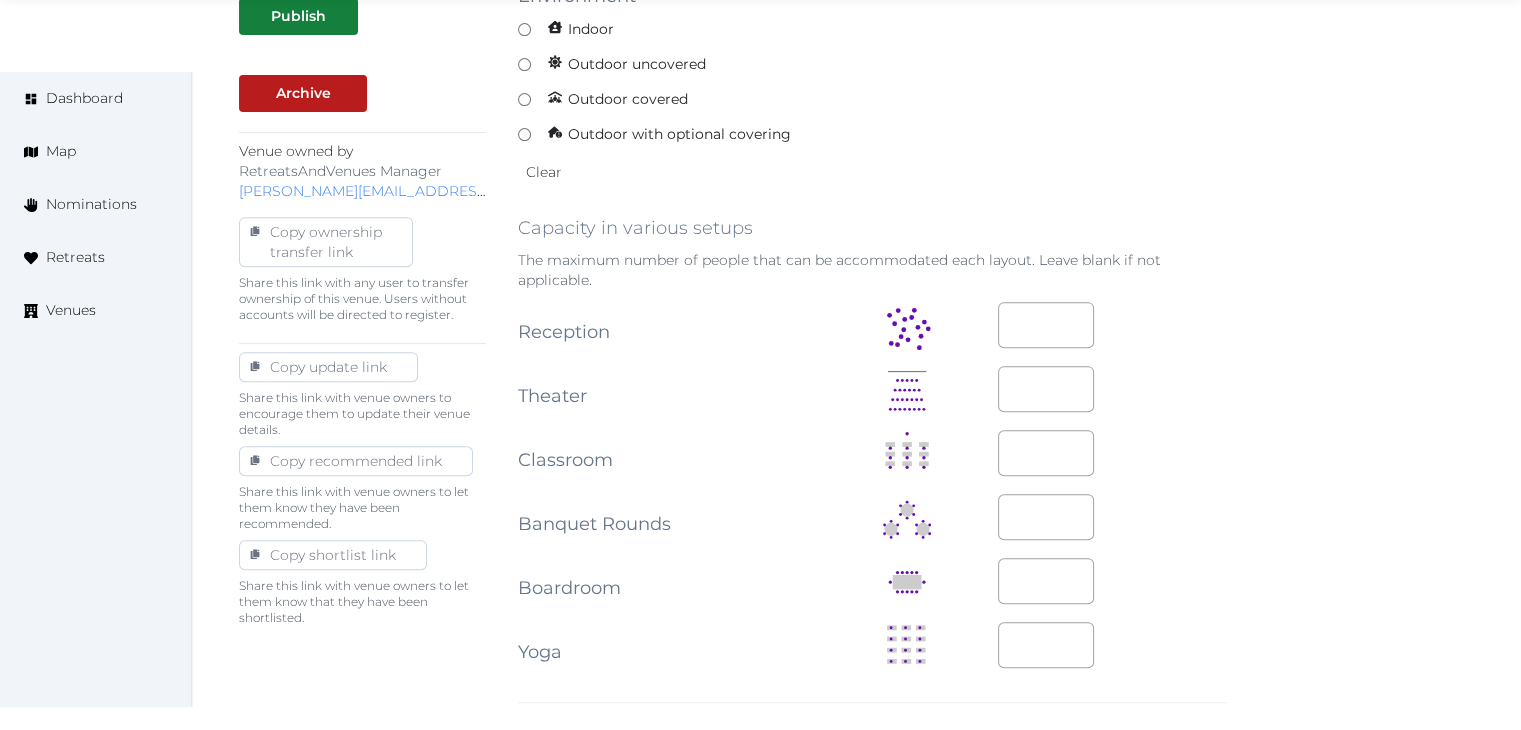 scroll, scrollTop: 1227, scrollLeft: 0, axis: vertical 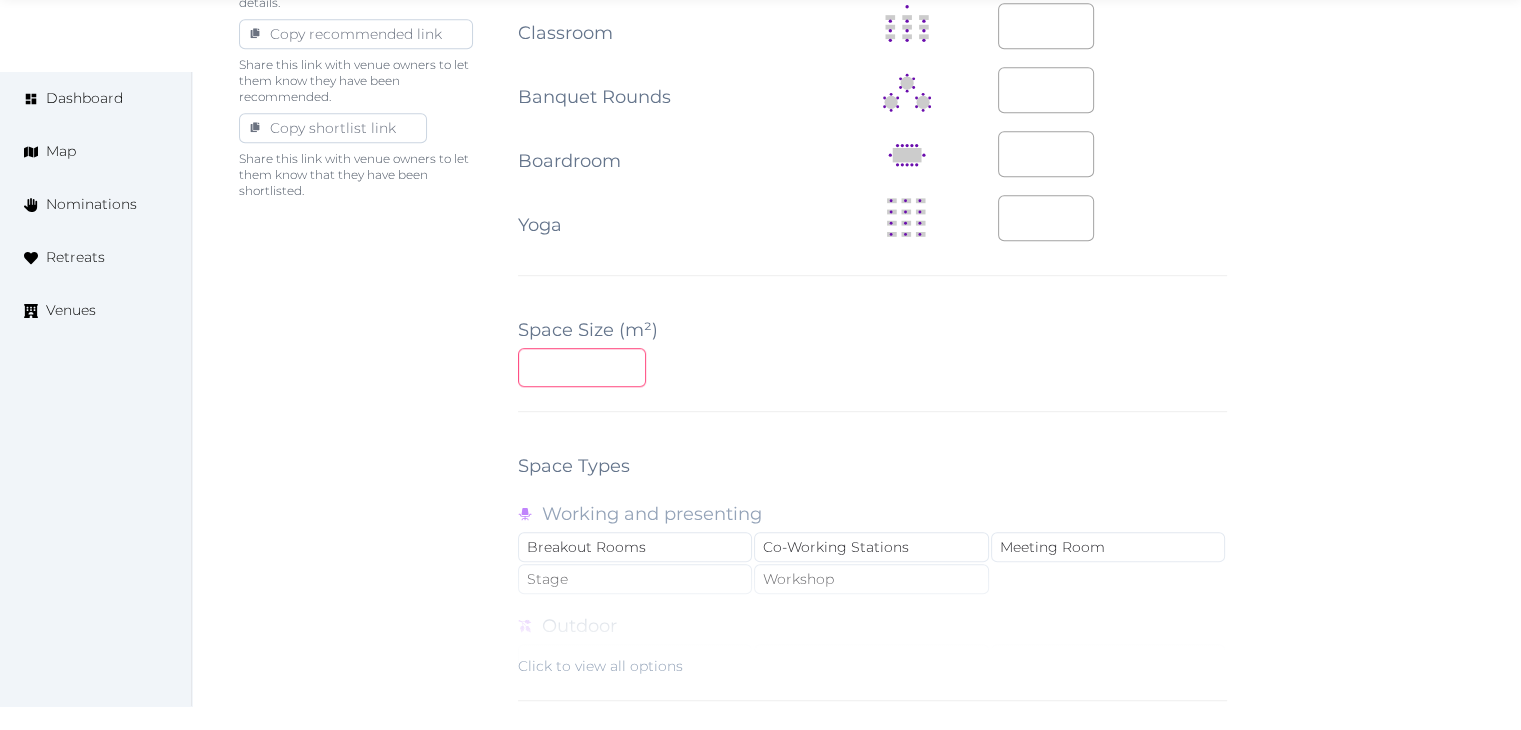 type on "**" 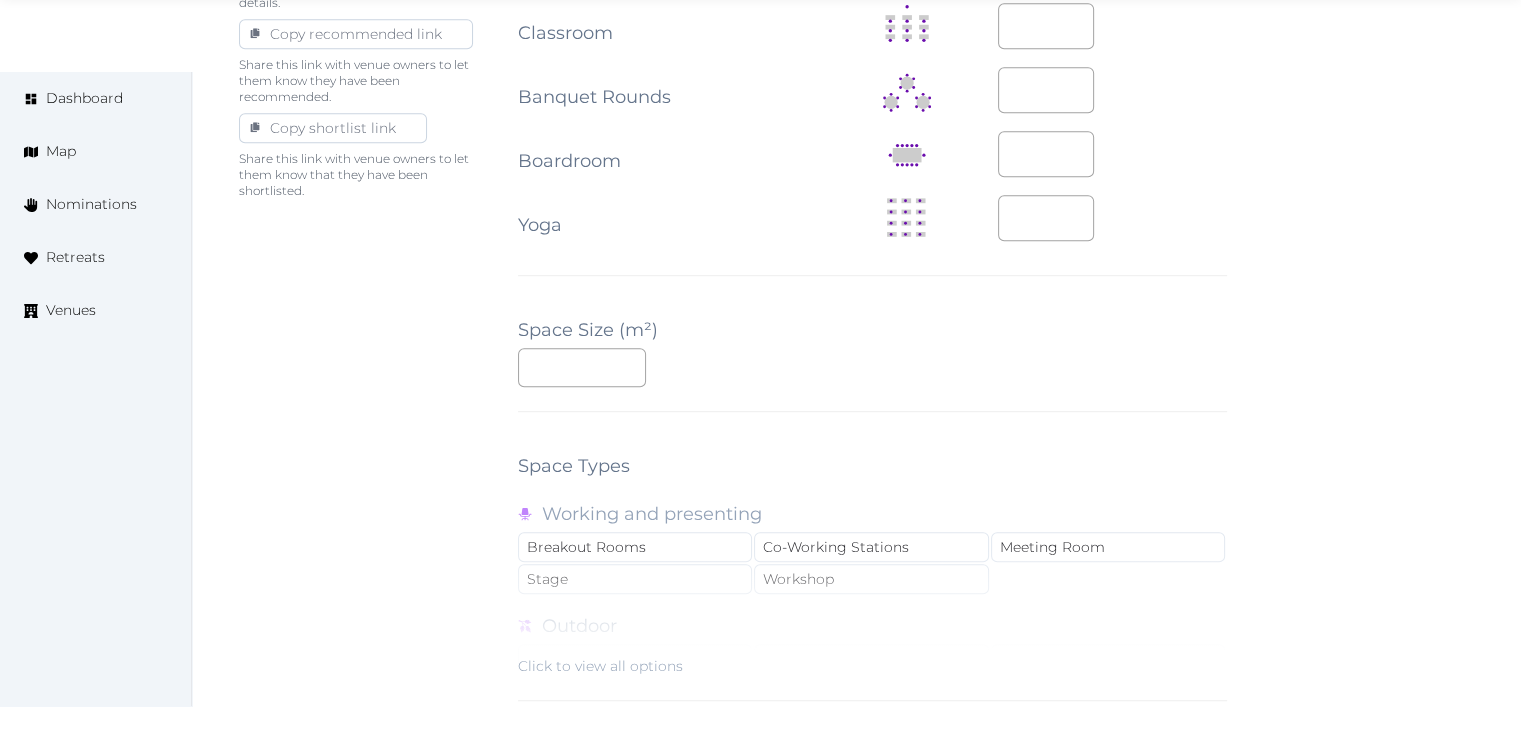 click on "**********" at bounding box center (872, 119) 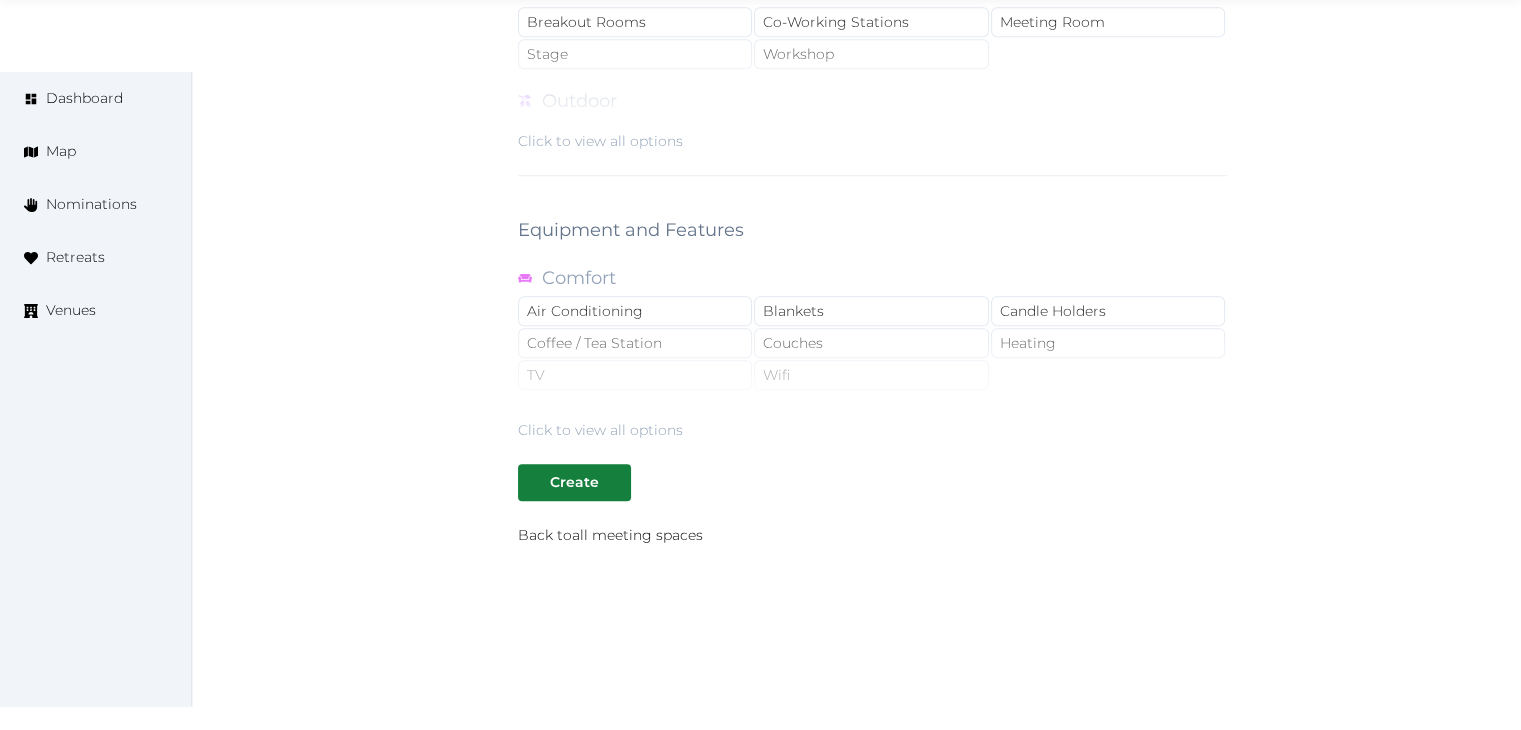 scroll, scrollTop: 1788, scrollLeft: 0, axis: vertical 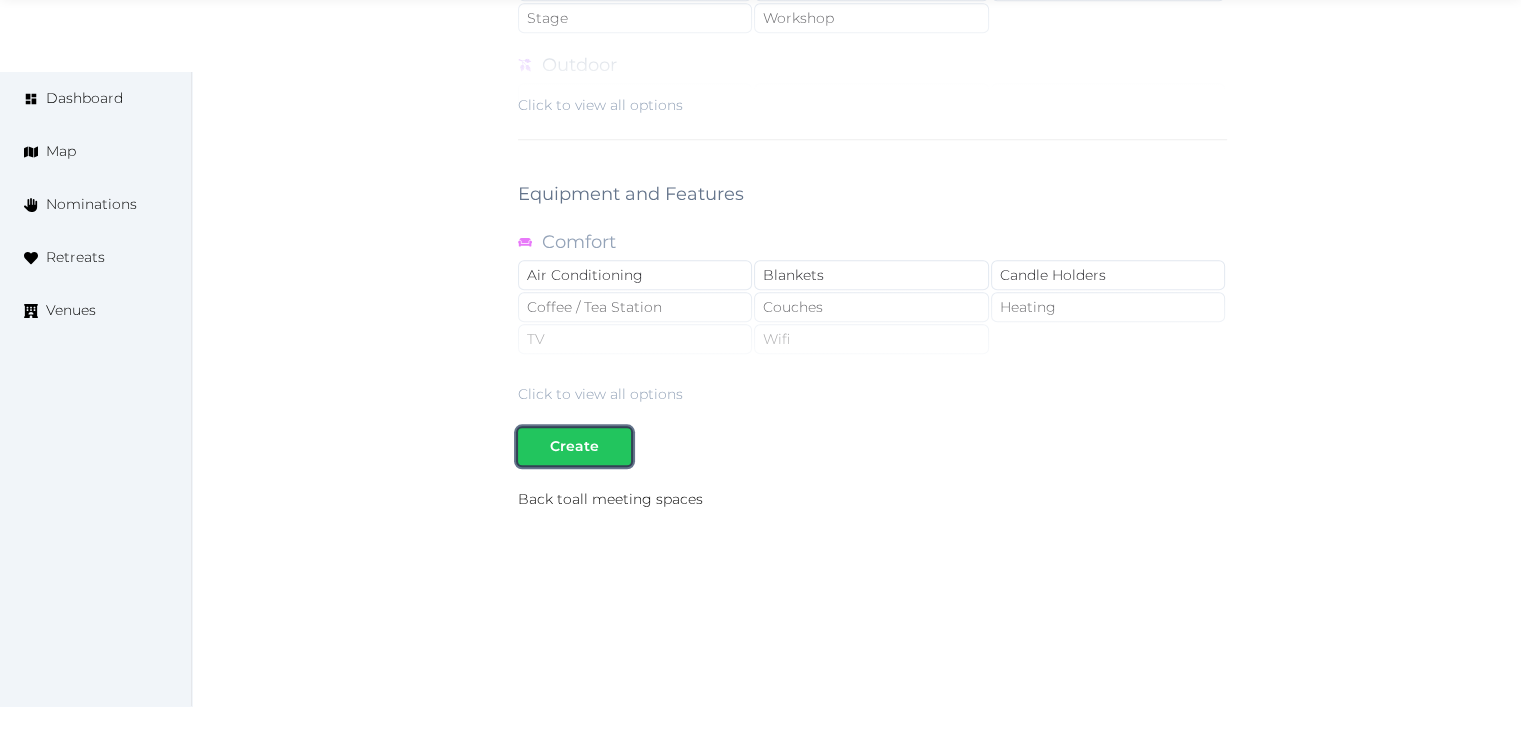 click at bounding box center (534, 446) 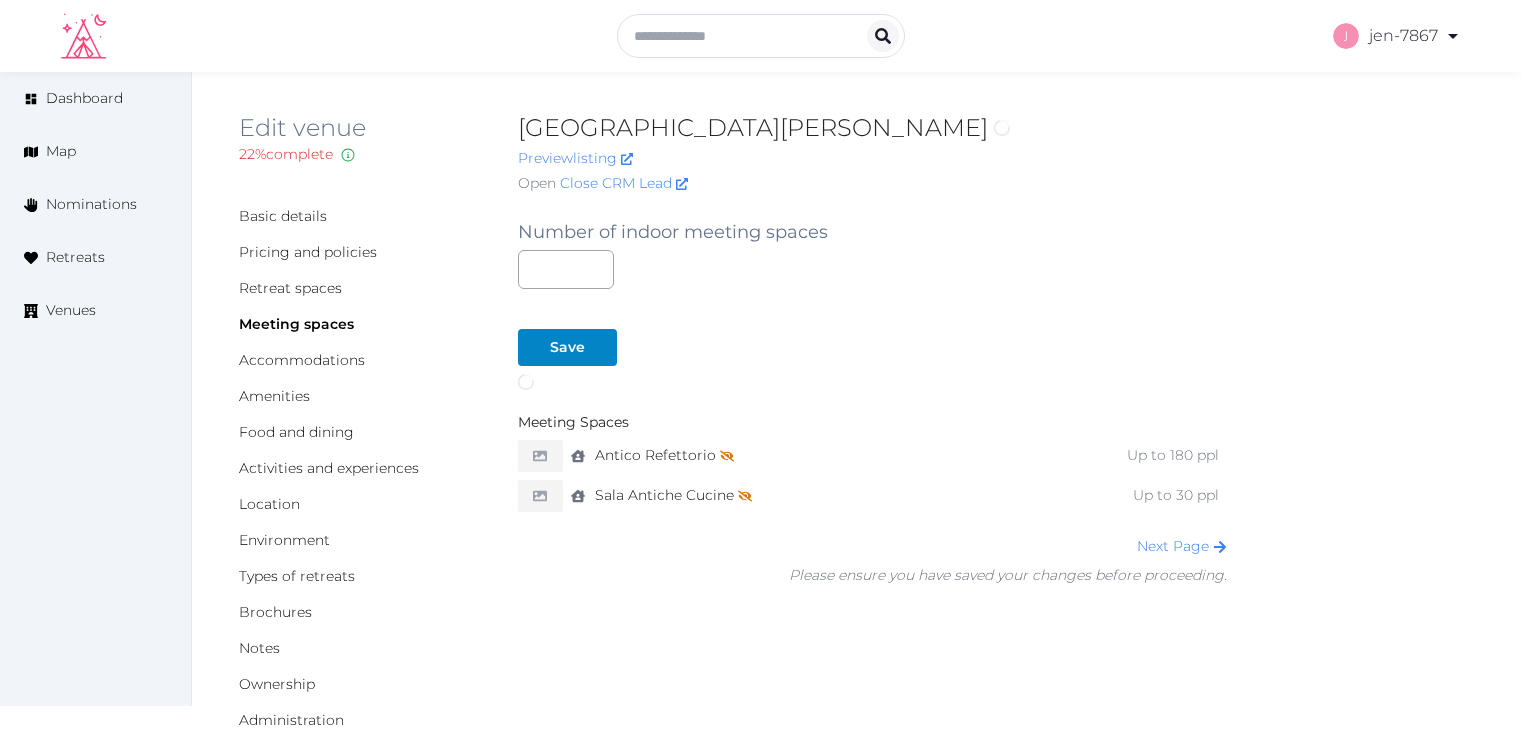 scroll, scrollTop: 0, scrollLeft: 0, axis: both 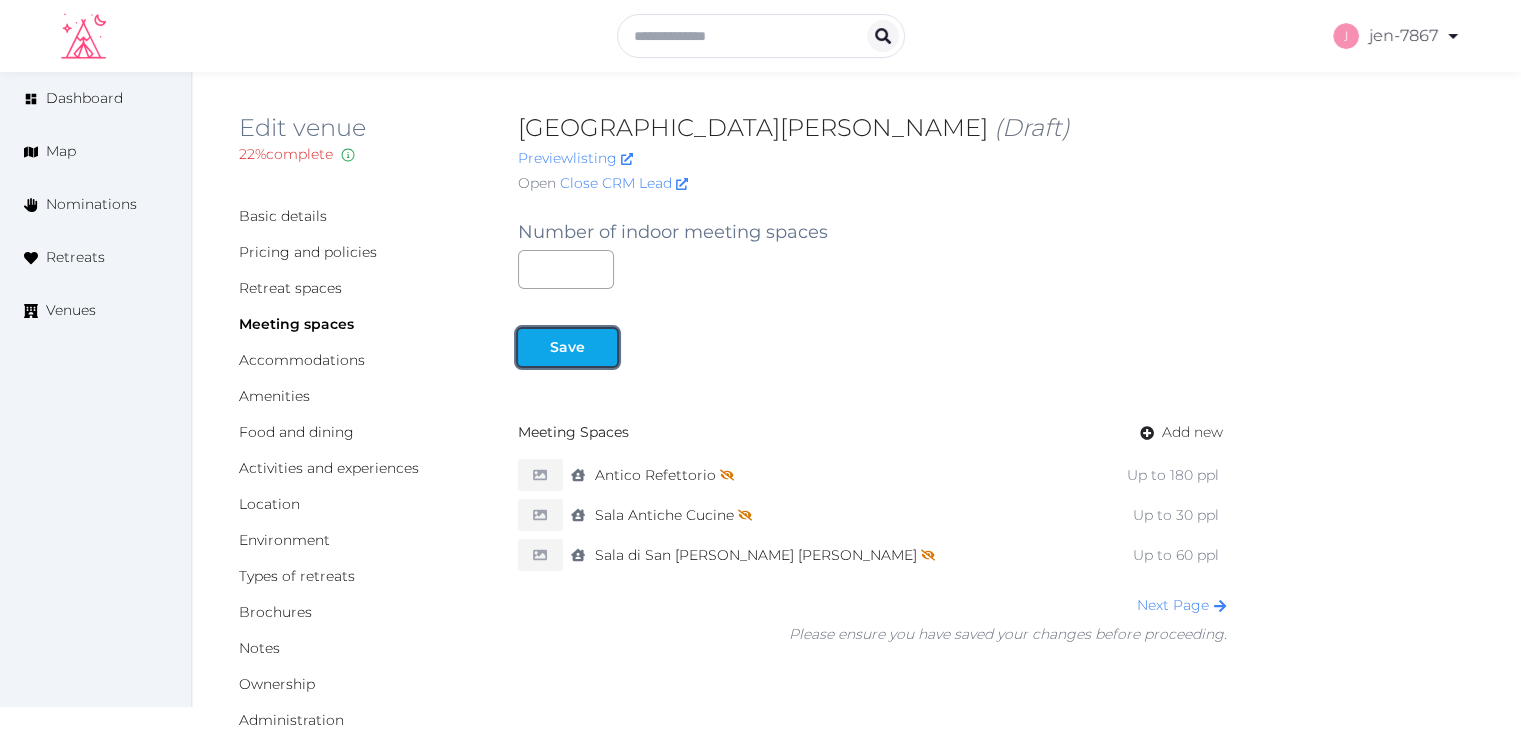 click on "Save" at bounding box center [567, 347] 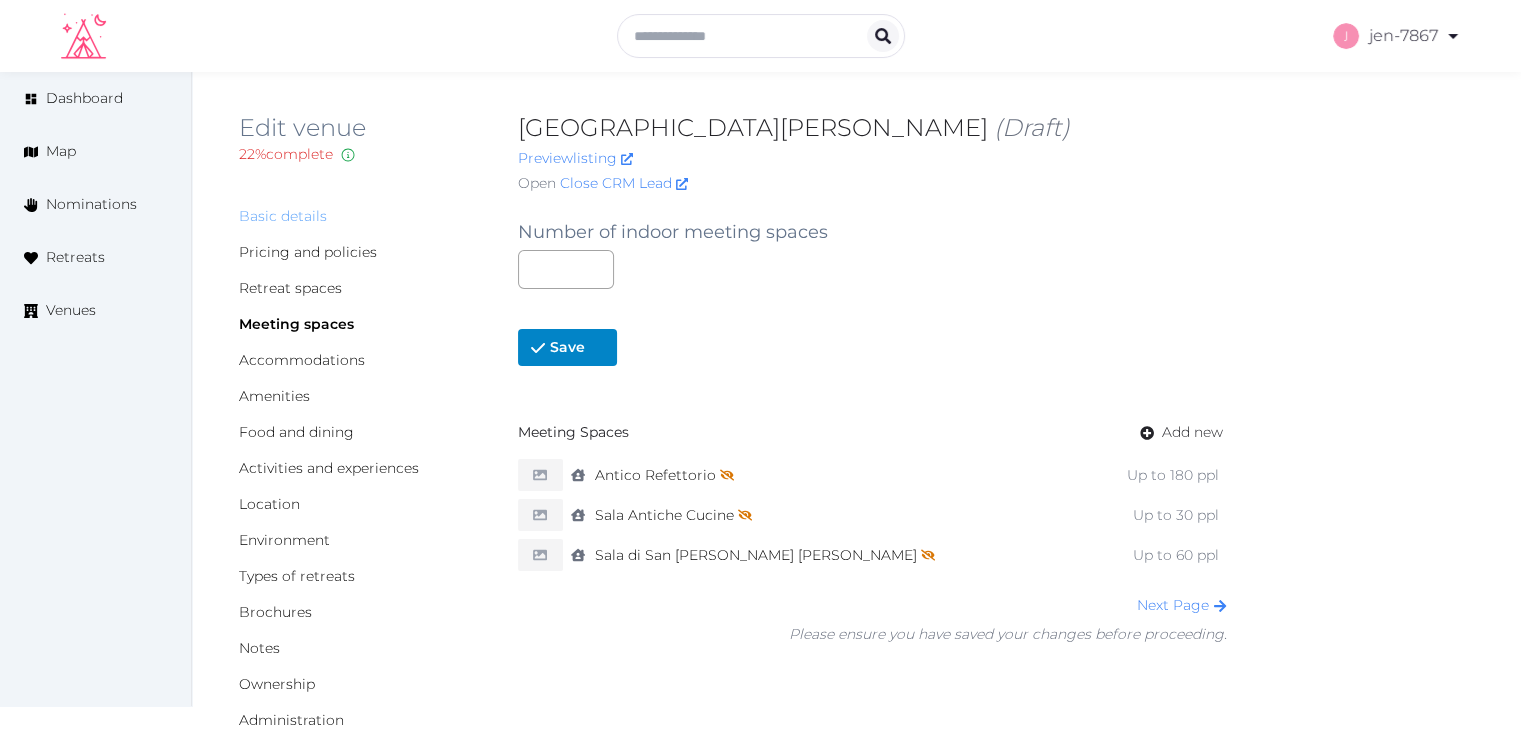 click on "Basic details" at bounding box center [283, 216] 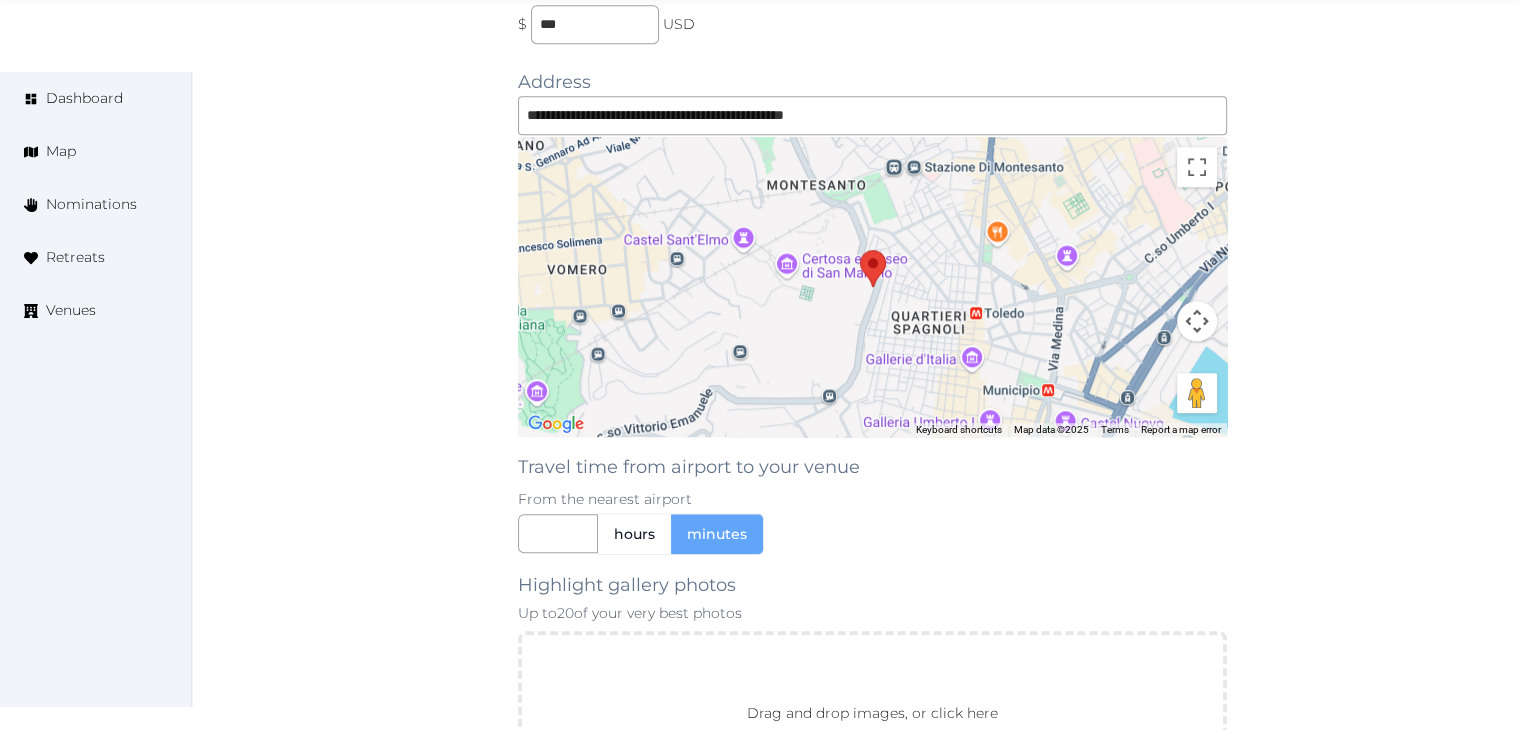 scroll, scrollTop: 1800, scrollLeft: 0, axis: vertical 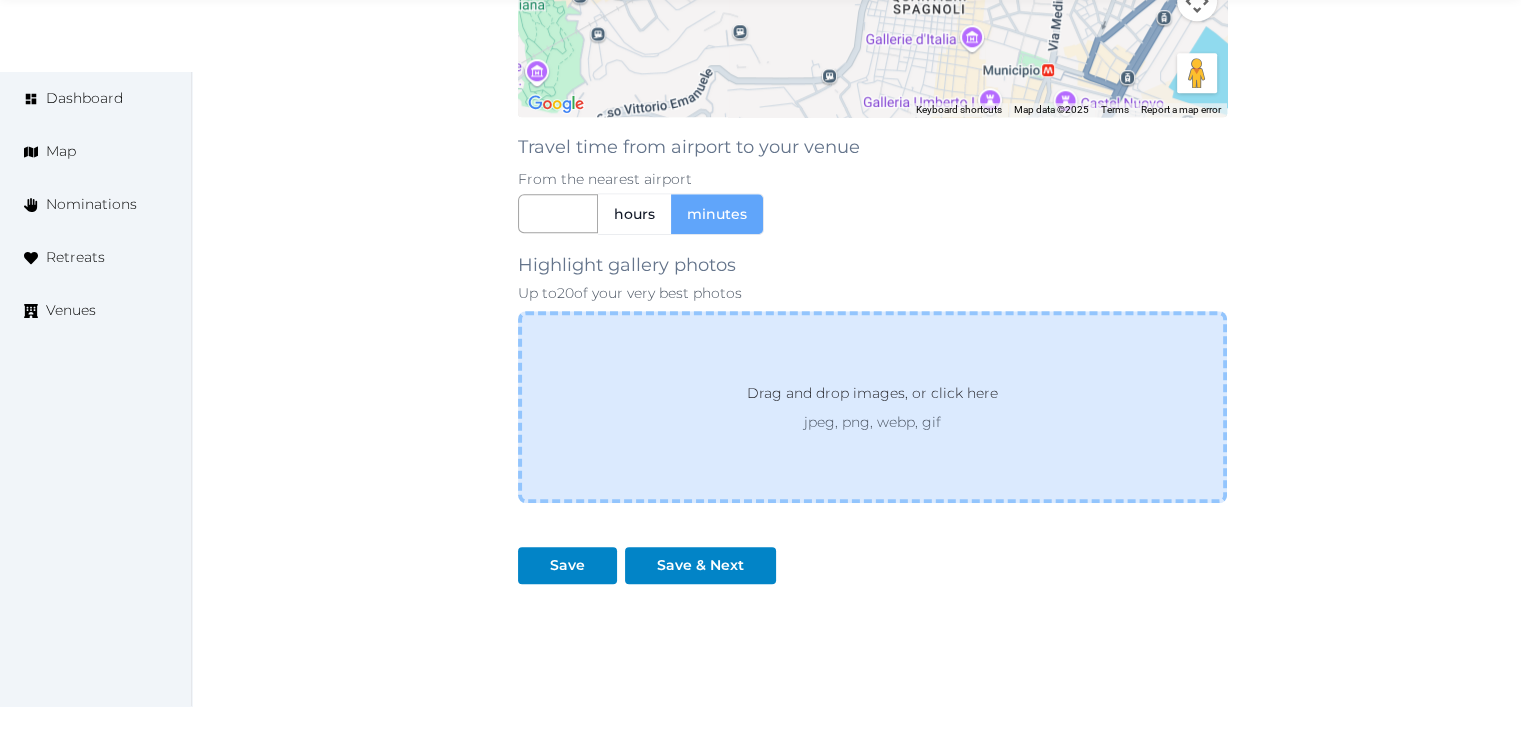 click on "Drag and drop images, or click here" at bounding box center (872, 397) 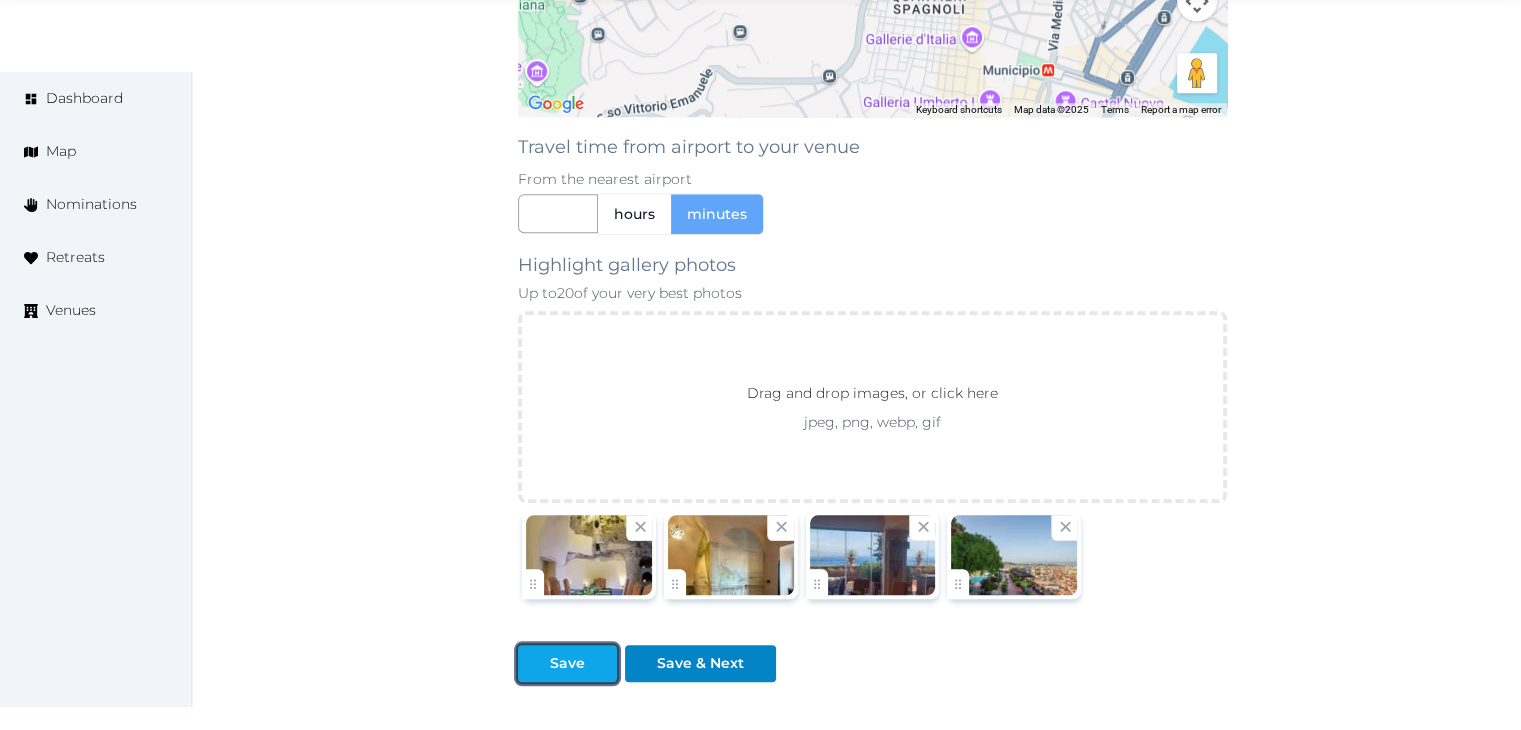 click on "Save" at bounding box center (567, 663) 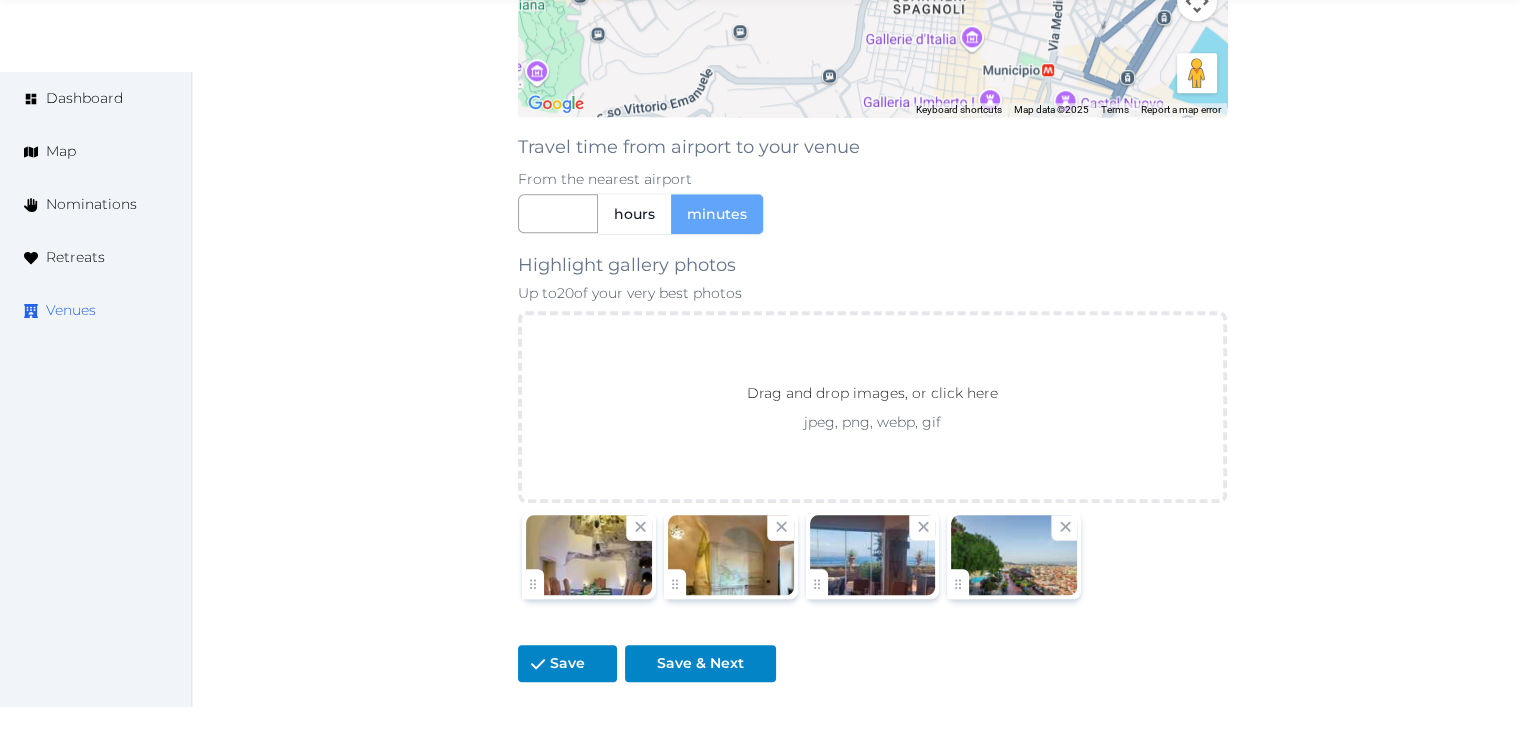 click on "Venues" at bounding box center (71, 310) 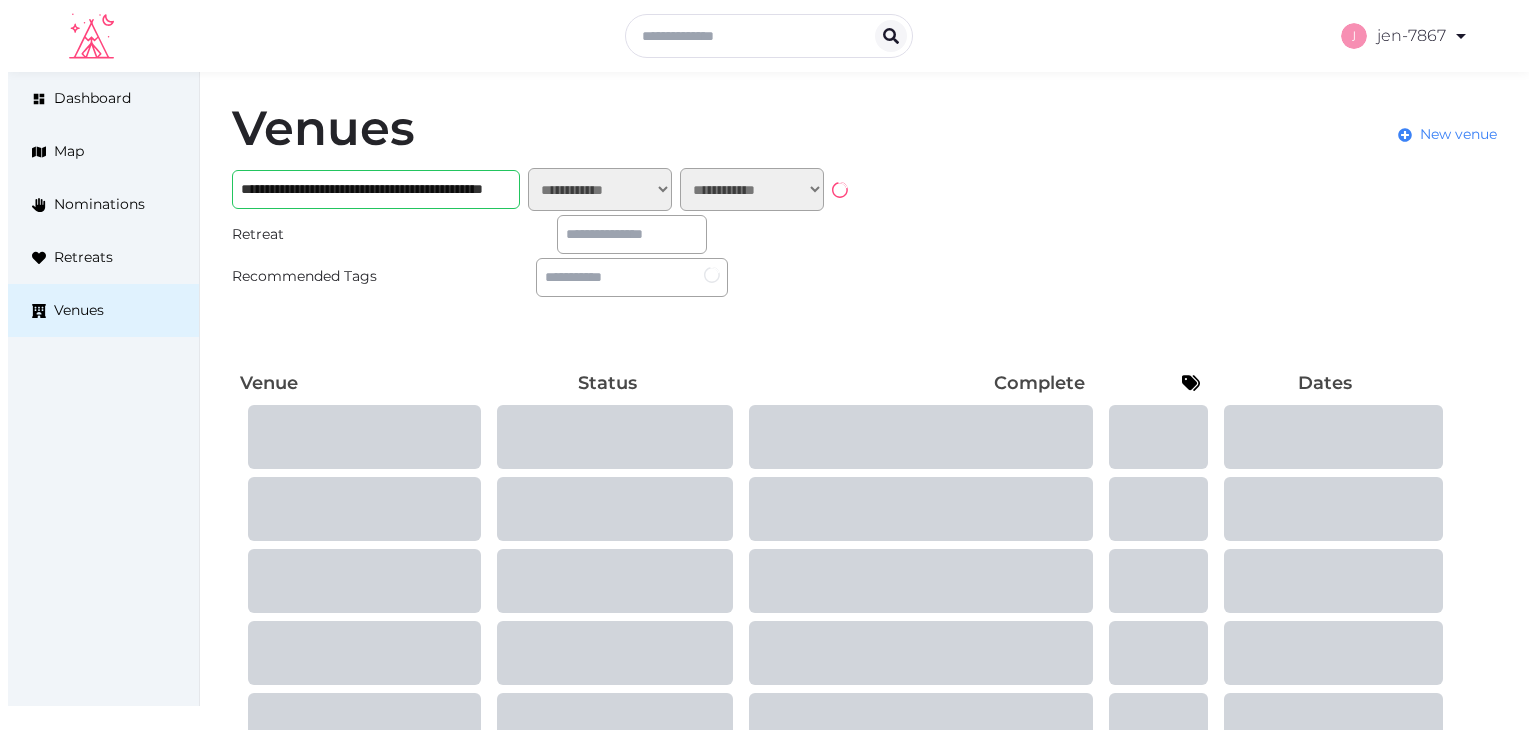 scroll, scrollTop: 0, scrollLeft: 0, axis: both 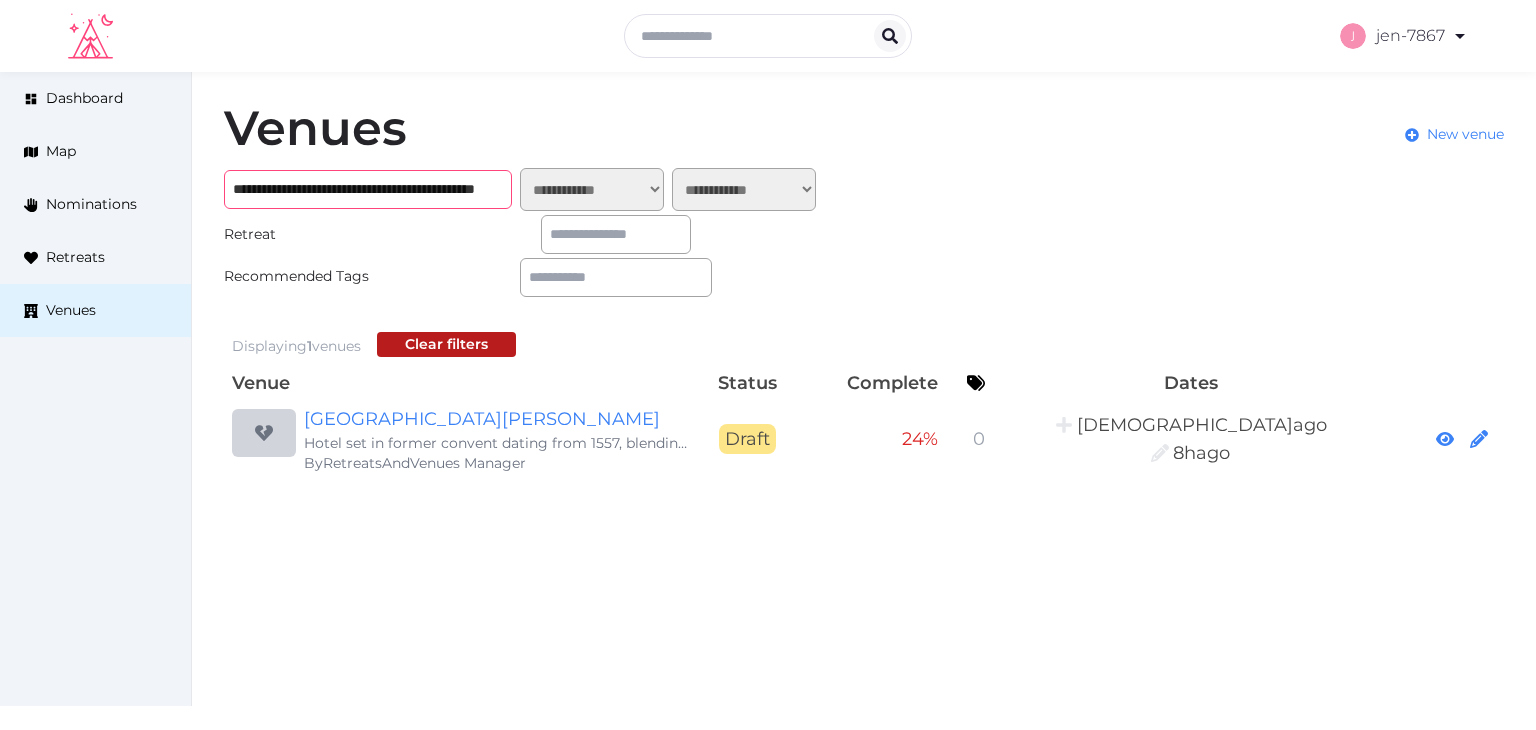 click on "**********" at bounding box center (368, 189) 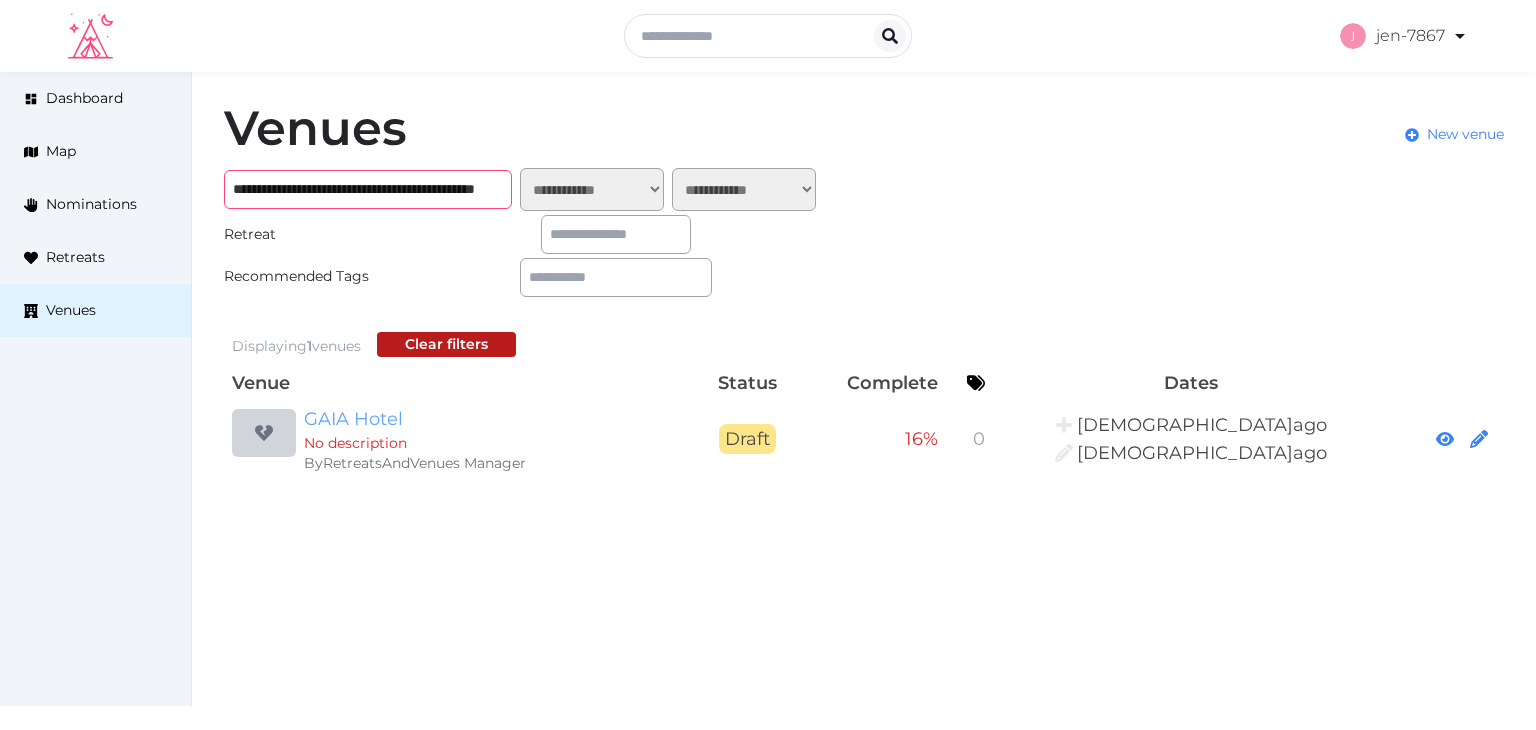 type on "**********" 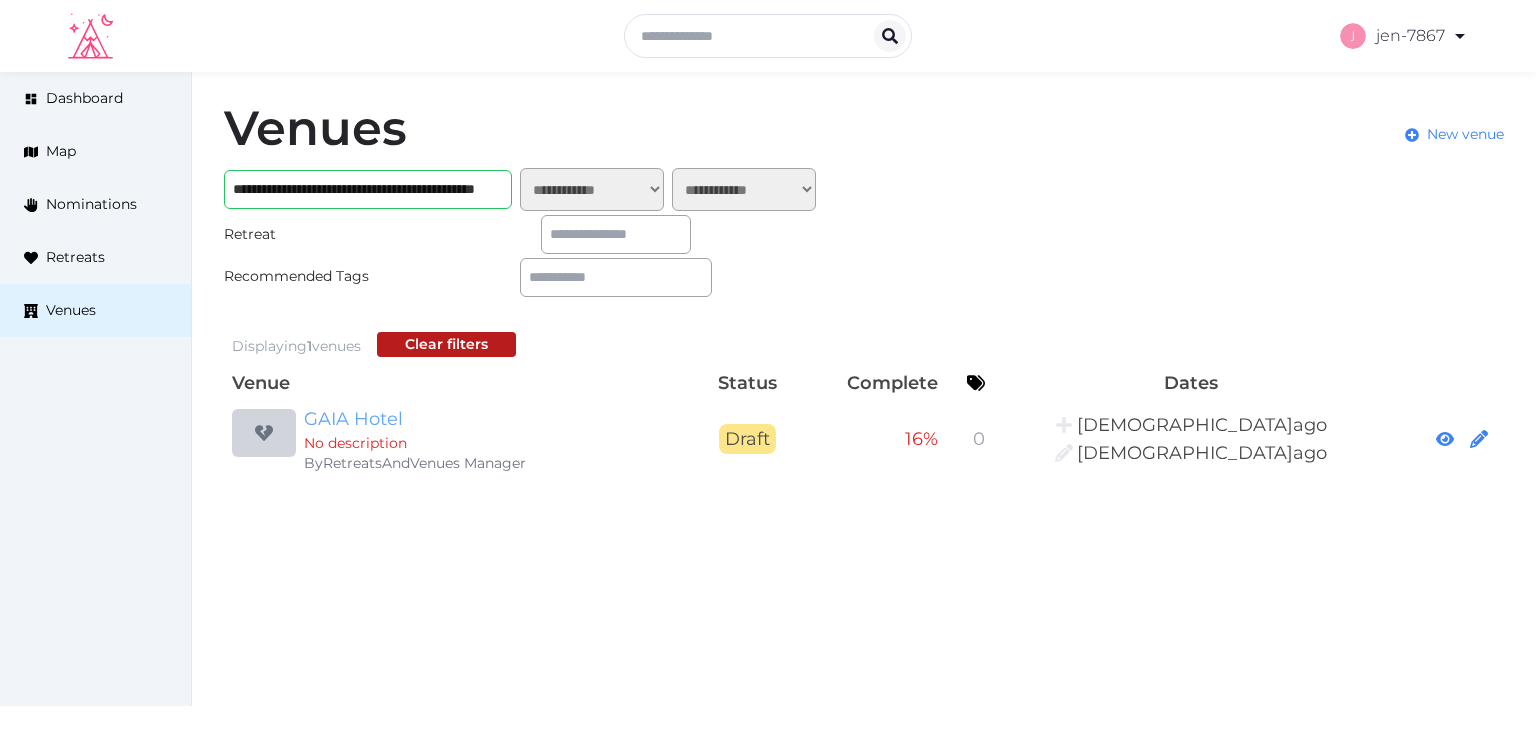 scroll, scrollTop: 0, scrollLeft: 0, axis: both 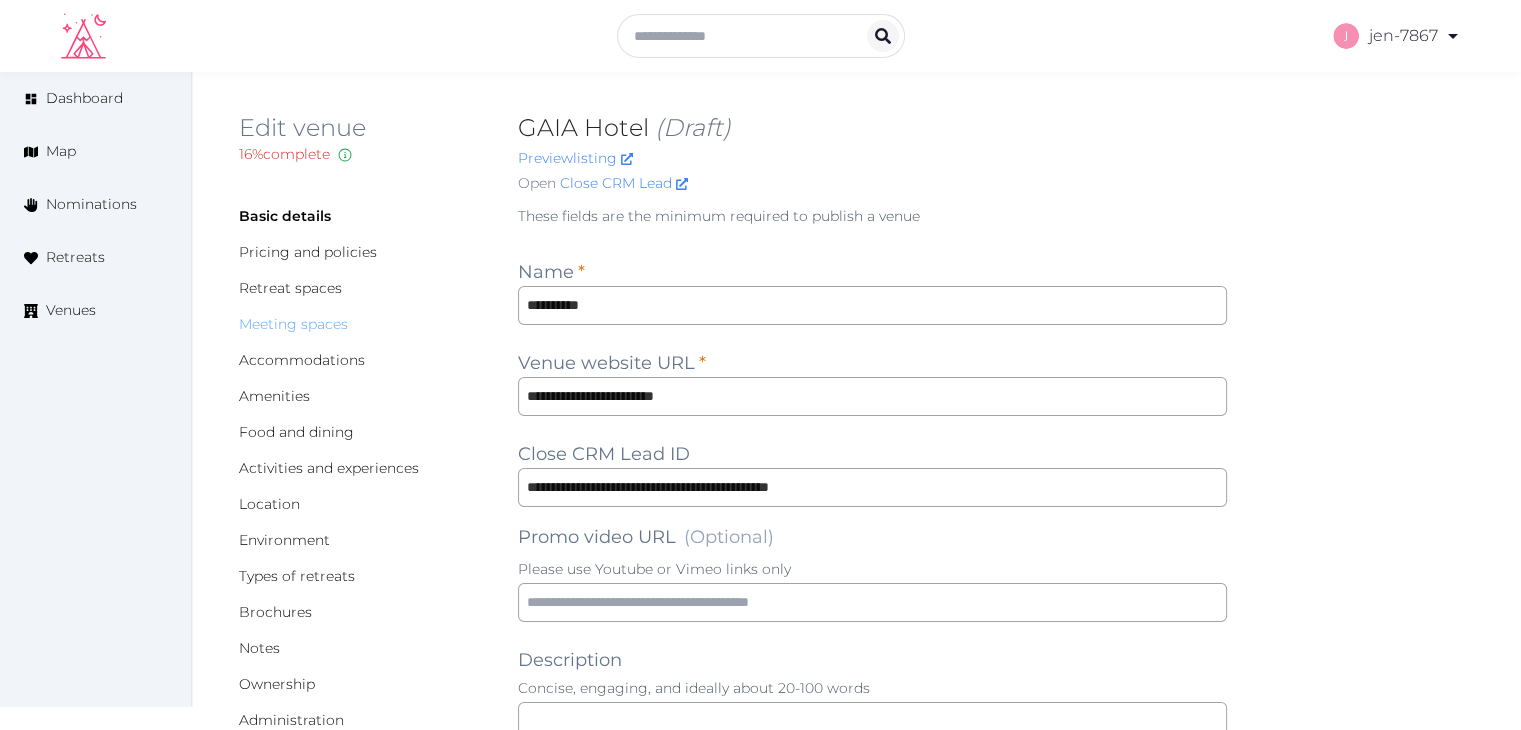 click on "Meeting spaces" at bounding box center [293, 324] 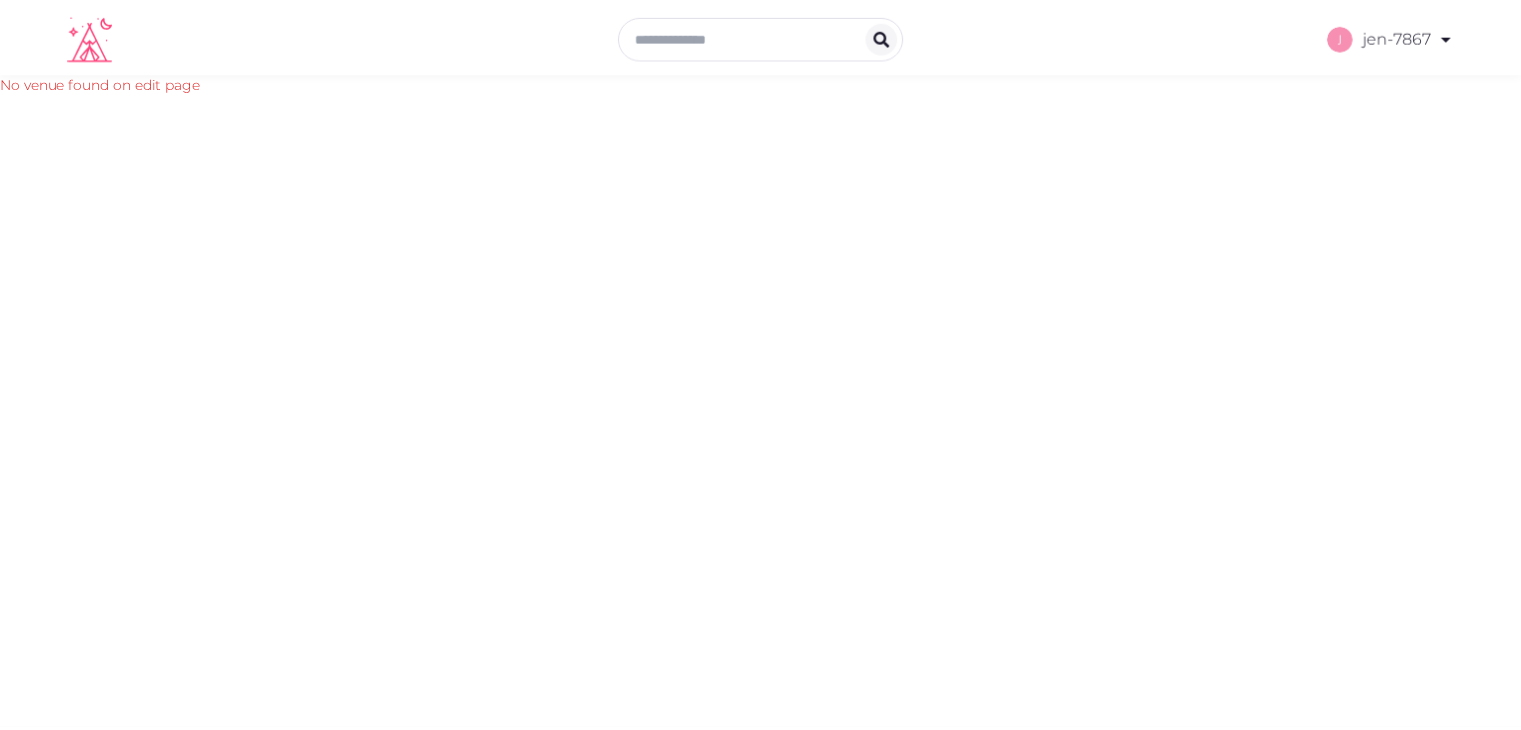 scroll, scrollTop: 0, scrollLeft: 0, axis: both 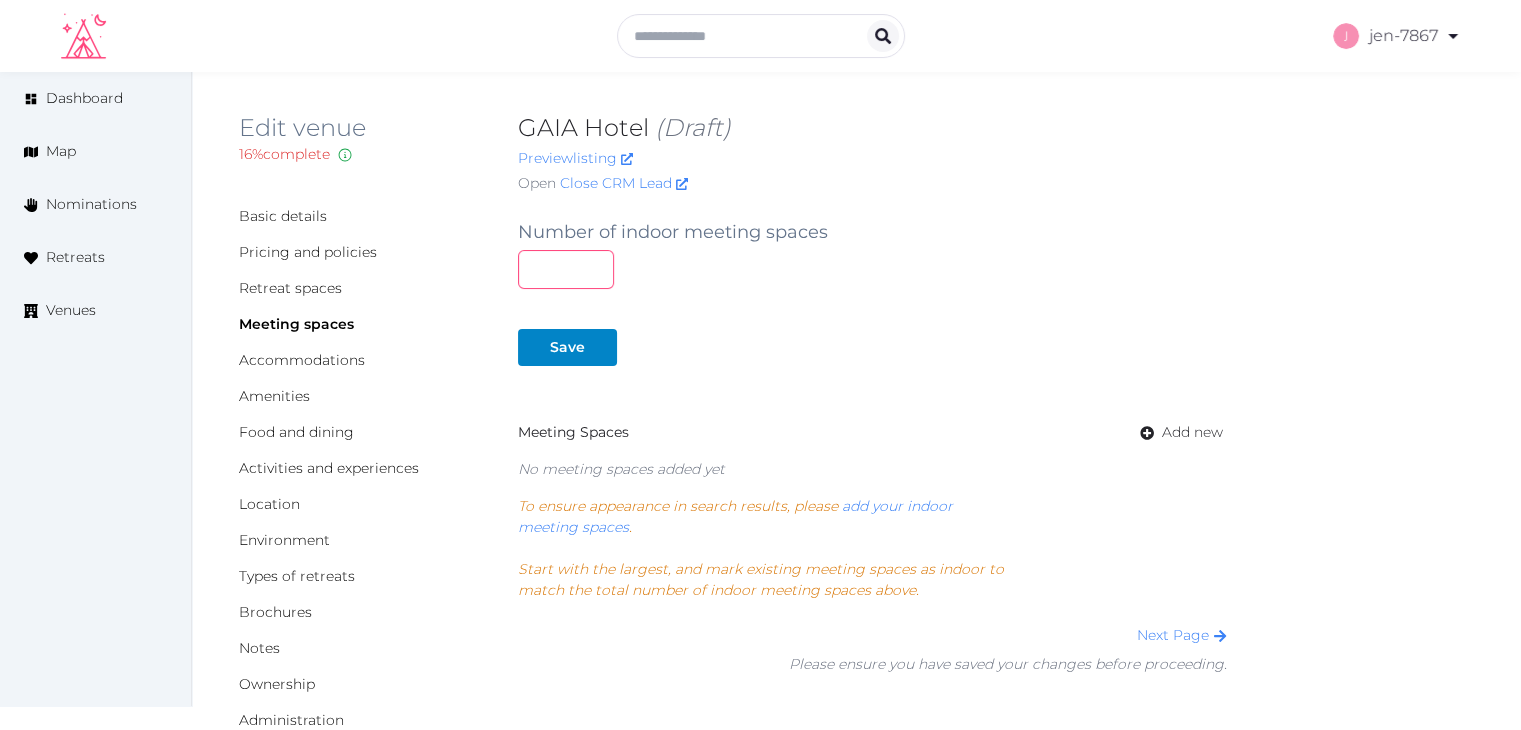 drag, startPoint x: 552, startPoint y: 267, endPoint x: 450, endPoint y: 271, distance: 102.0784 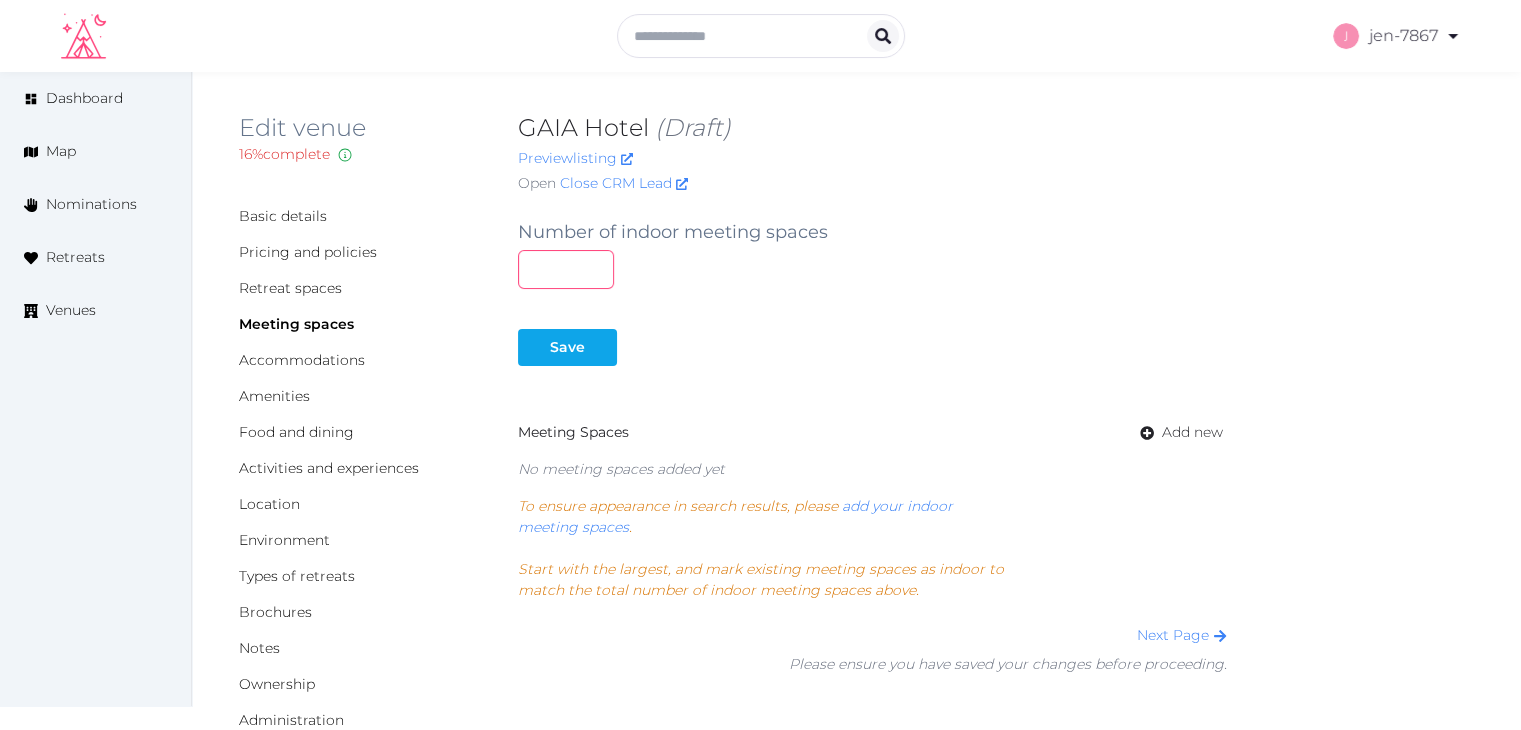 type on "*" 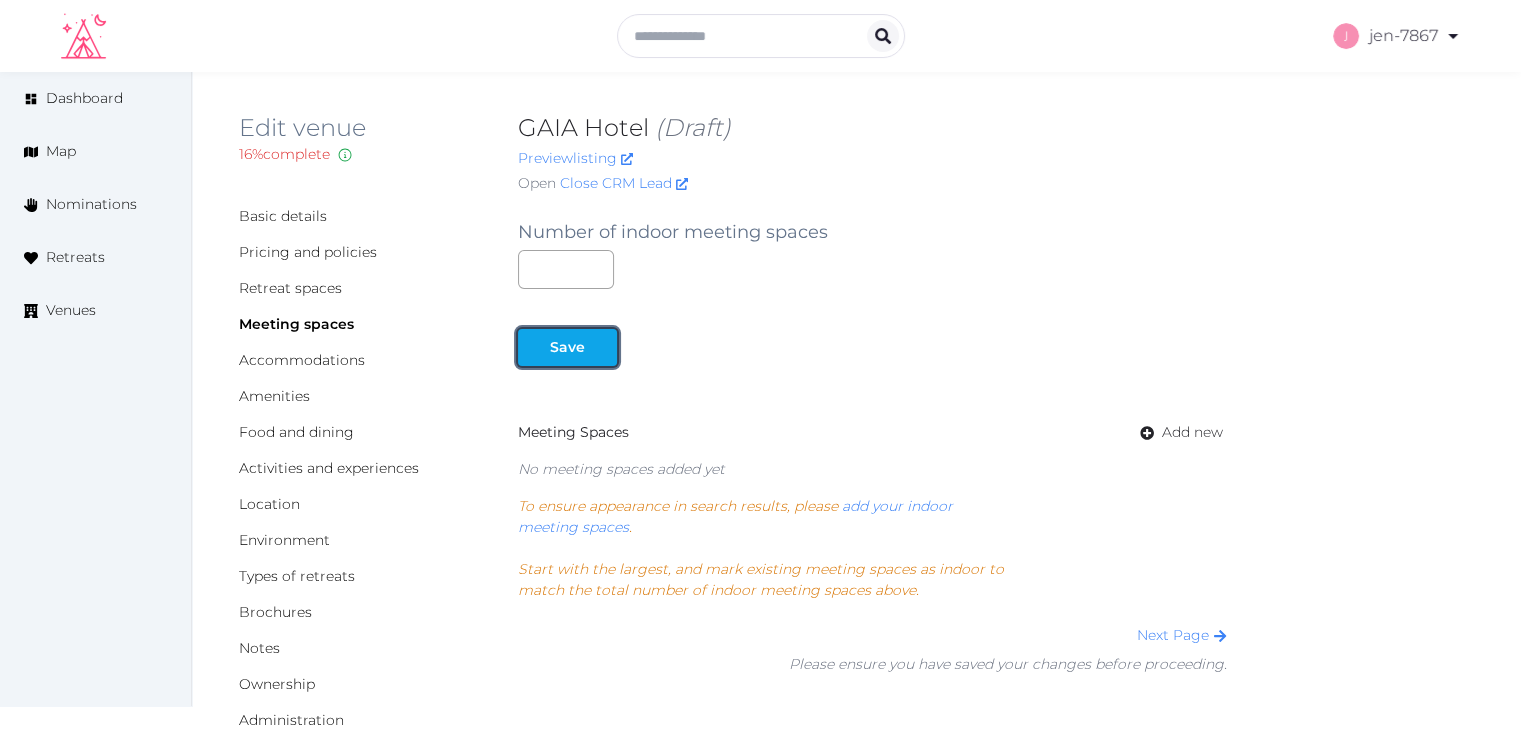 click on "Save" at bounding box center (567, 347) 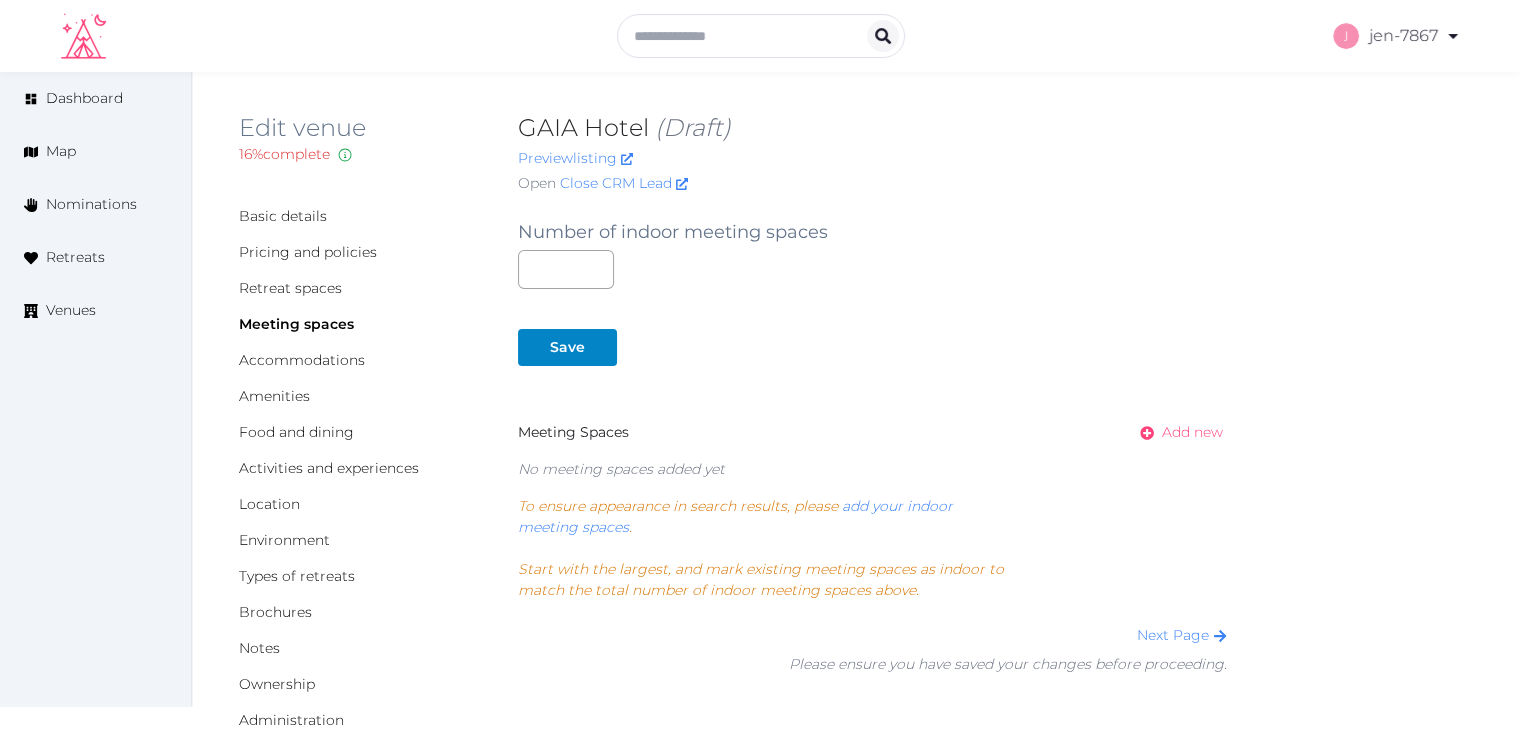 click on "Add new" at bounding box center (1192, 432) 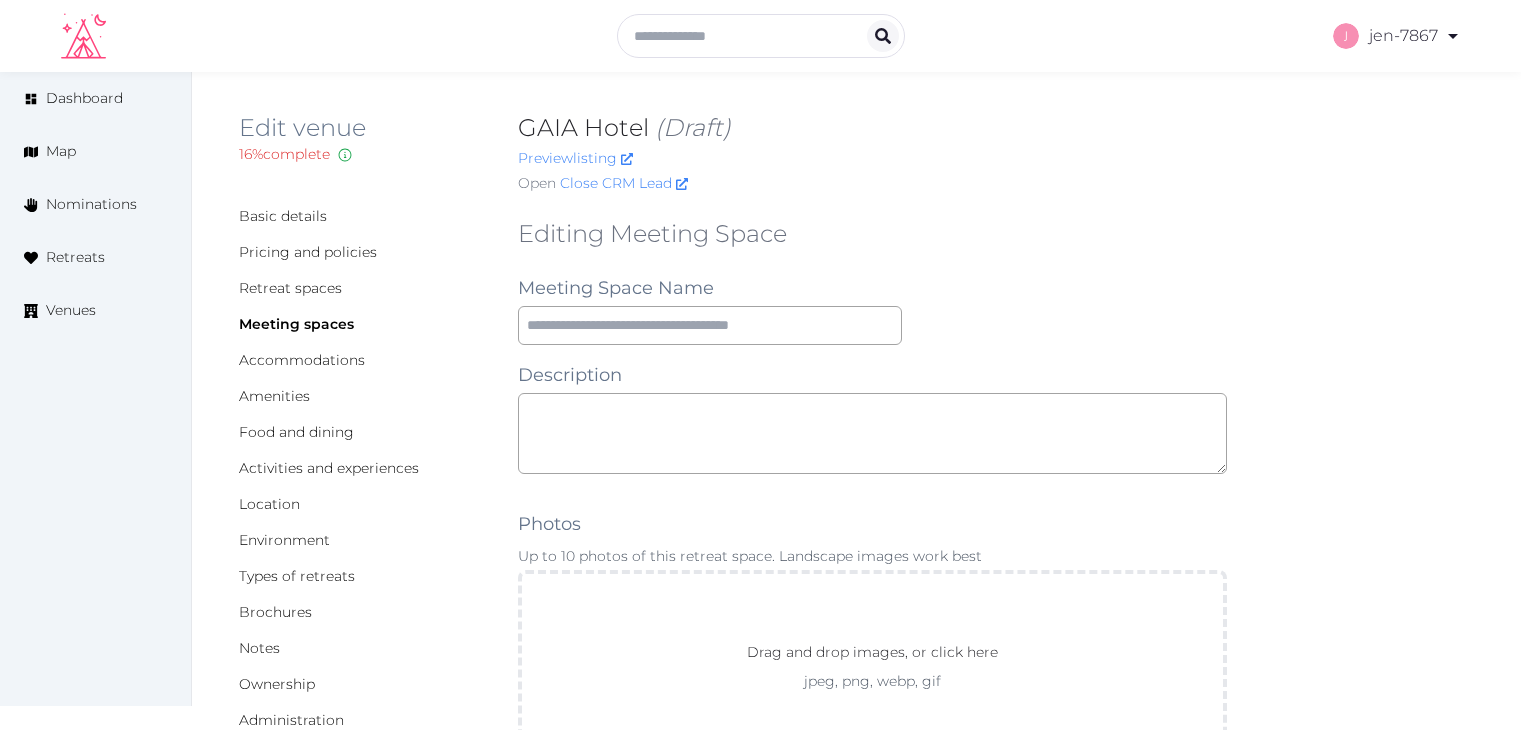 scroll, scrollTop: 0, scrollLeft: 0, axis: both 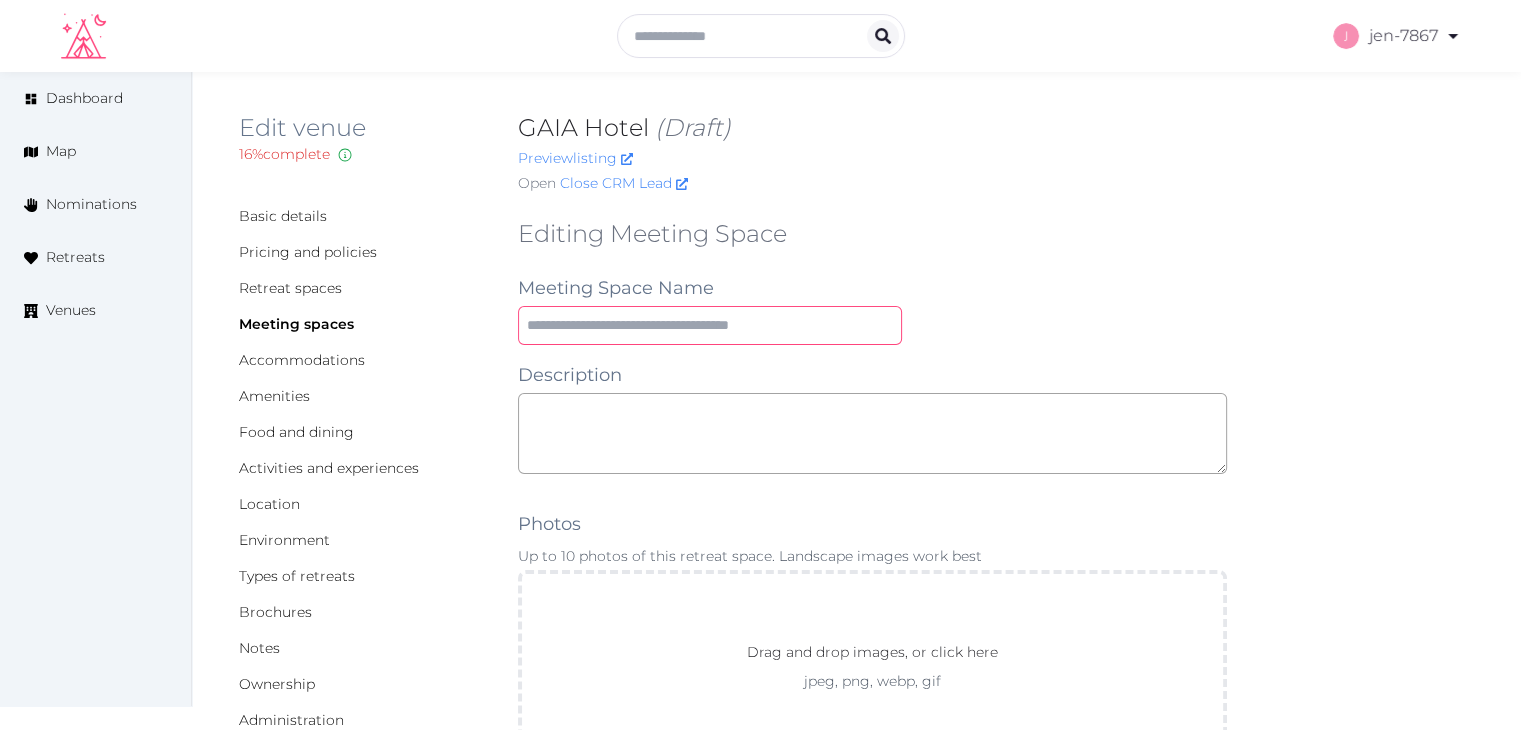 click at bounding box center (710, 325) 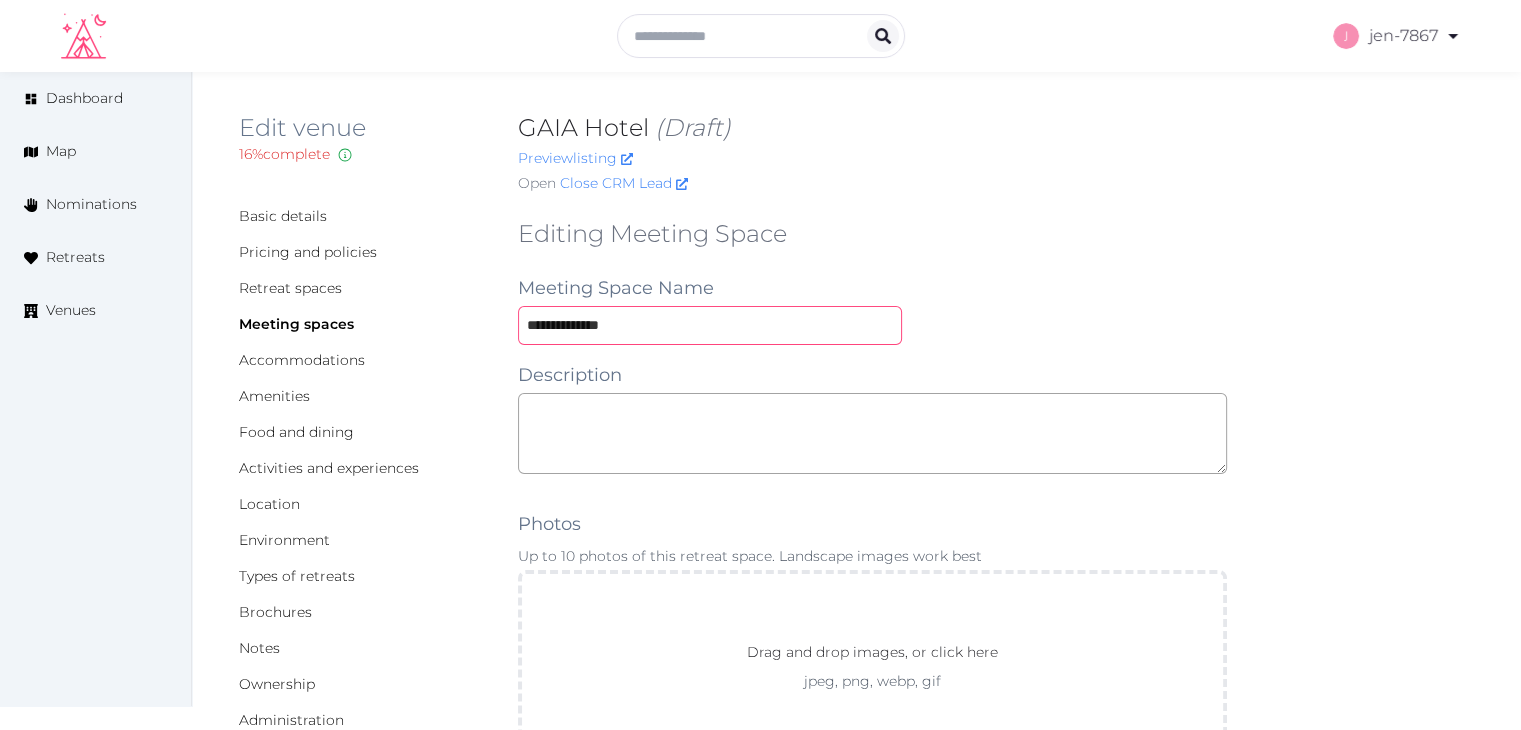 type on "**********" 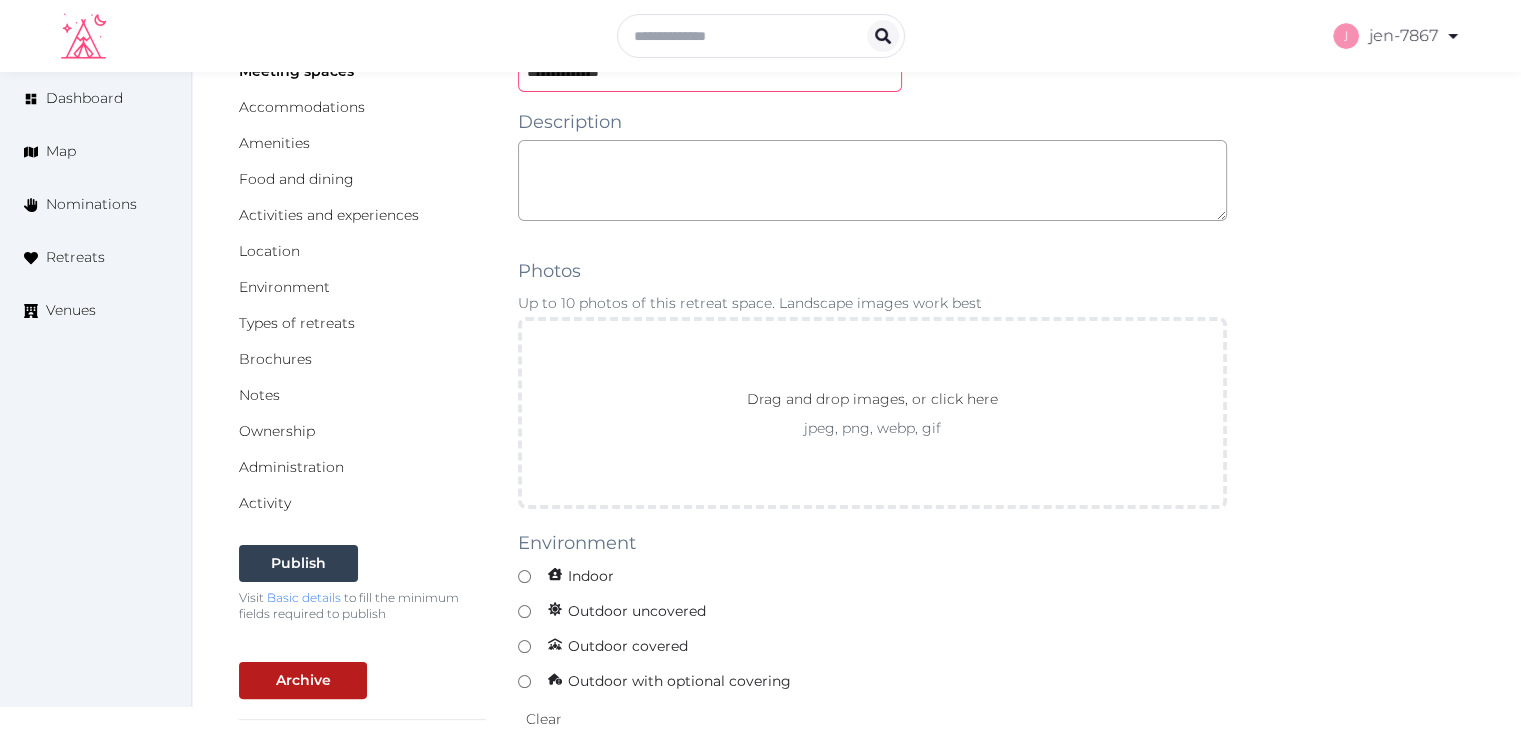 scroll, scrollTop: 600, scrollLeft: 0, axis: vertical 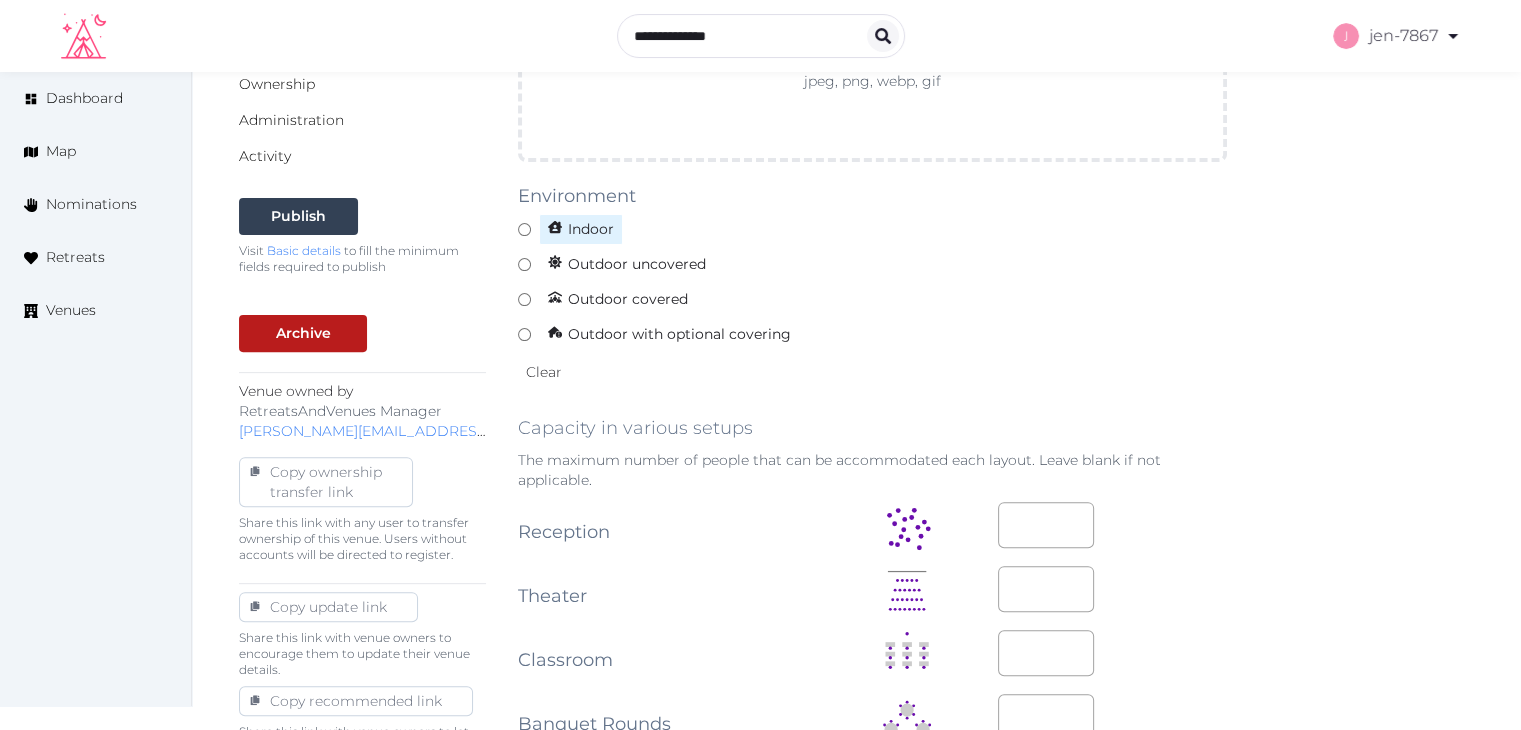 click on "Indoor" at bounding box center (581, 229) 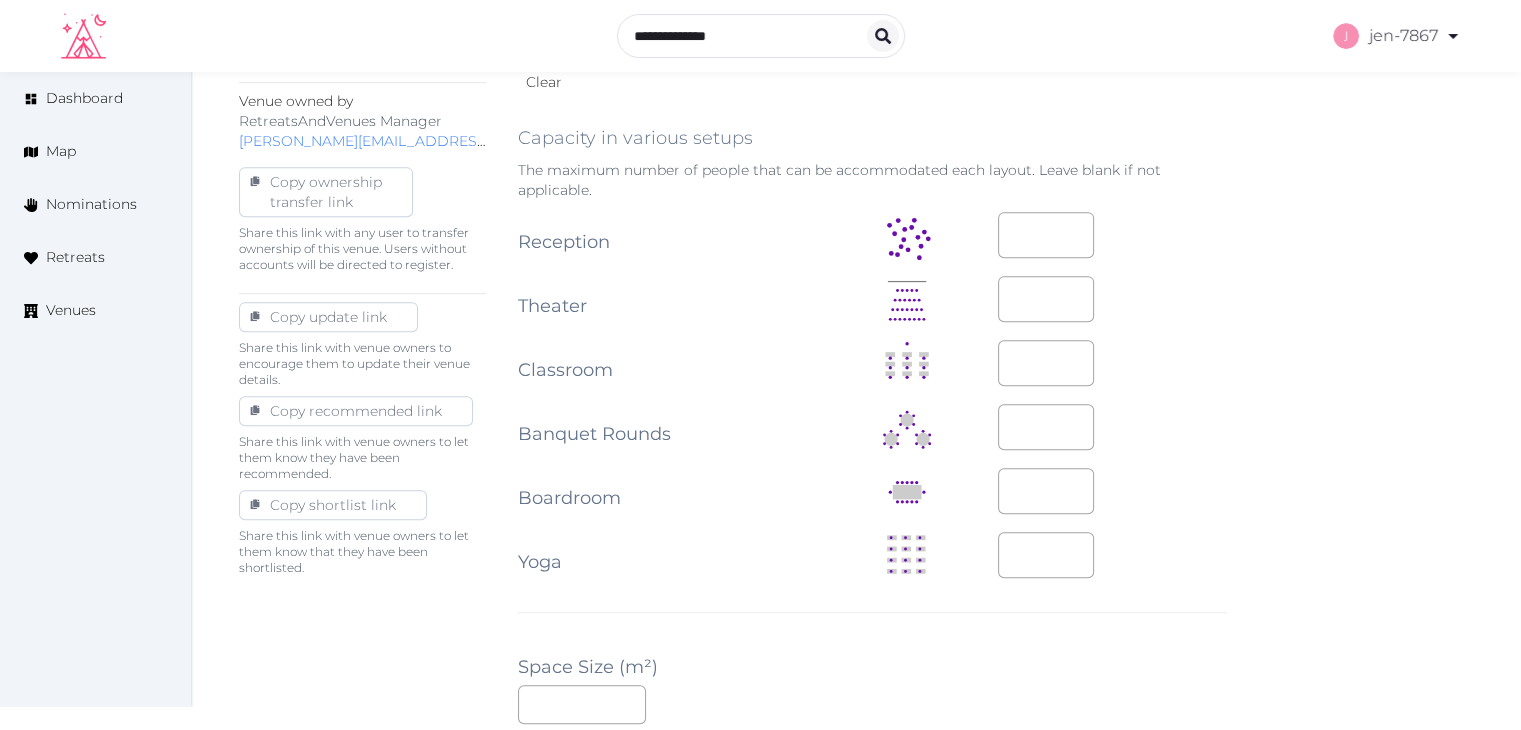 scroll, scrollTop: 1200, scrollLeft: 0, axis: vertical 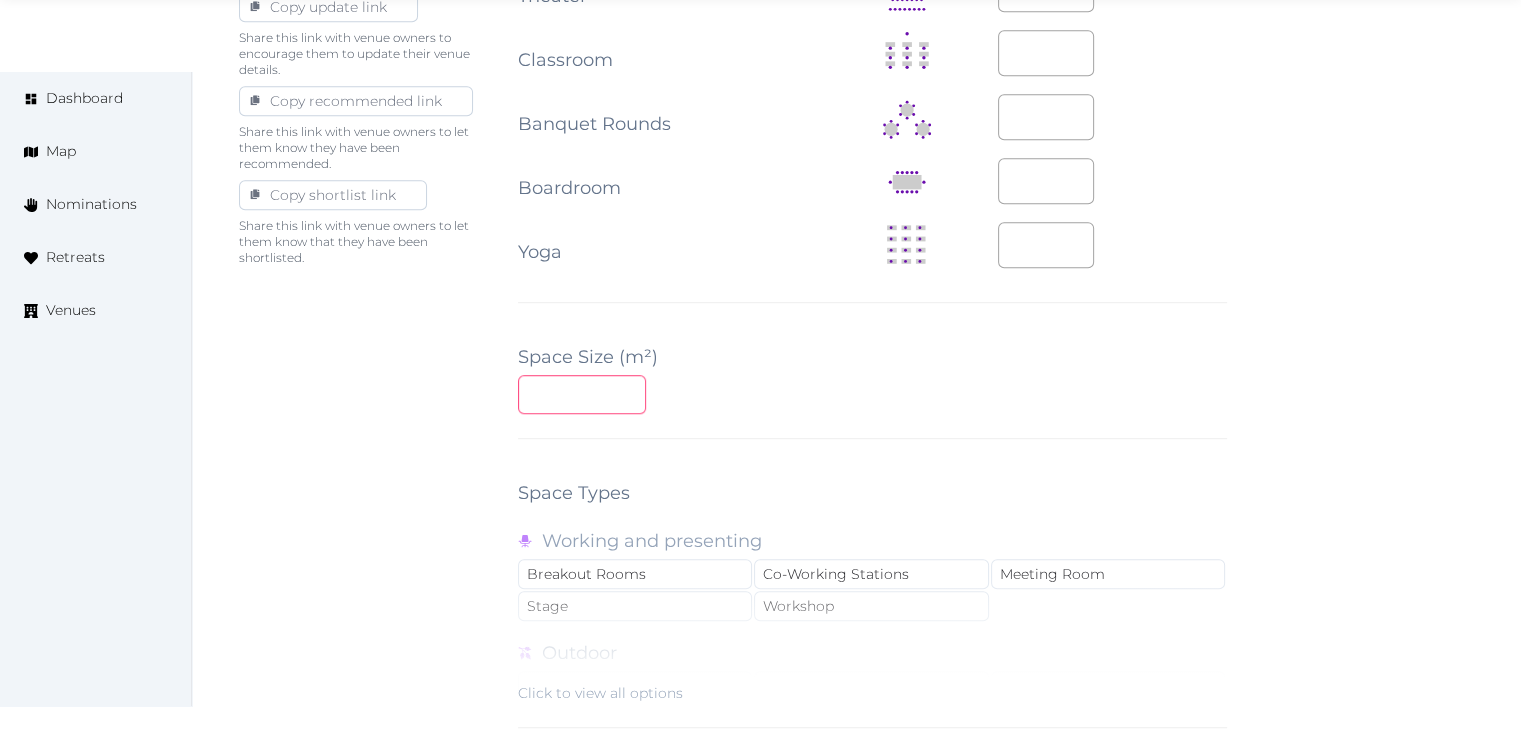 click at bounding box center [582, 394] 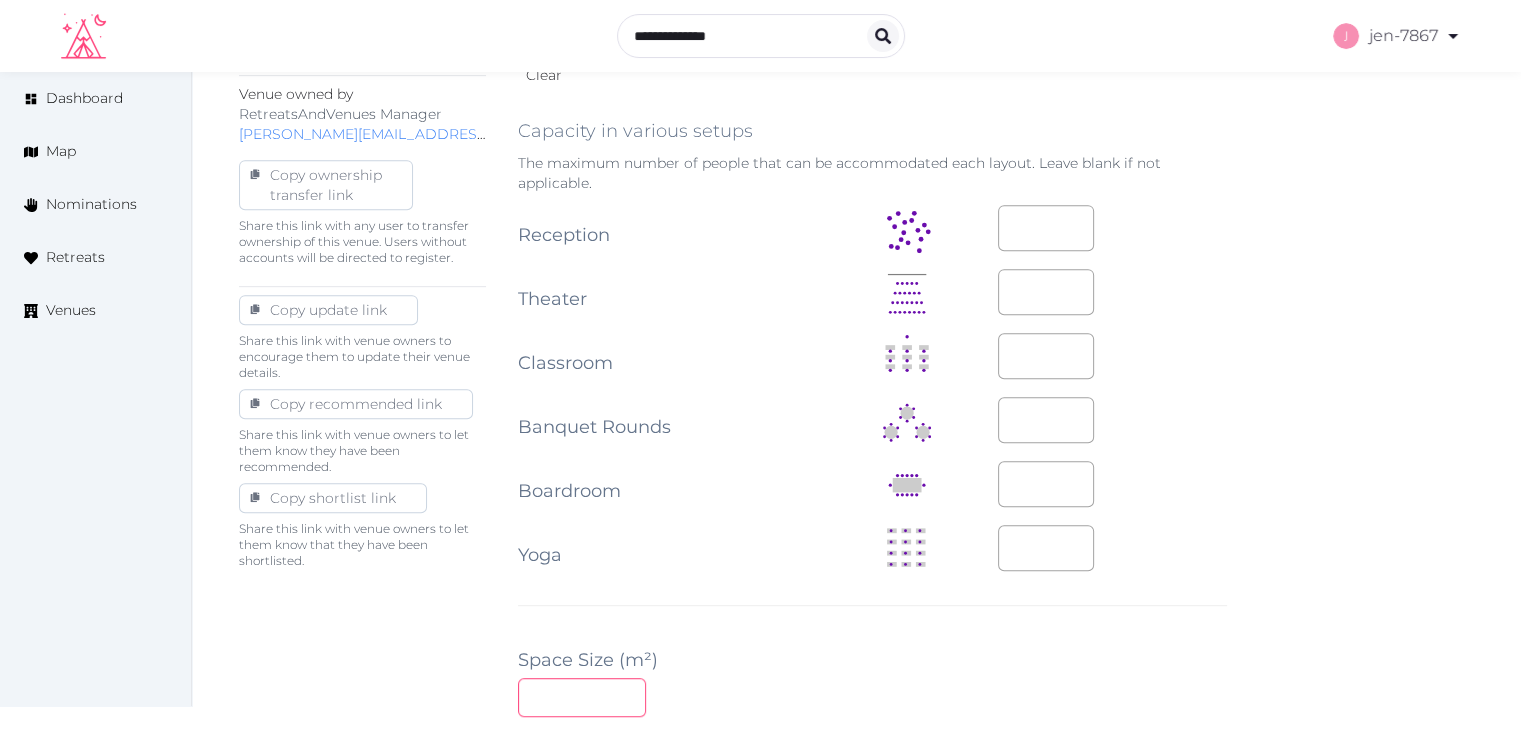 scroll, scrollTop: 900, scrollLeft: 0, axis: vertical 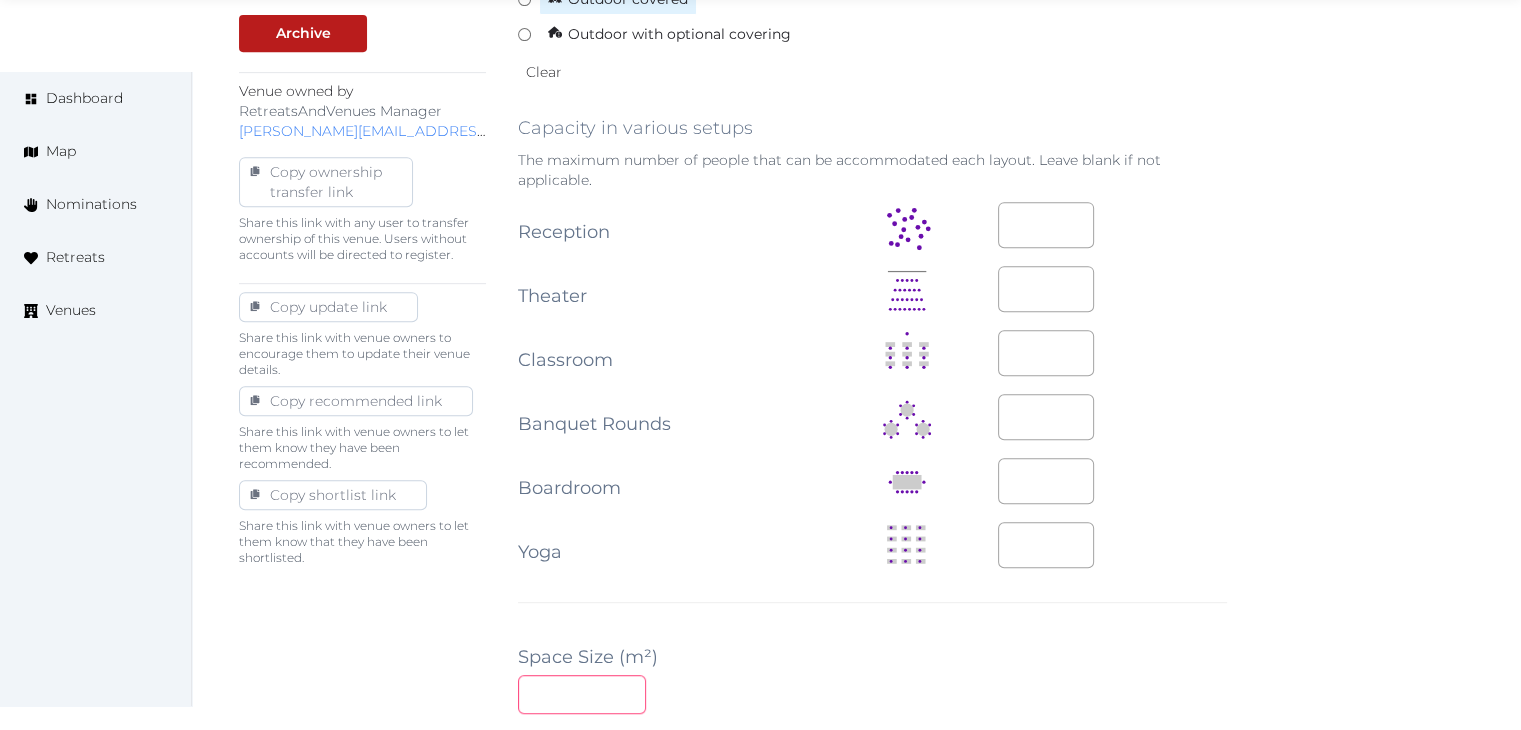 type on "**" 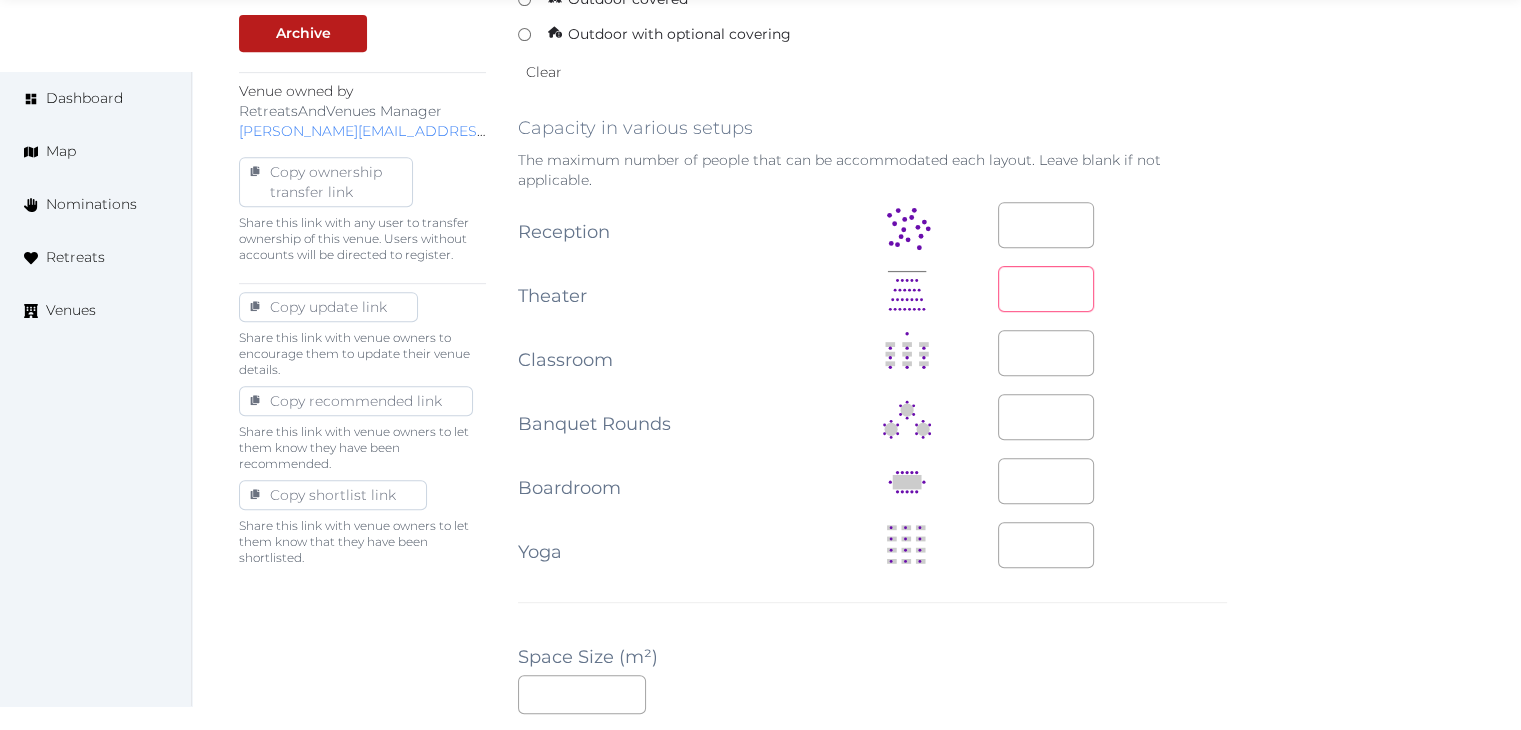 click at bounding box center (1046, 289) 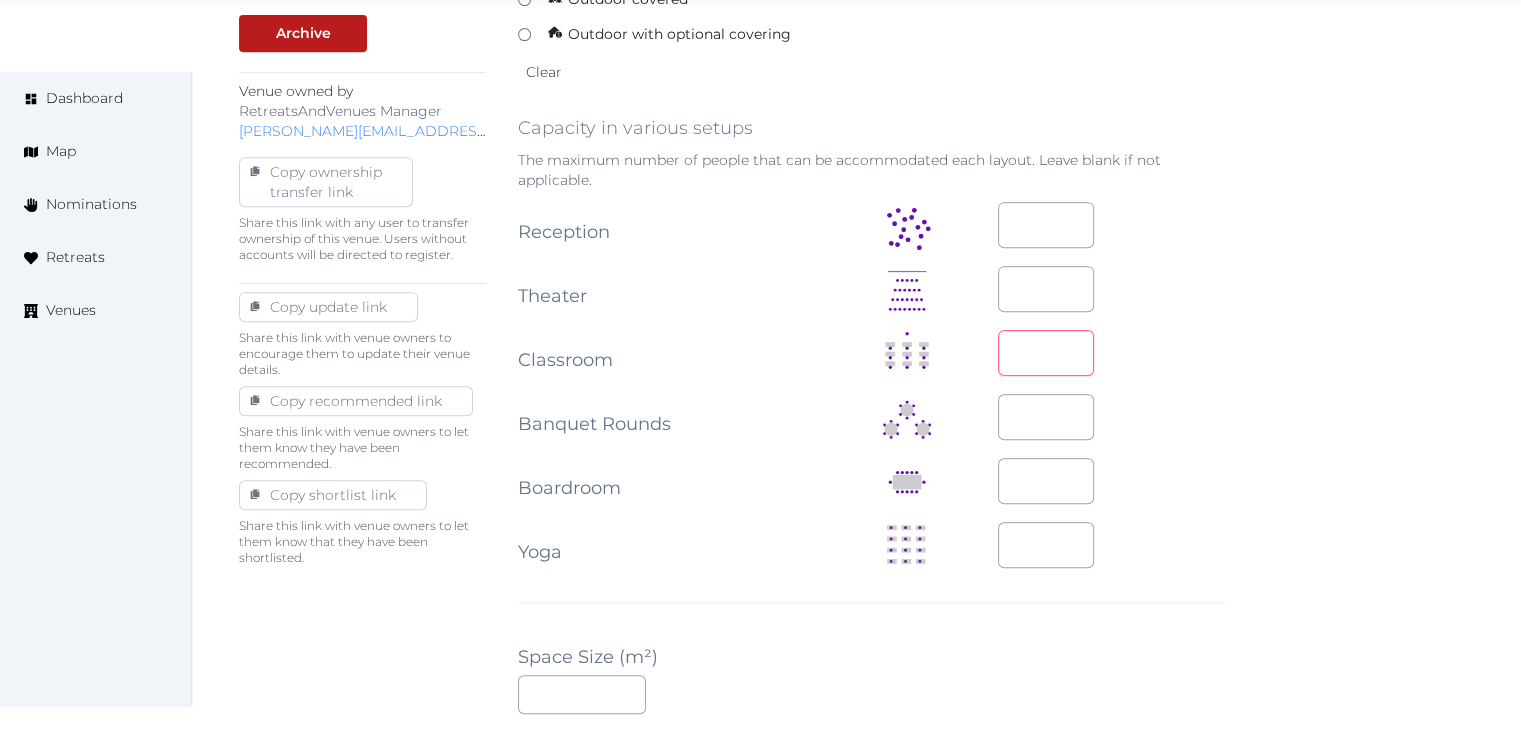 type on "**" 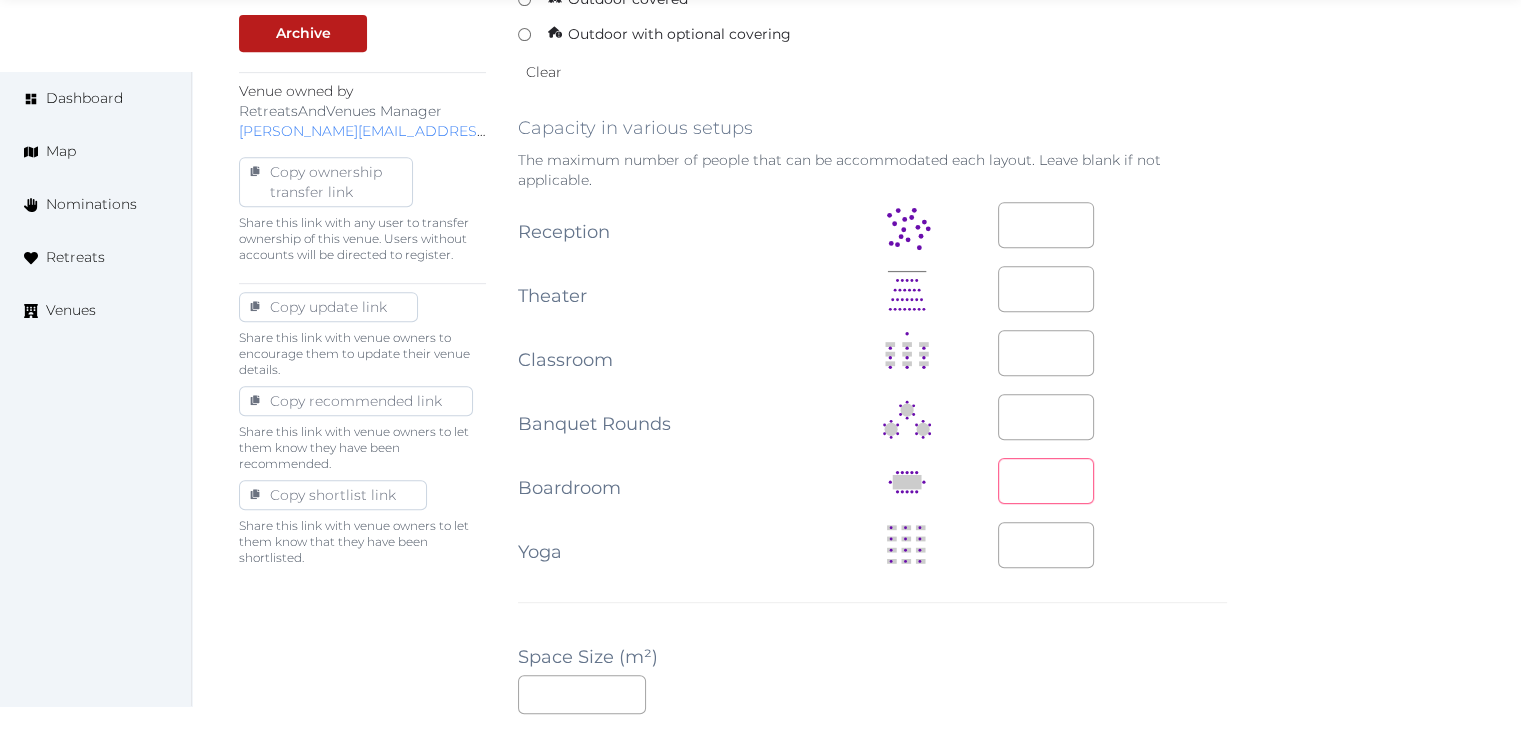 click at bounding box center [1046, 481] 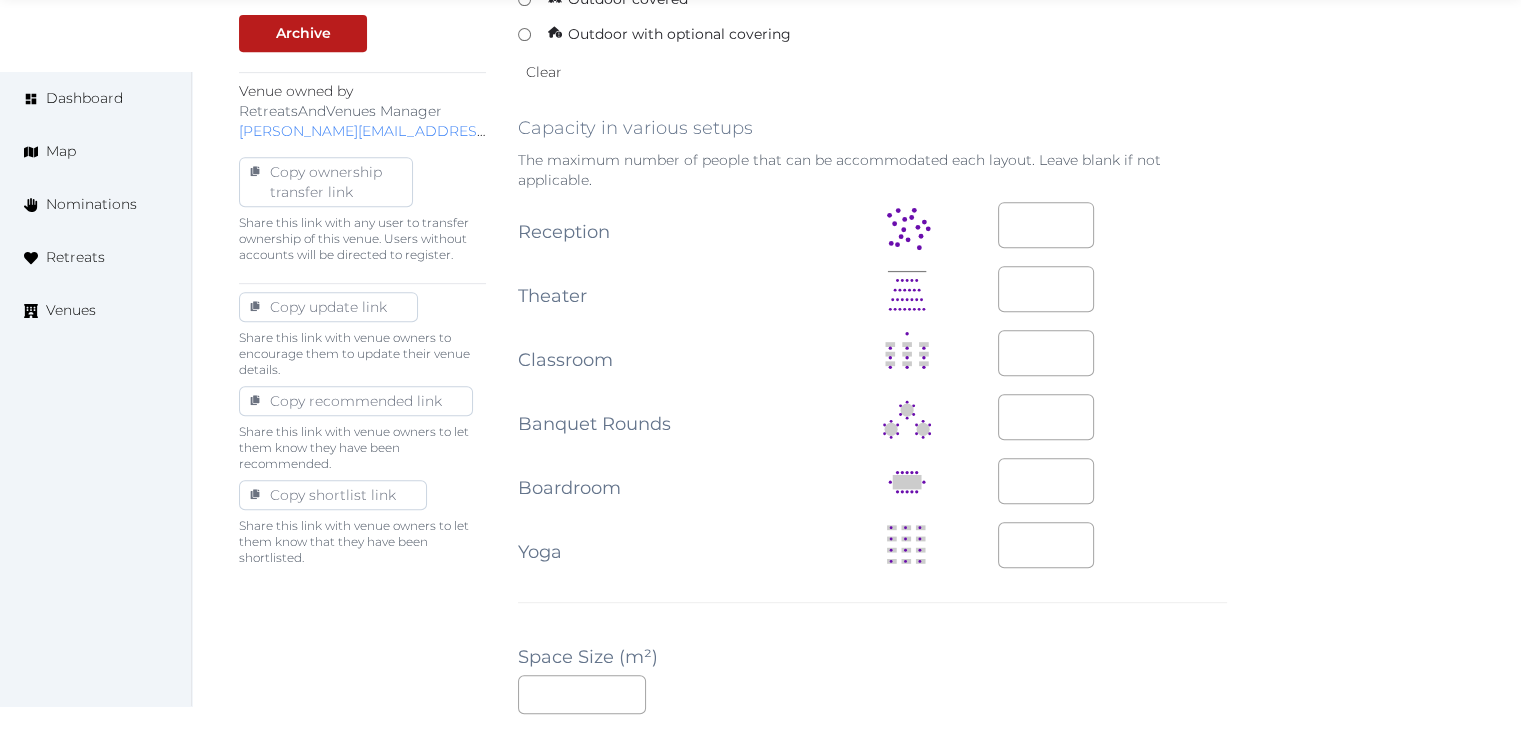 click on "**********" at bounding box center [856, 446] 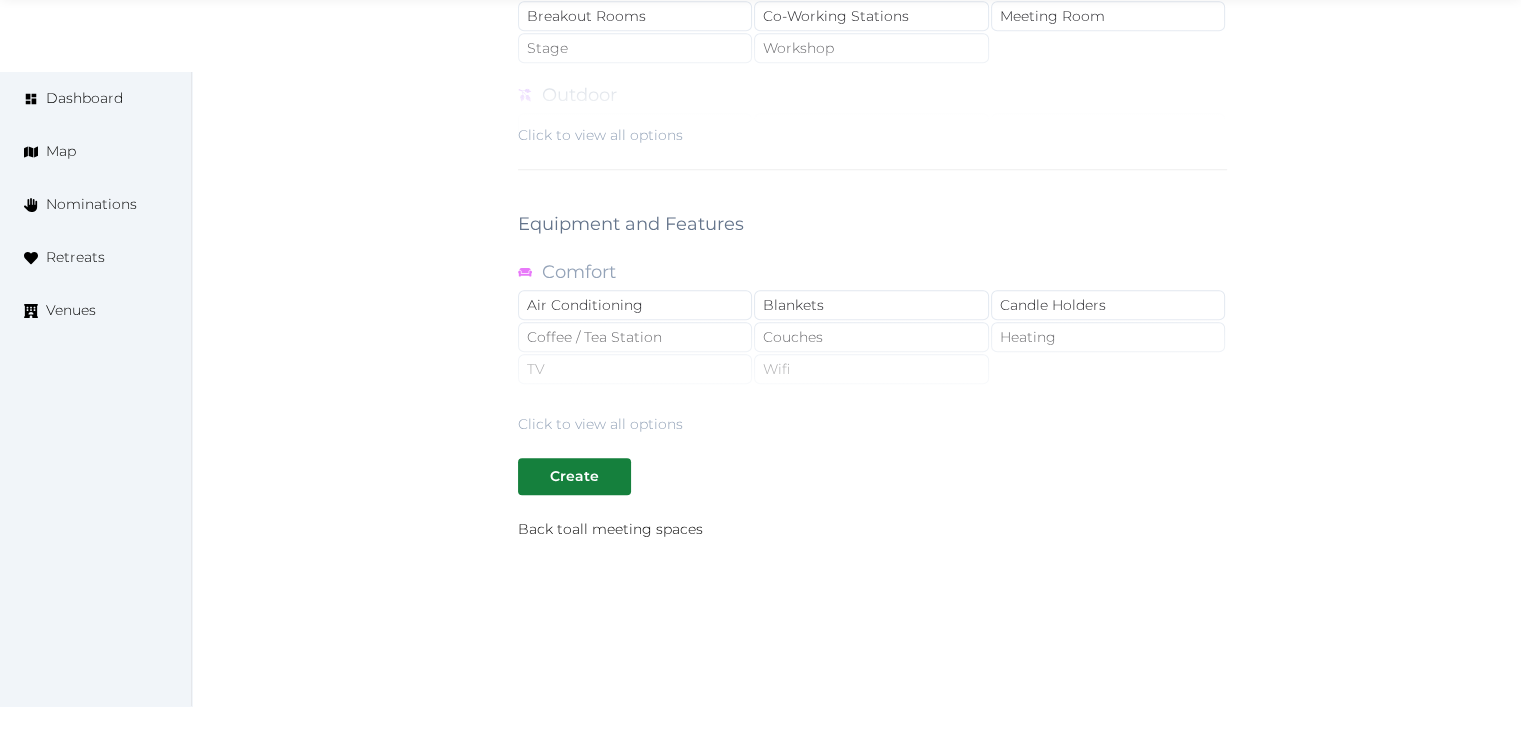 scroll, scrollTop: 1788, scrollLeft: 0, axis: vertical 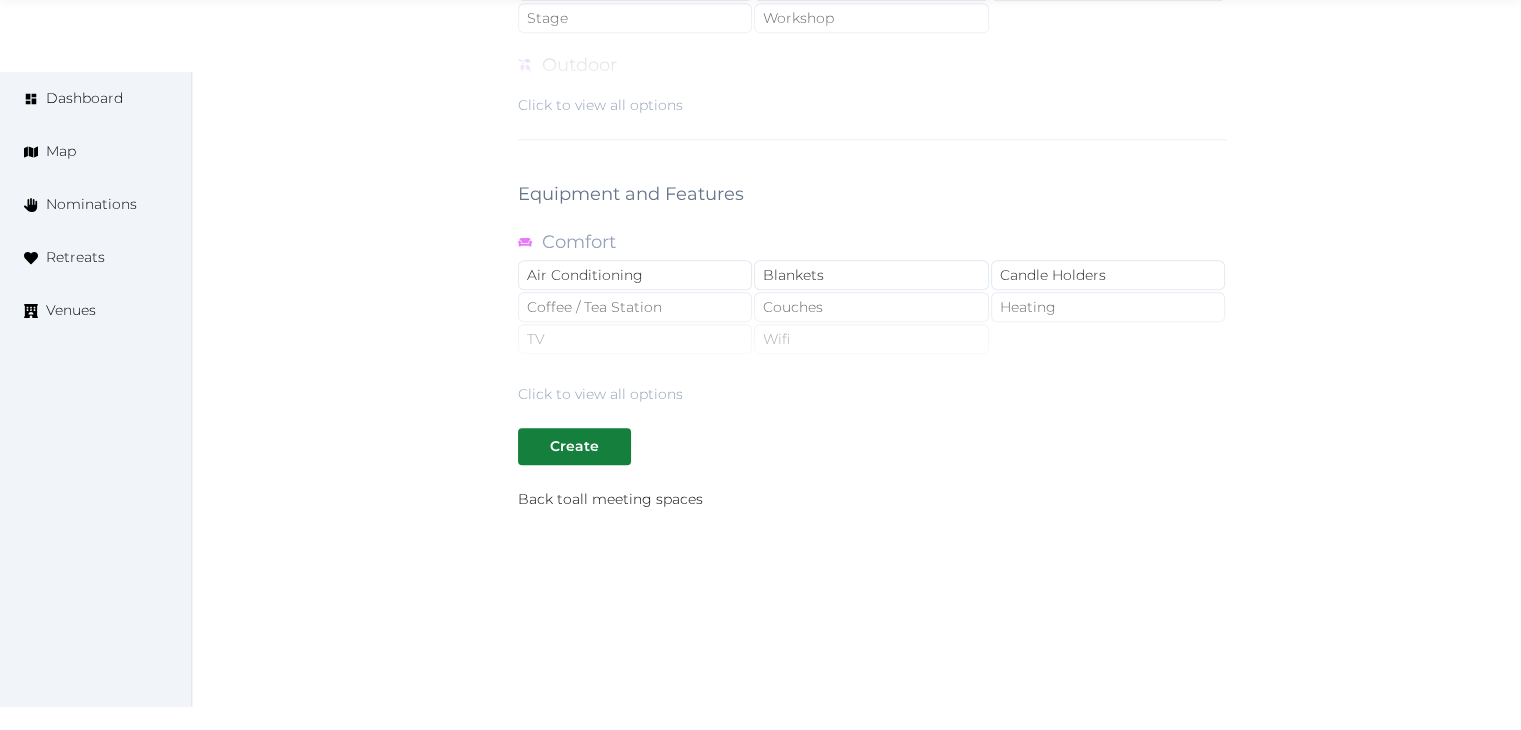 click on "**********" at bounding box center [872, -442] 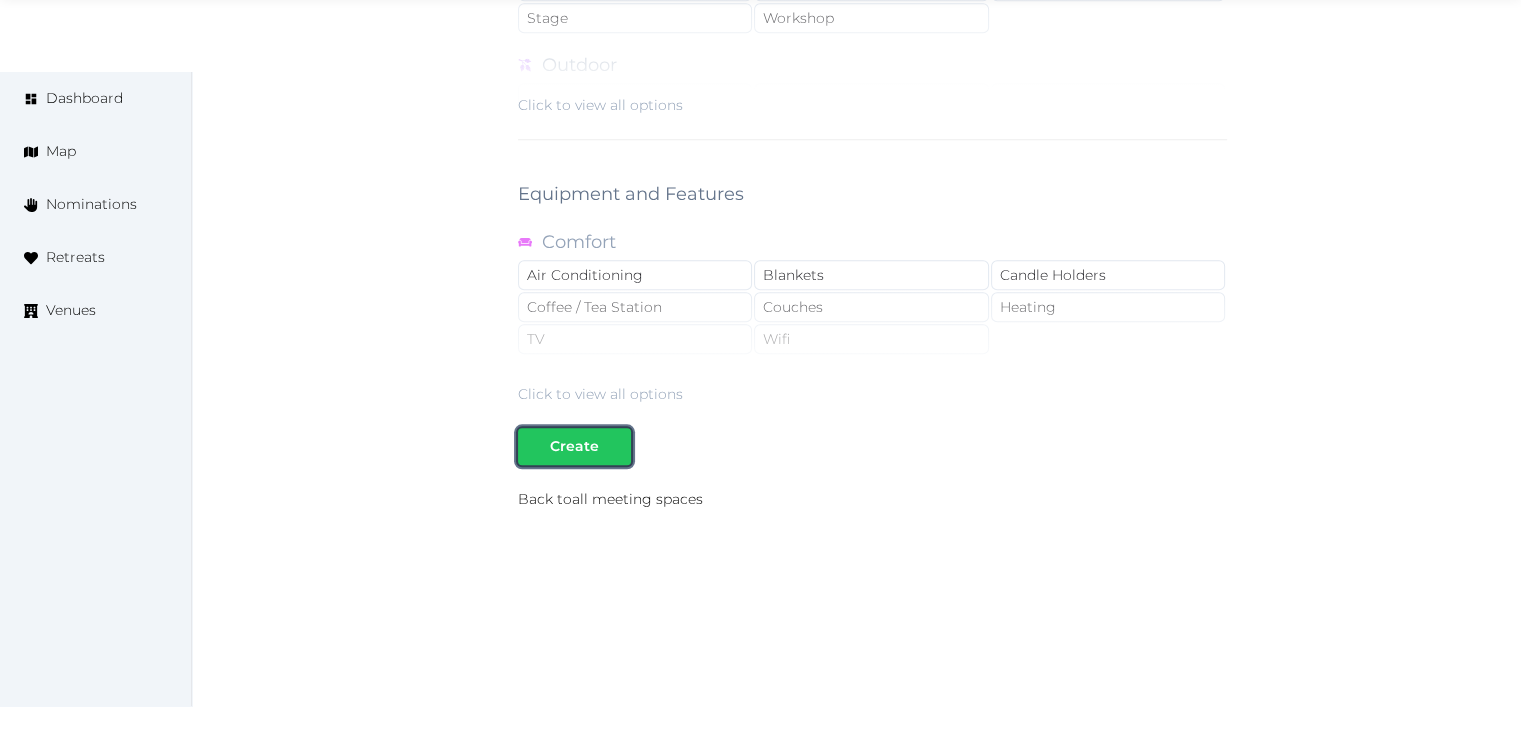 click on "Create" at bounding box center [574, 446] 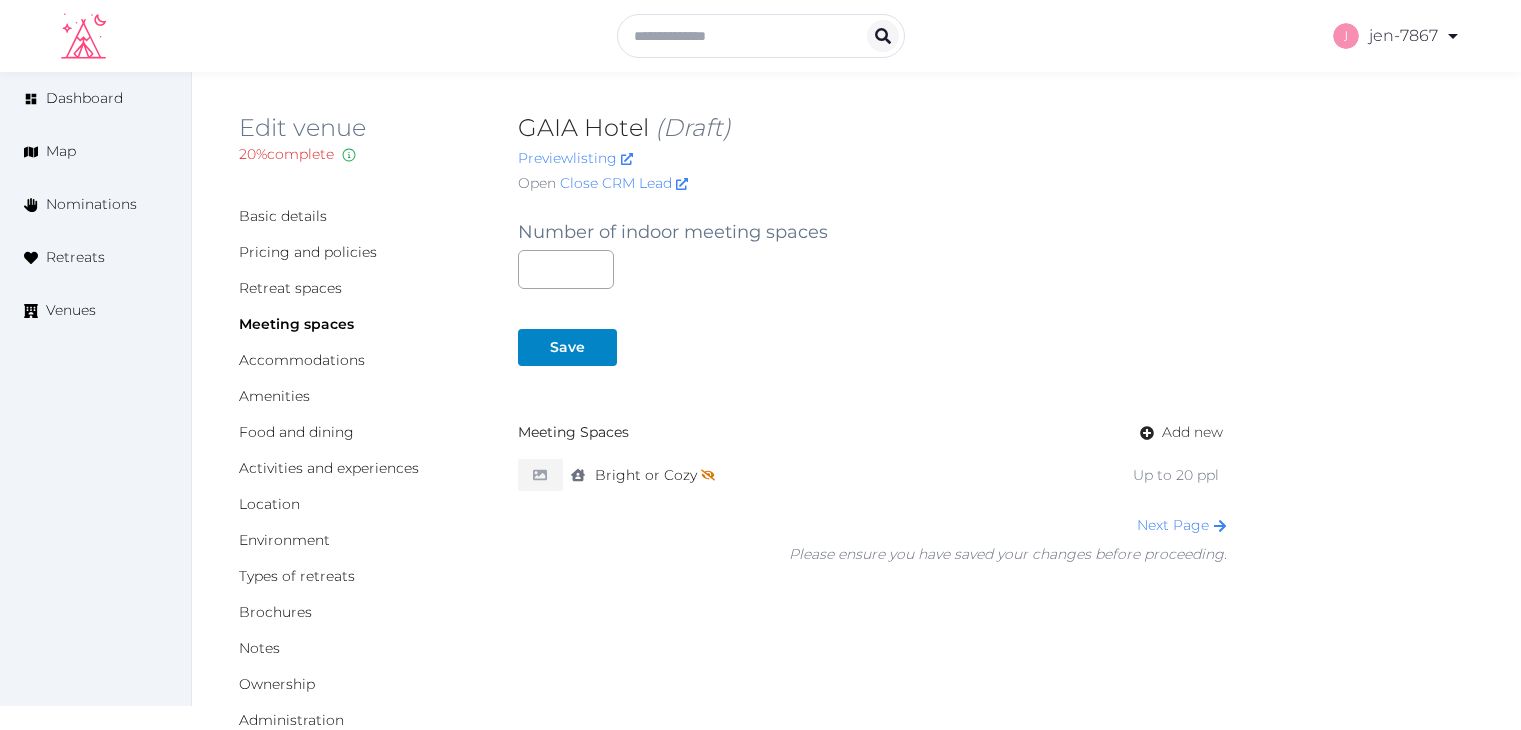 scroll, scrollTop: 0, scrollLeft: 0, axis: both 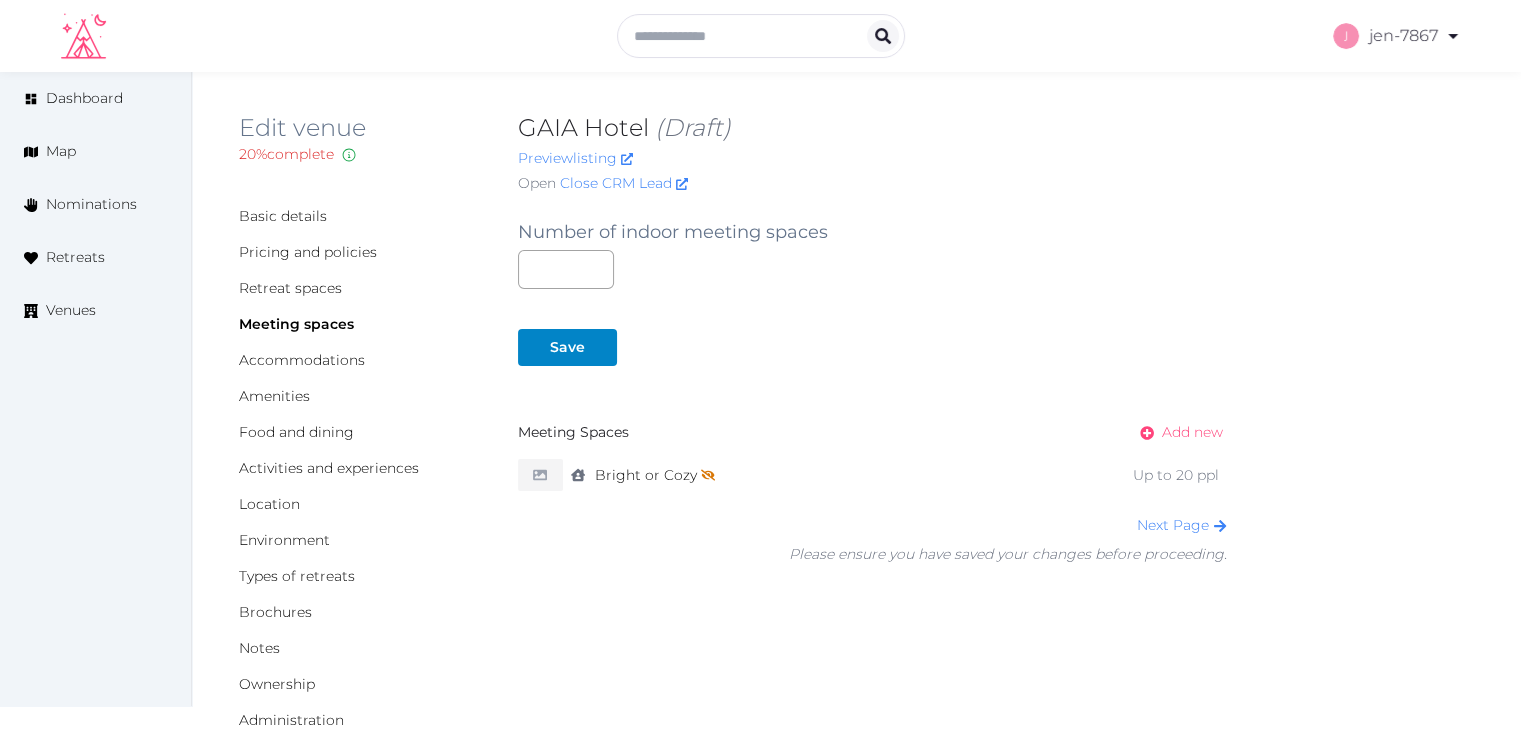 click on "Add new" at bounding box center (1192, 432) 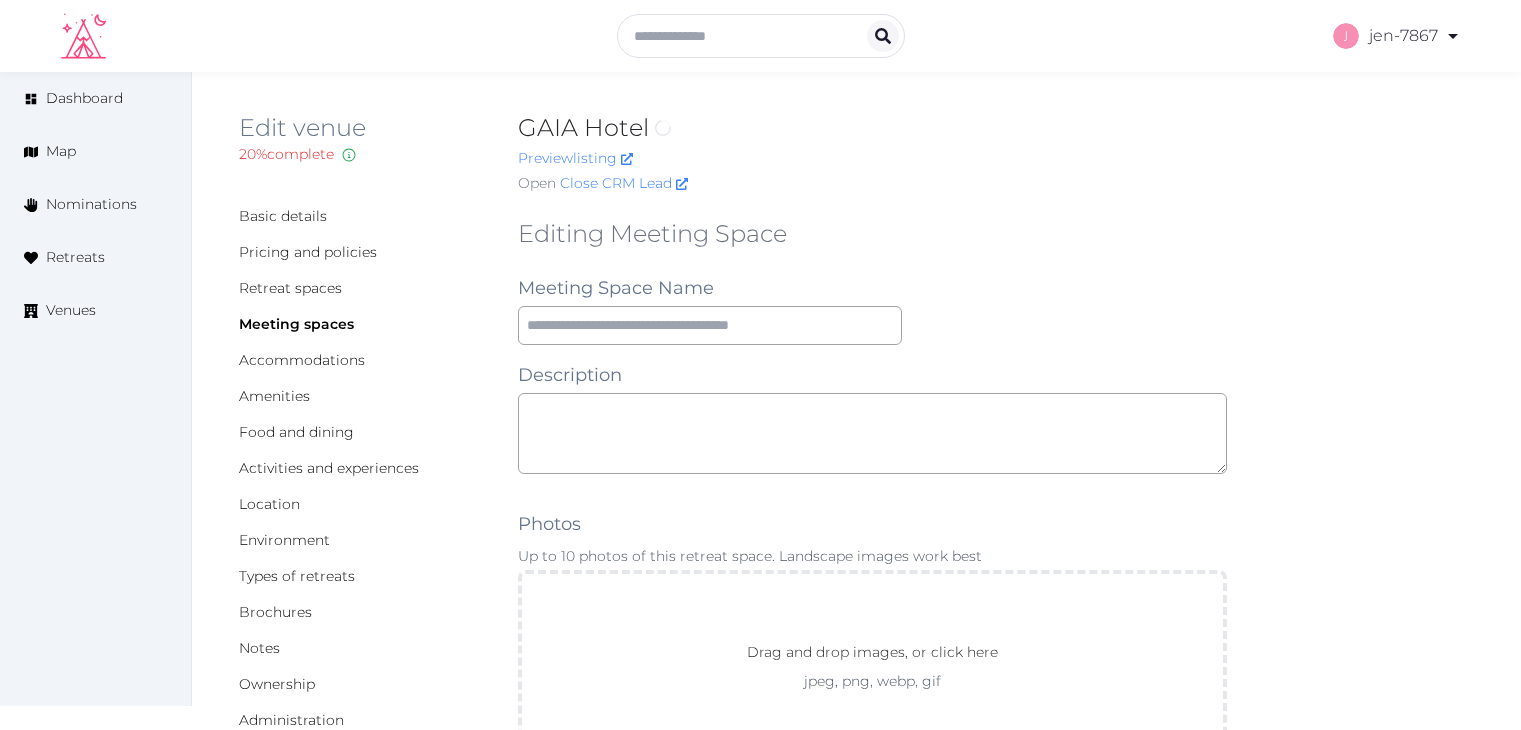 scroll, scrollTop: 0, scrollLeft: 0, axis: both 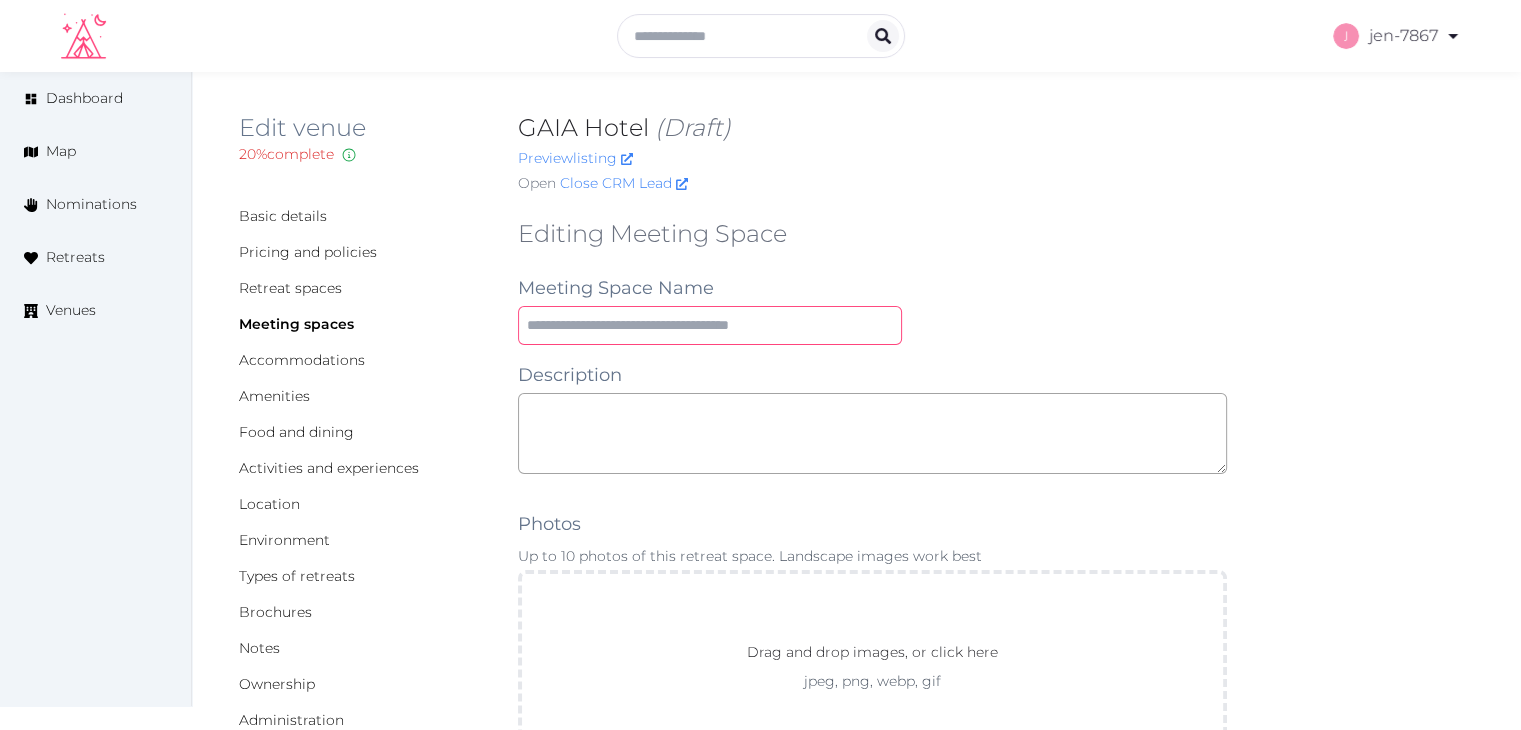 click at bounding box center (710, 325) 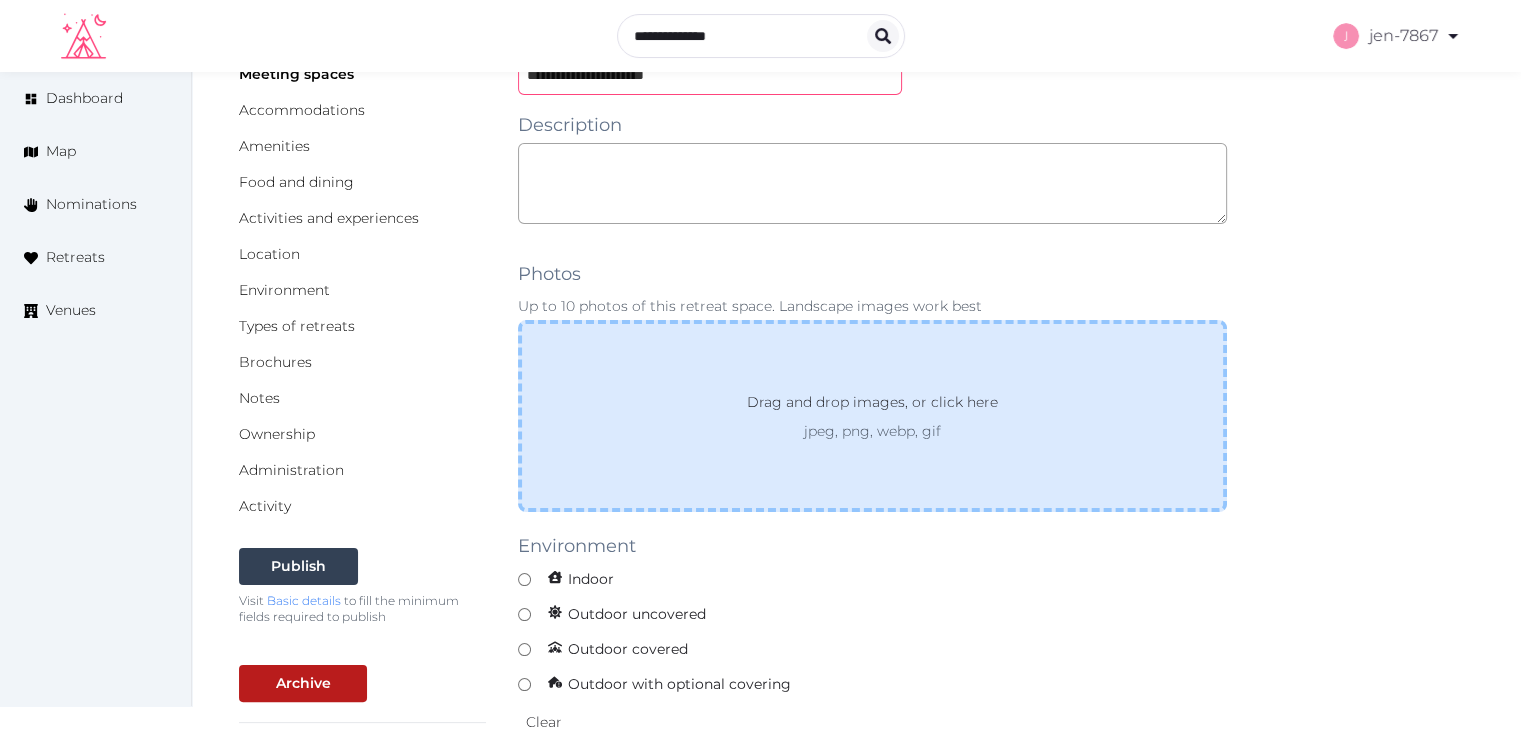 scroll, scrollTop: 400, scrollLeft: 0, axis: vertical 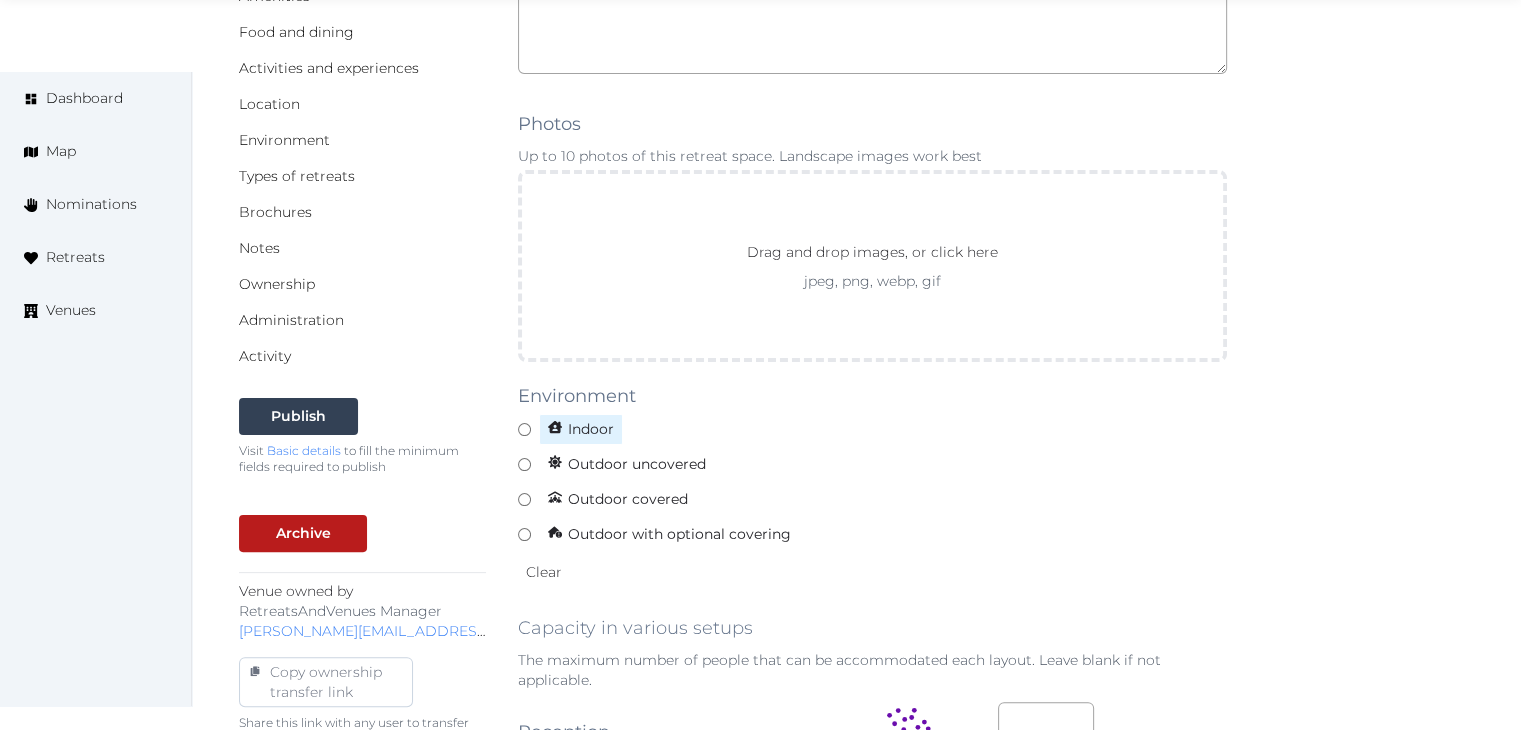 type on "**********" 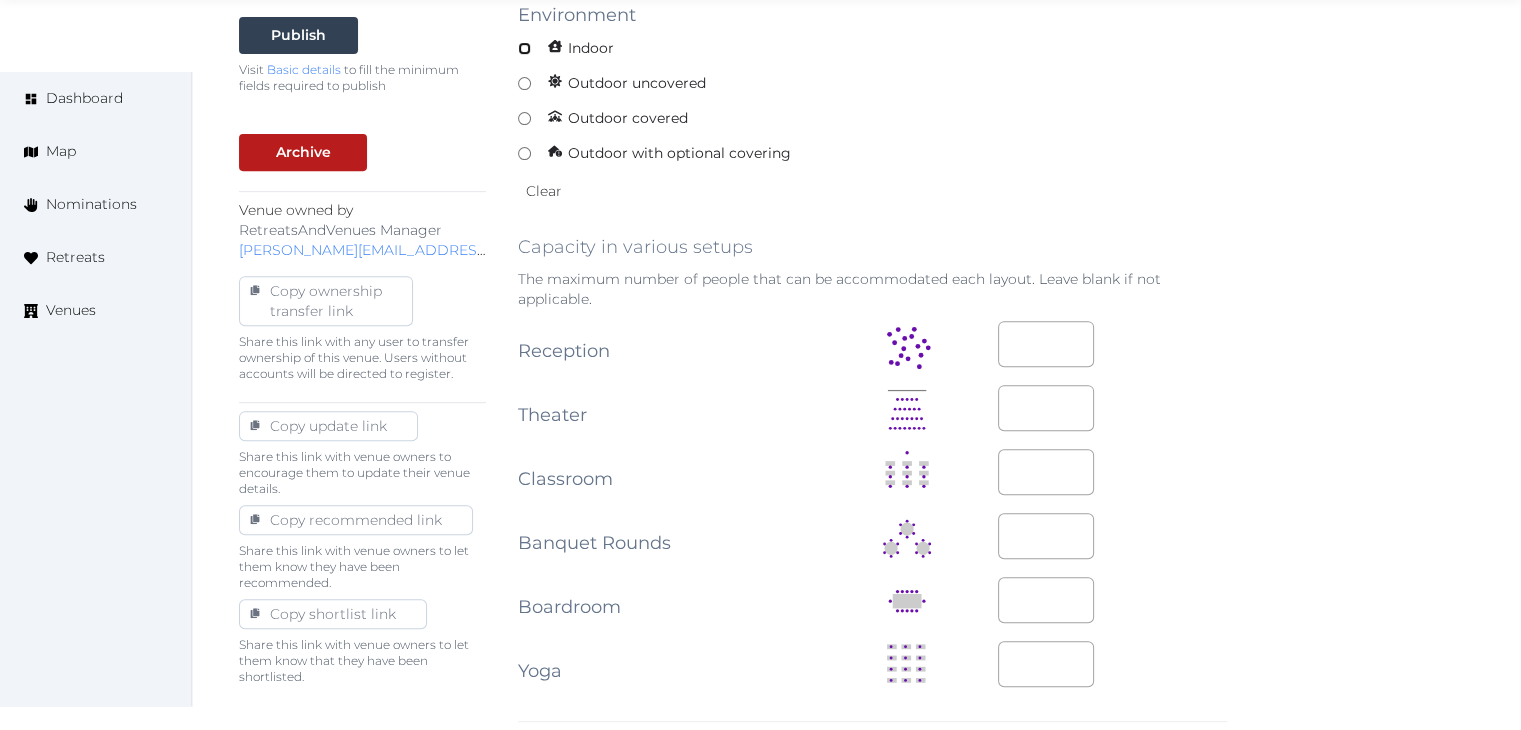 scroll, scrollTop: 800, scrollLeft: 0, axis: vertical 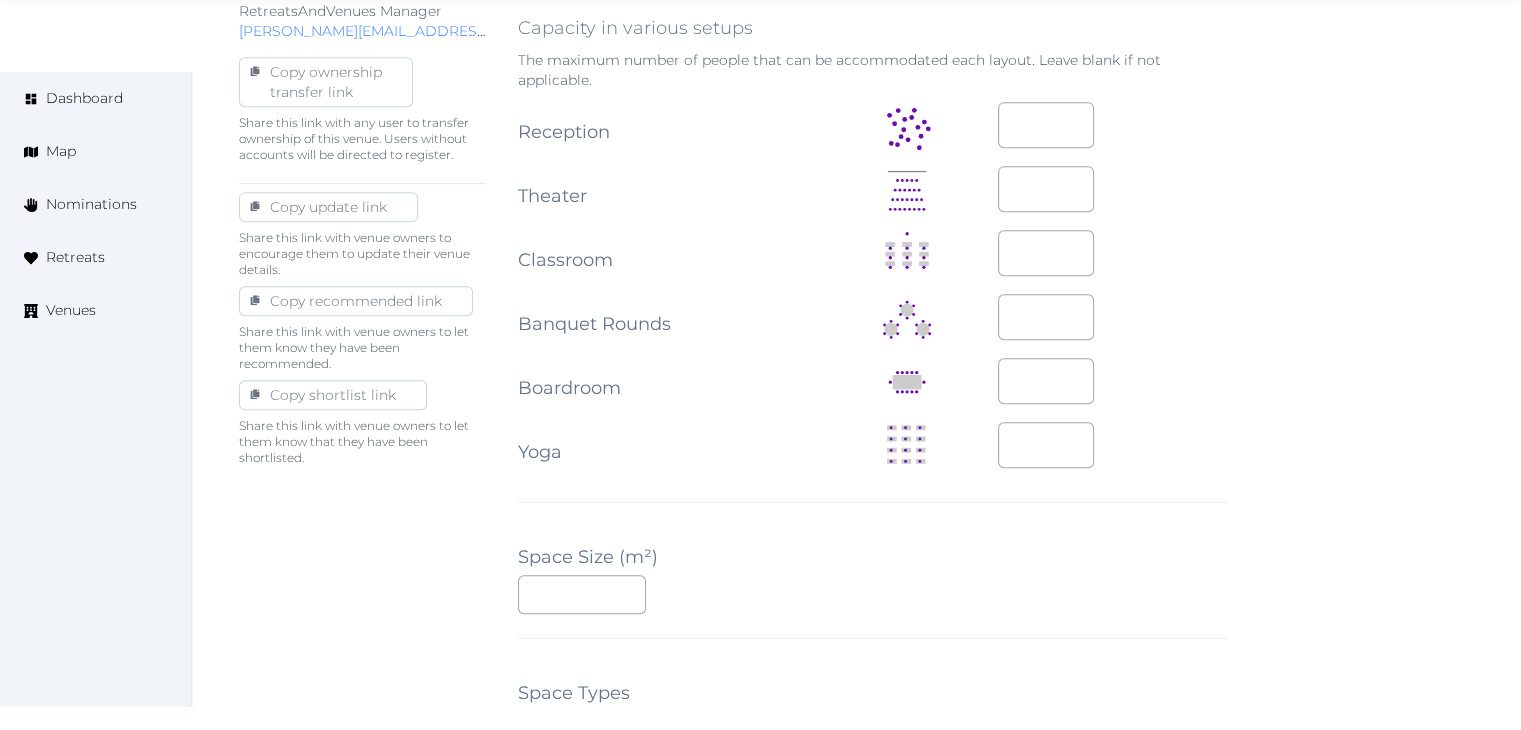 click on "**********" at bounding box center (872, 346) 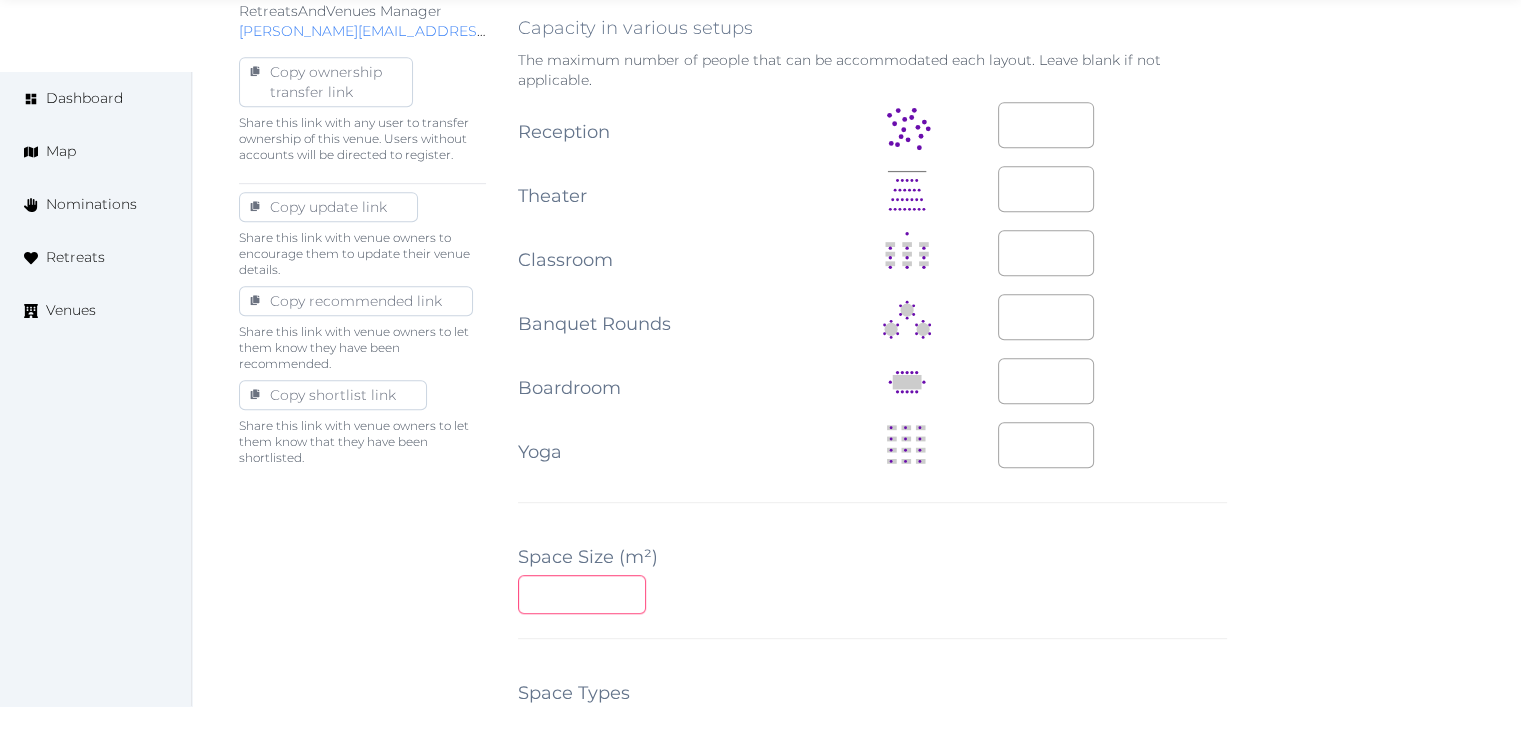 click at bounding box center (582, 594) 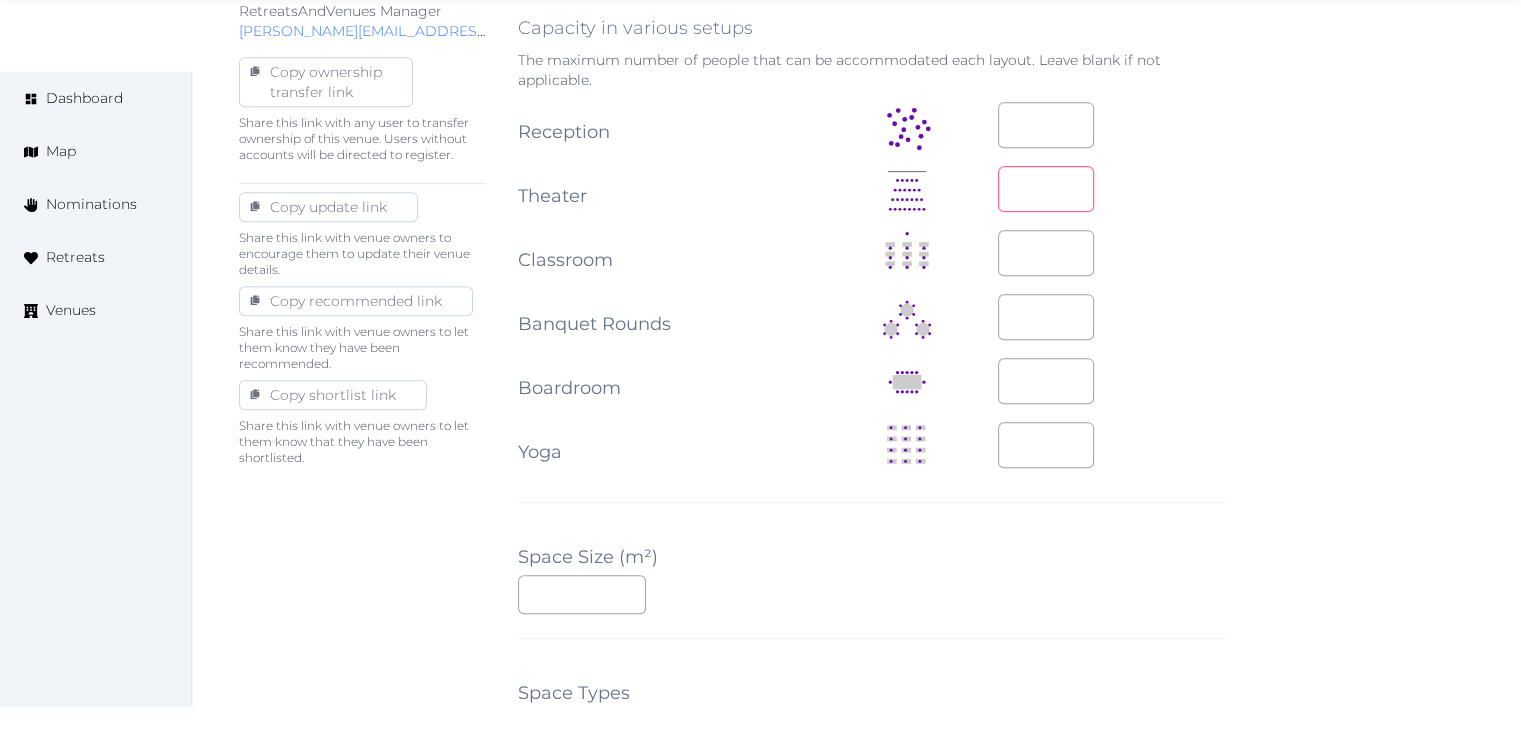 click at bounding box center [1046, 189] 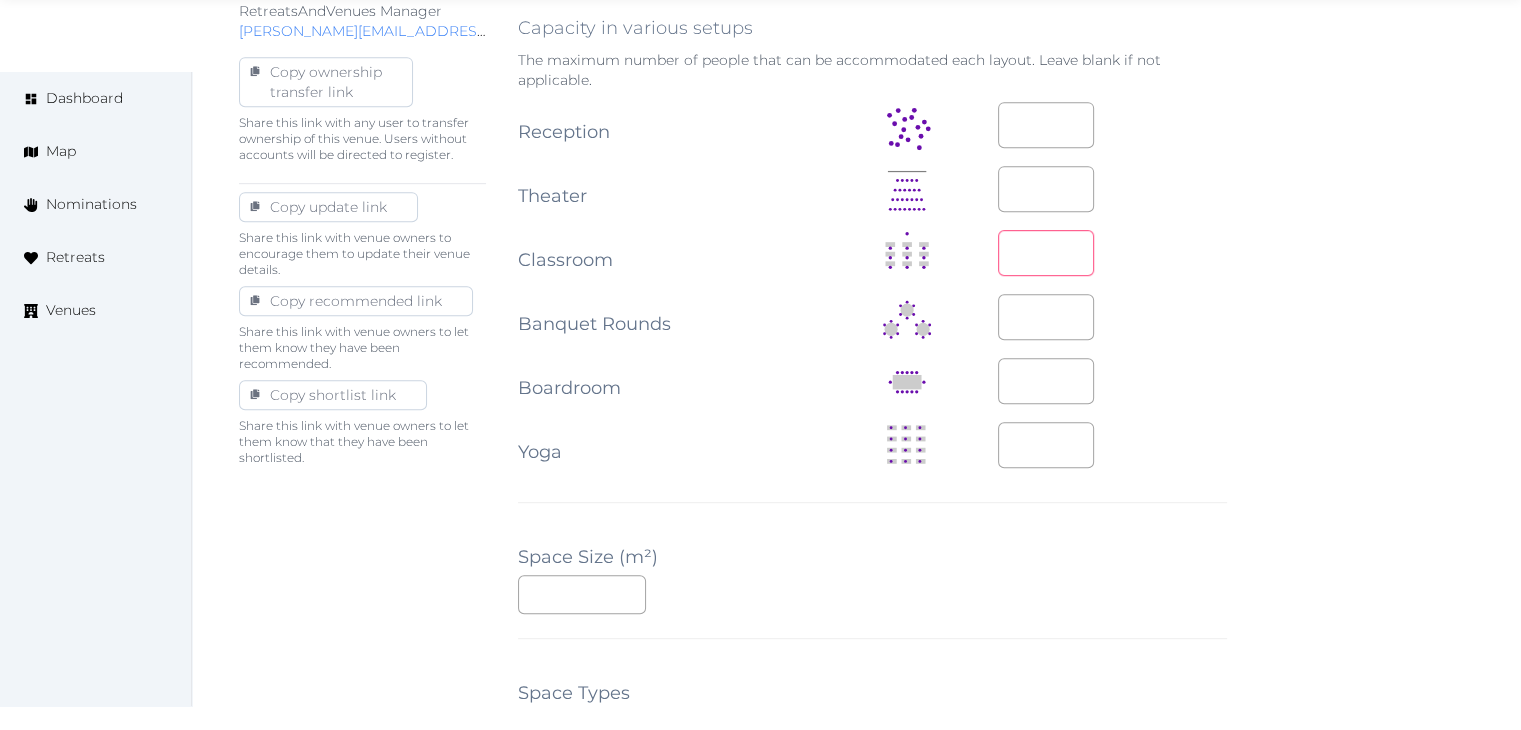 click at bounding box center (1046, 253) 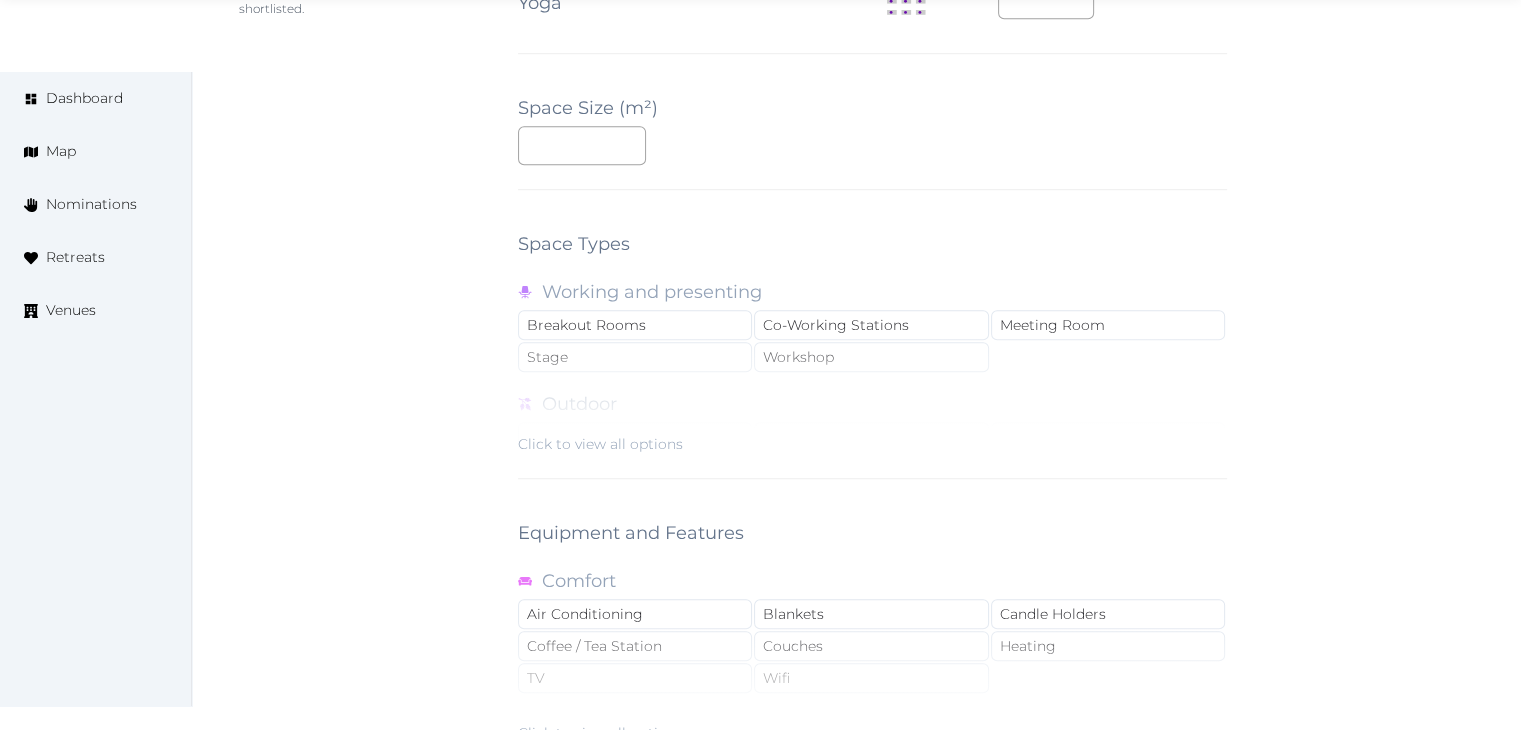 scroll, scrollTop: 1600, scrollLeft: 0, axis: vertical 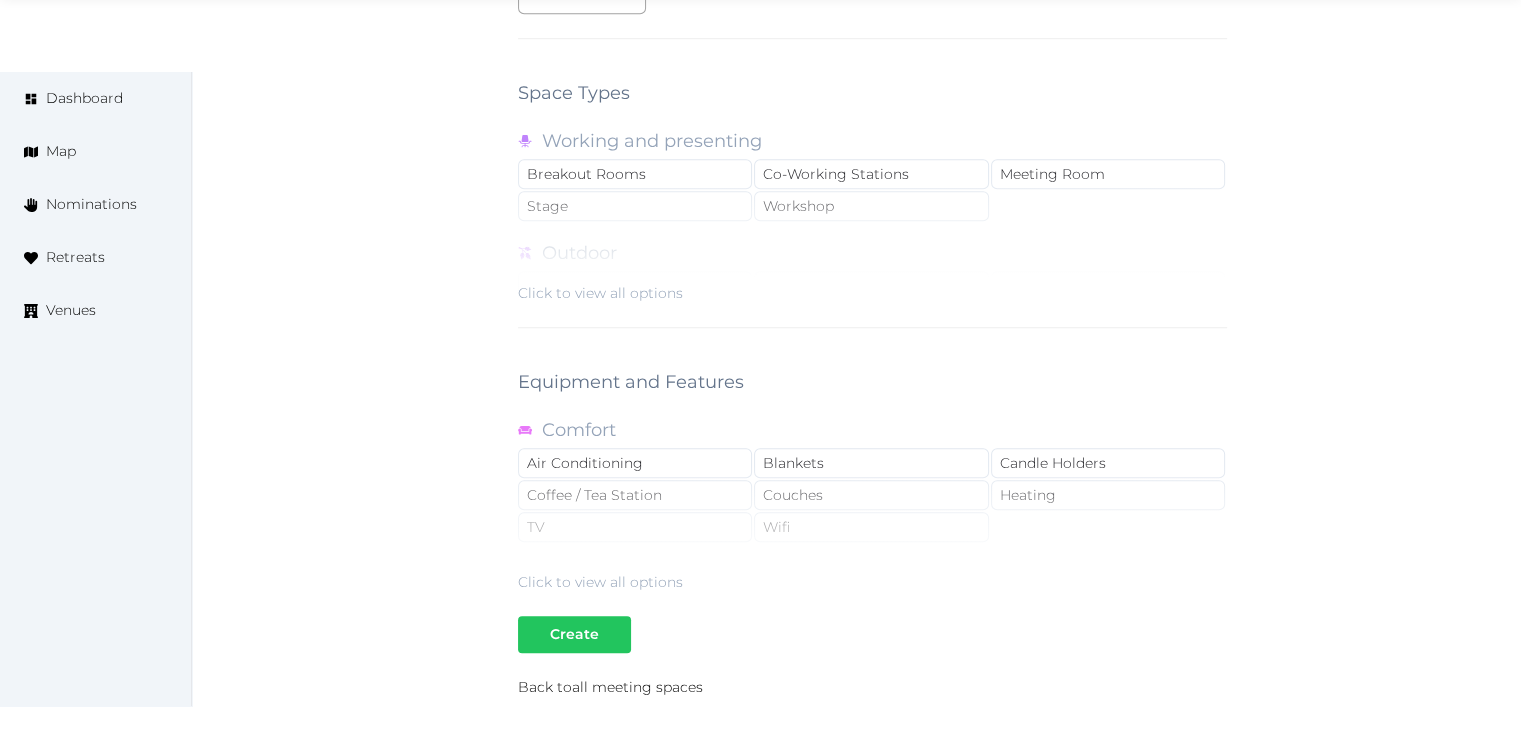 type on "**" 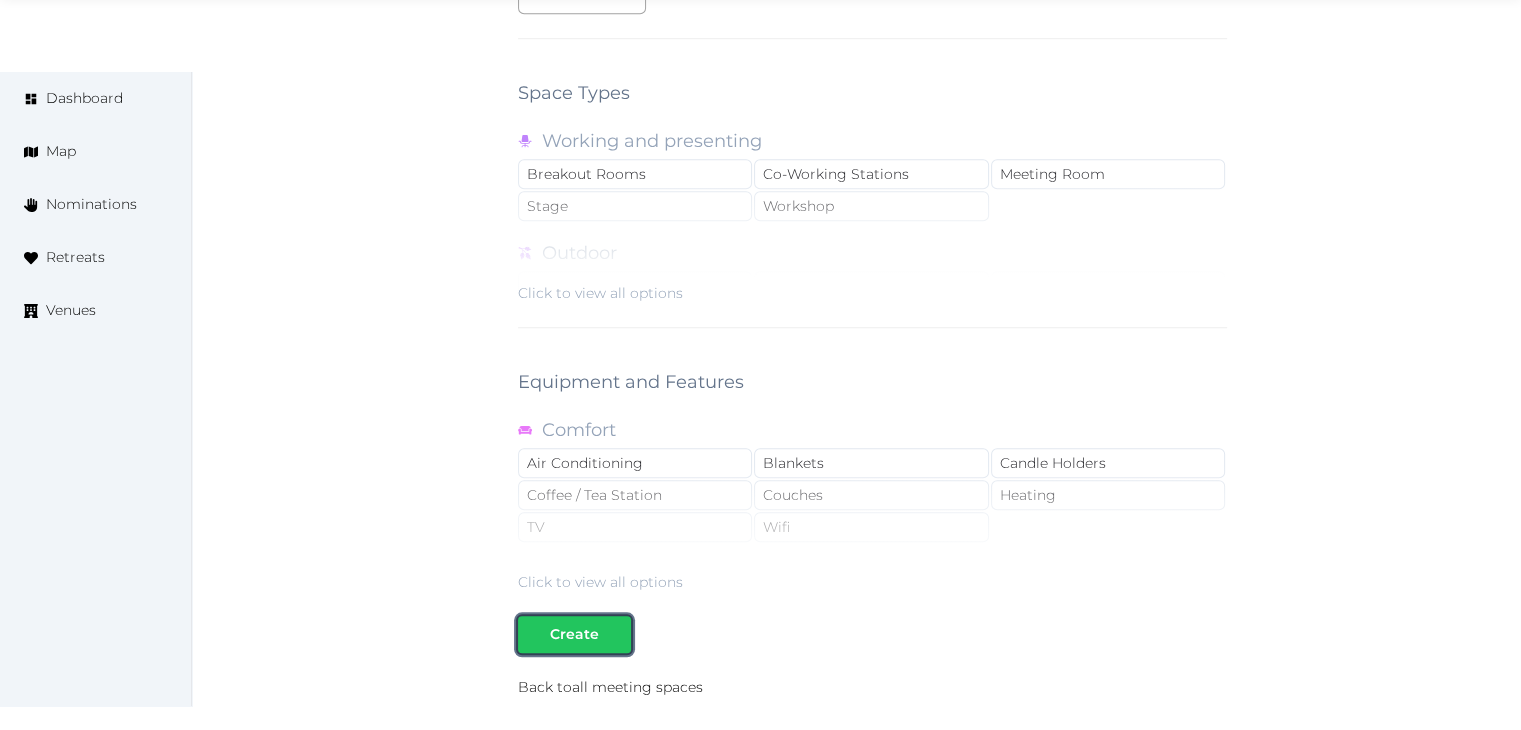 click on "Create" at bounding box center (574, 634) 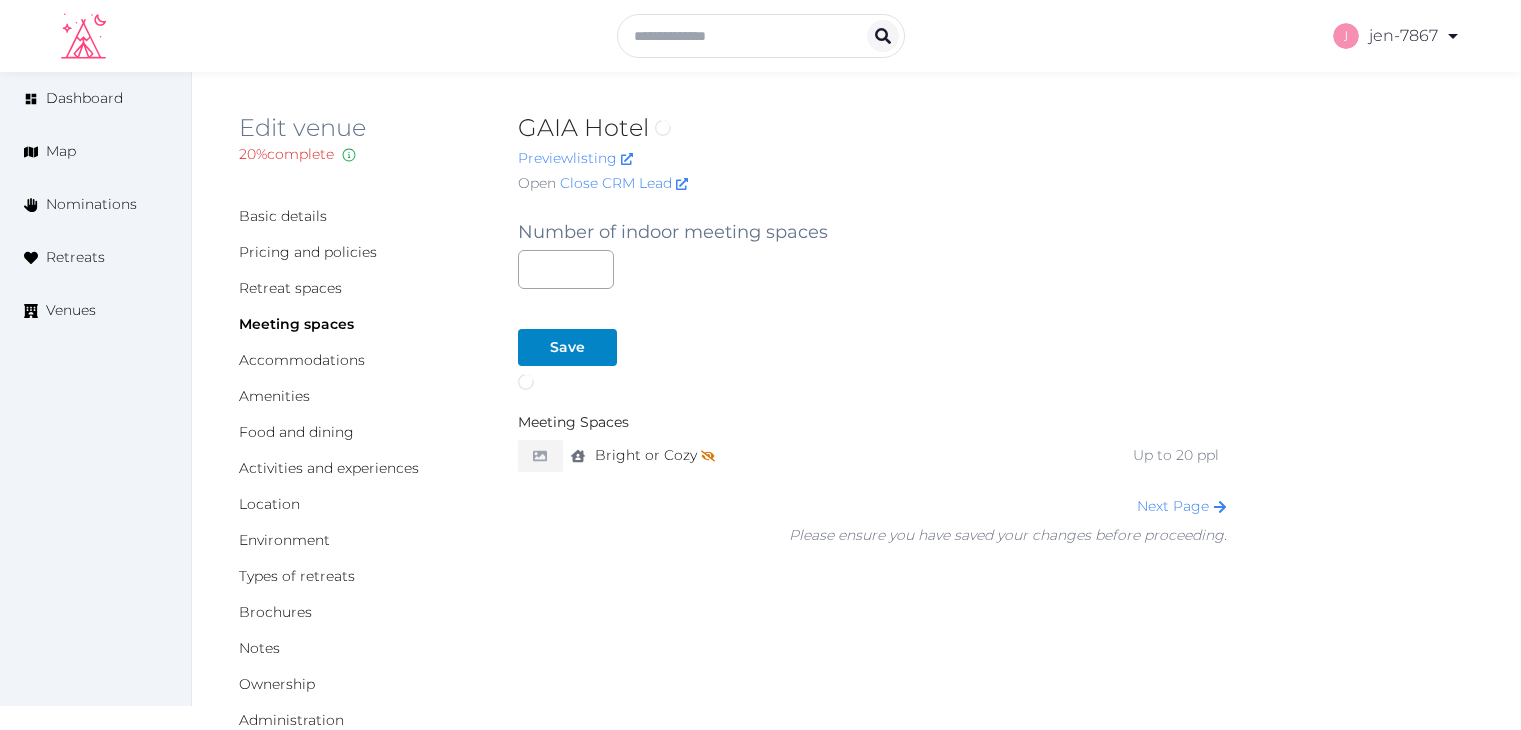 scroll, scrollTop: 0, scrollLeft: 0, axis: both 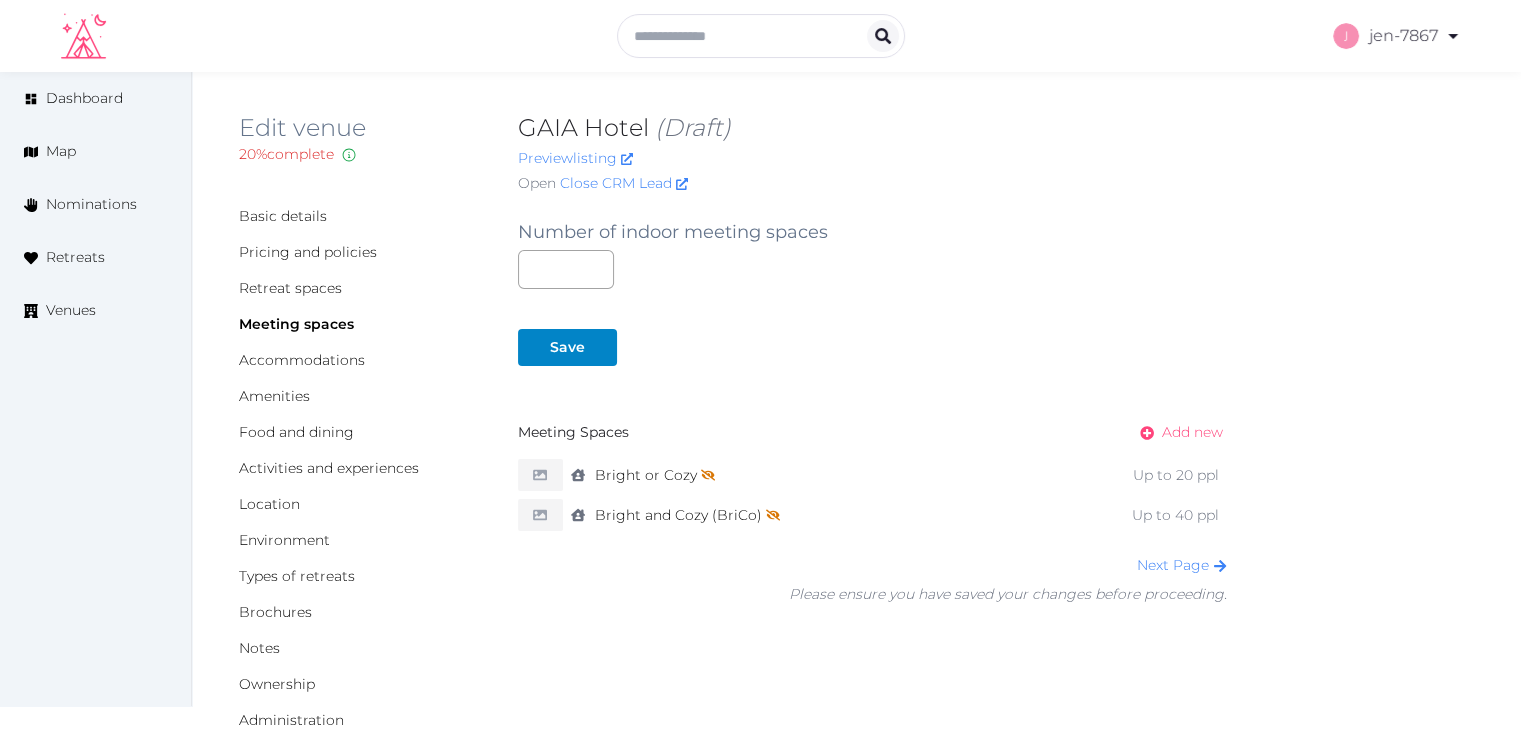 click on "Add new" at bounding box center (1192, 432) 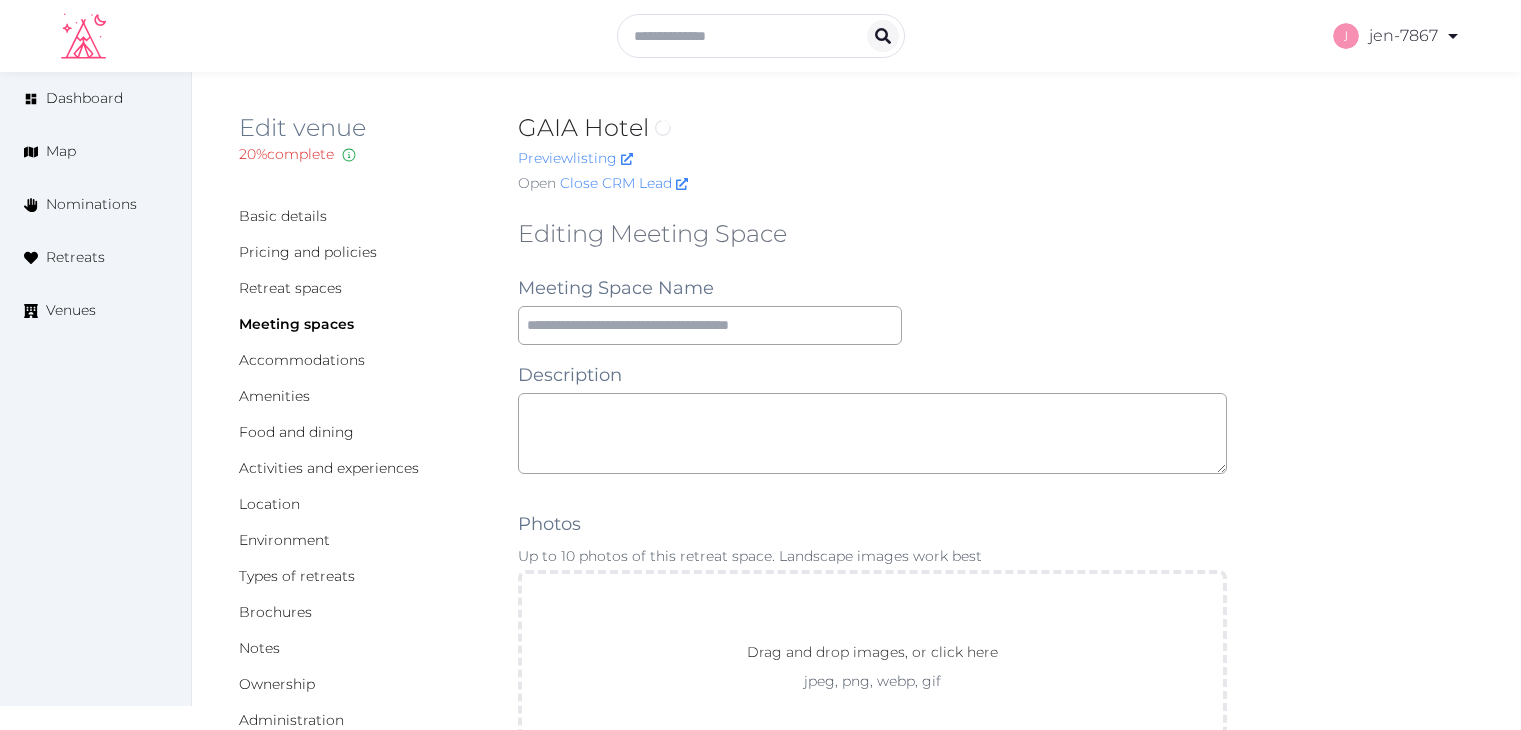 scroll, scrollTop: 0, scrollLeft: 0, axis: both 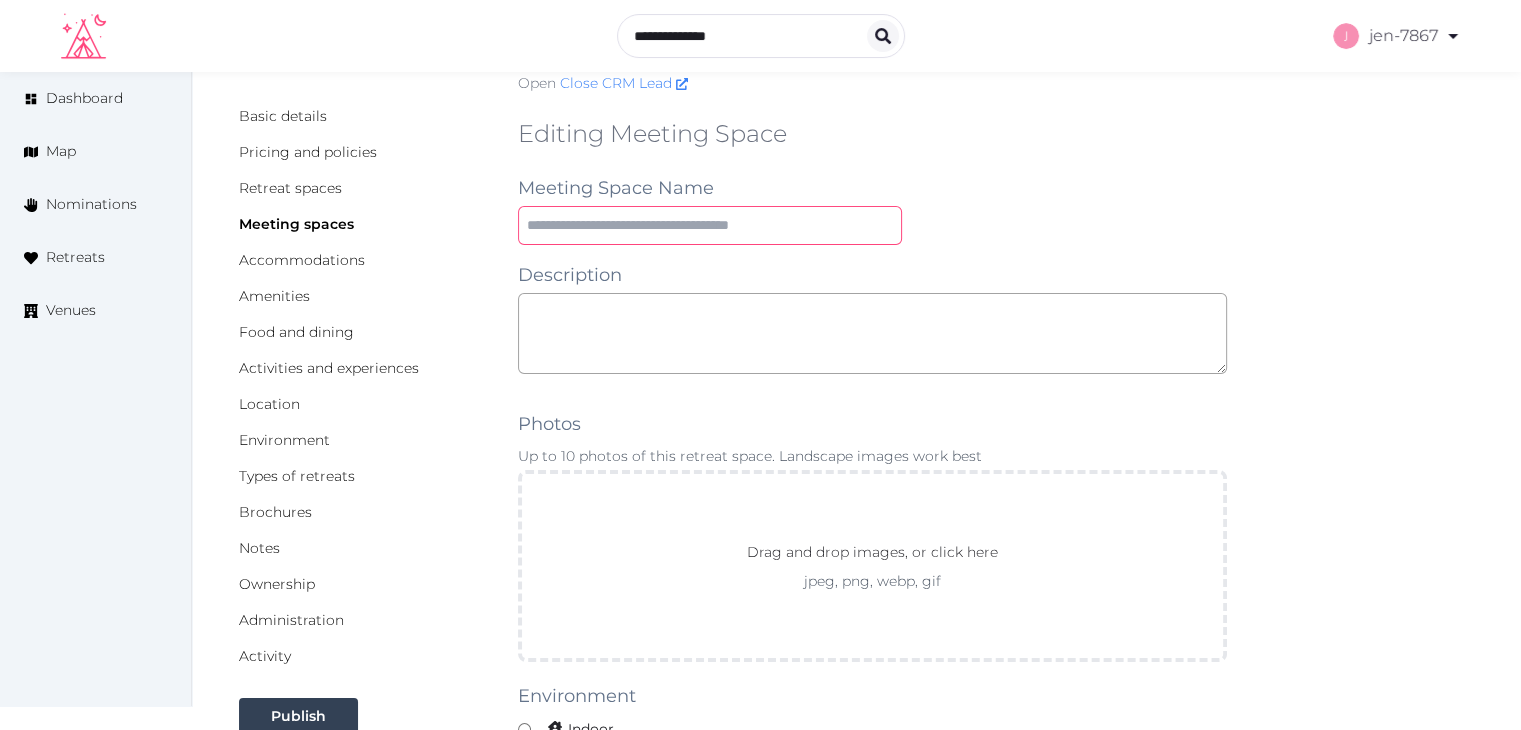 click at bounding box center [710, 225] 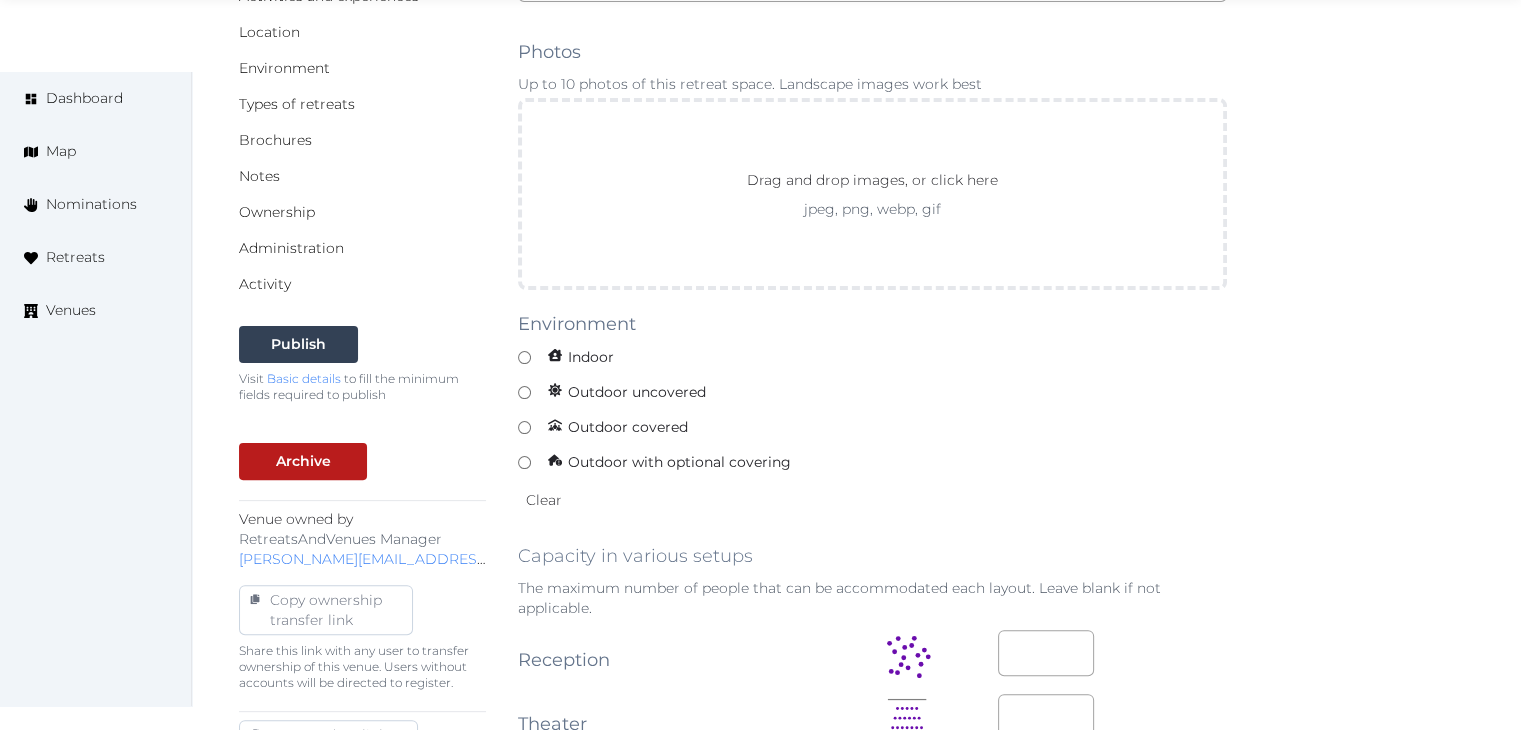 scroll, scrollTop: 600, scrollLeft: 0, axis: vertical 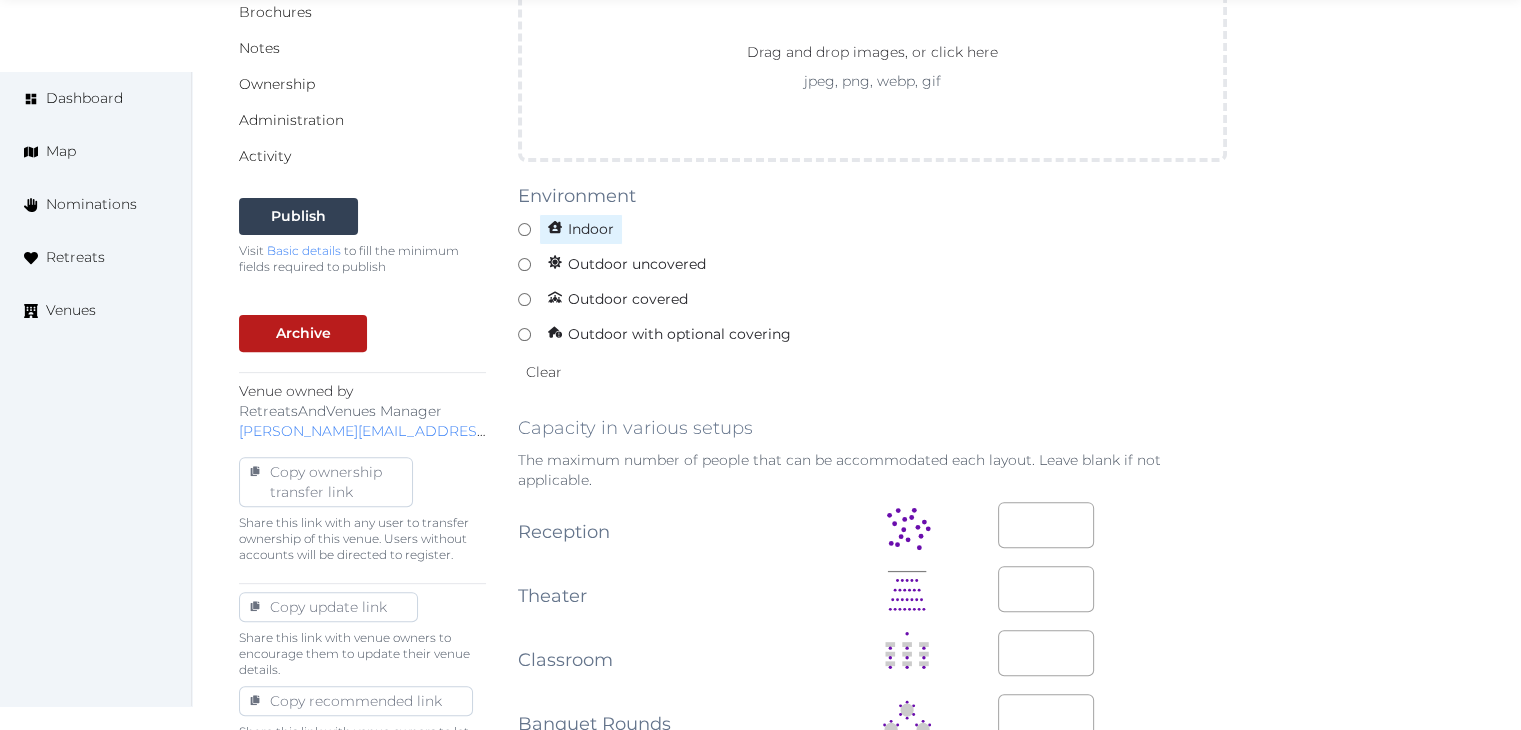 type on "****" 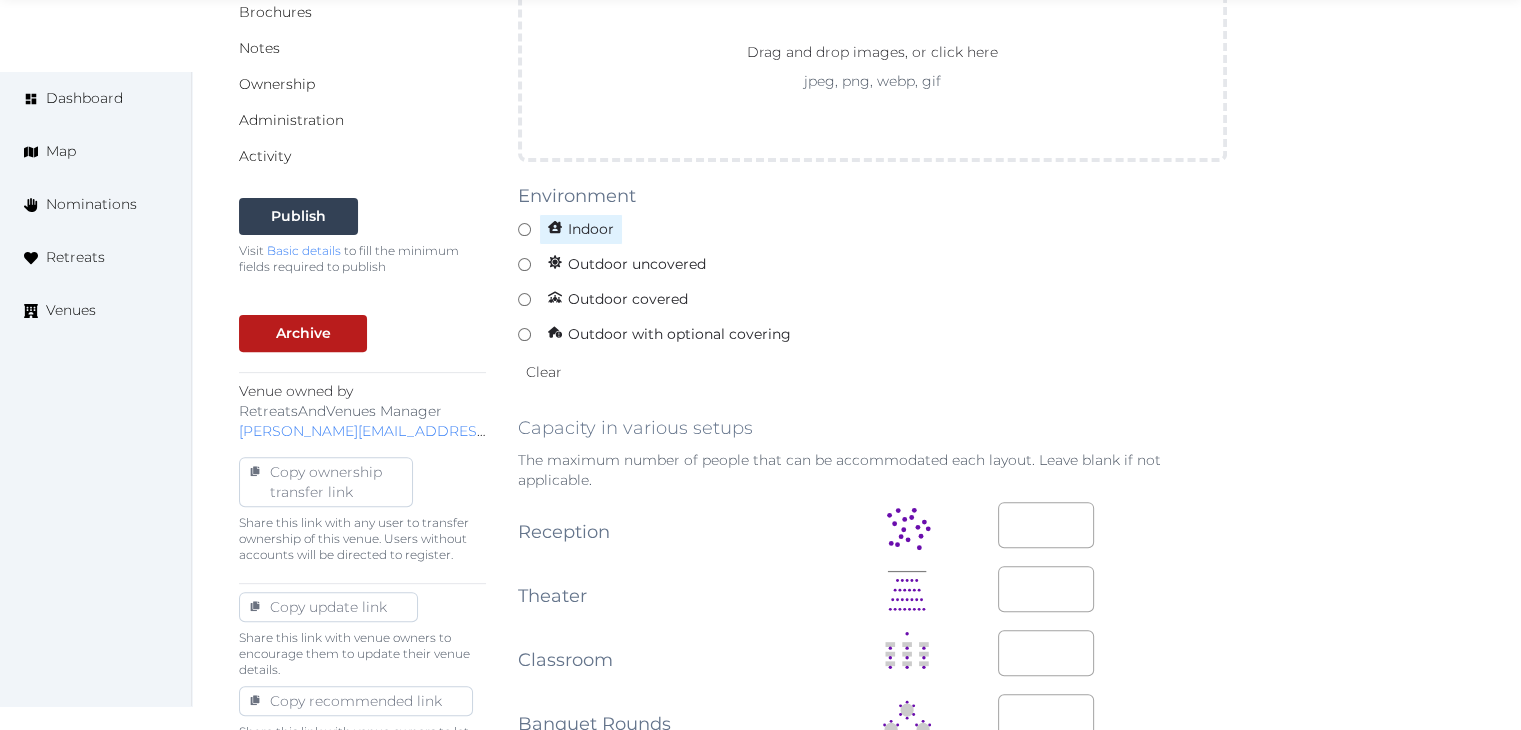 click on "Indoor" at bounding box center [581, 229] 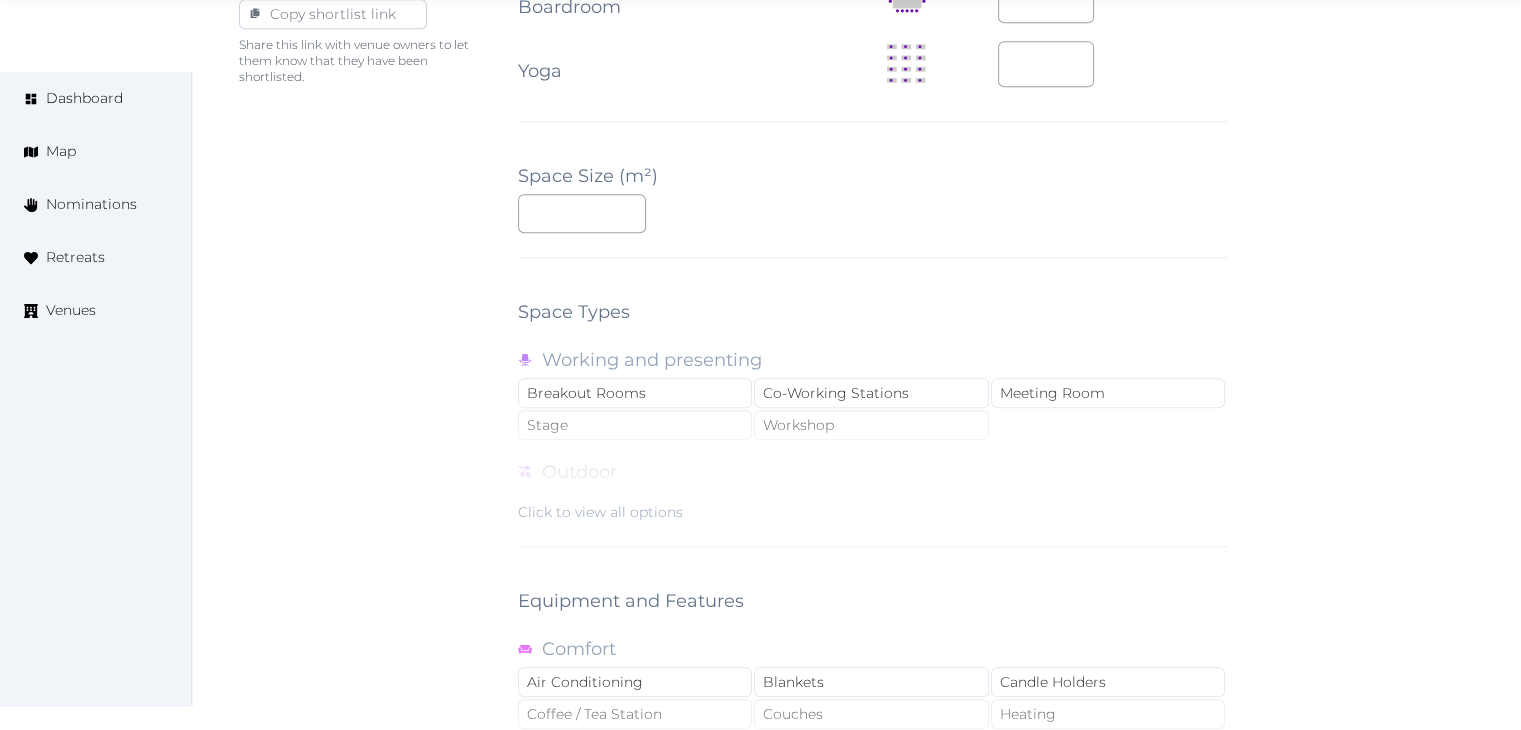 scroll, scrollTop: 1400, scrollLeft: 0, axis: vertical 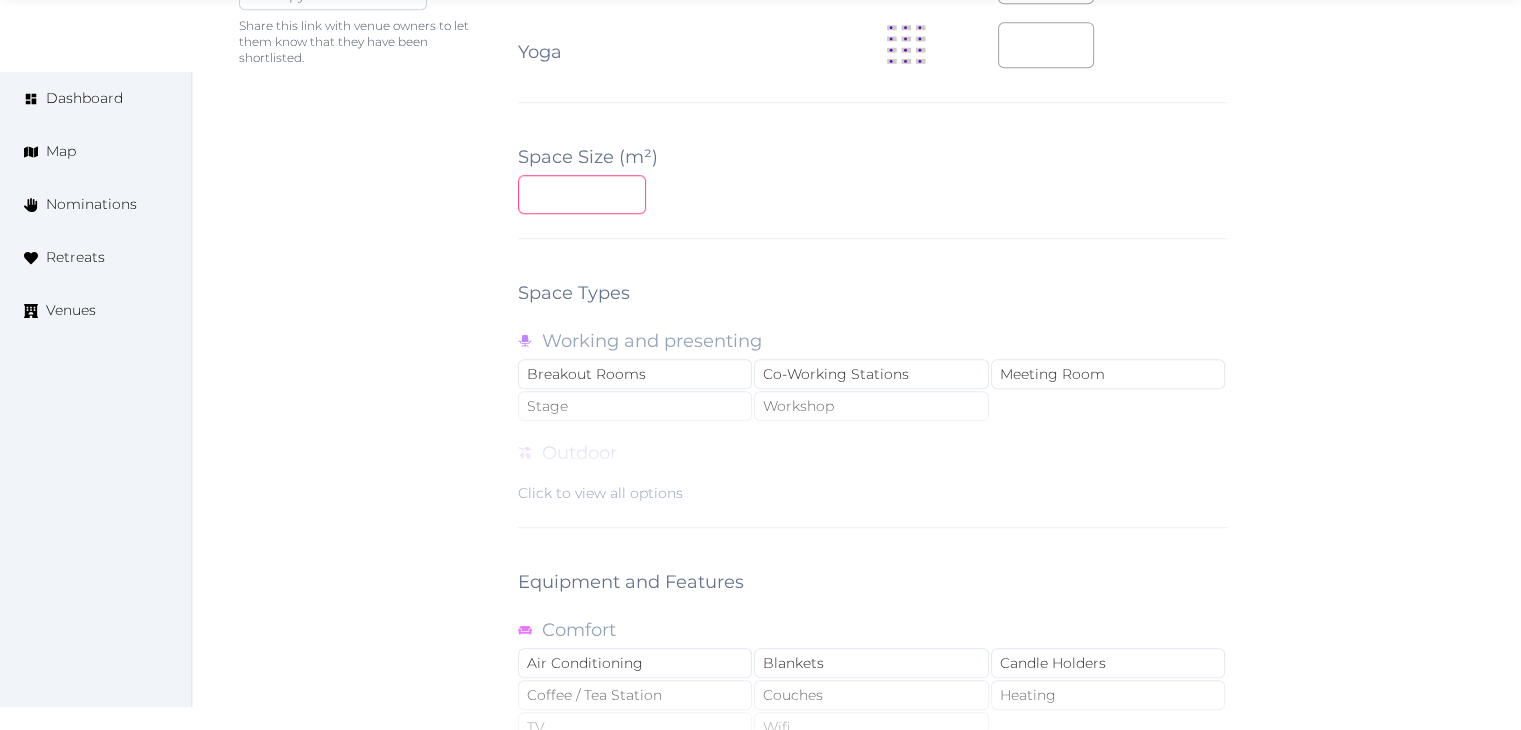 click at bounding box center (582, 194) 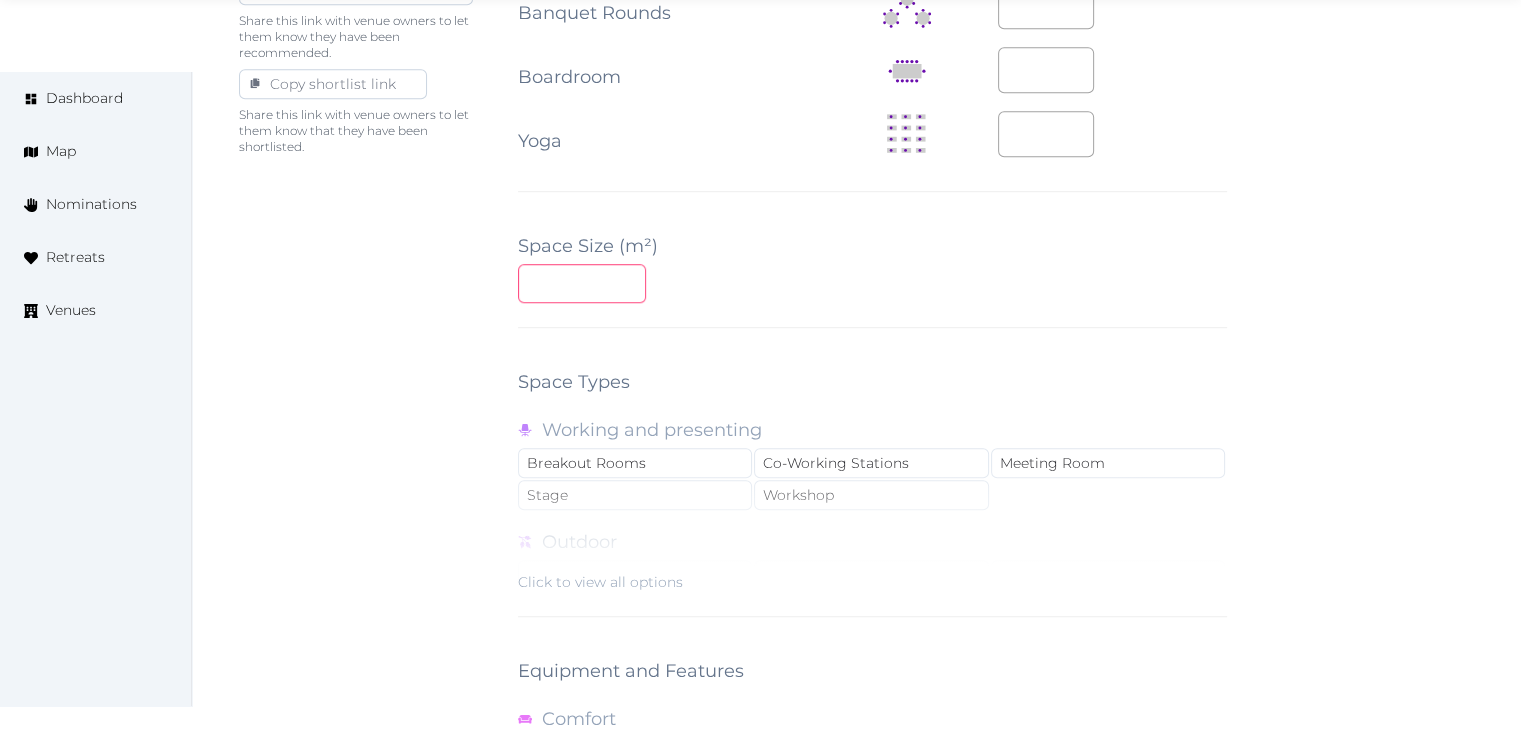 scroll, scrollTop: 1000, scrollLeft: 0, axis: vertical 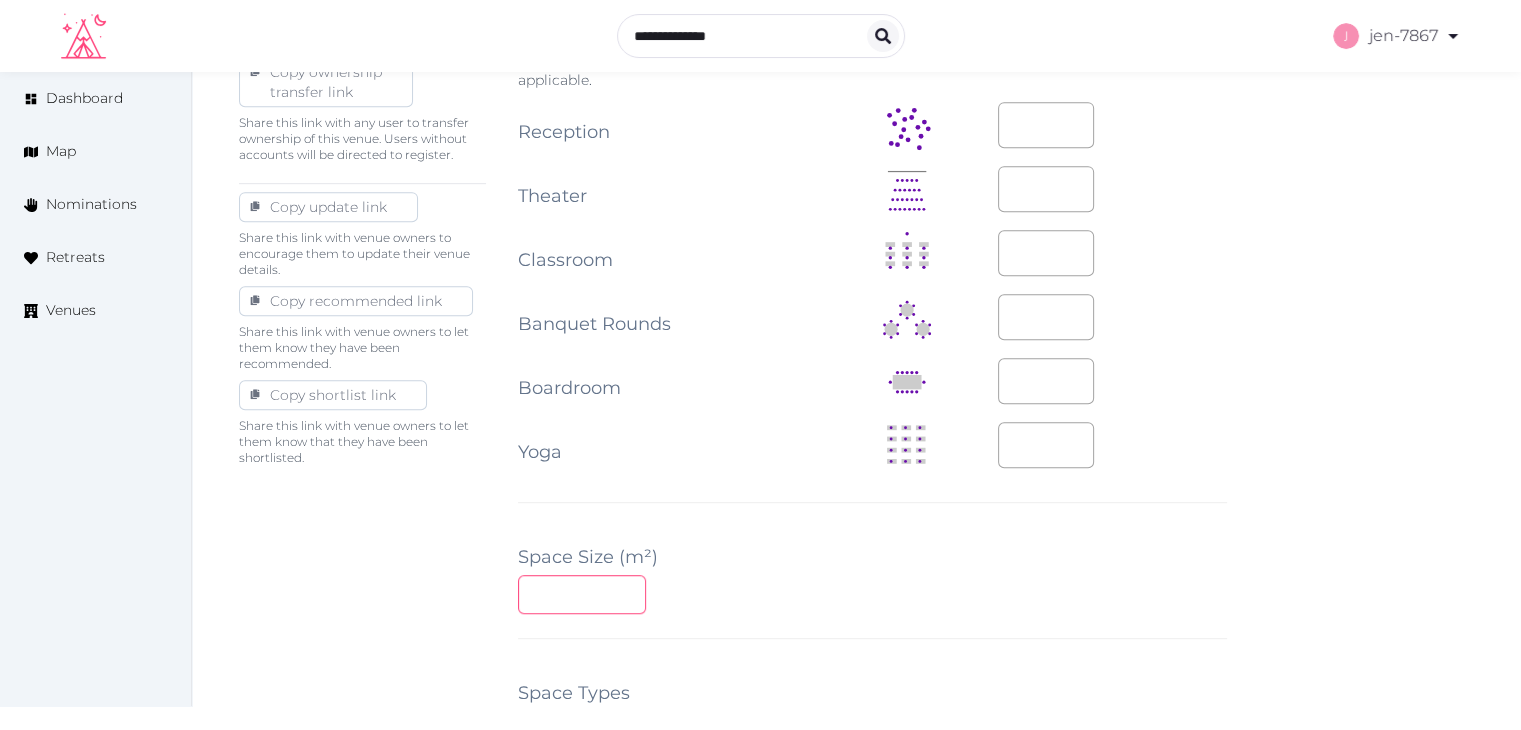 type on "***" 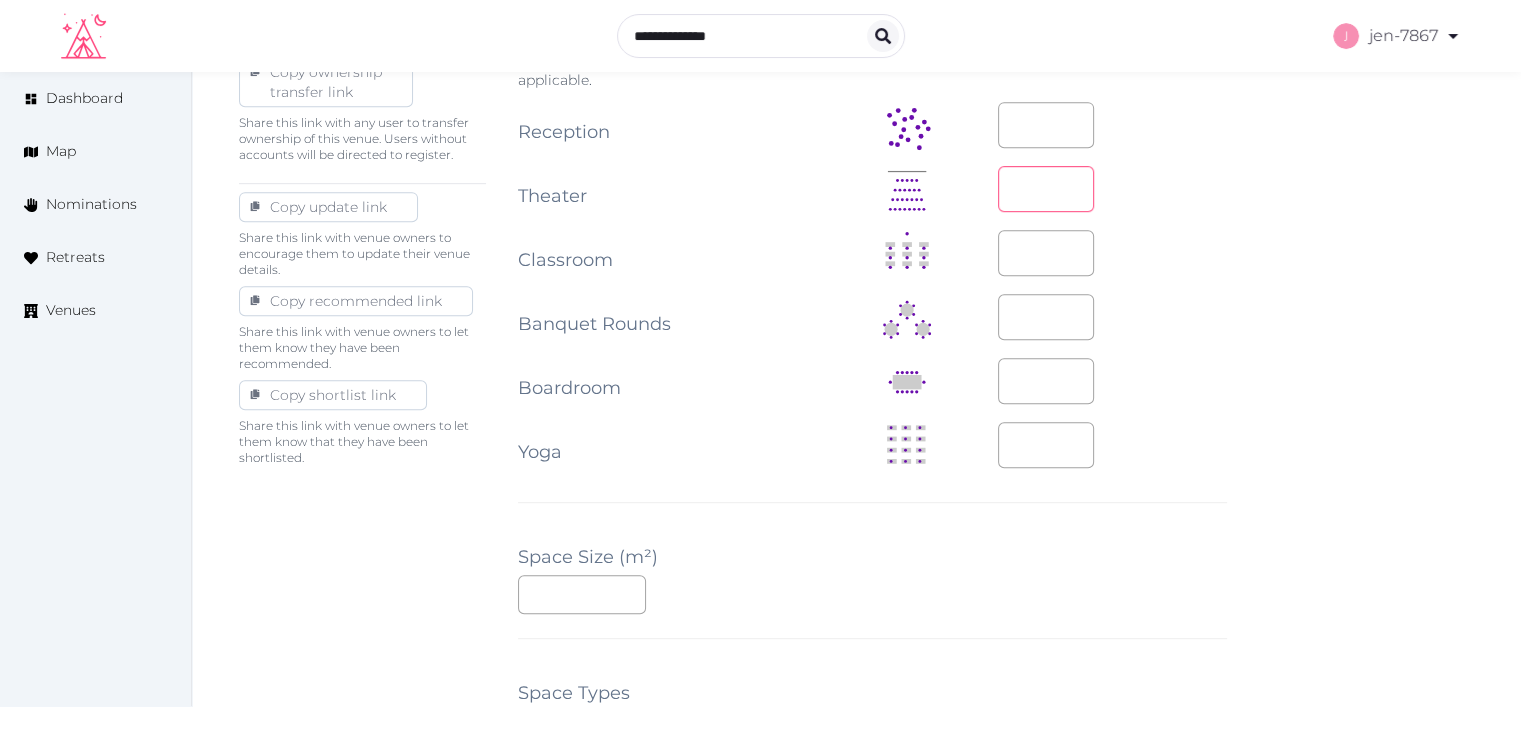 click at bounding box center (1046, 189) 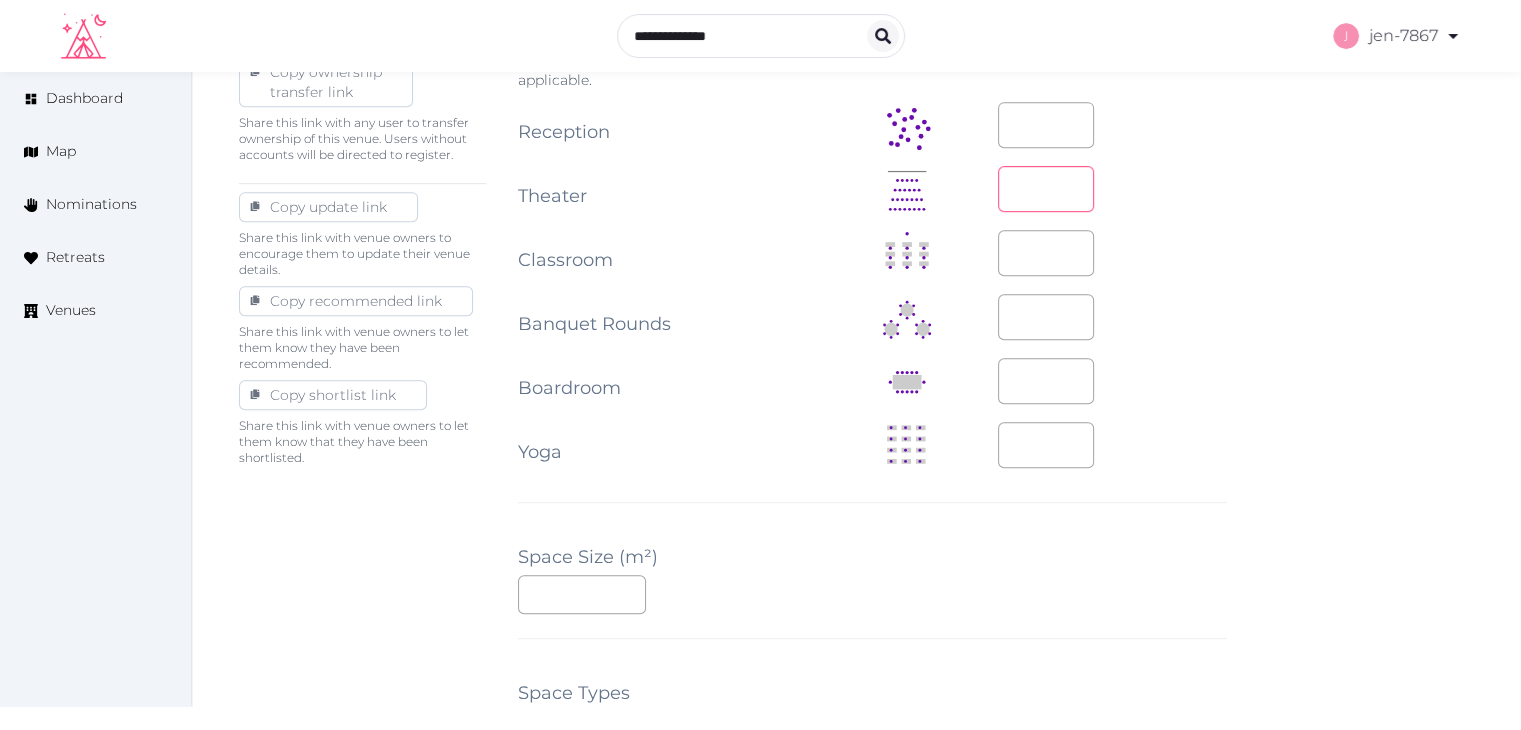type on "**" 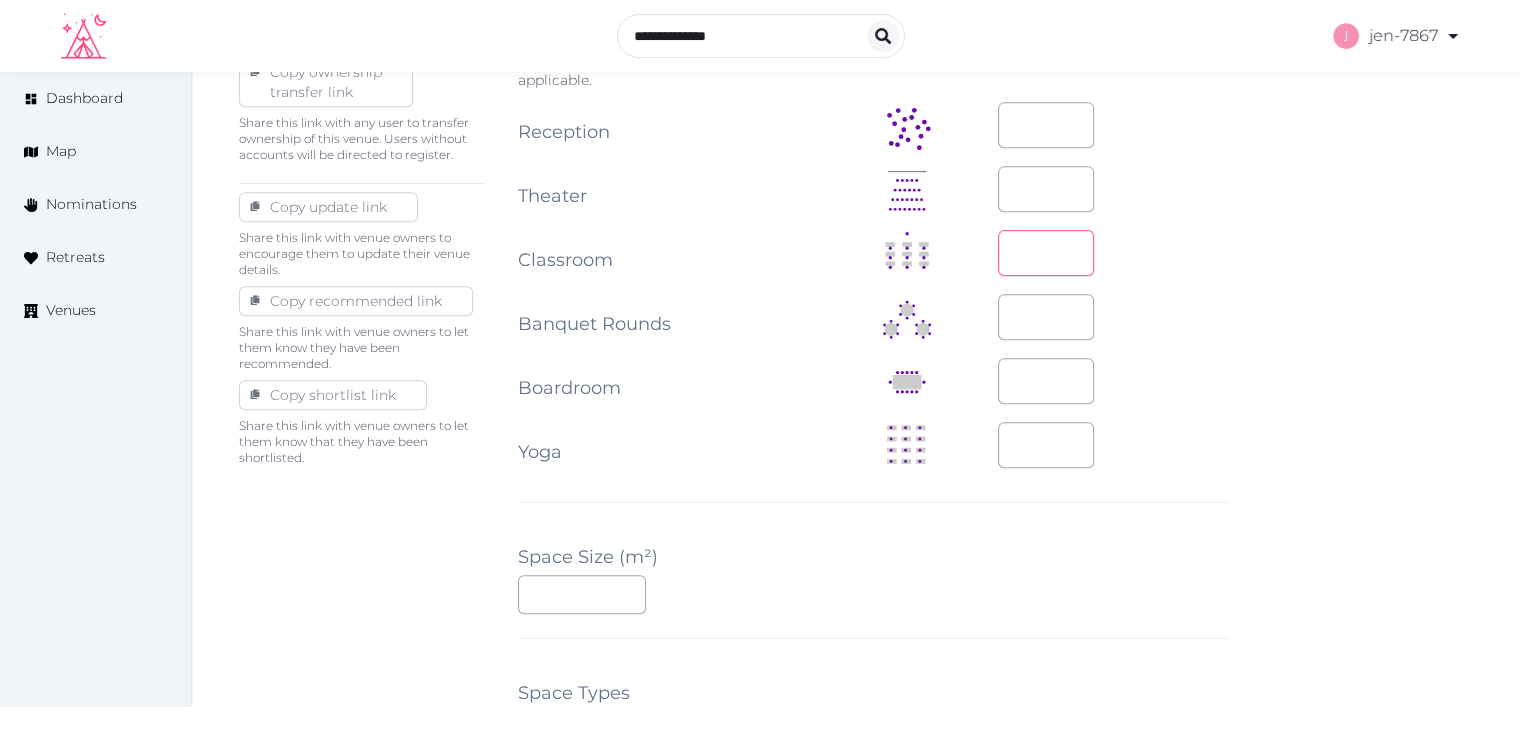 type on "**" 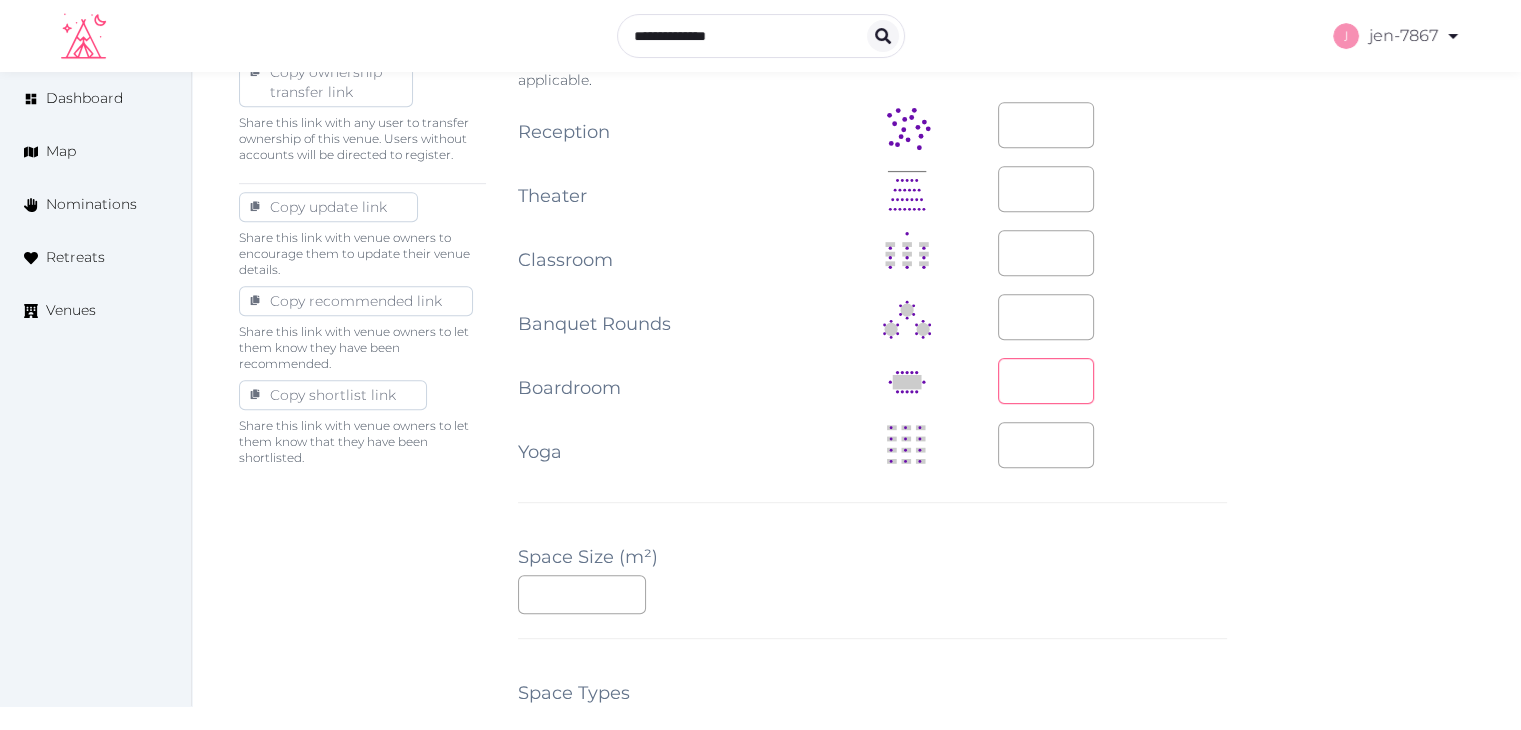 type on "**" 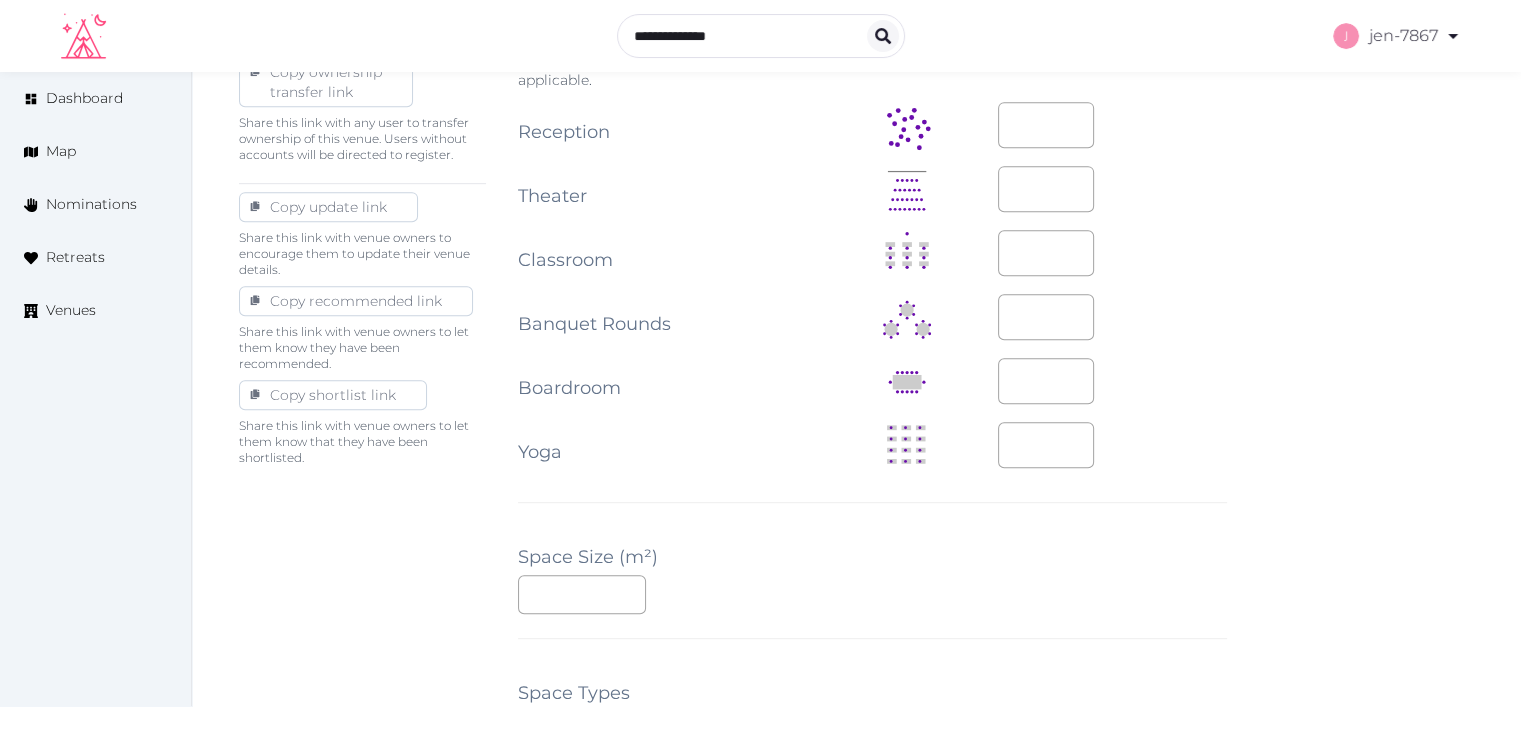 click on "Editing Meeting Space  Meeting Space Name **** Description Photos Up to 10 photos of this retreat space. Landscape images work best Drag and drop images, or click here jpeg, png, webp, gif
To pick up a draggable item, press the space bar.
While dragging, use the arrow keys to move the item.
Press space again to drop the item in its new position, or press escape to cancel.
Environment Indoor Outdoor uncovered Outdoor covered Outdoor with optional covering Clear Capacity in various setups The maximum number of people that can be accommodated each layout. Leave blank if not applicable. Reception Theater ** Classroom ** Banquet Rounds Boardroom ** Yoga Space Size (m²) *** Space Types Working and presenting Breakout Rooms Co-Working Stations Meeting Room Stage Workshop Outdoor Beach Dance Floor Dining Area Fire Pit Grassy Area Kitchen Meditation Space Multi-Functional Living Area (w/ couches) Patio Outdoor Space Theatre Wedding Hall Yoga Space Indoor Dance Floor Dining Area Kitchen Theatre Gym Spa" at bounding box center (872, 346) 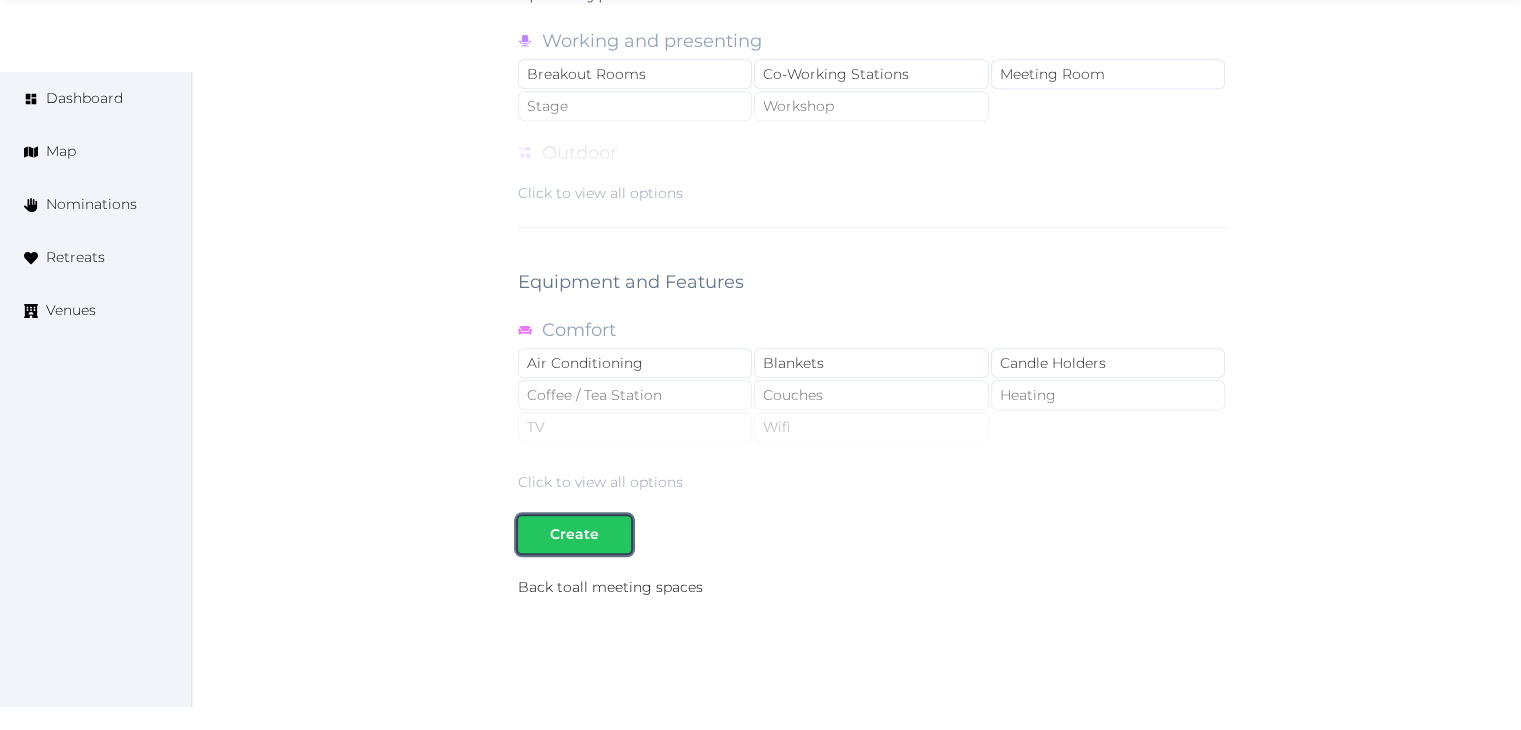 click on "Create" at bounding box center [574, 534] 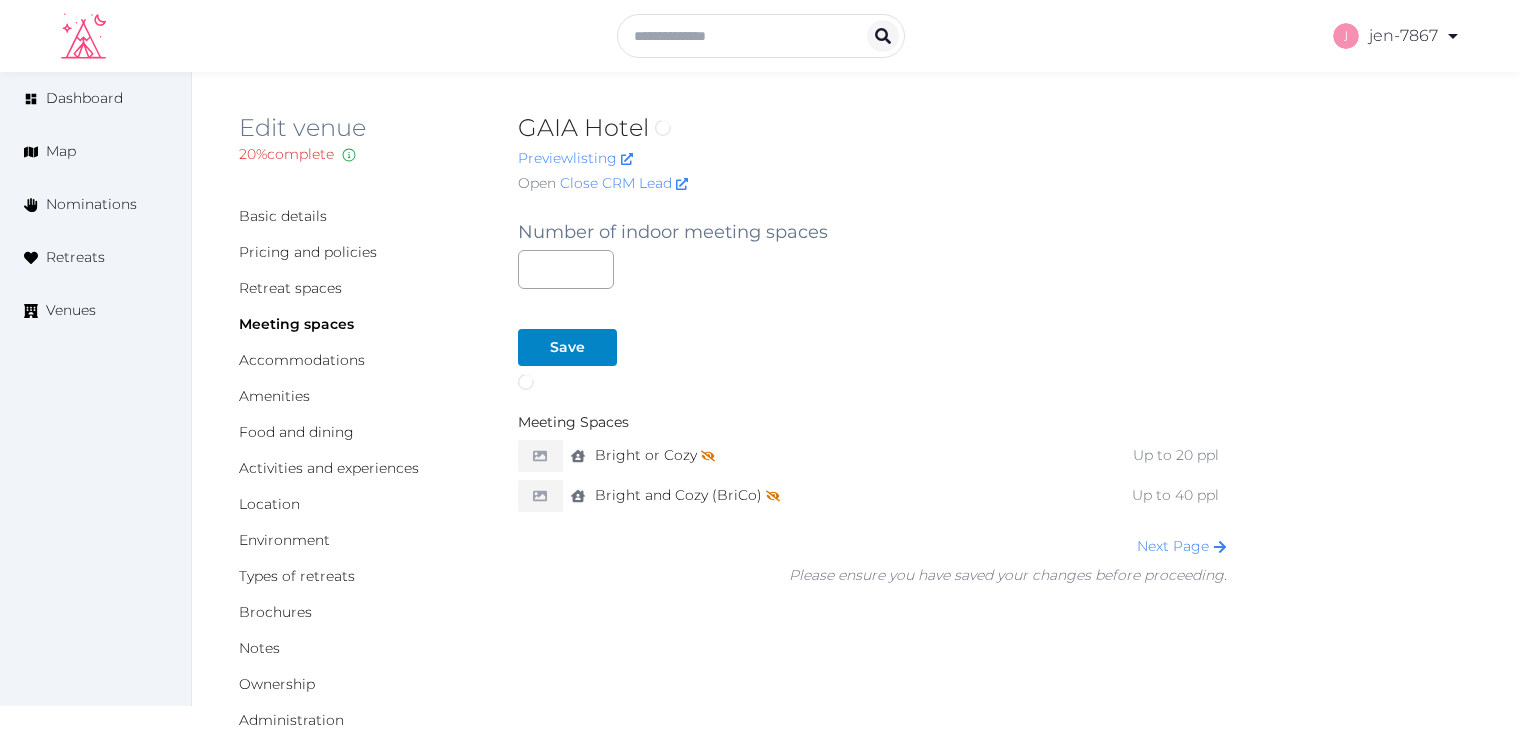 scroll, scrollTop: 0, scrollLeft: 0, axis: both 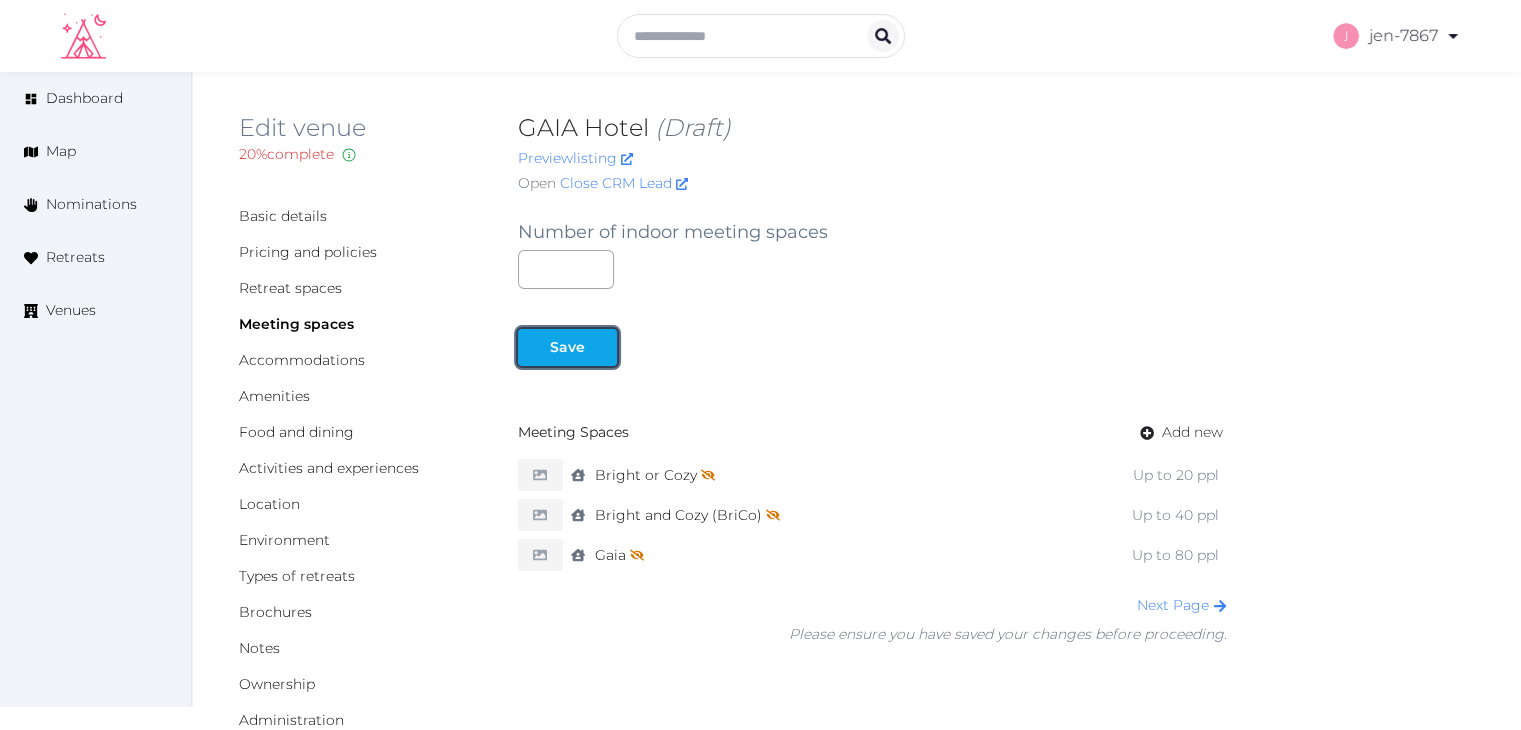 click at bounding box center [534, 347] 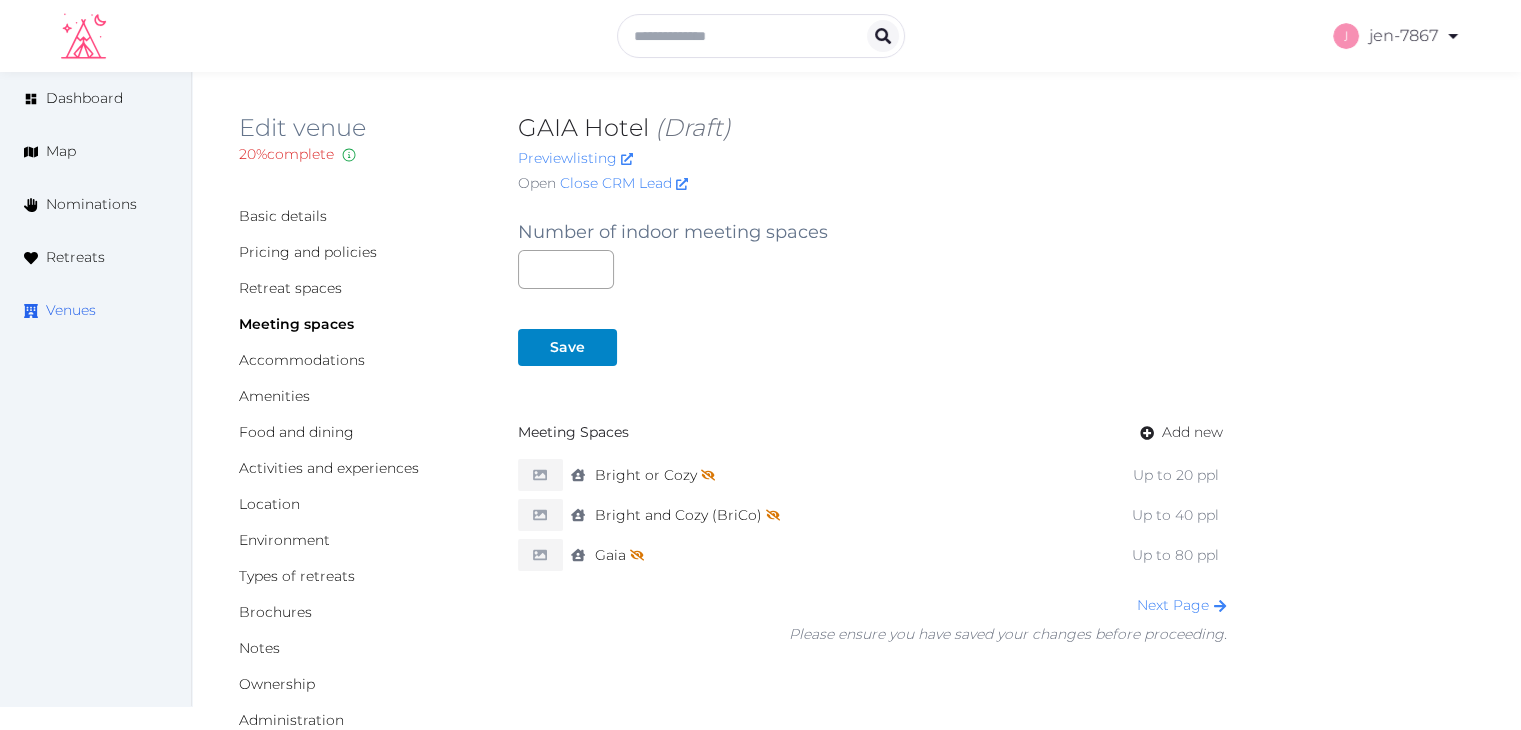 click on "Venues" at bounding box center [71, 310] 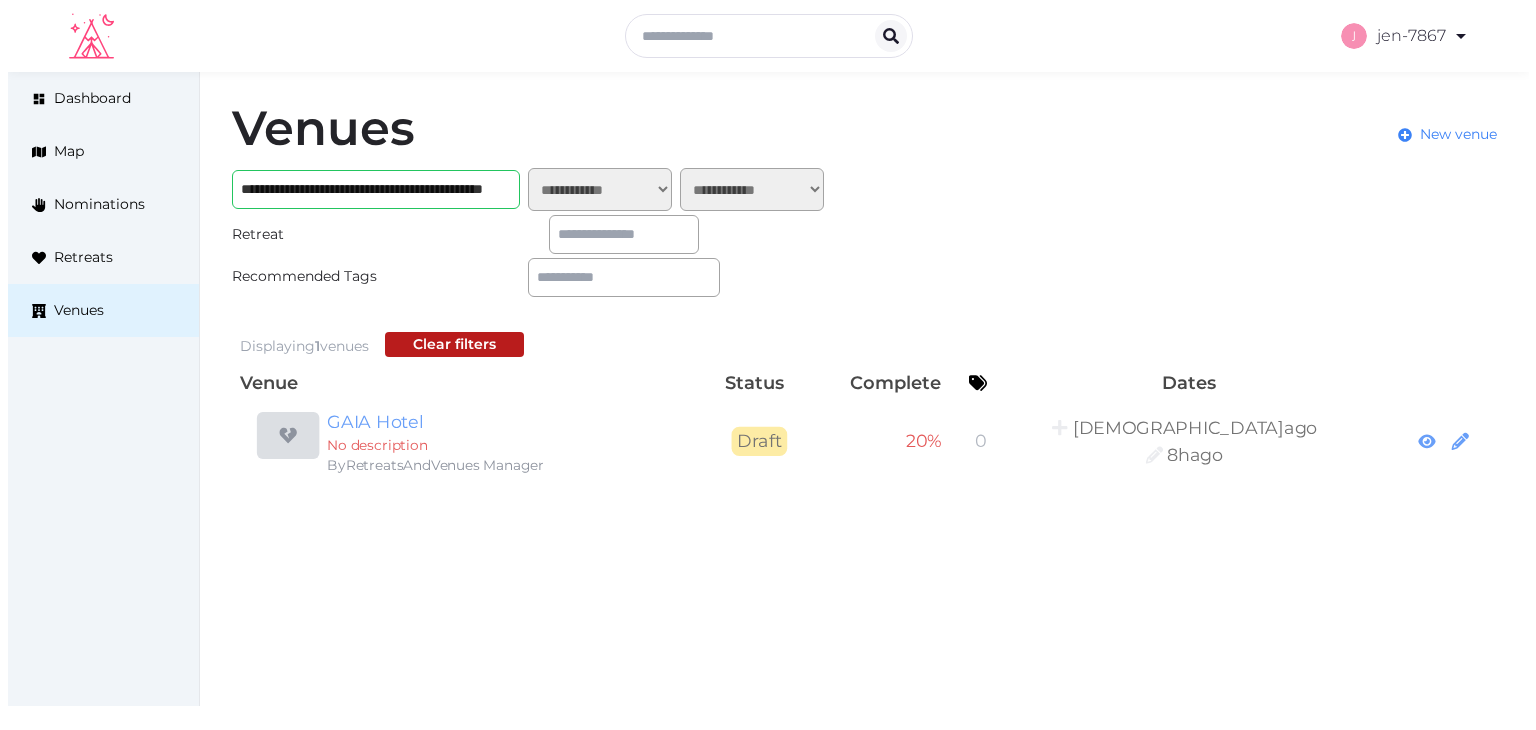 scroll, scrollTop: 0, scrollLeft: 0, axis: both 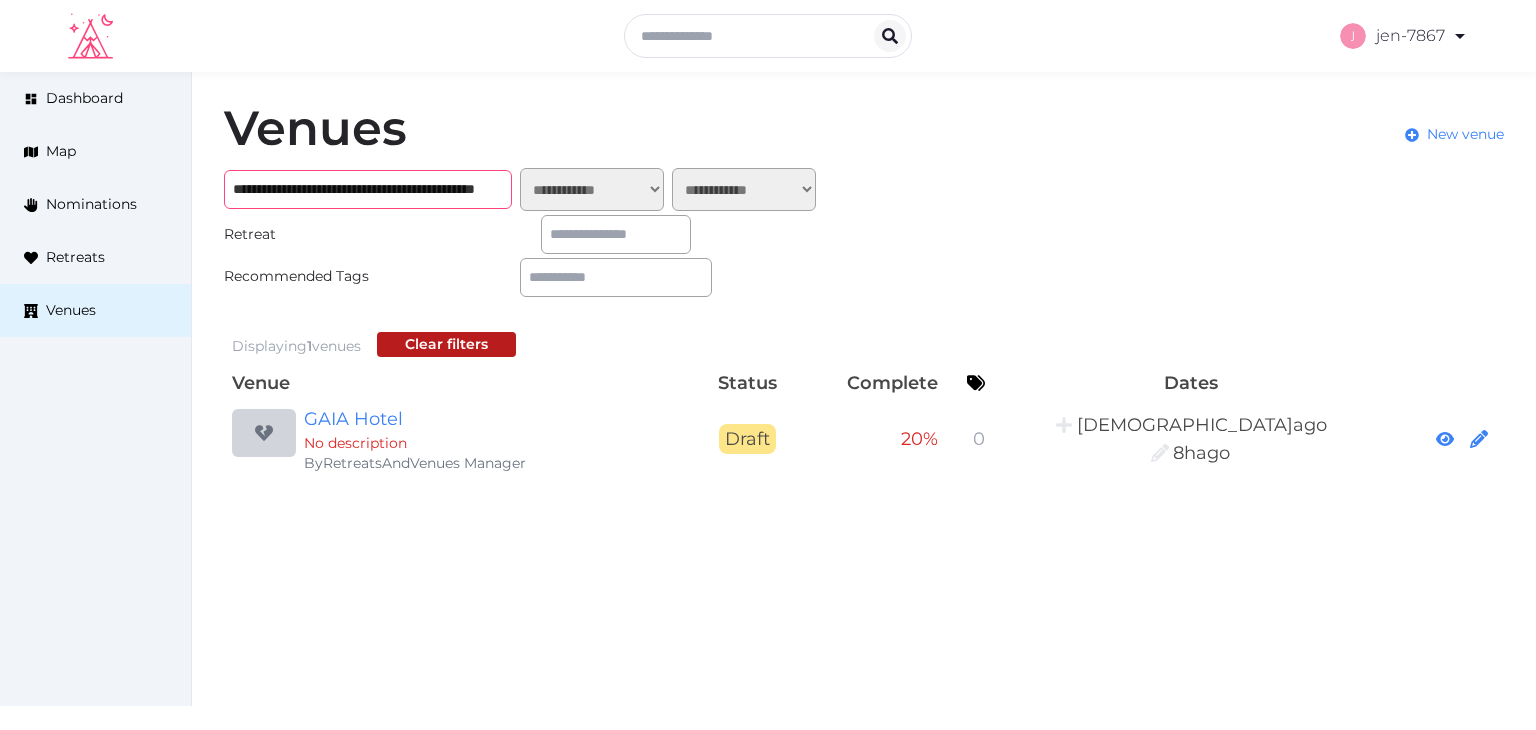 click on "**********" at bounding box center (368, 189) 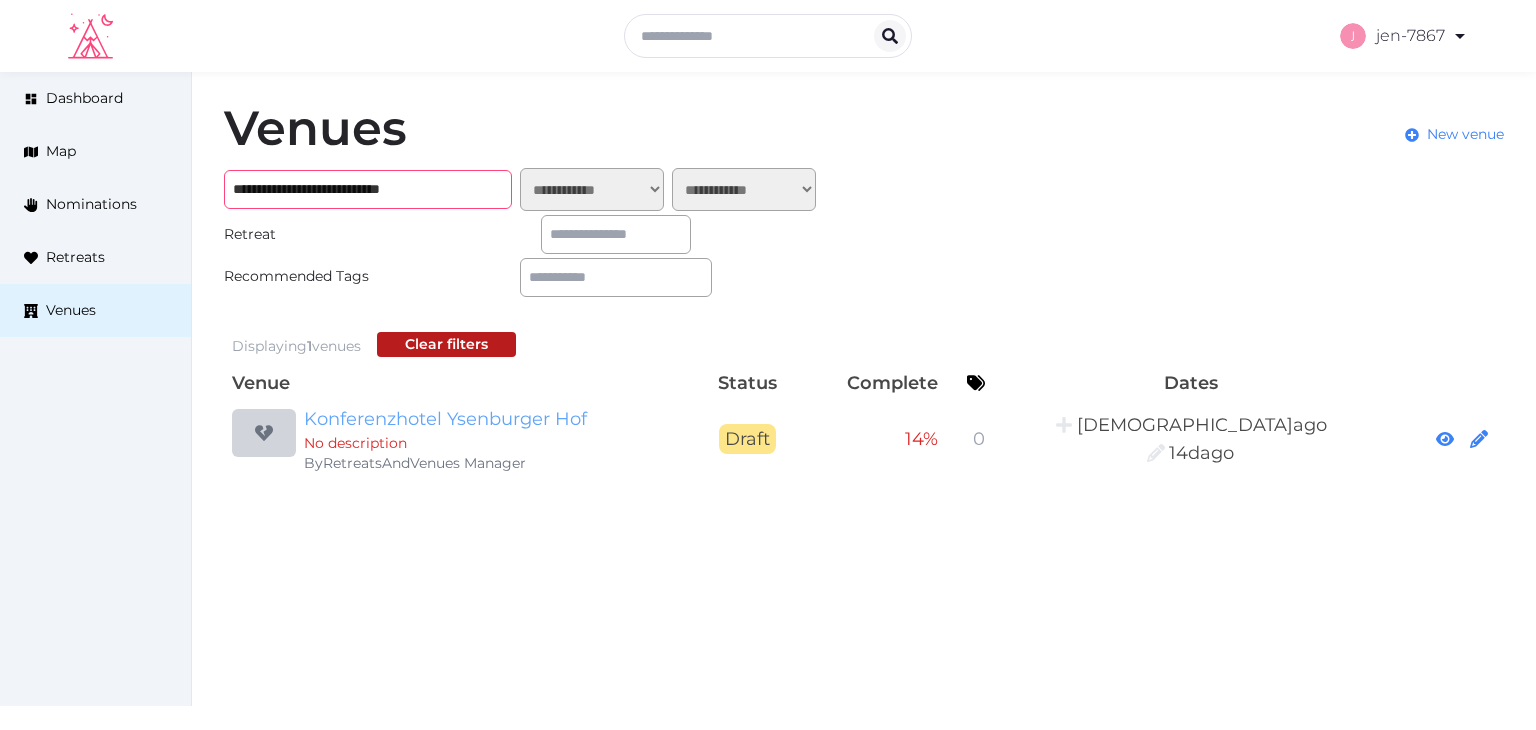 type on "**********" 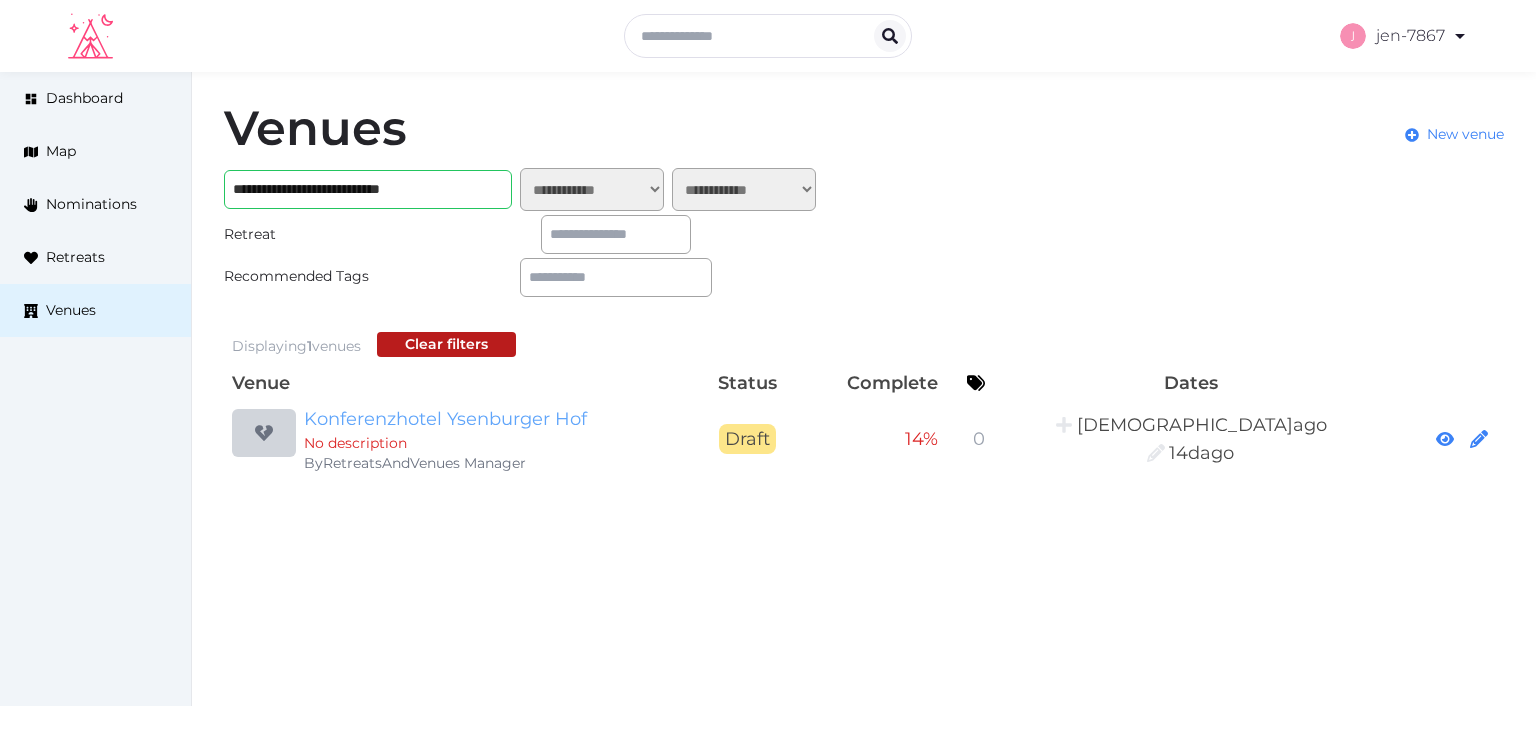 click on "Konferenzhotel Ysenburger Hof" at bounding box center [496, 419] 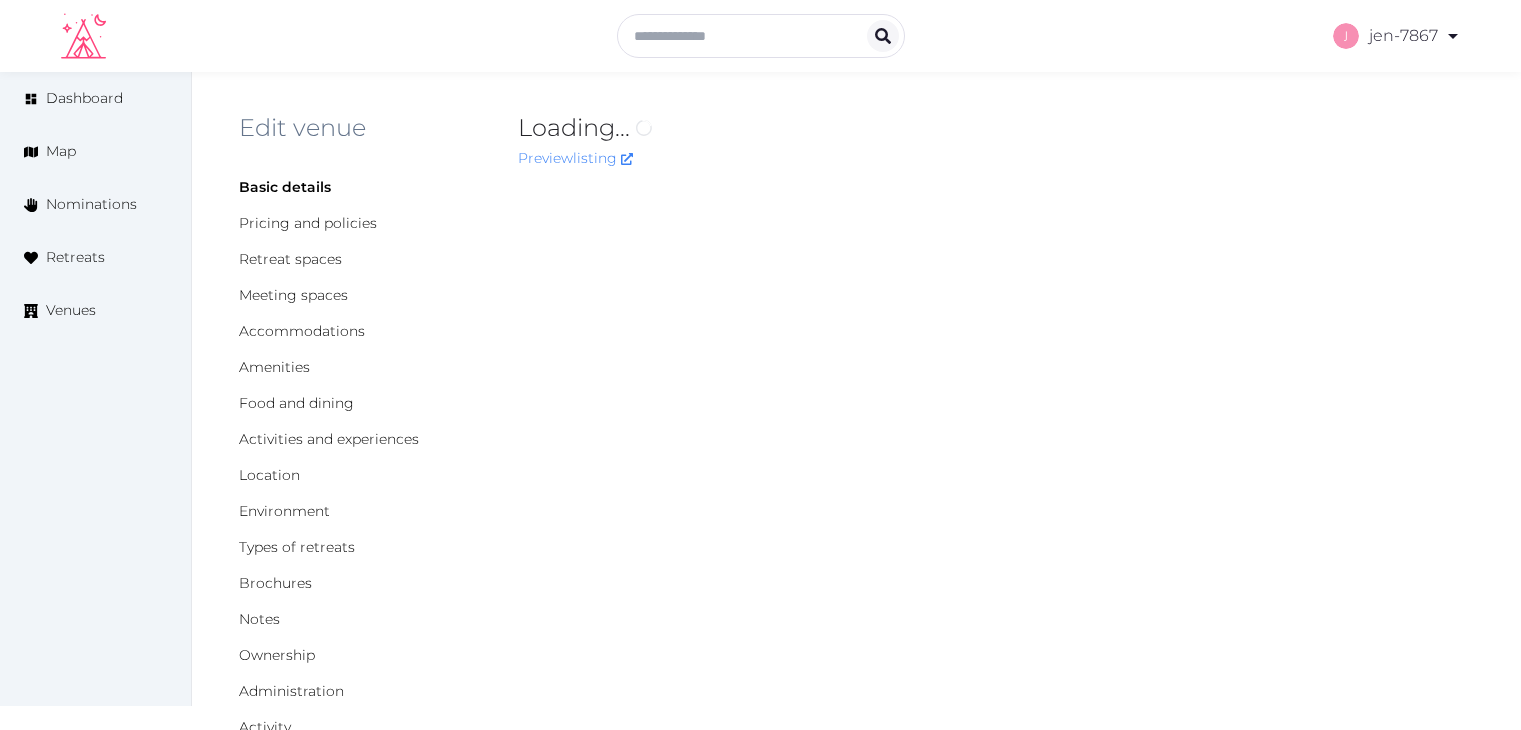 scroll, scrollTop: 0, scrollLeft: 0, axis: both 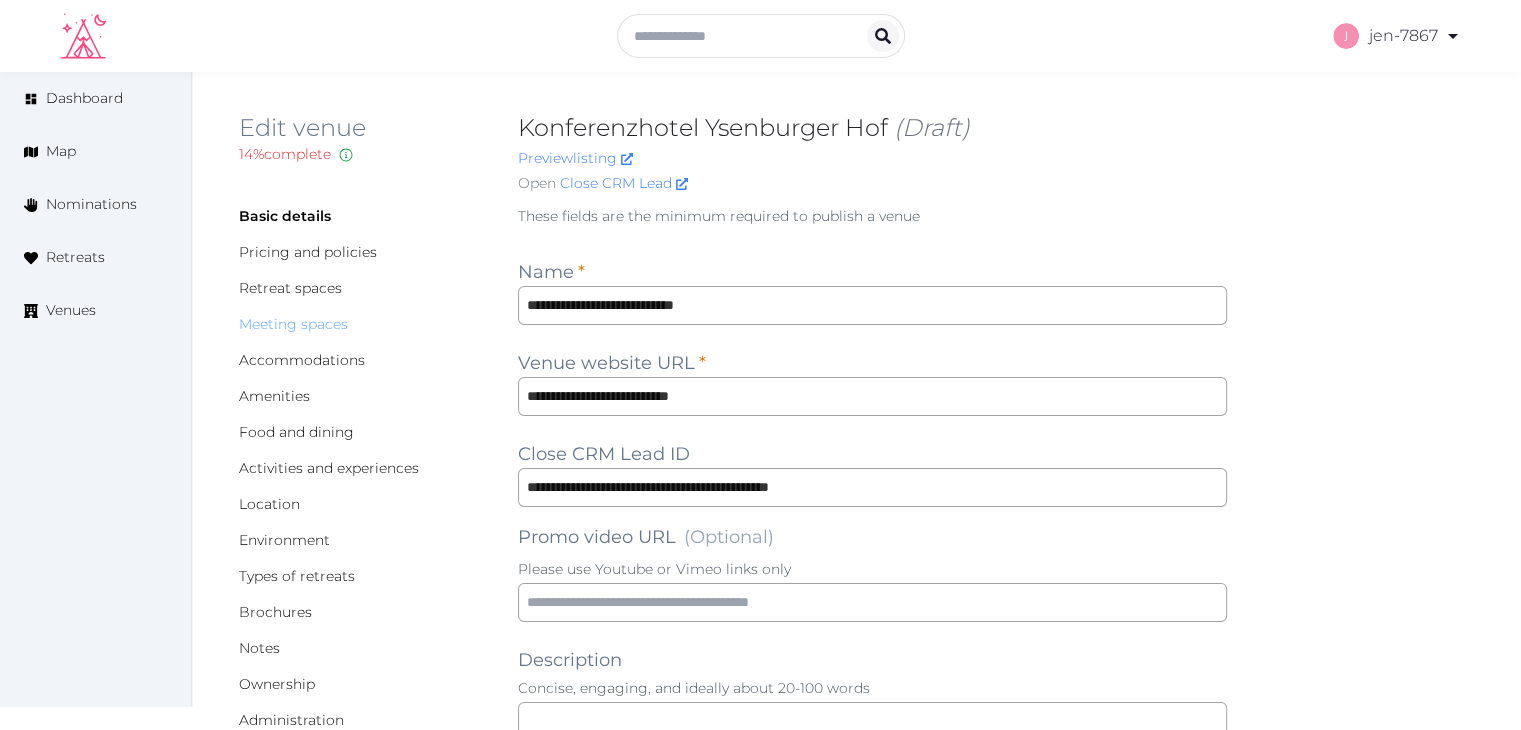 click on "Meeting spaces" at bounding box center (293, 324) 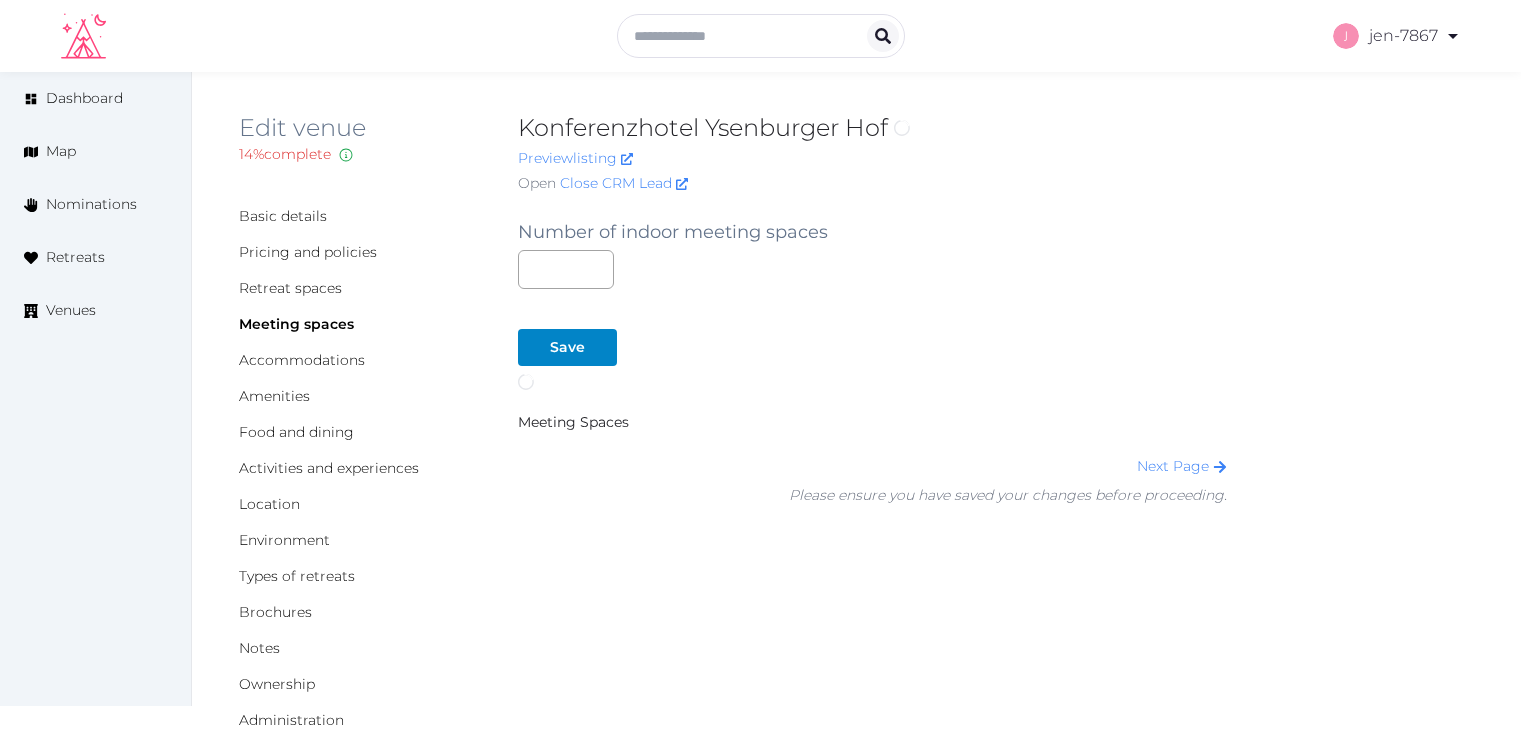 scroll, scrollTop: 0, scrollLeft: 0, axis: both 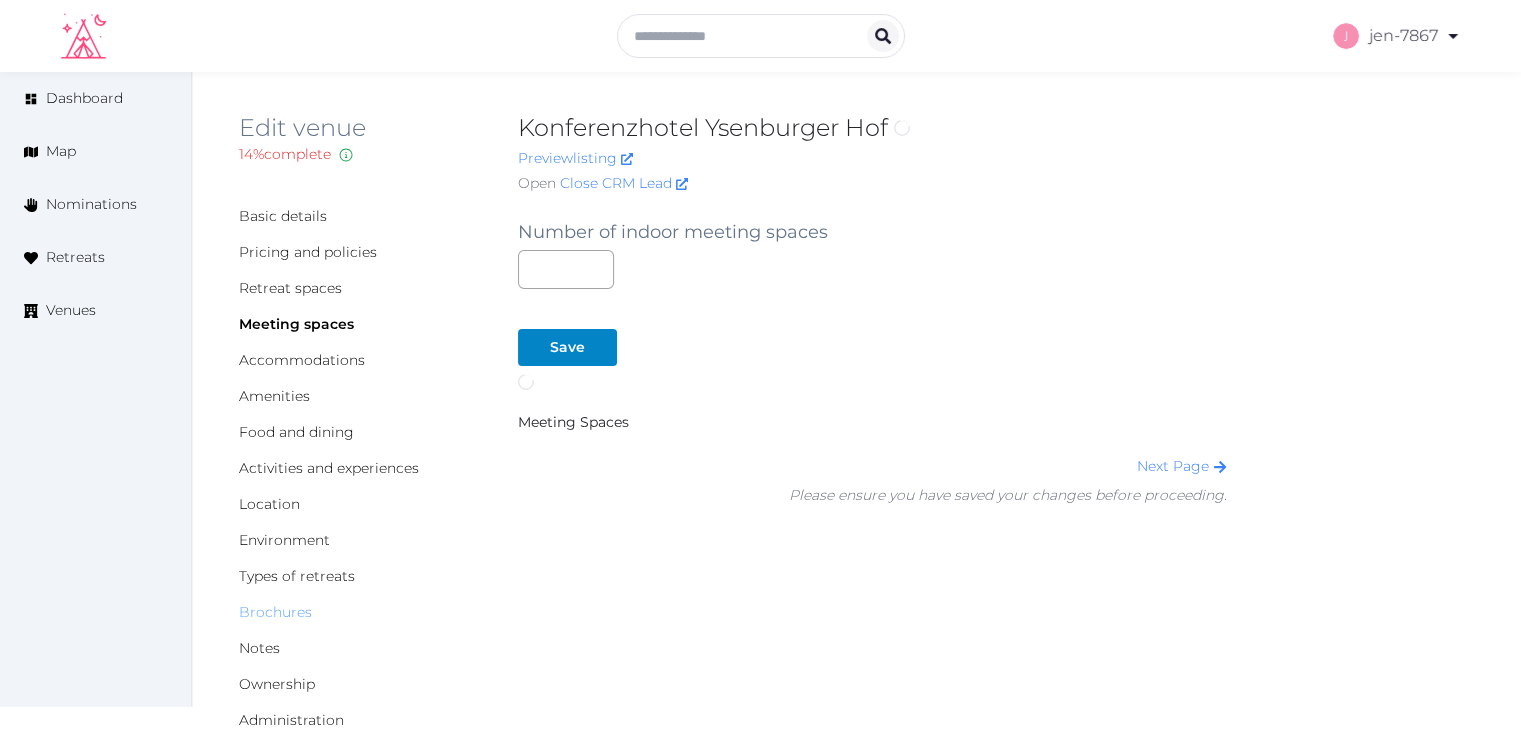 click on "Brochures" at bounding box center [275, 612] 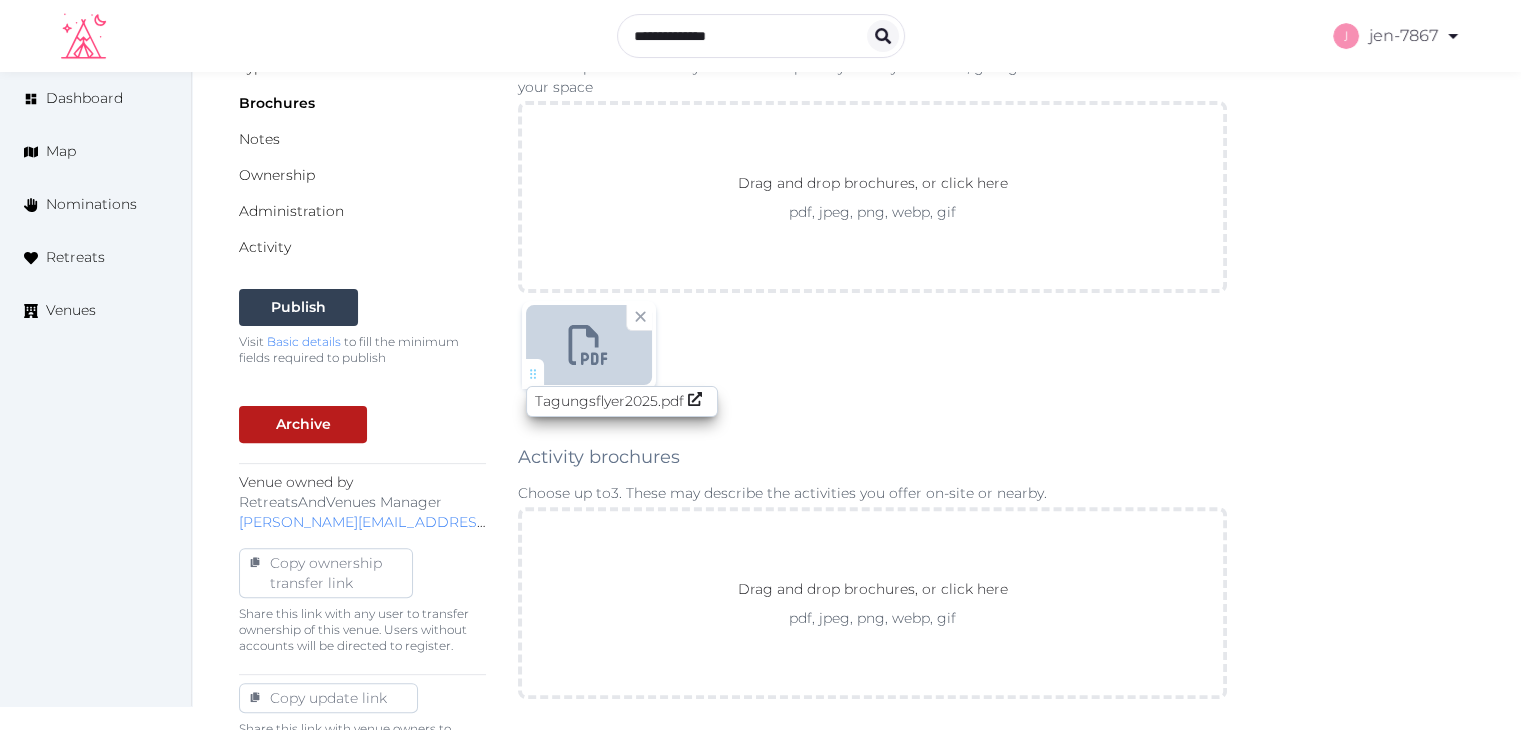 scroll, scrollTop: 0, scrollLeft: 0, axis: both 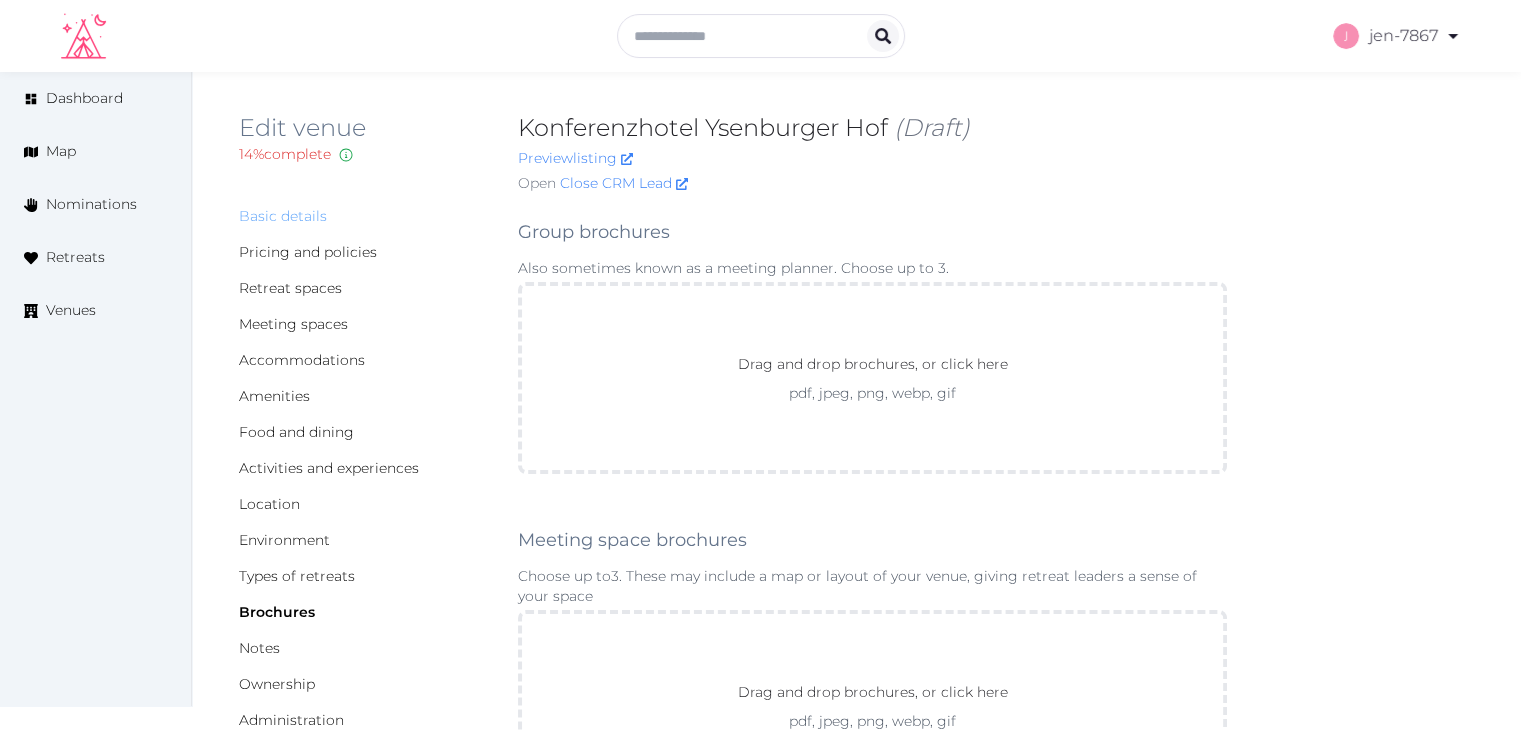click on "Basic details" at bounding box center [283, 216] 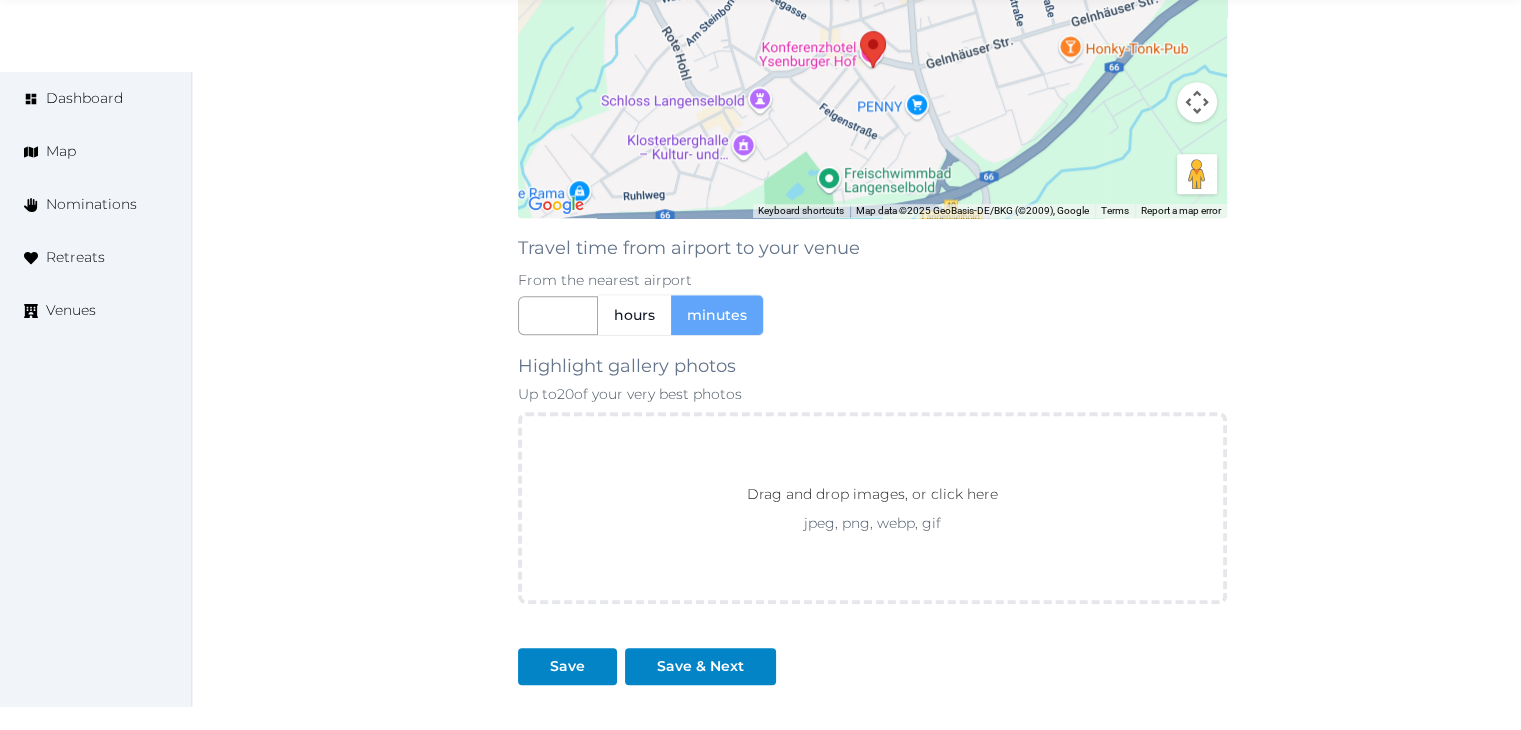 scroll, scrollTop: 1700, scrollLeft: 0, axis: vertical 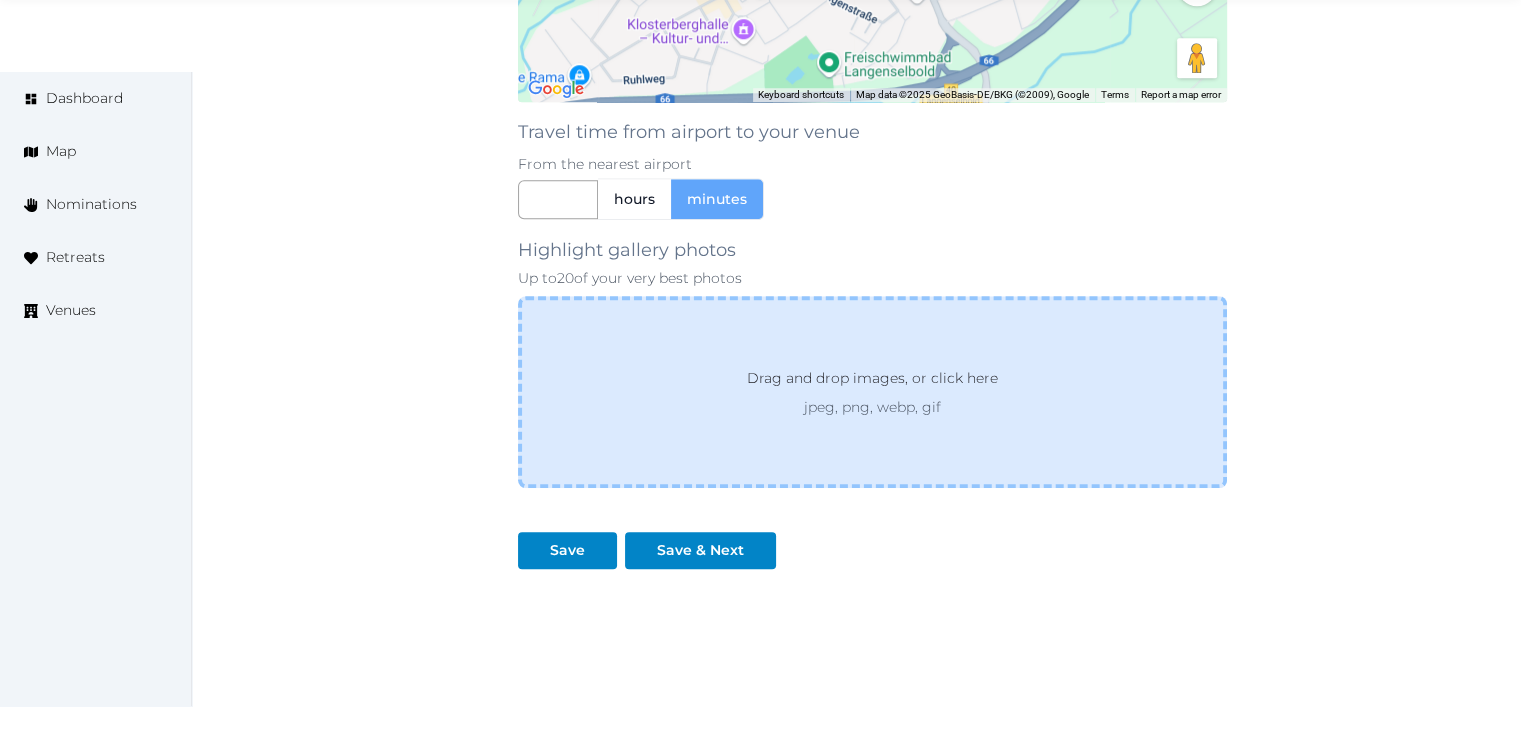 click on "Drag and drop images, or click here" at bounding box center (872, 382) 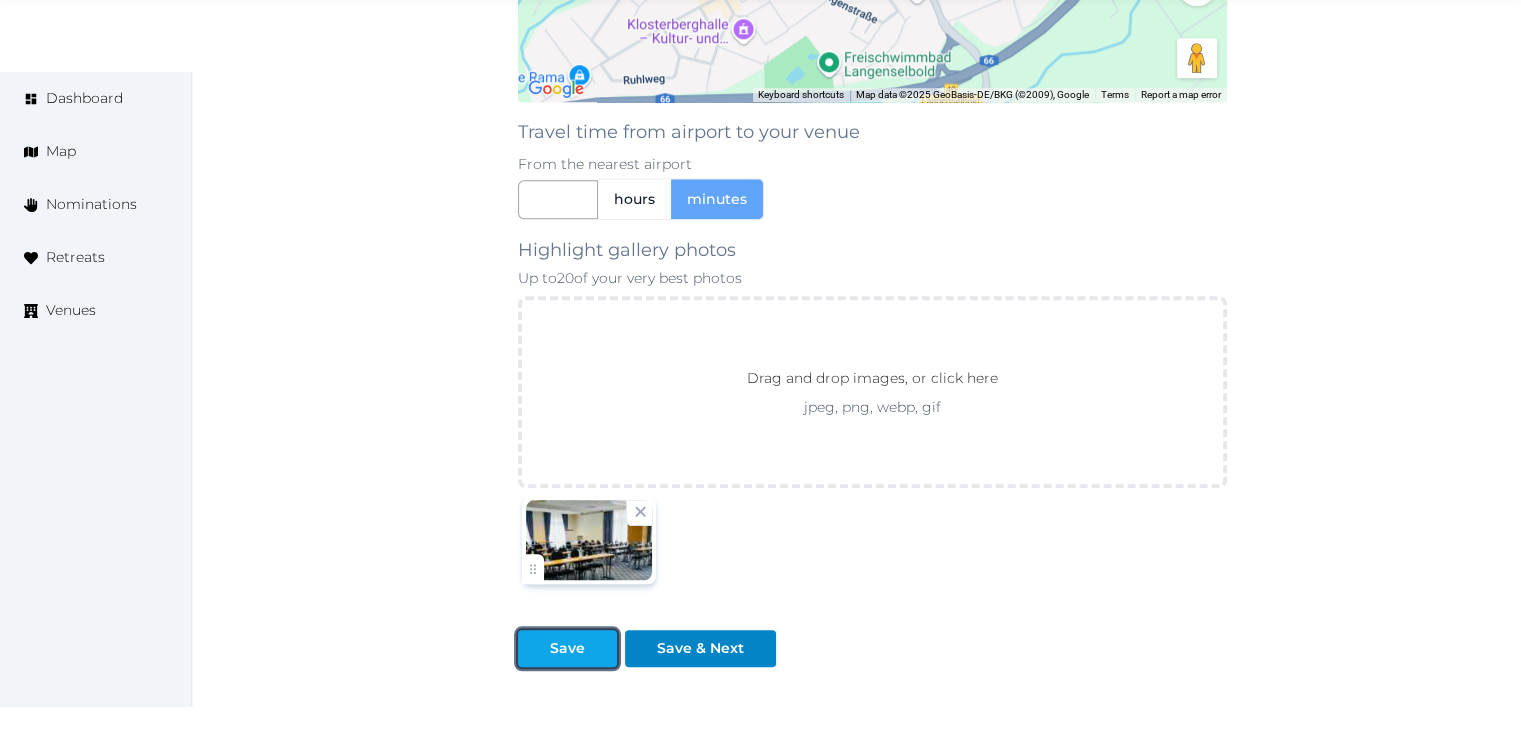 click on "Save" at bounding box center [567, 648] 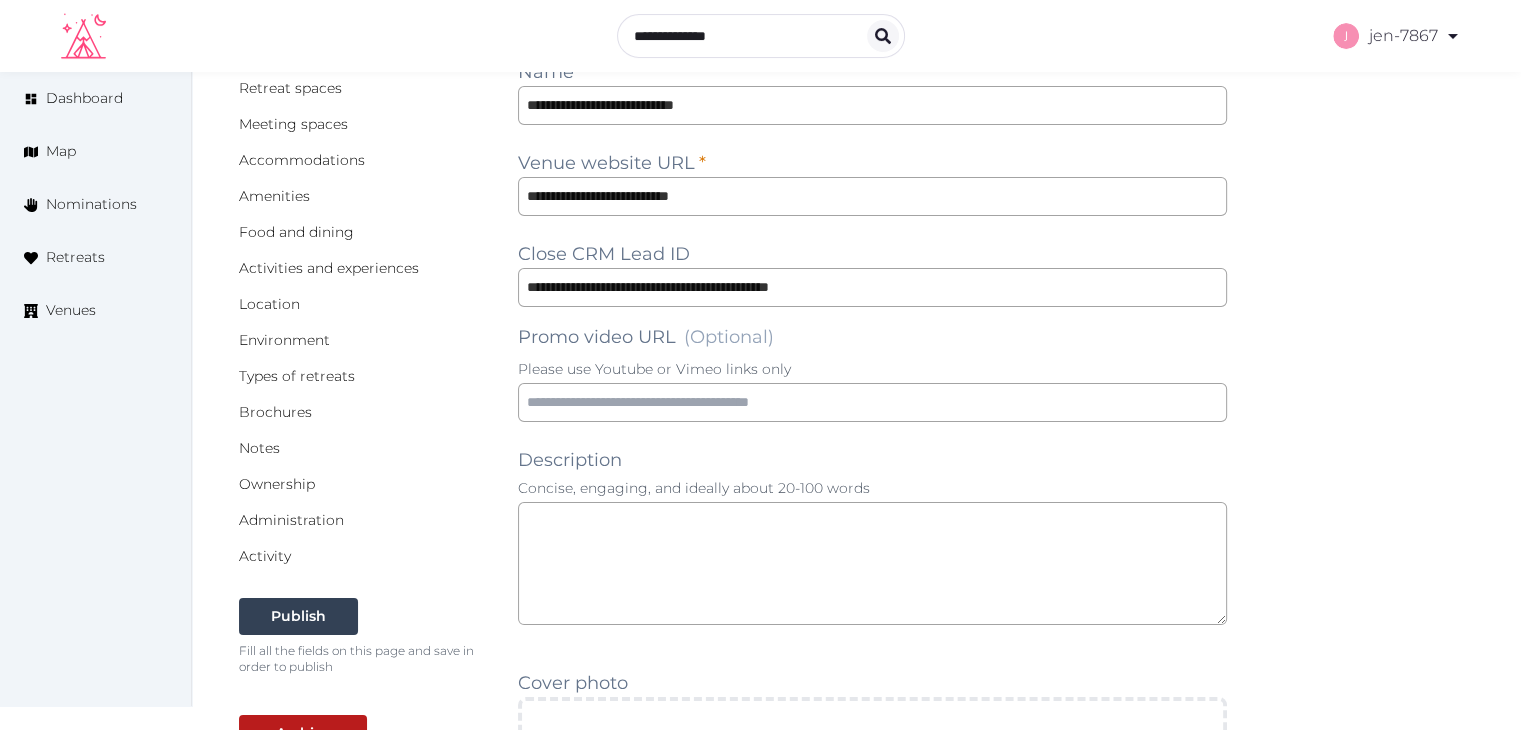 scroll, scrollTop: 0, scrollLeft: 0, axis: both 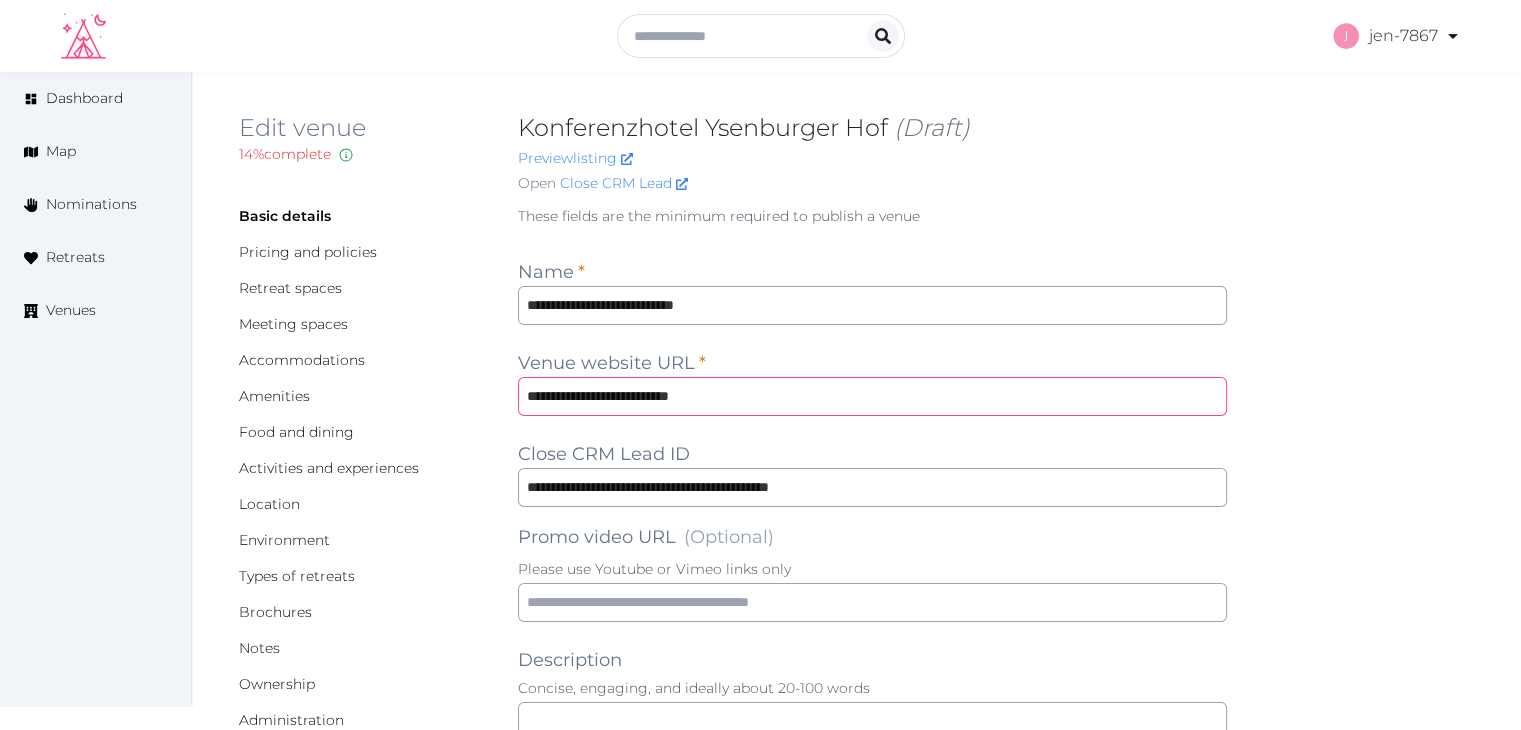 click on "**********" at bounding box center [872, 396] 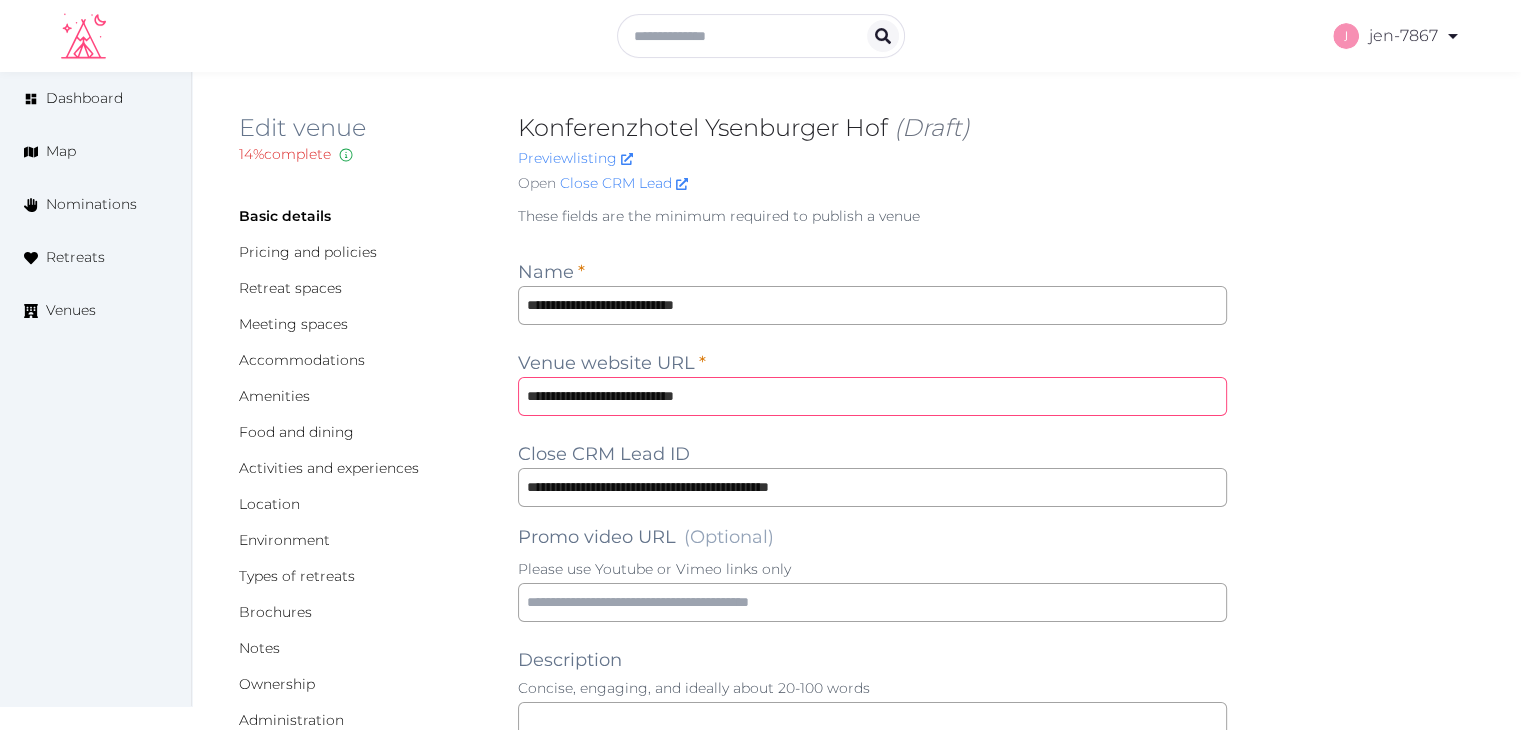type on "**********" 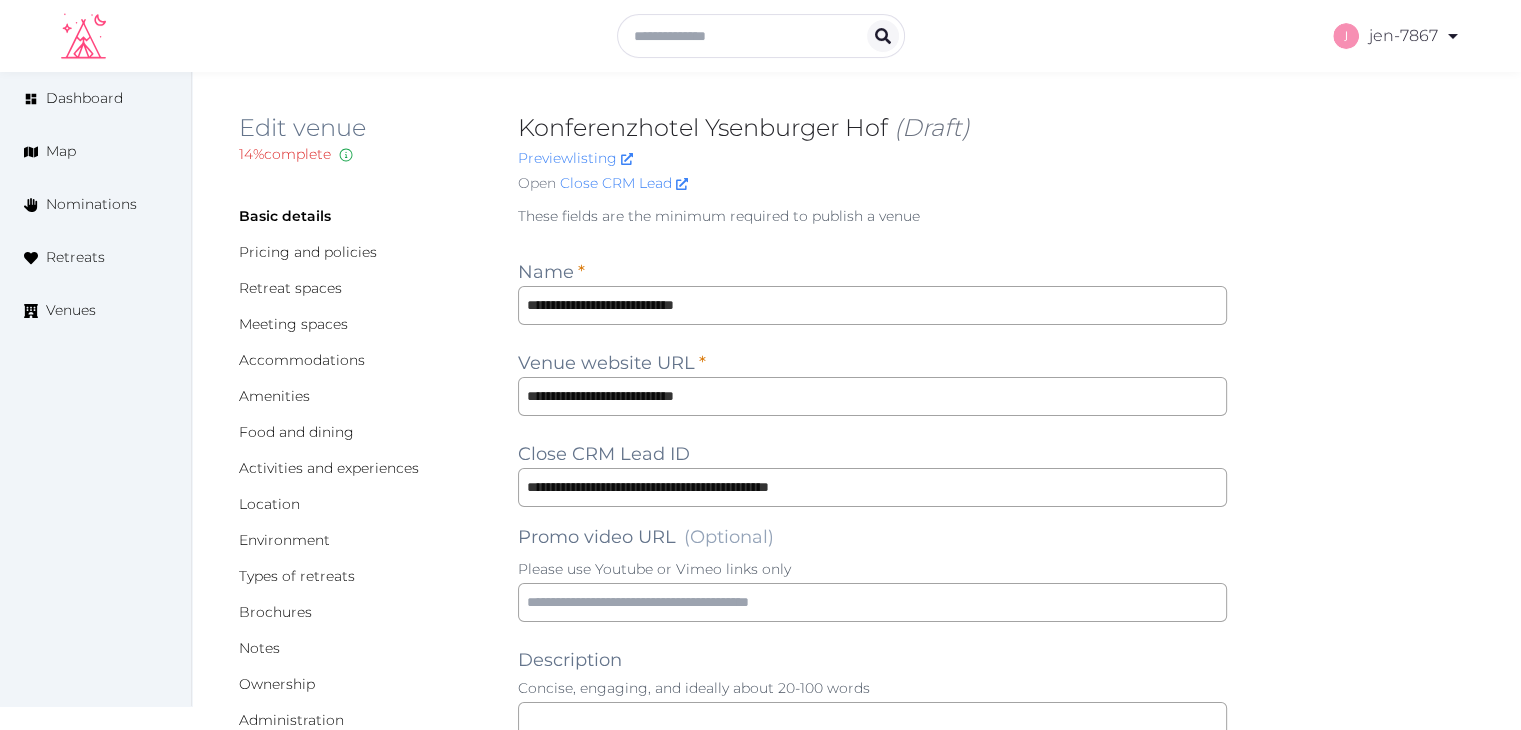 click on "**********" at bounding box center (856, 1399) 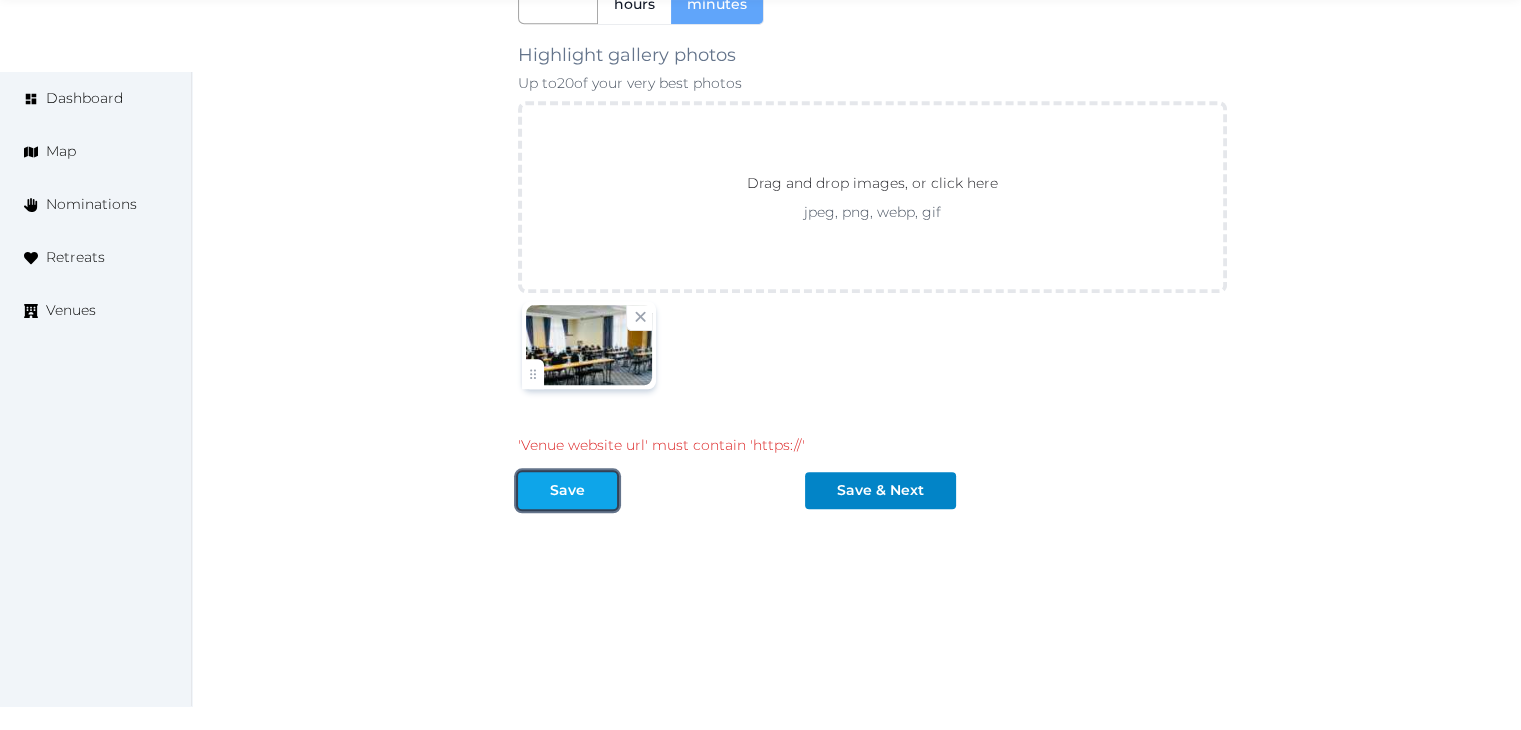 click on "Save" at bounding box center (567, 490) 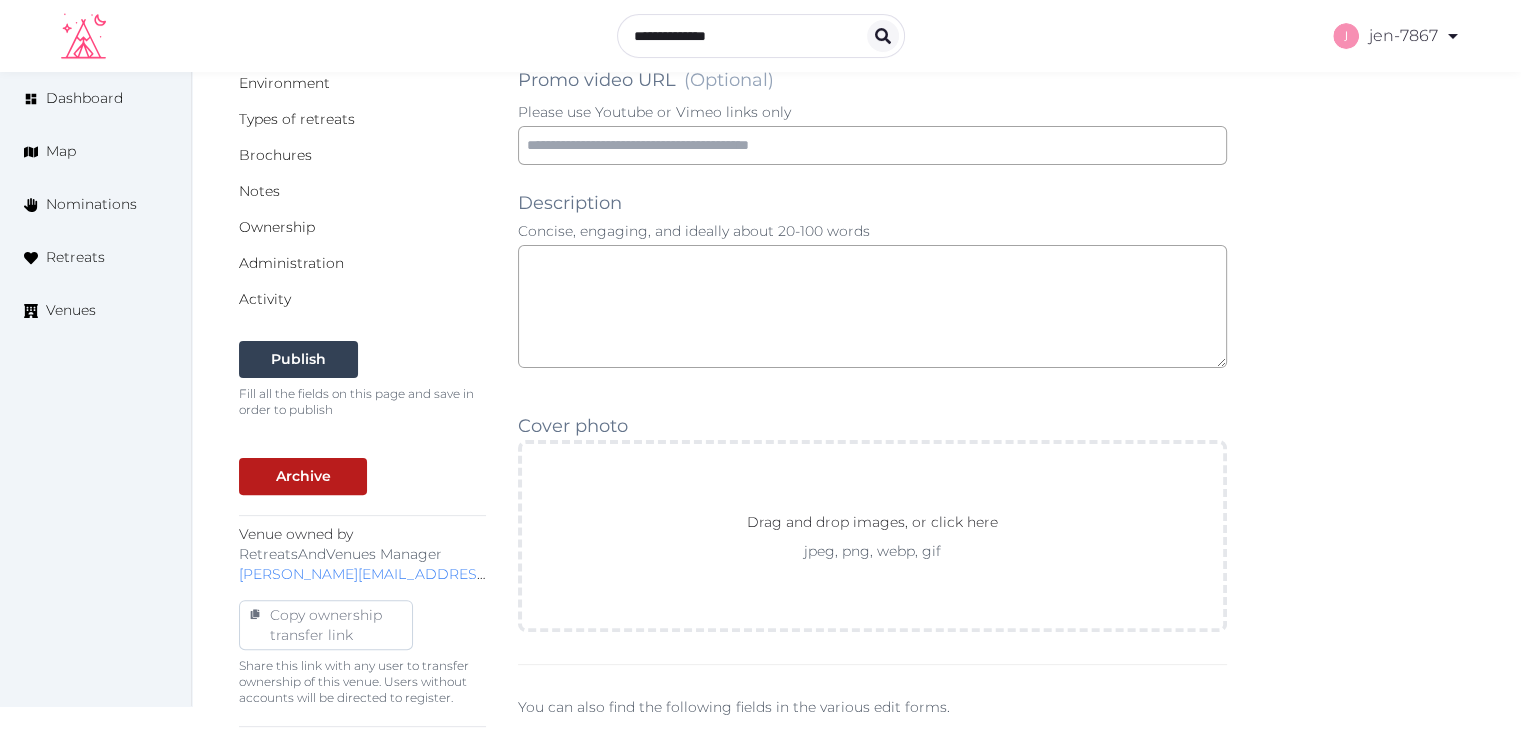 scroll, scrollTop: 0, scrollLeft: 0, axis: both 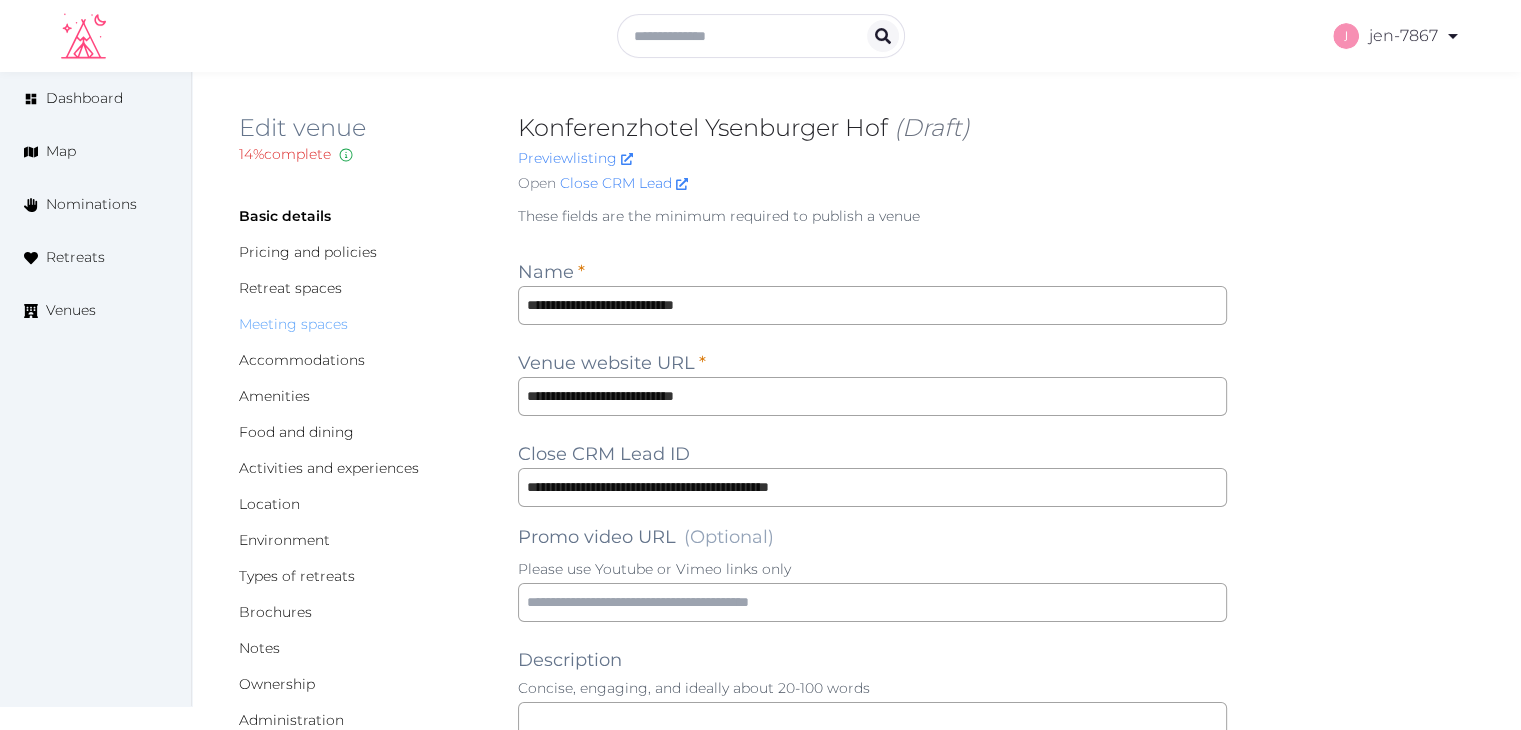 click on "Meeting spaces" at bounding box center [362, 324] 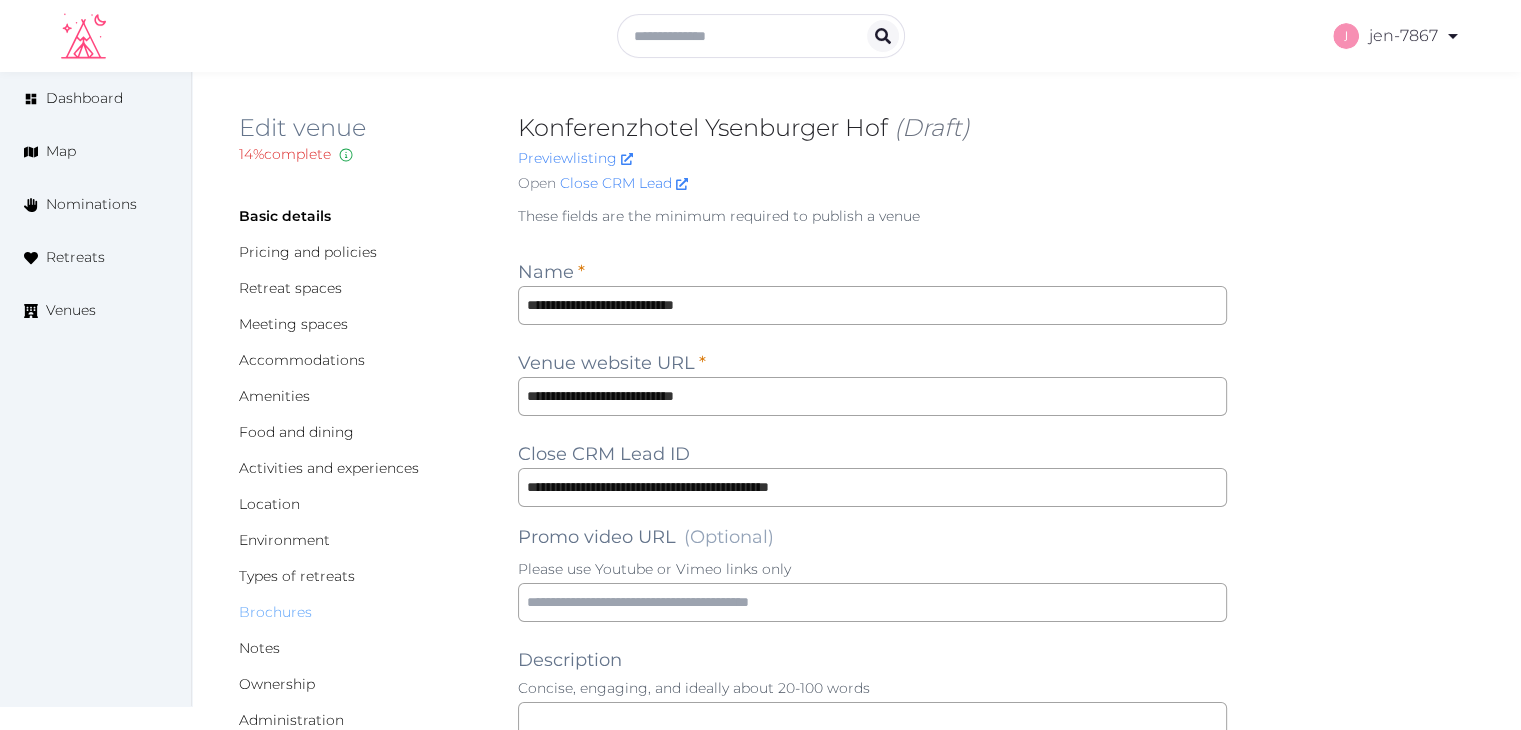 click on "Brochures" at bounding box center [275, 612] 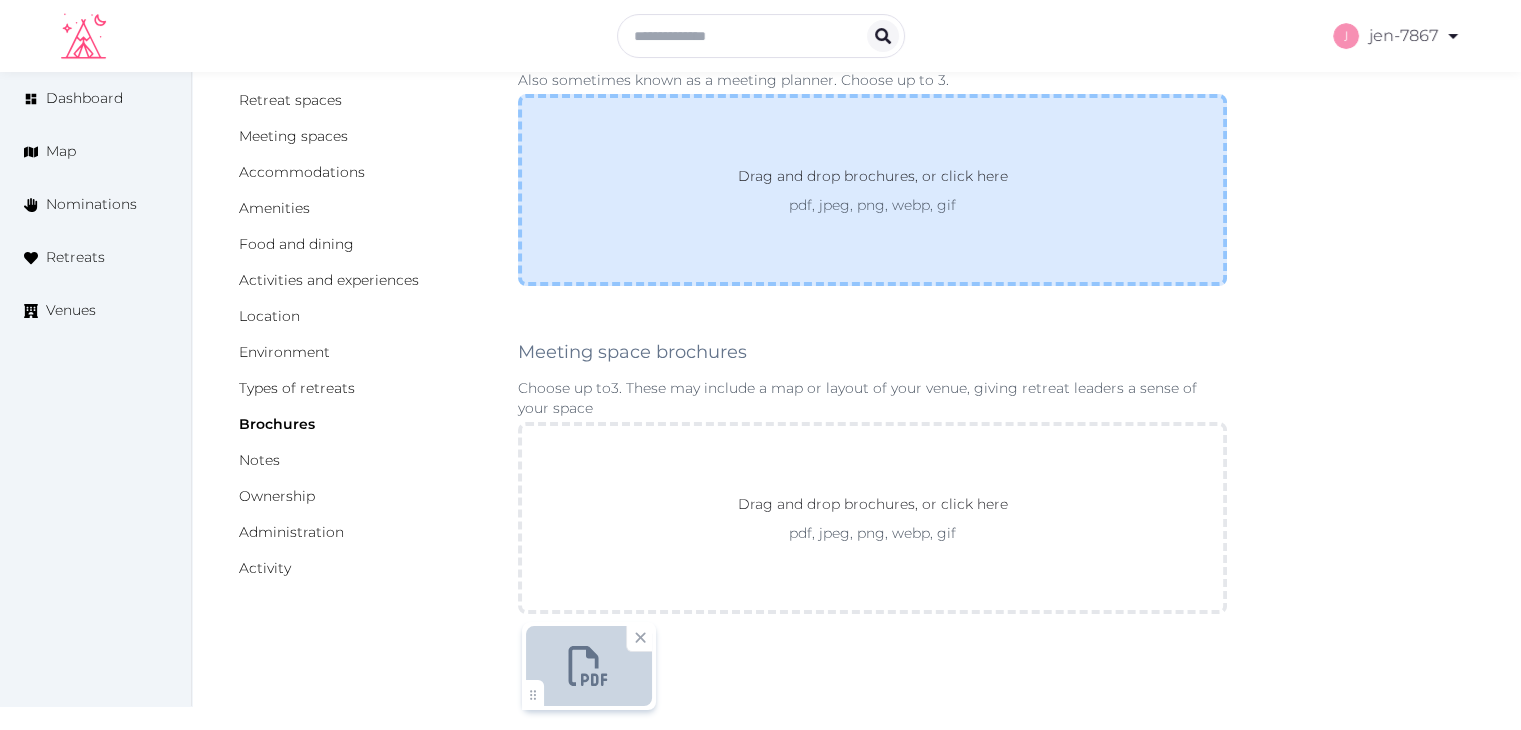 scroll, scrollTop: 400, scrollLeft: 0, axis: vertical 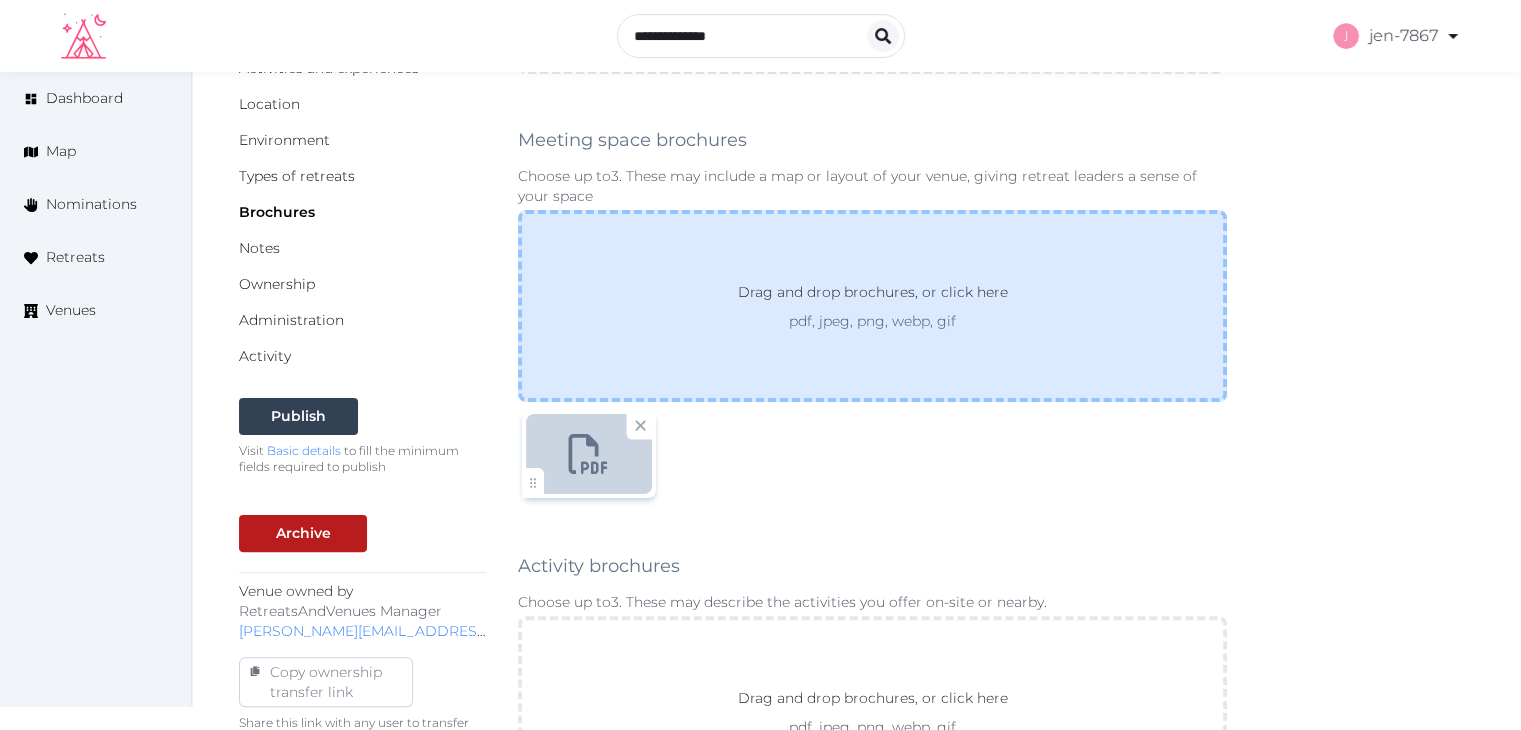 click on "Drag and drop brochures, or click here pdf, jpeg, png, webp, gif" at bounding box center (872, 306) 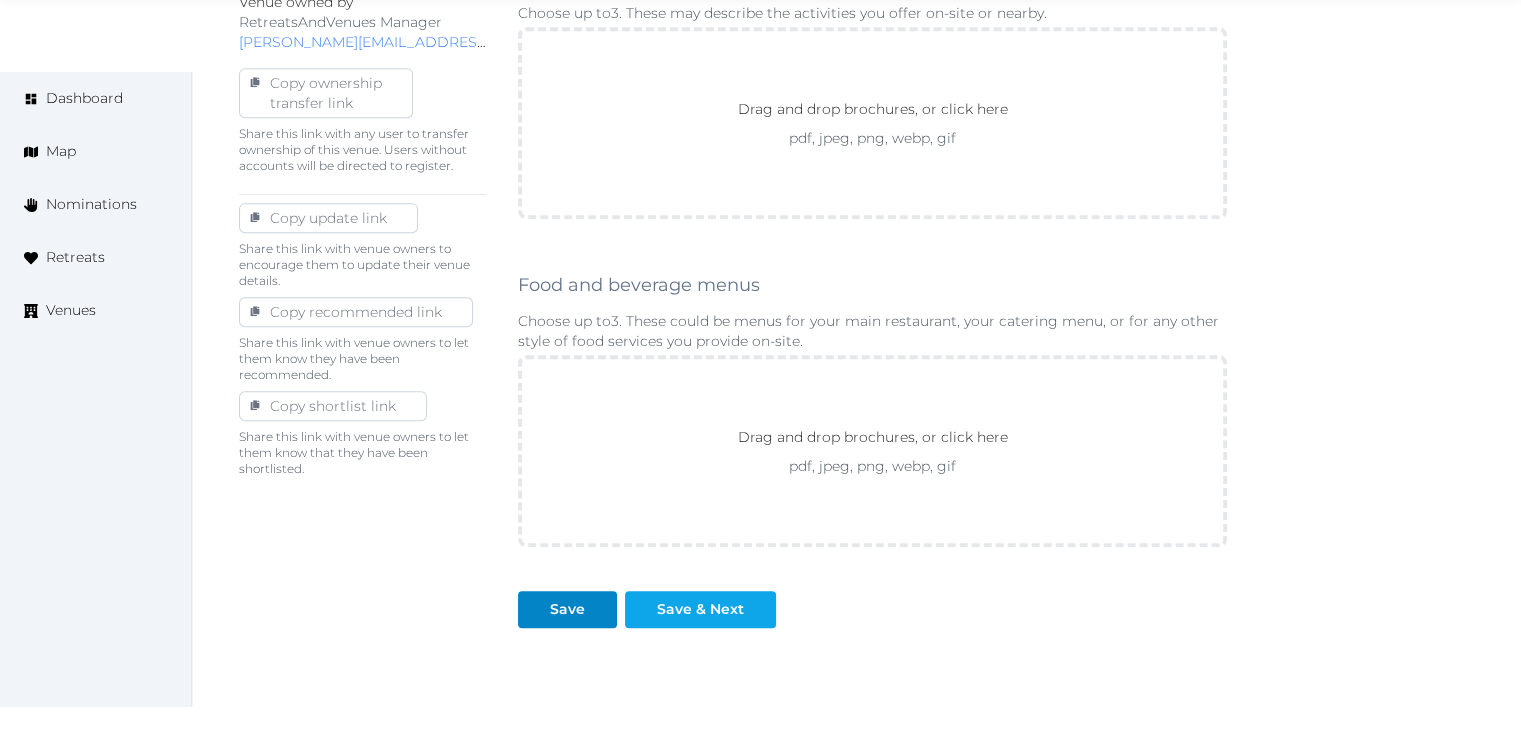scroll, scrollTop: 1111, scrollLeft: 0, axis: vertical 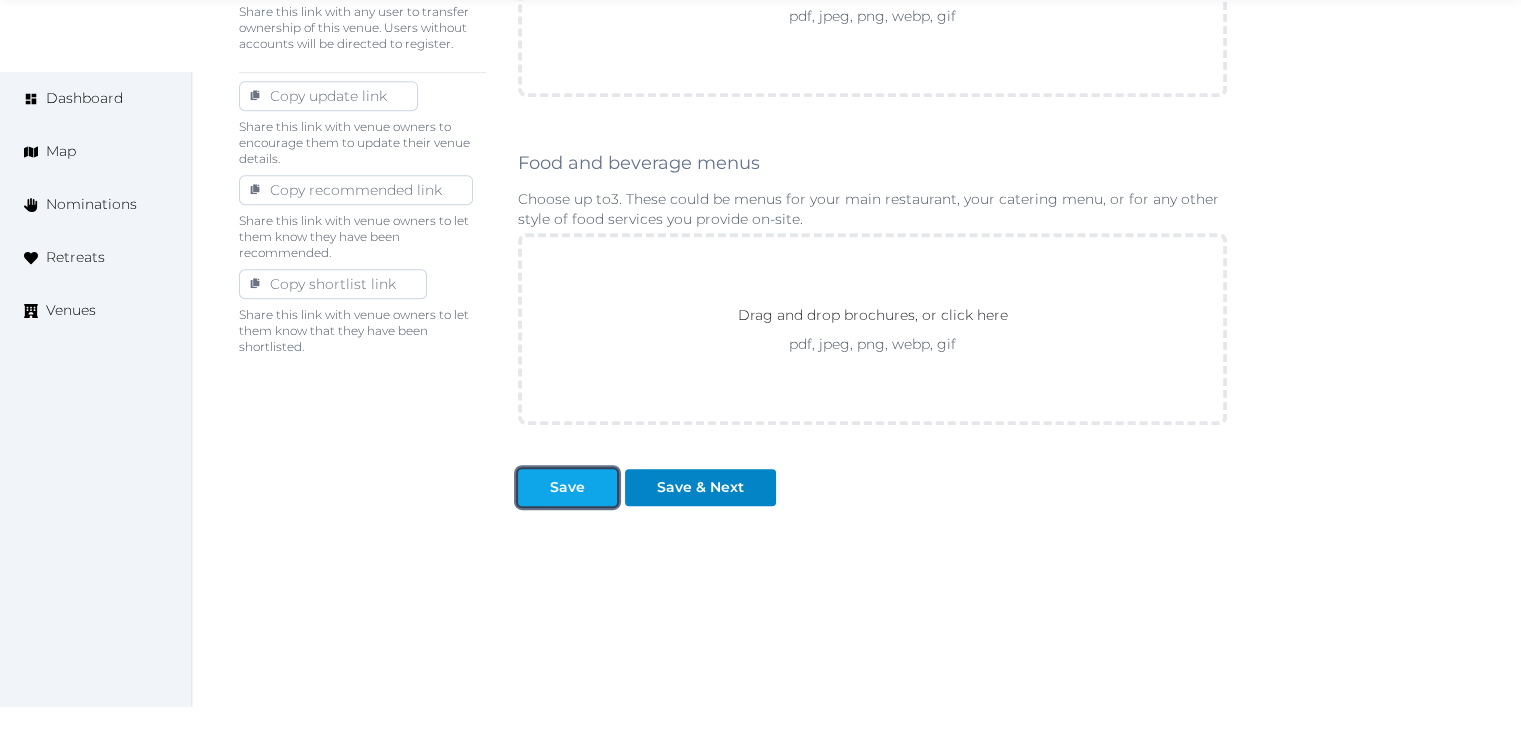 click on "Save" at bounding box center (567, 487) 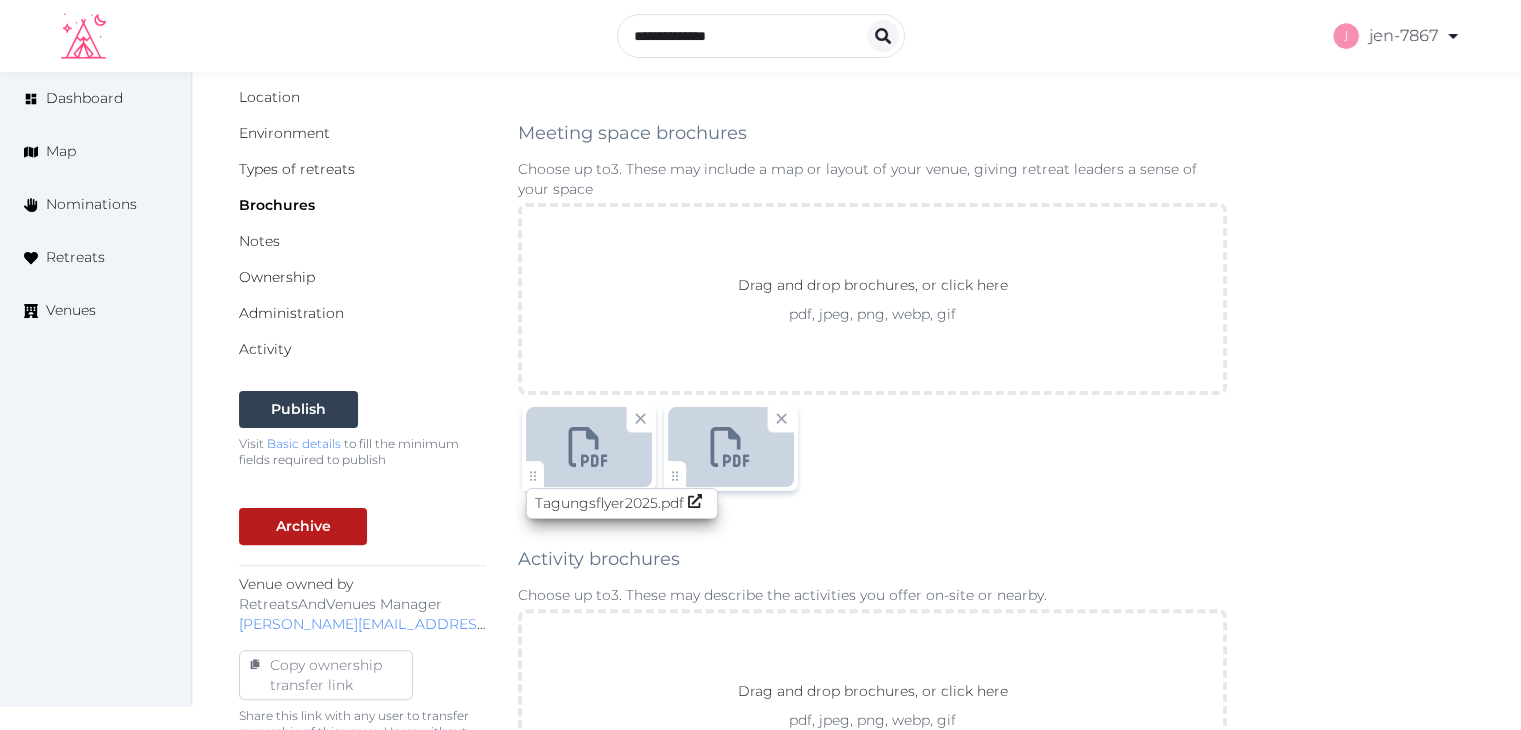 scroll, scrollTop: 0, scrollLeft: 0, axis: both 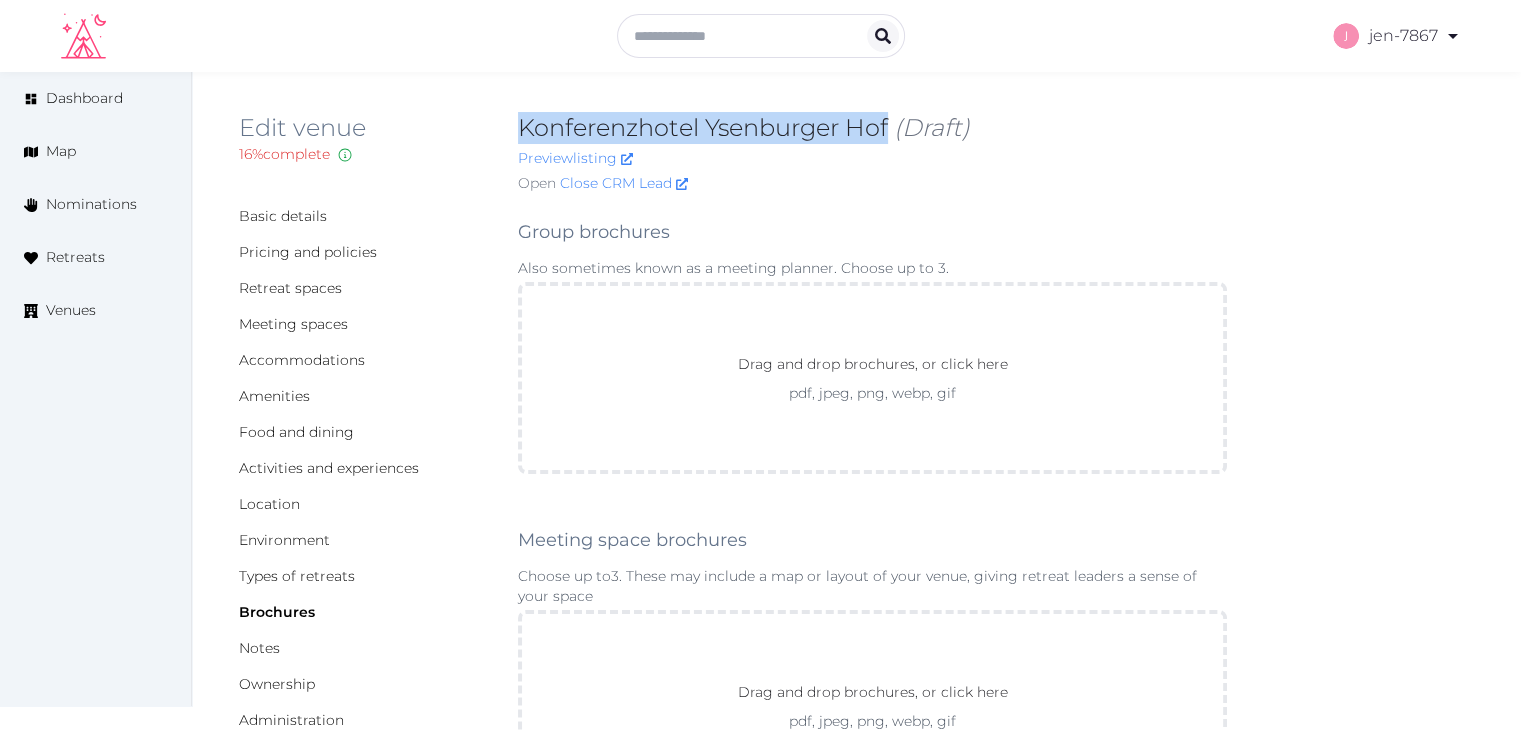 drag, startPoint x: 889, startPoint y: 129, endPoint x: 517, endPoint y: 105, distance: 372.77338 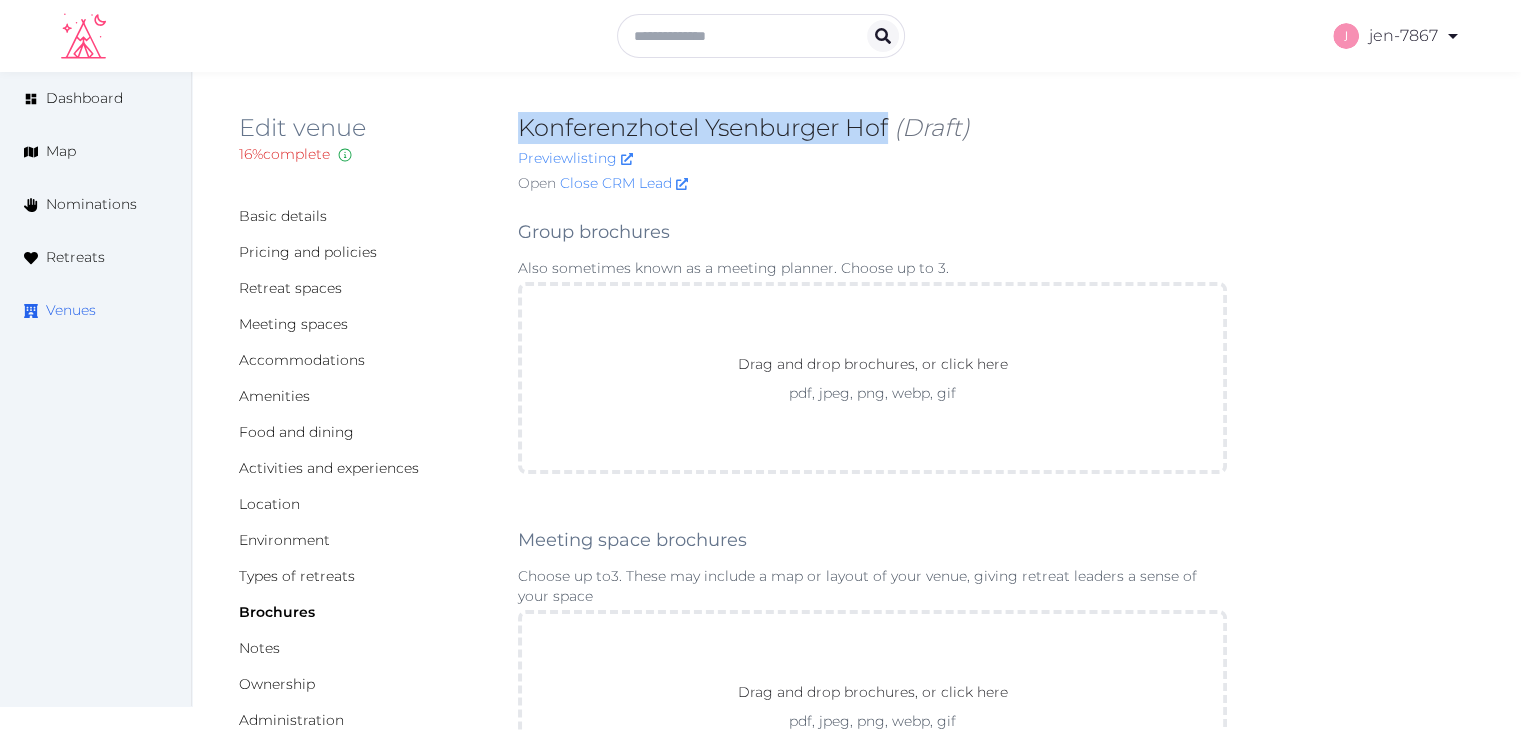 click on "Venues" at bounding box center (71, 310) 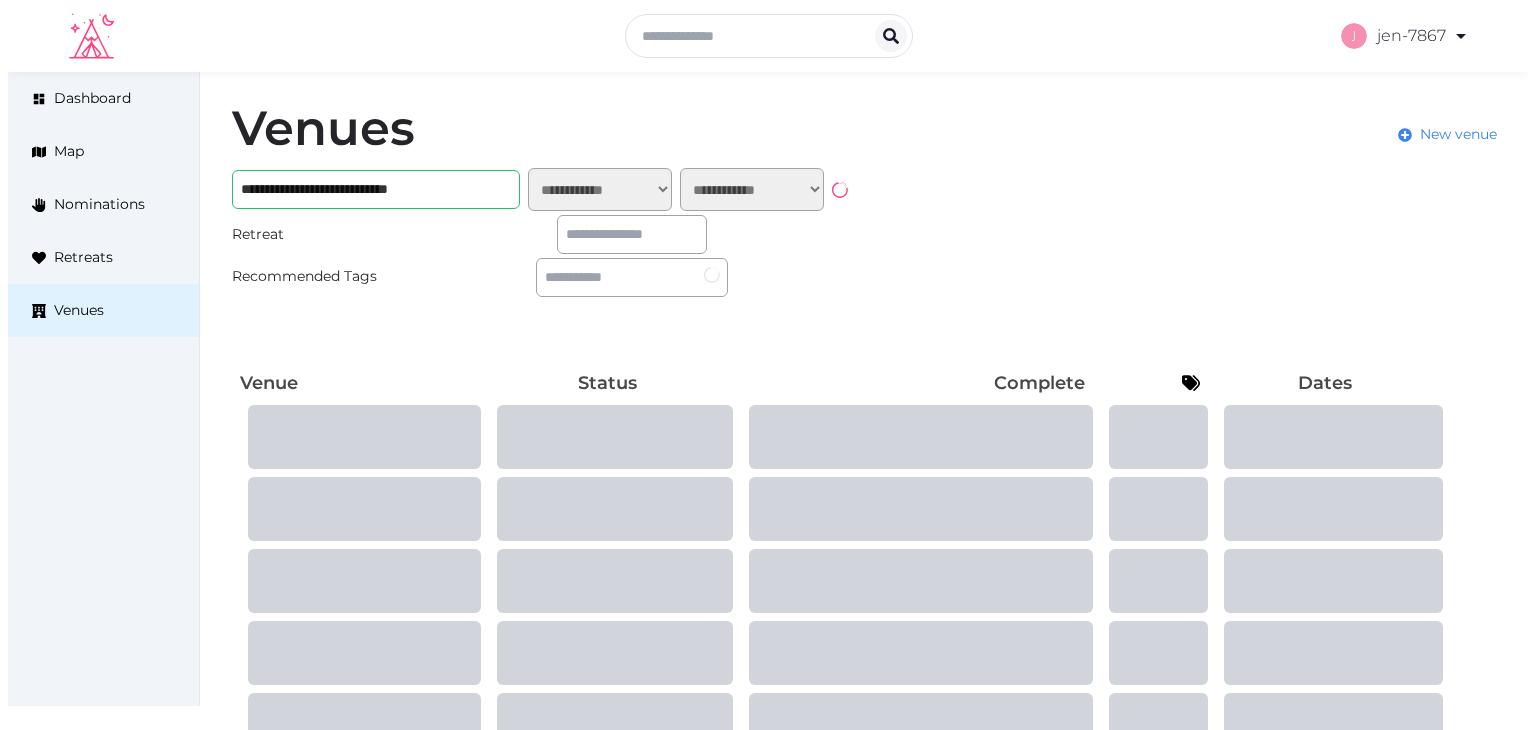 scroll, scrollTop: 0, scrollLeft: 0, axis: both 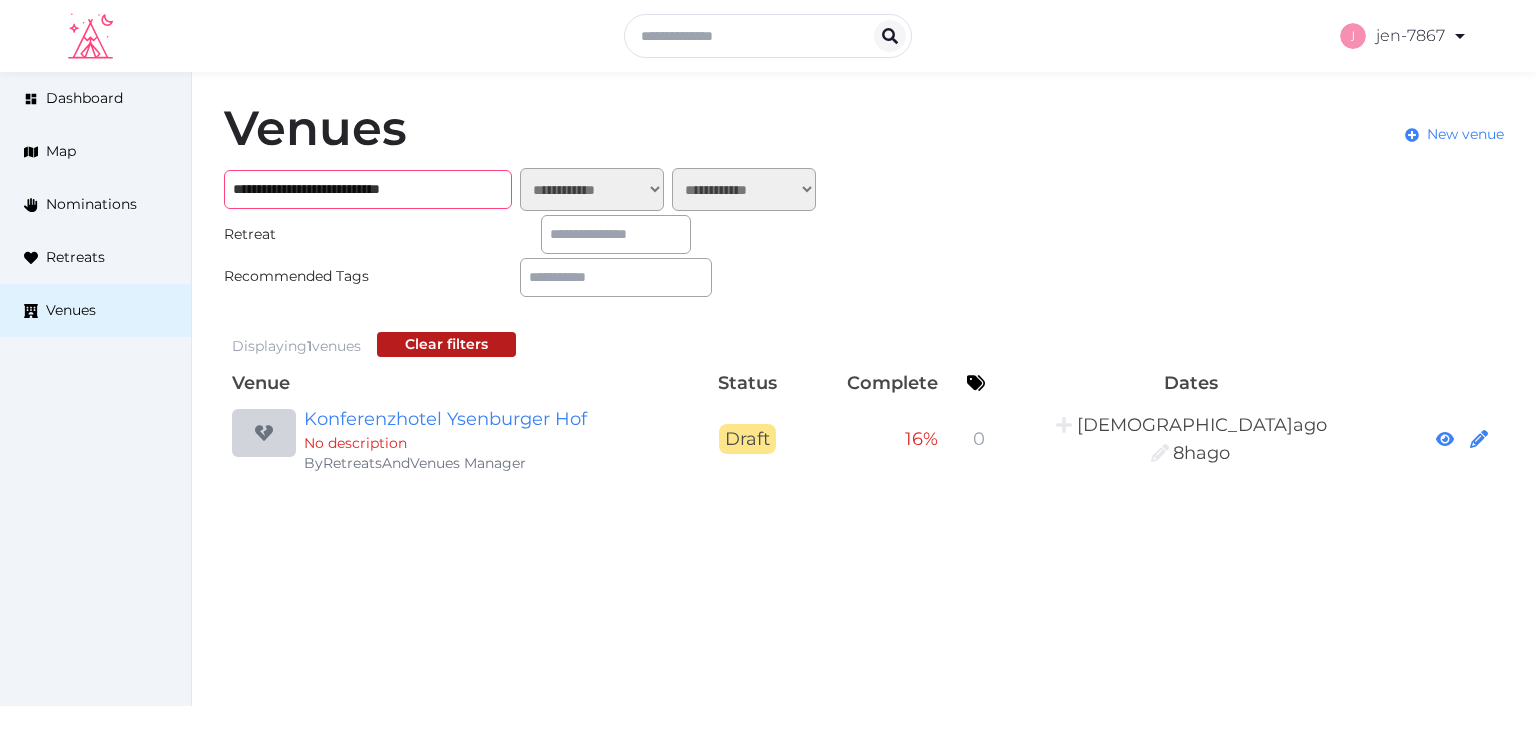 click on "**********" at bounding box center [368, 189] 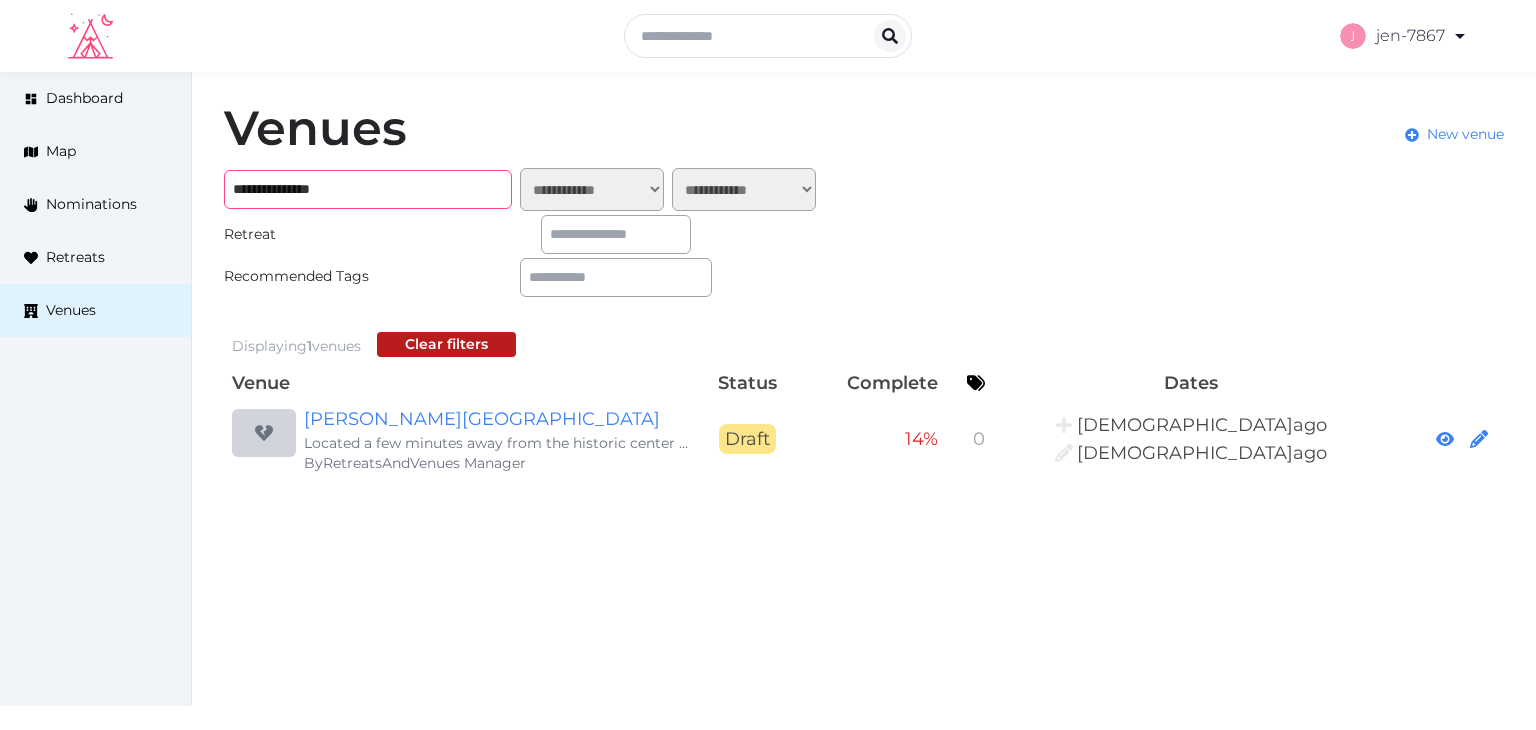 drag, startPoint x: 356, startPoint y: 193, endPoint x: 204, endPoint y: 193, distance: 152 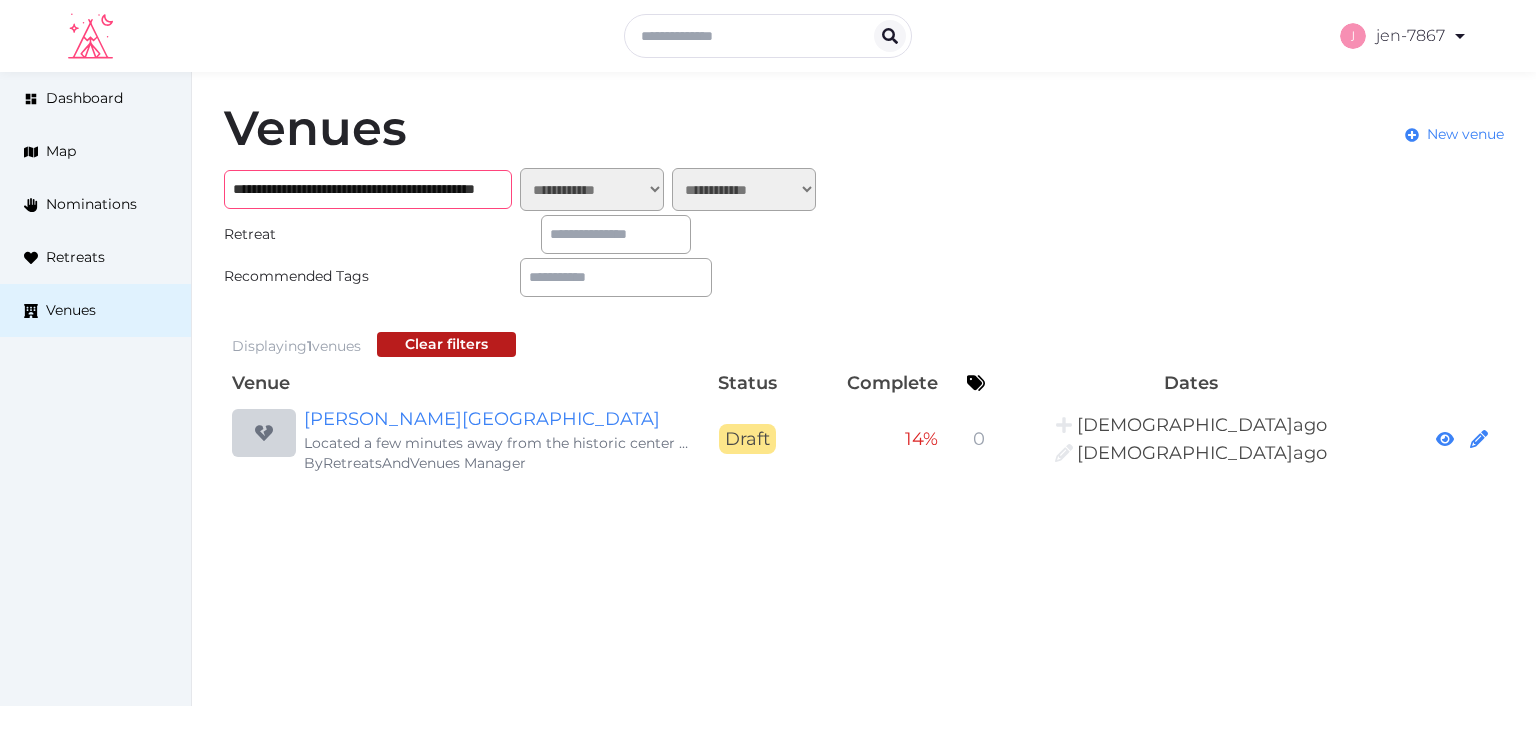 scroll, scrollTop: 0, scrollLeft: 117, axis: horizontal 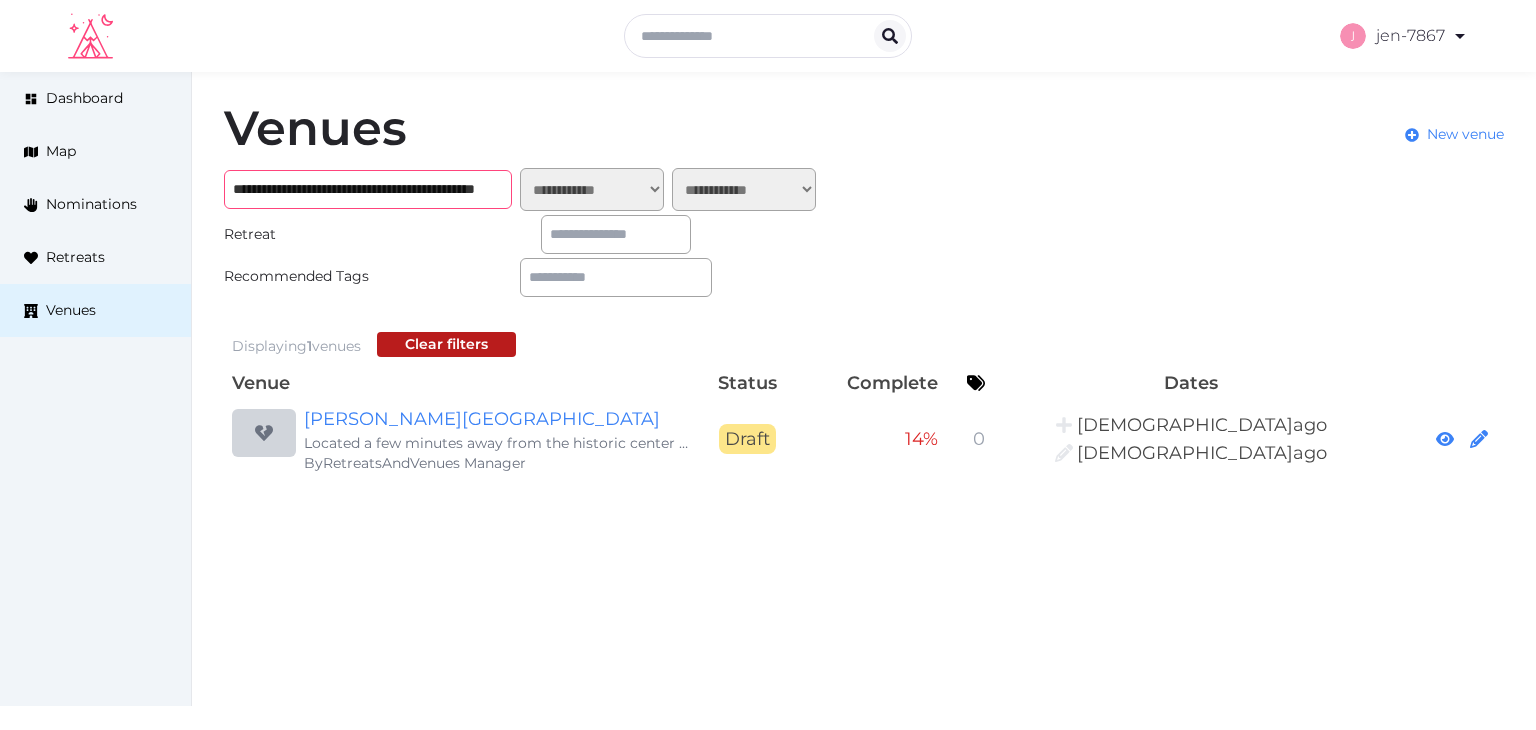 type on "**********" 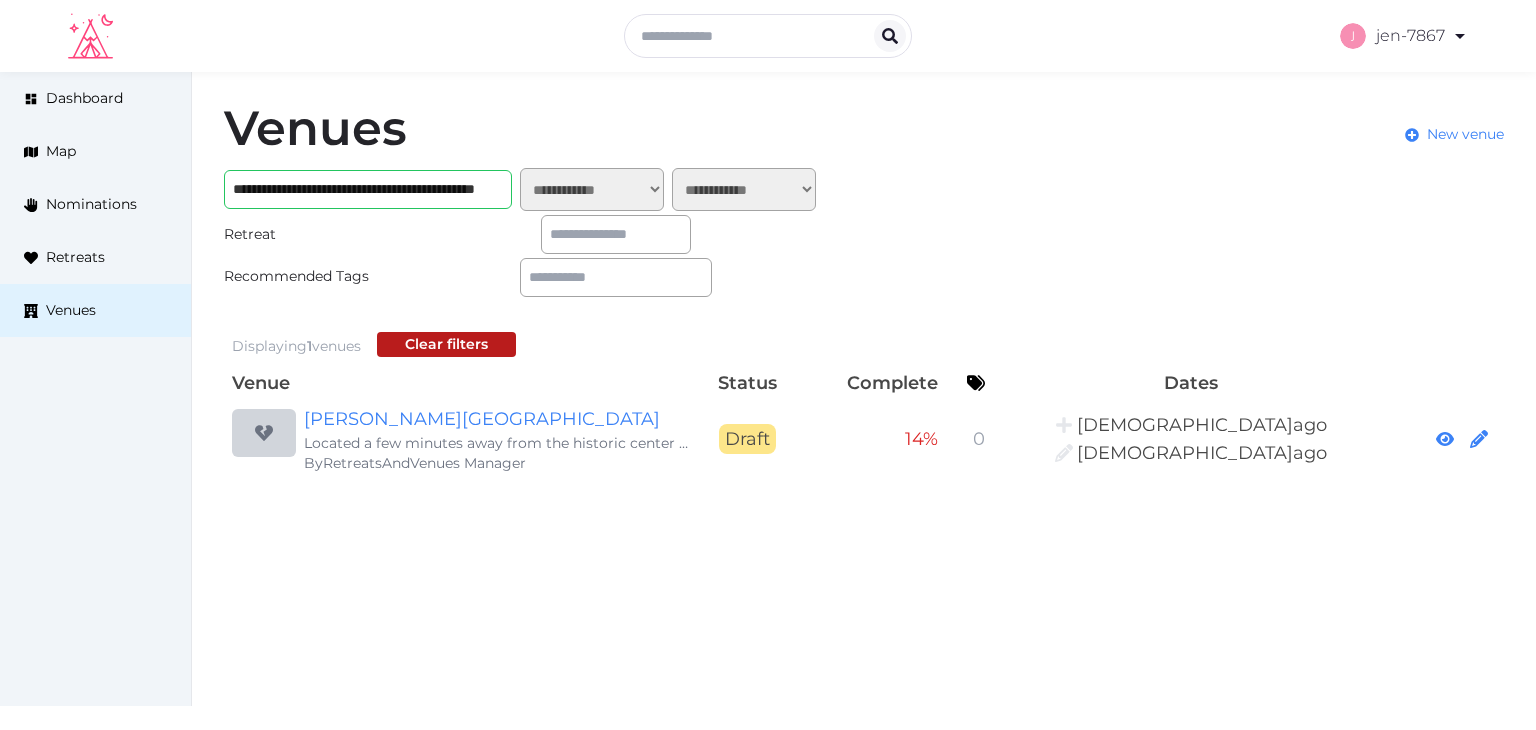 scroll, scrollTop: 0, scrollLeft: 0, axis: both 